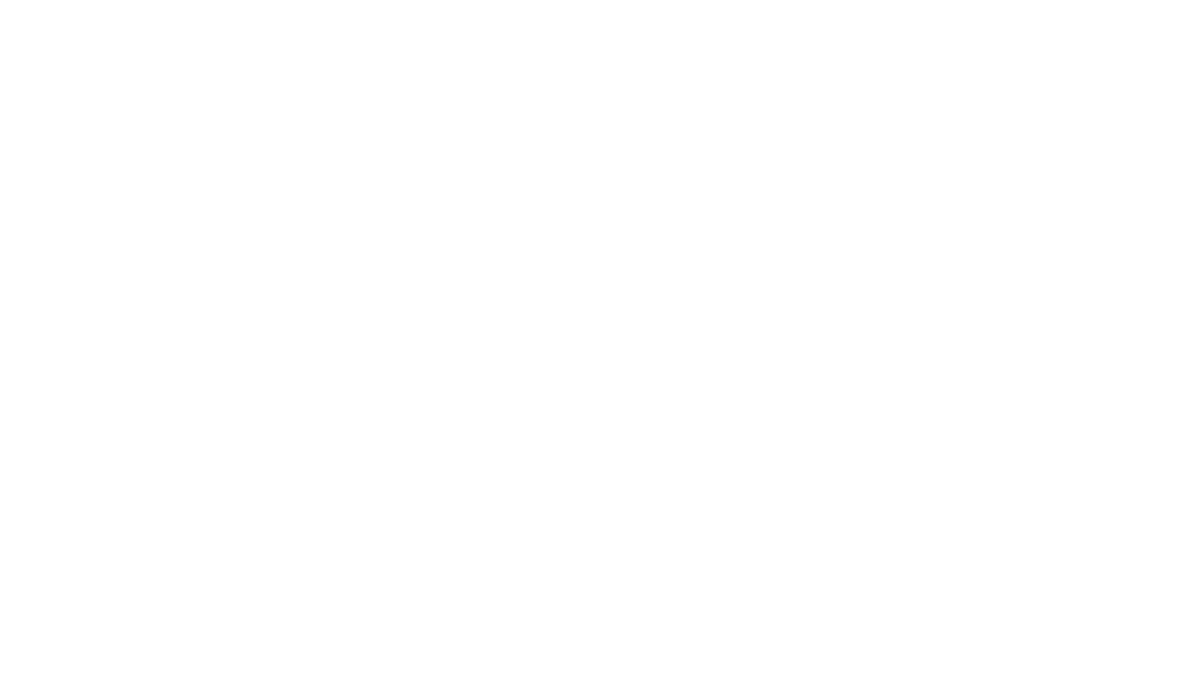 scroll, scrollTop: 0, scrollLeft: 0, axis: both 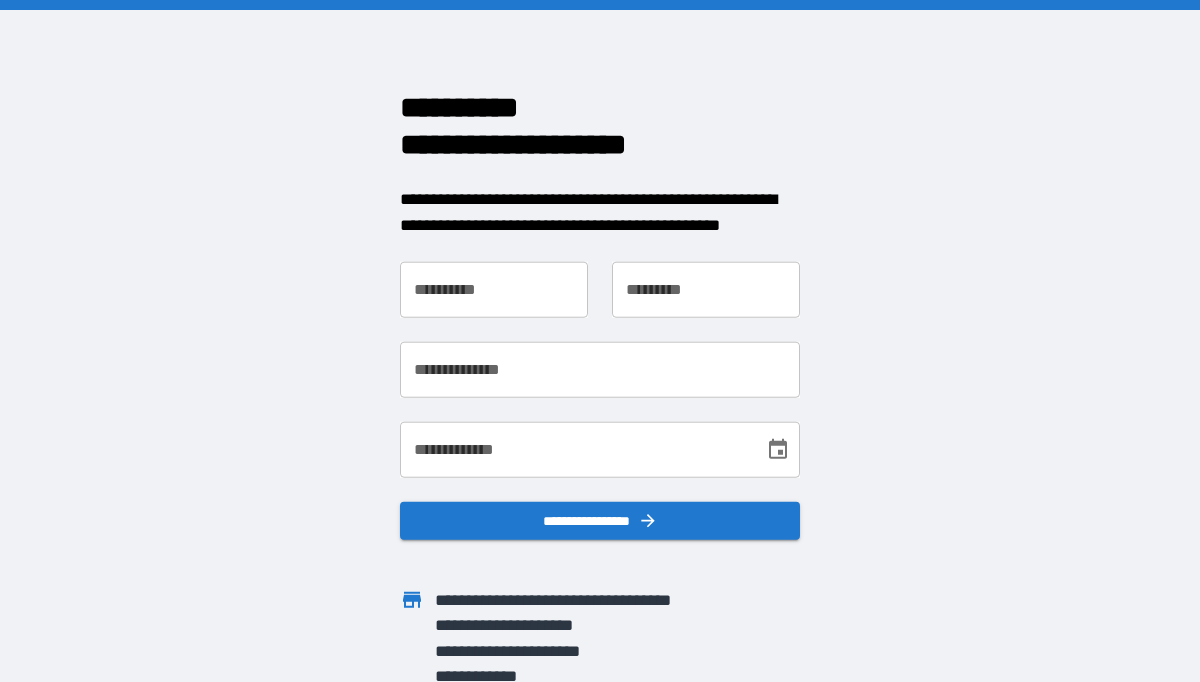 click on "**********" at bounding box center [494, 290] 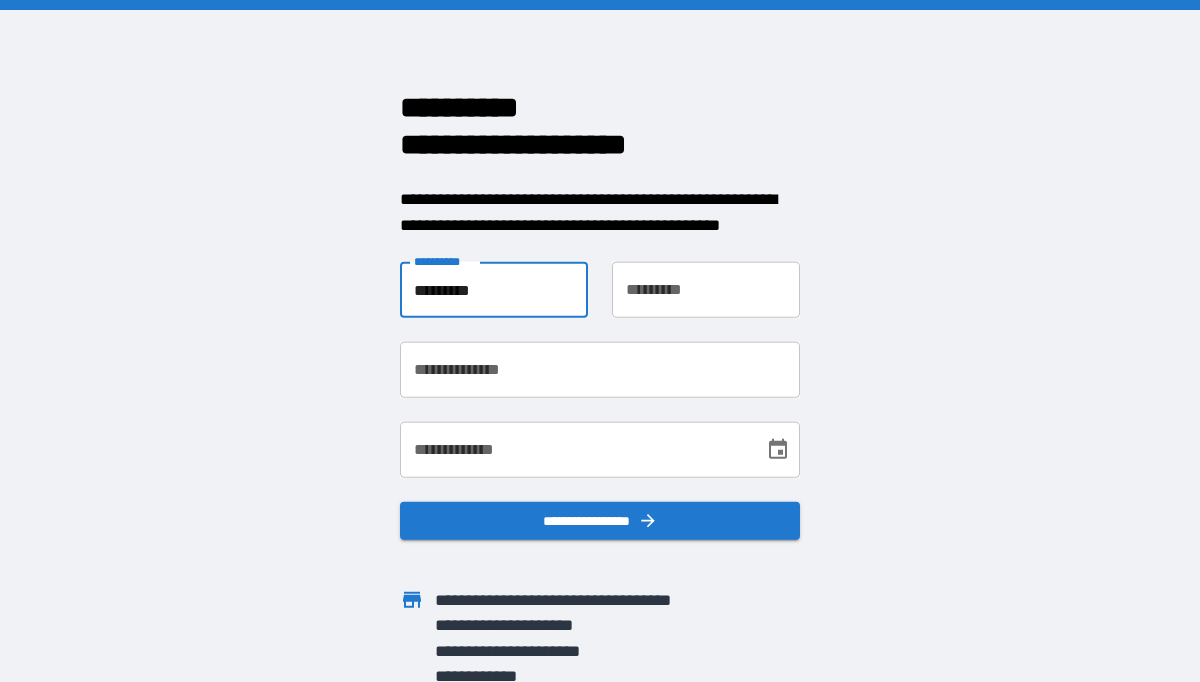 type on "********" 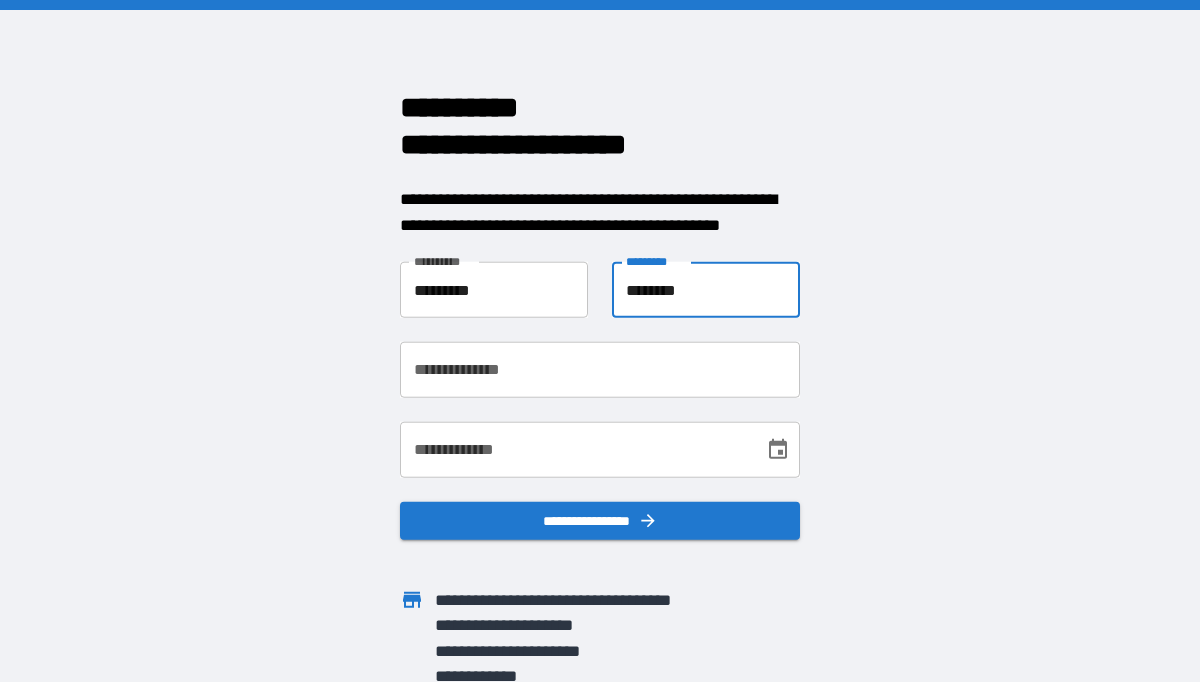 type on "*******" 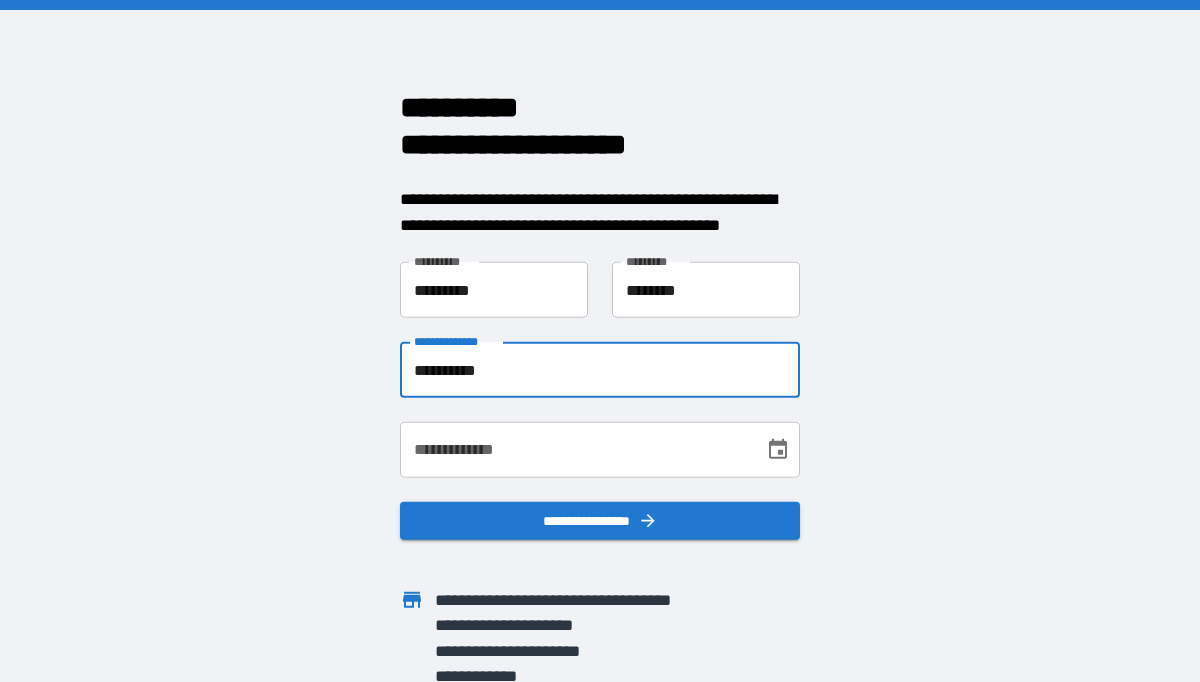 type on "**********" 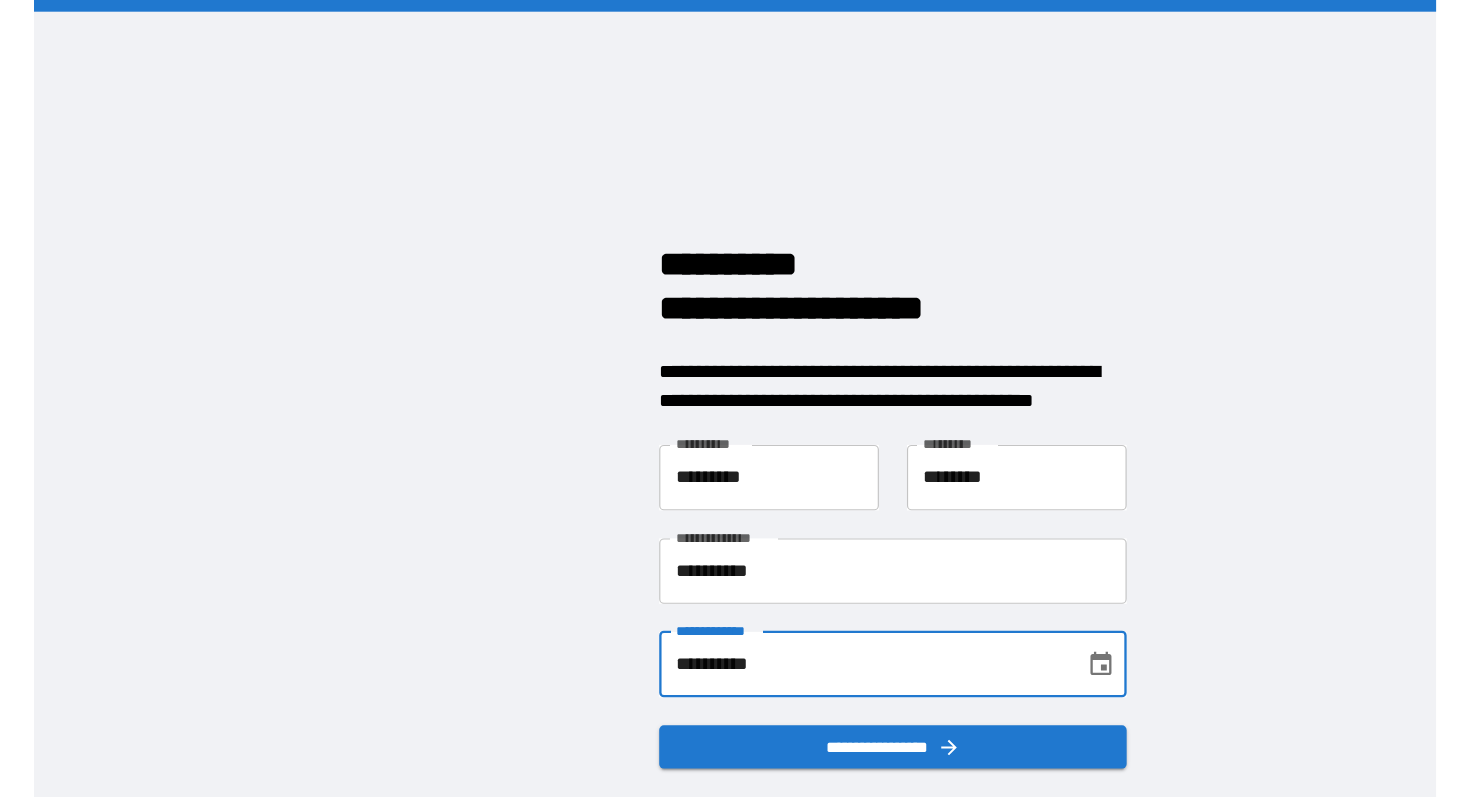 scroll, scrollTop: 0, scrollLeft: 0, axis: both 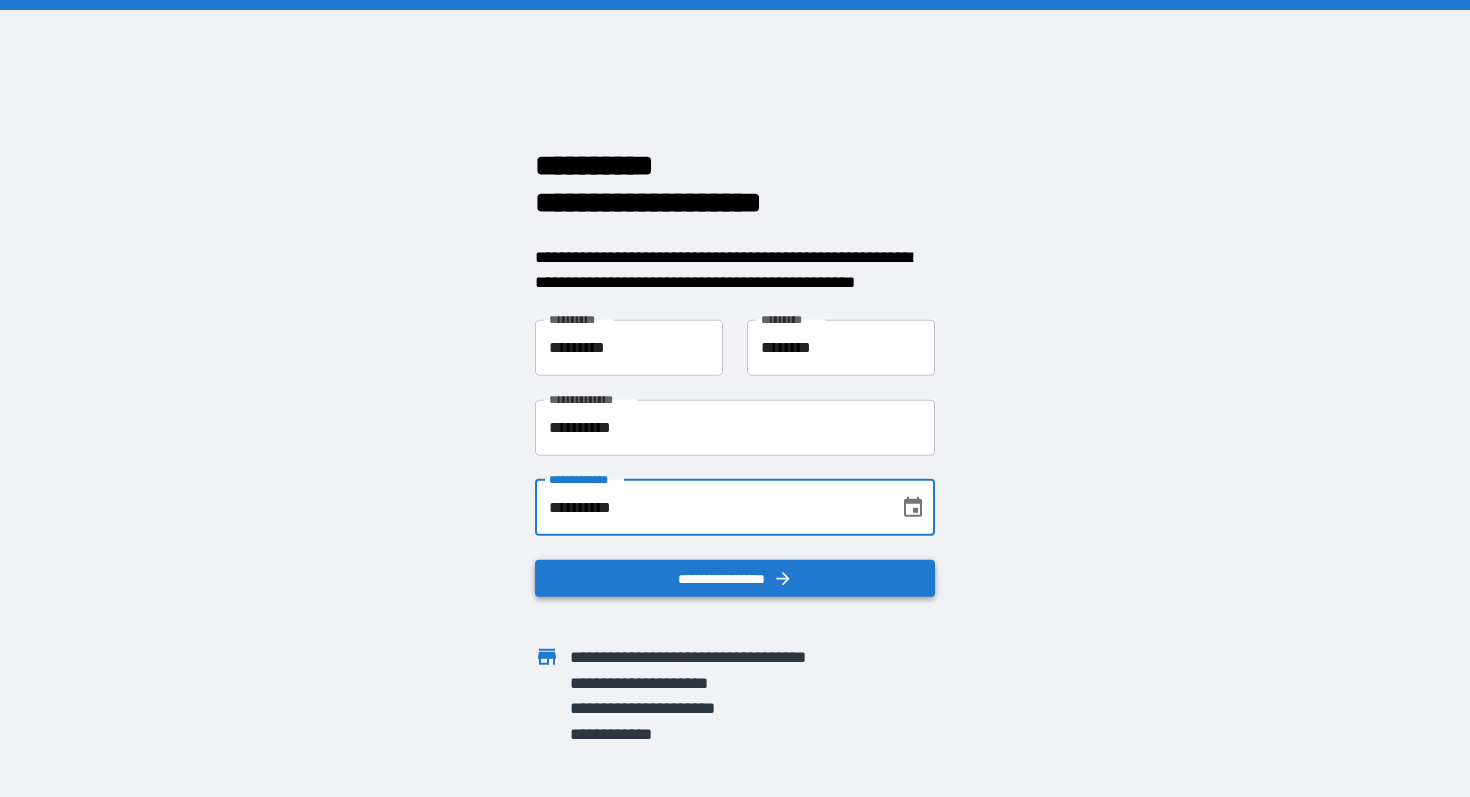 type on "**********" 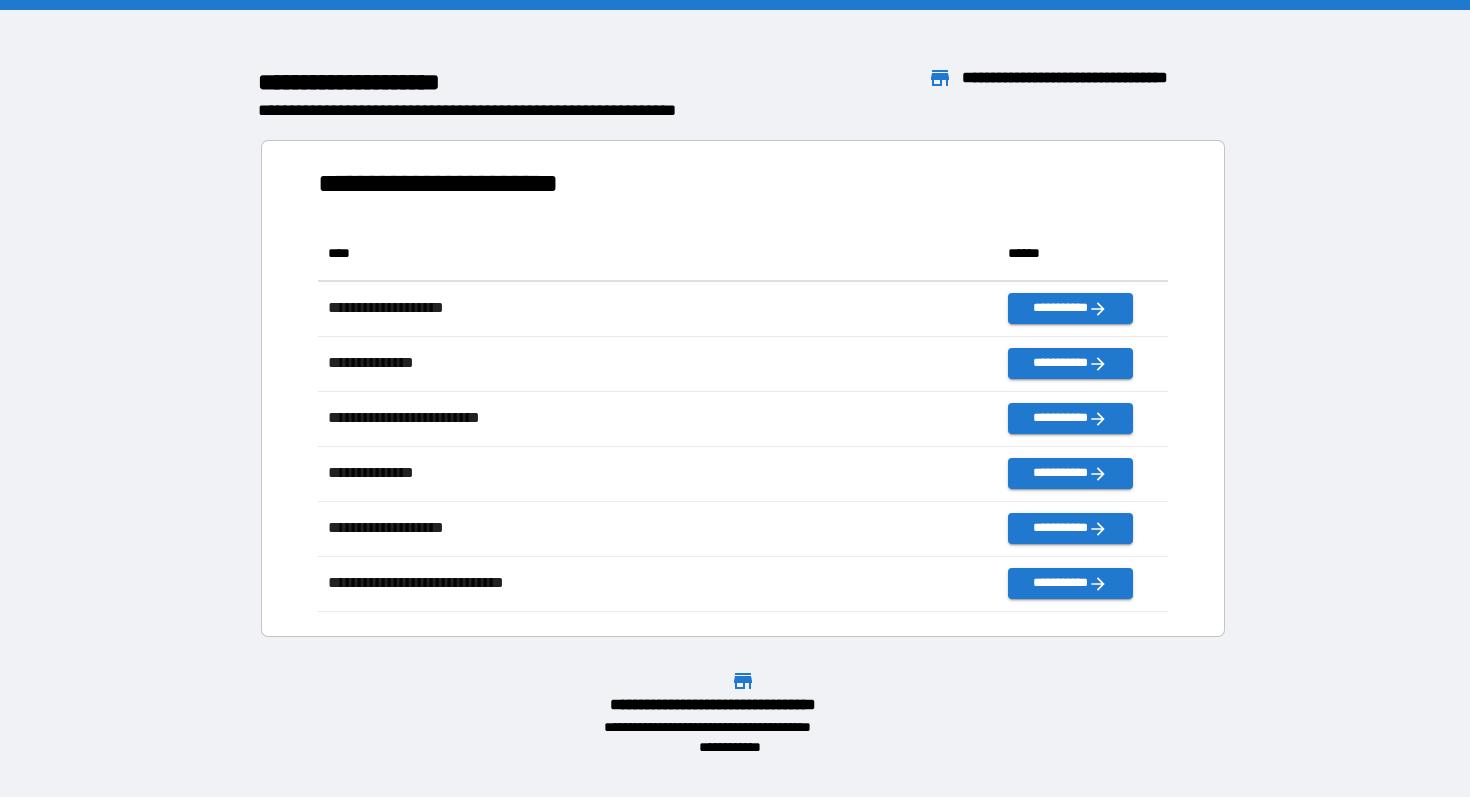 scroll, scrollTop: 1, scrollLeft: 1, axis: both 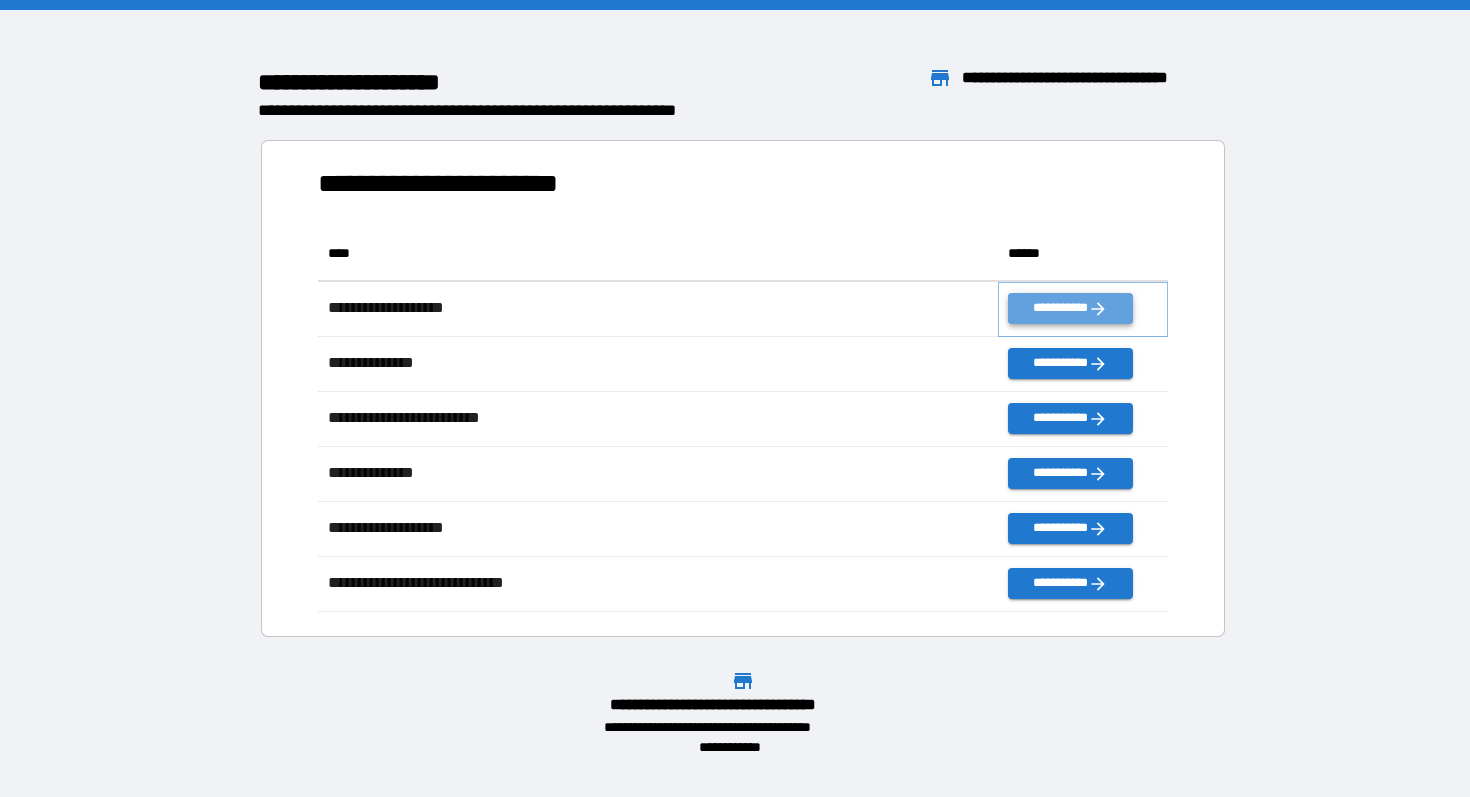 click on "**********" at bounding box center (1070, 308) 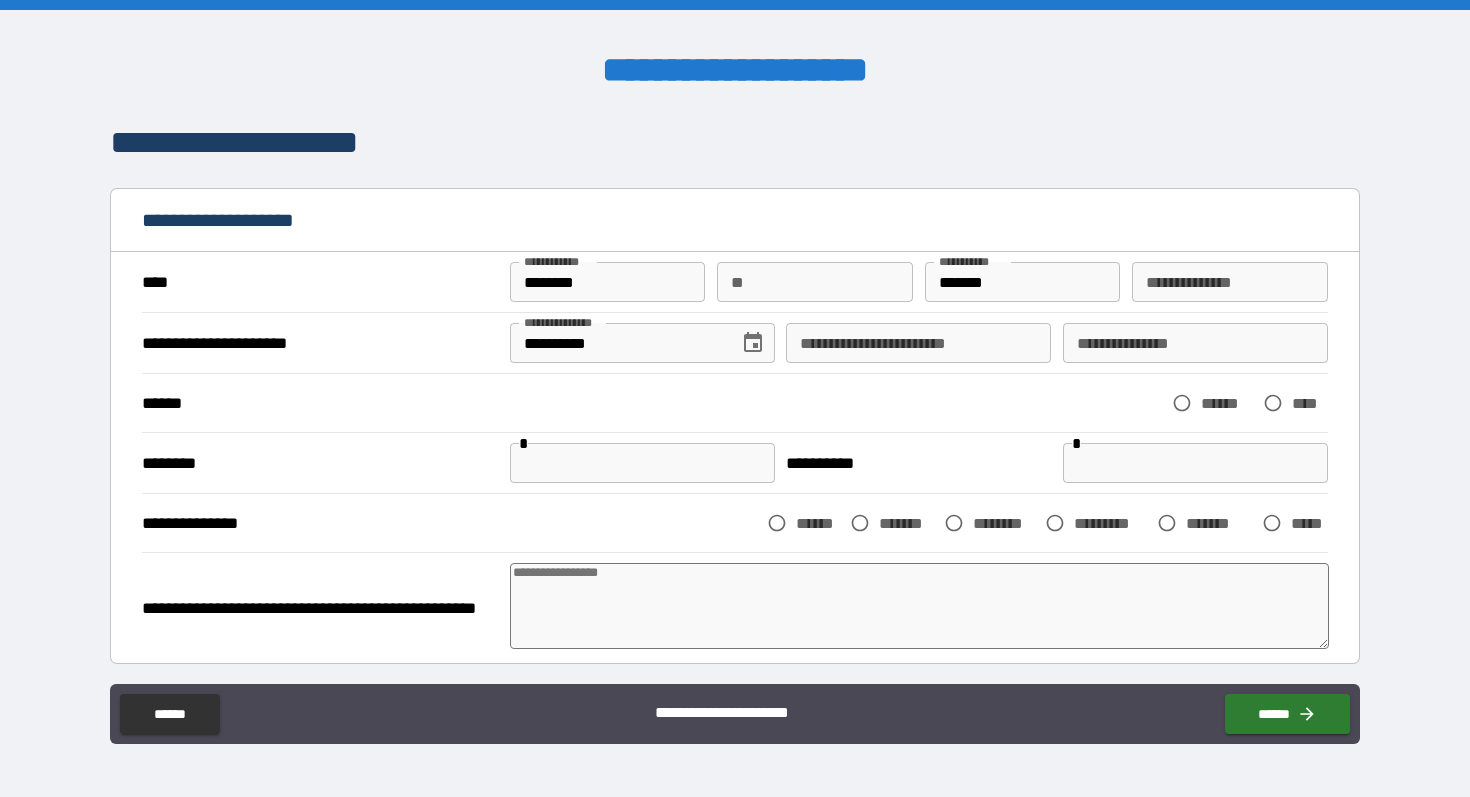 type on "*" 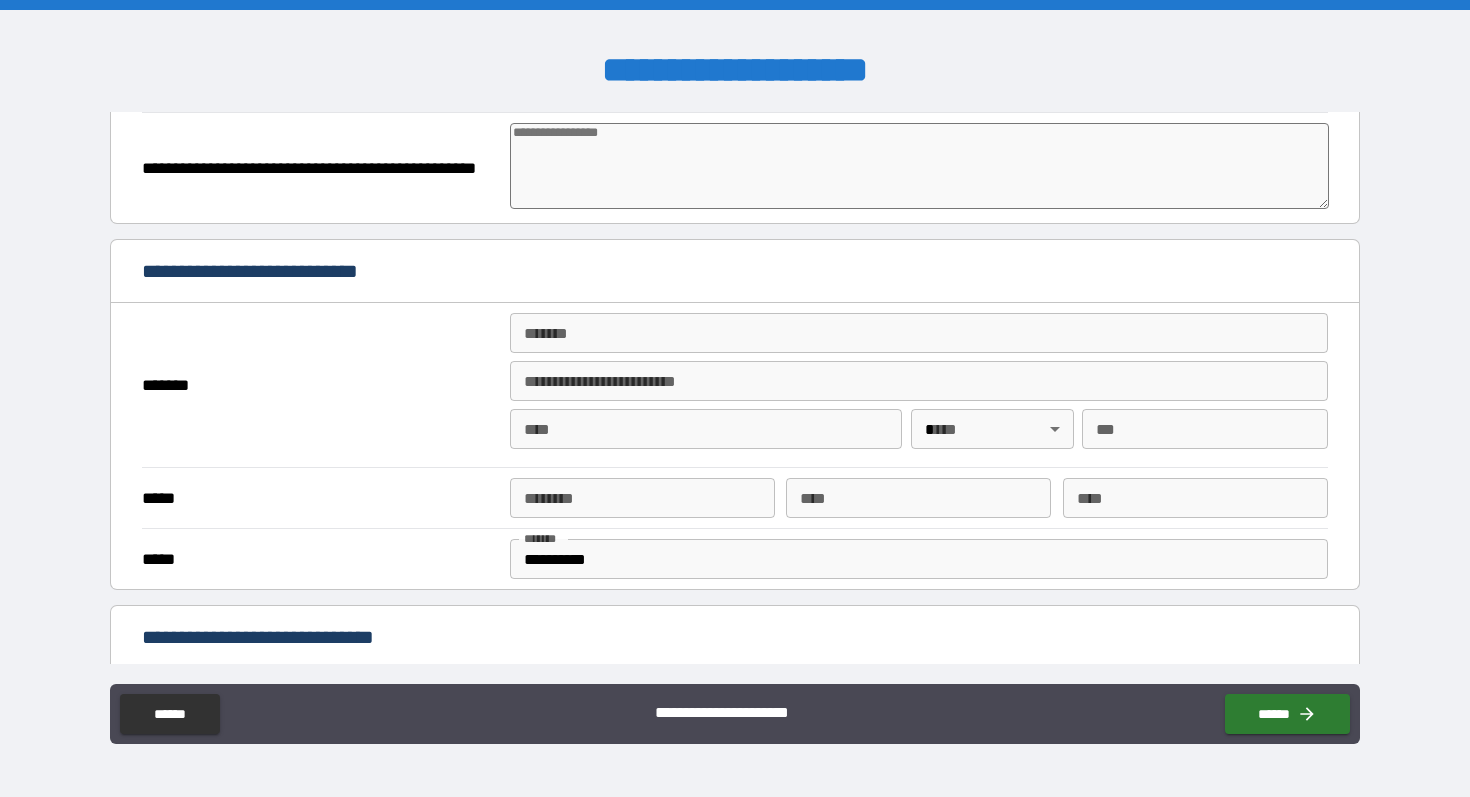 scroll, scrollTop: 0, scrollLeft: 0, axis: both 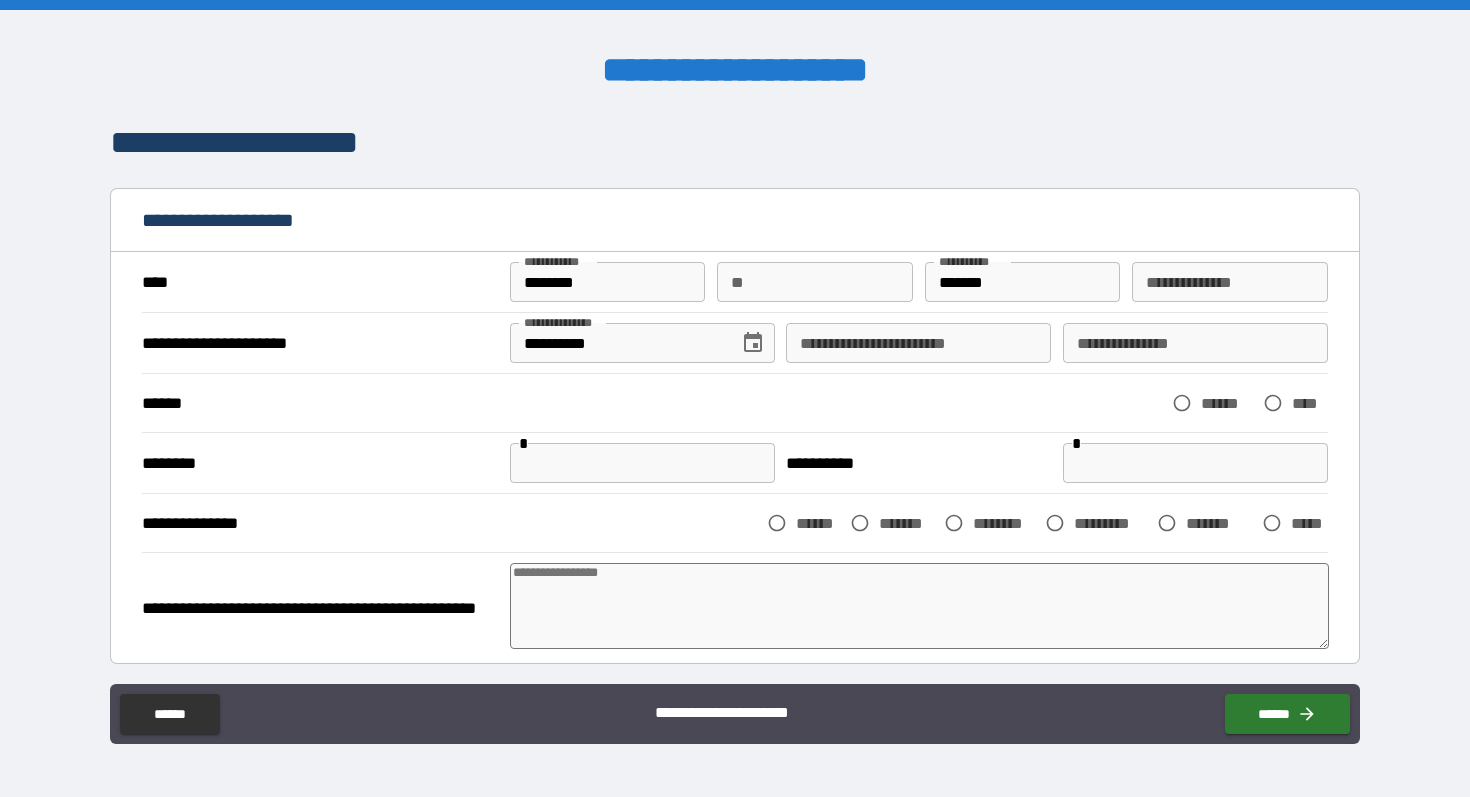 click on "**********" at bounding box center (918, 343) 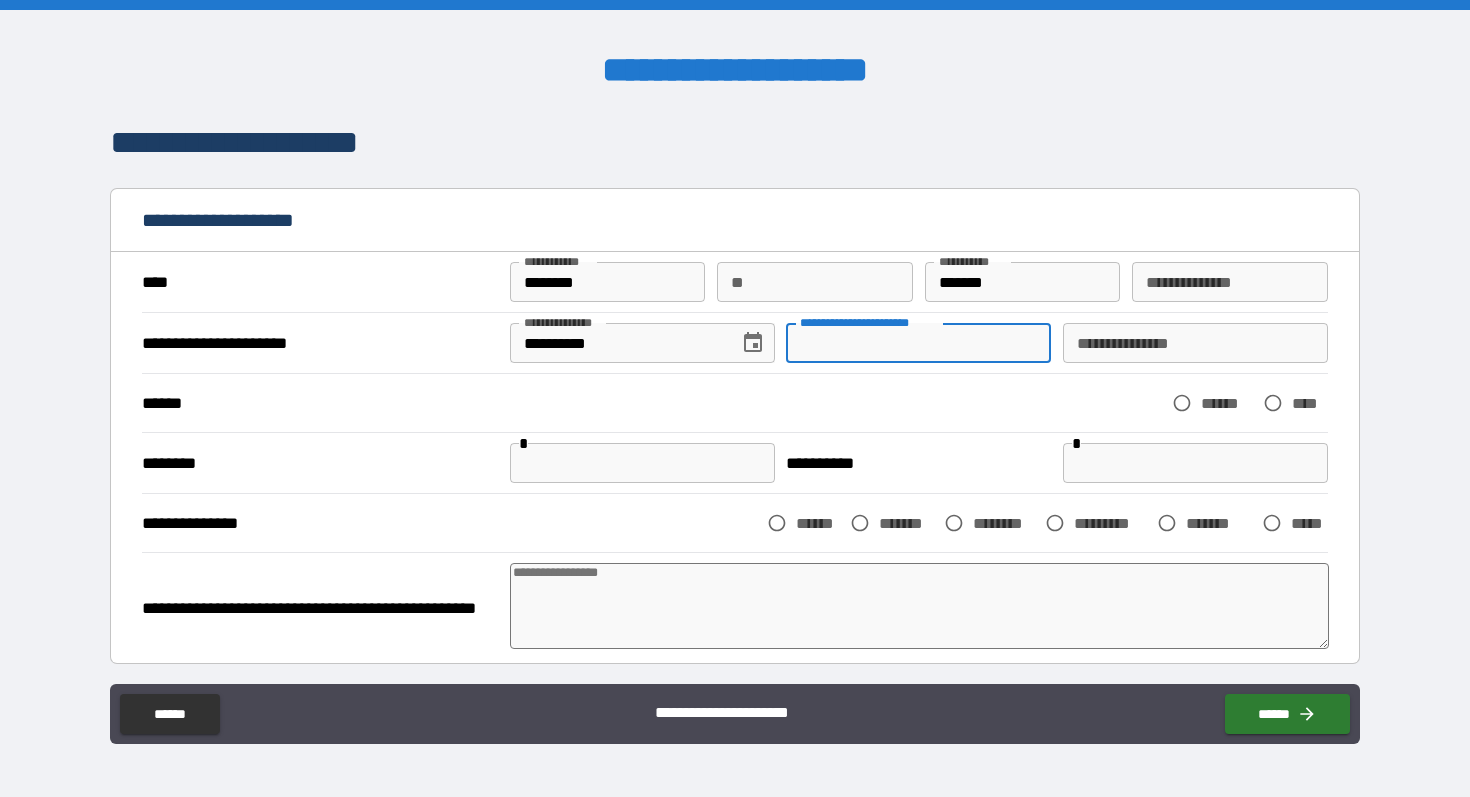 type on "*" 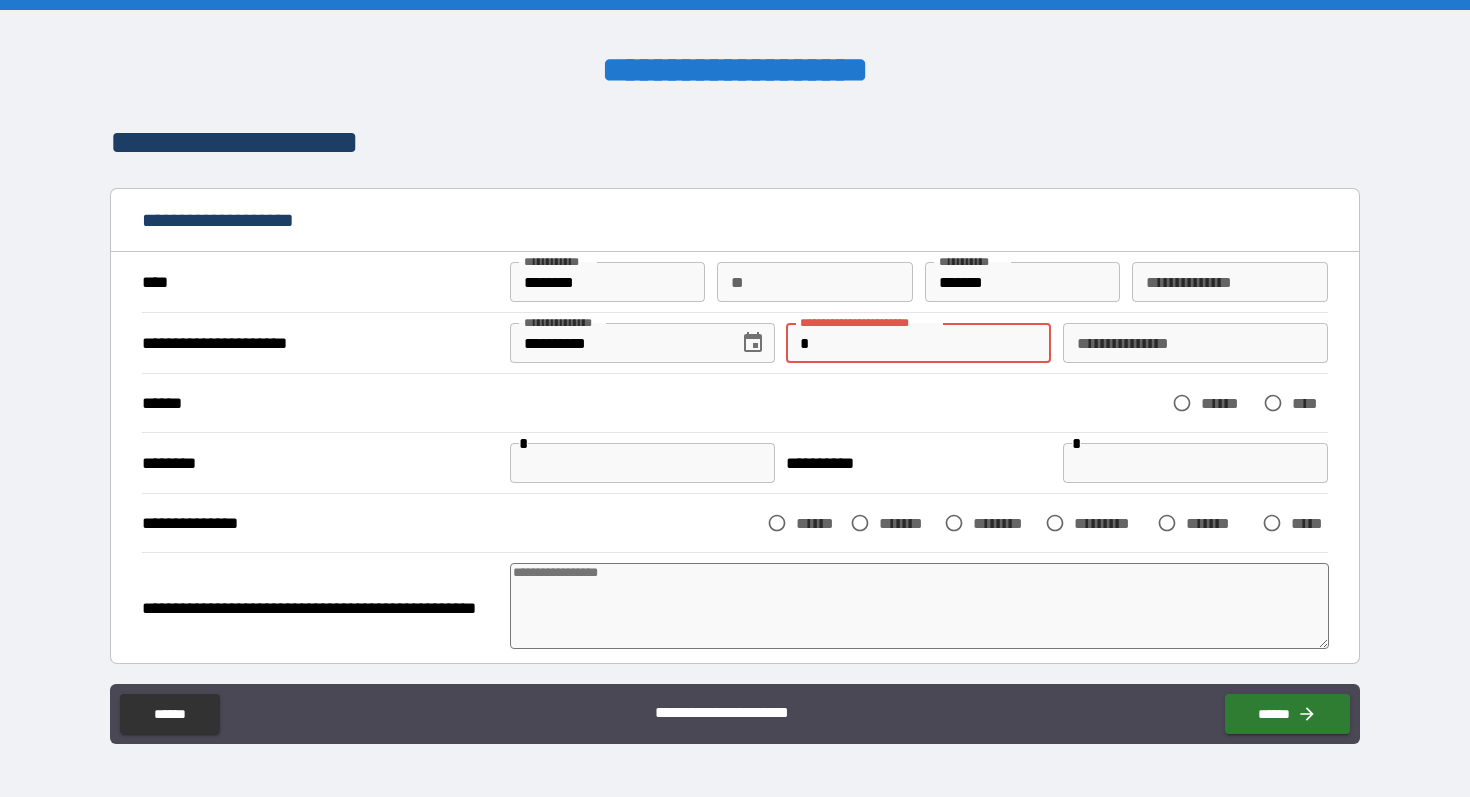 type on "**" 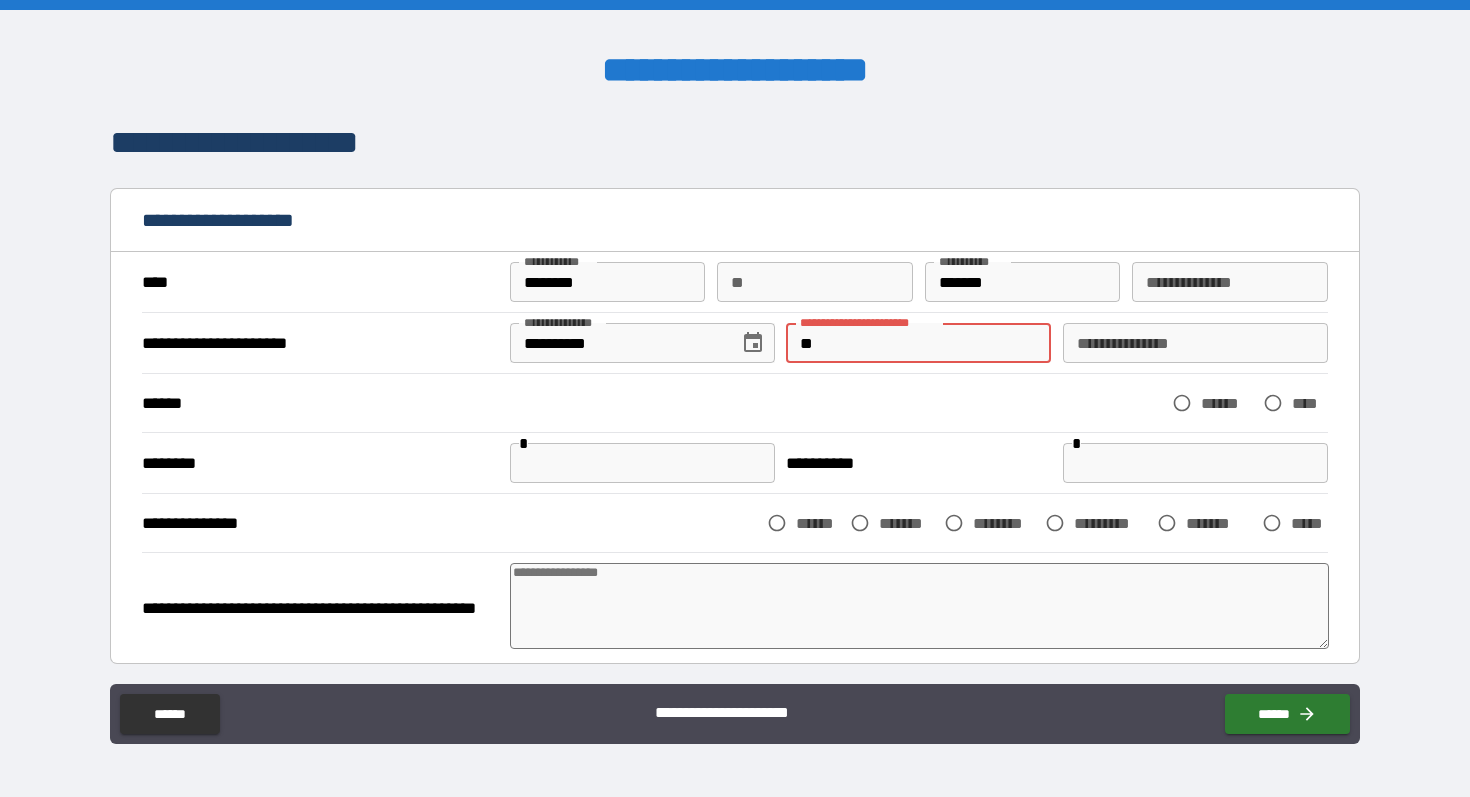 type on "*" 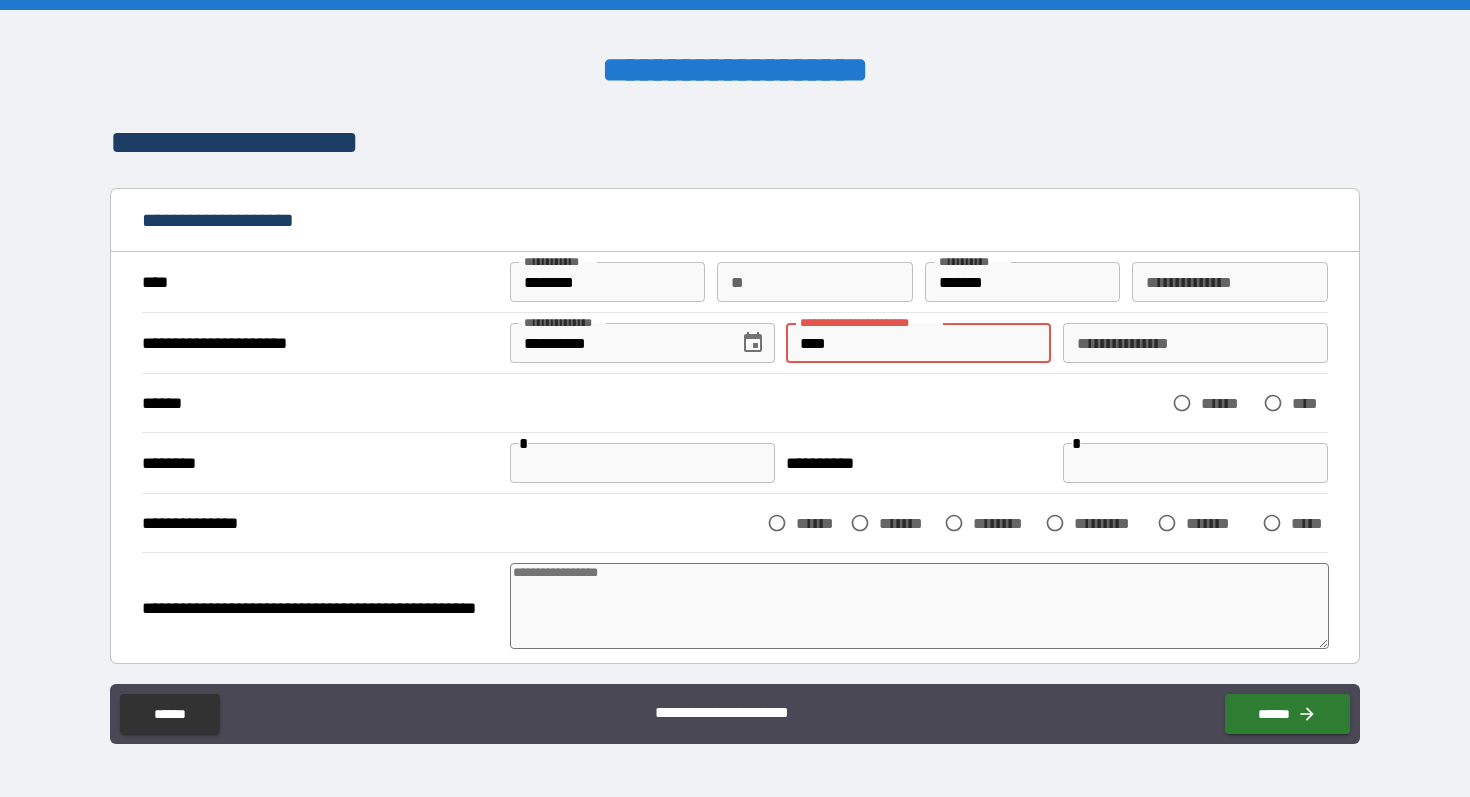 type on "*" 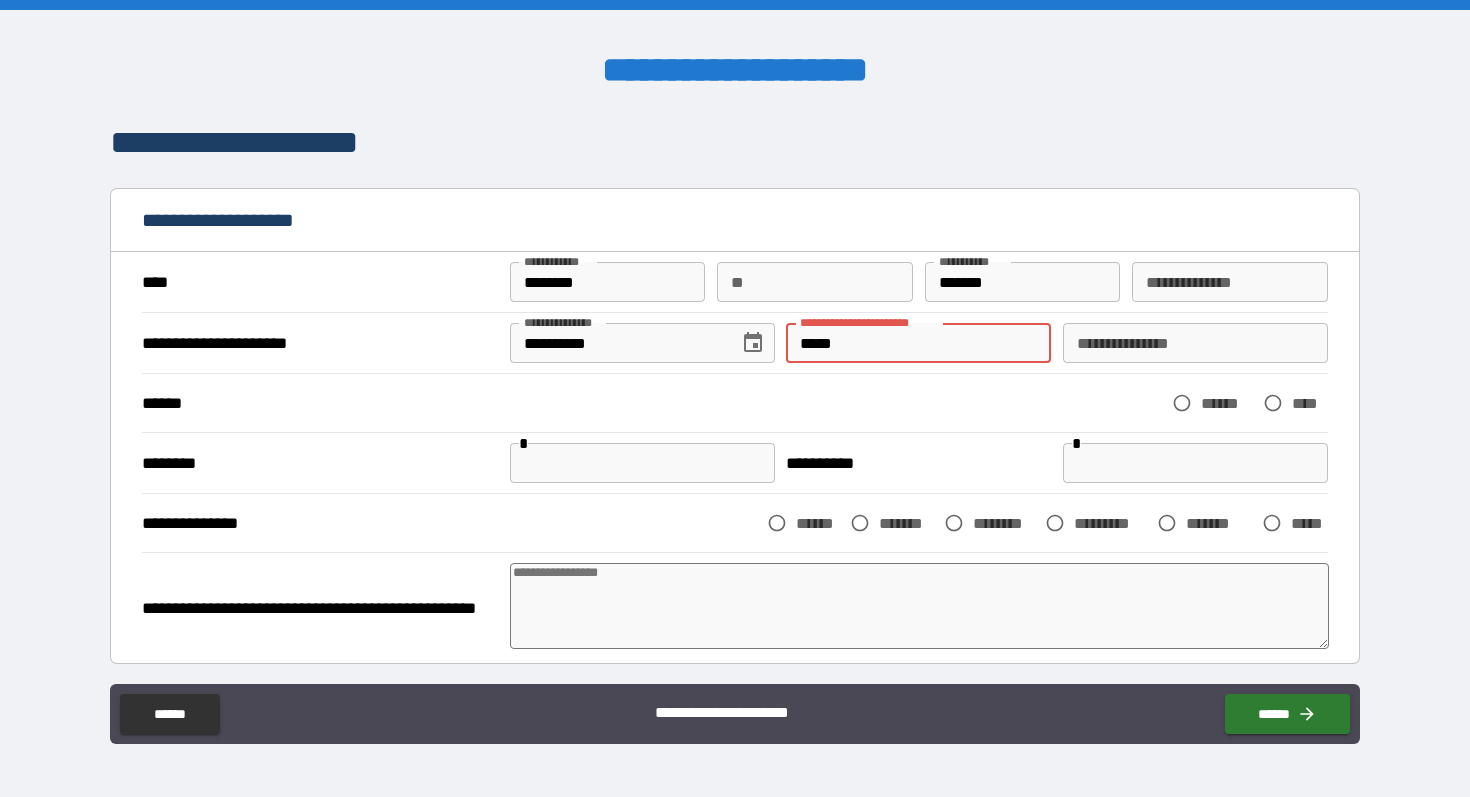 type on "*" 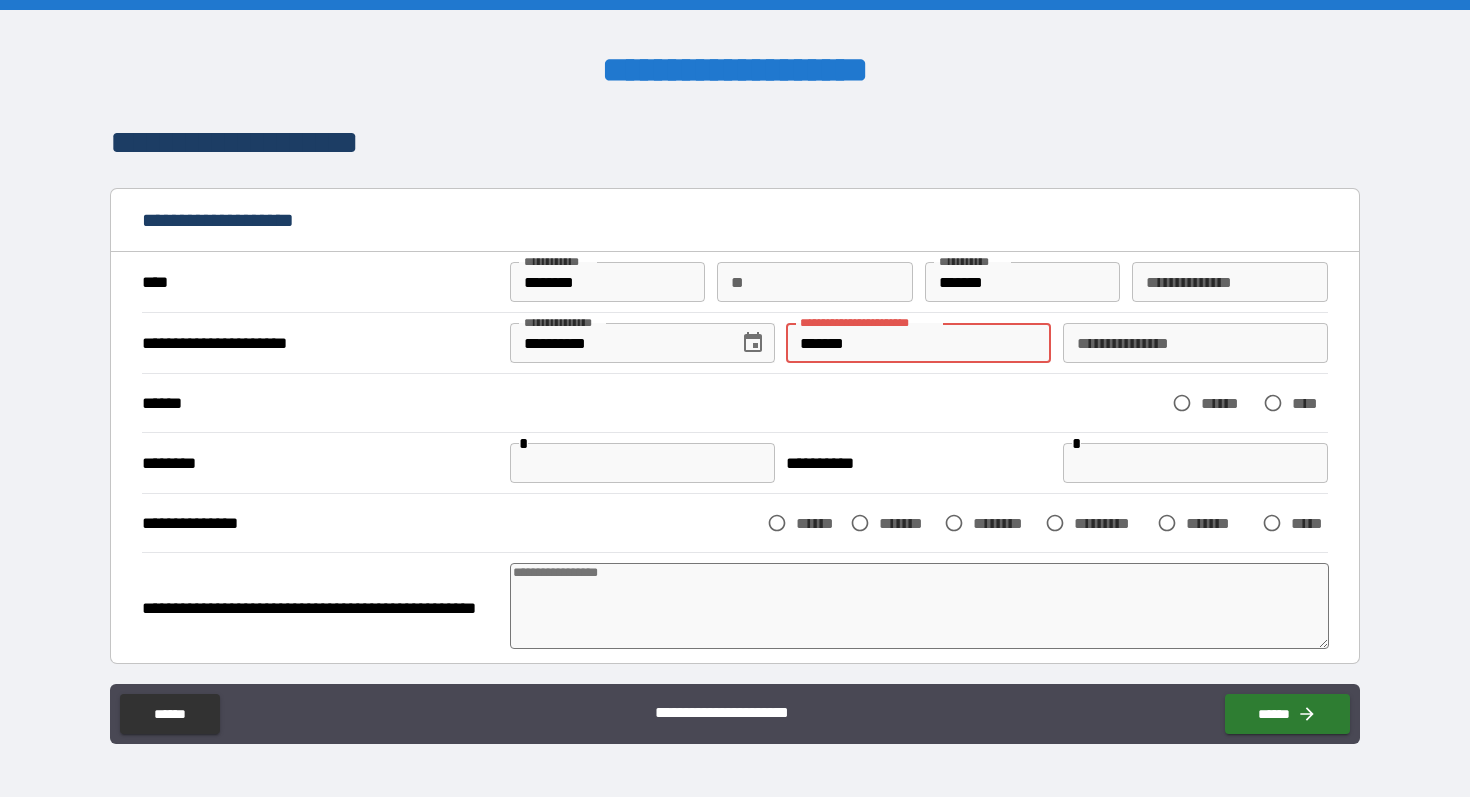 type on "********" 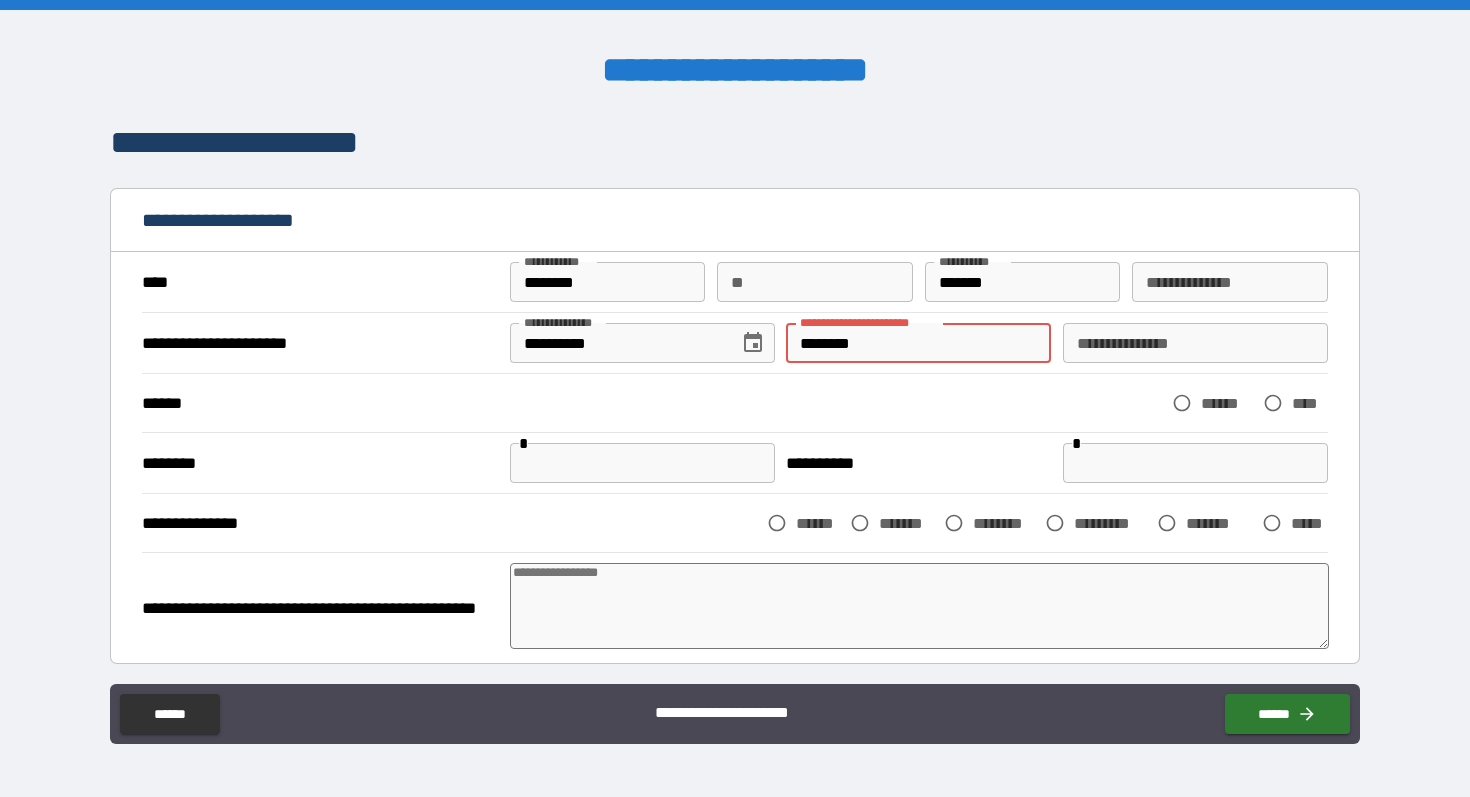 type on "*" 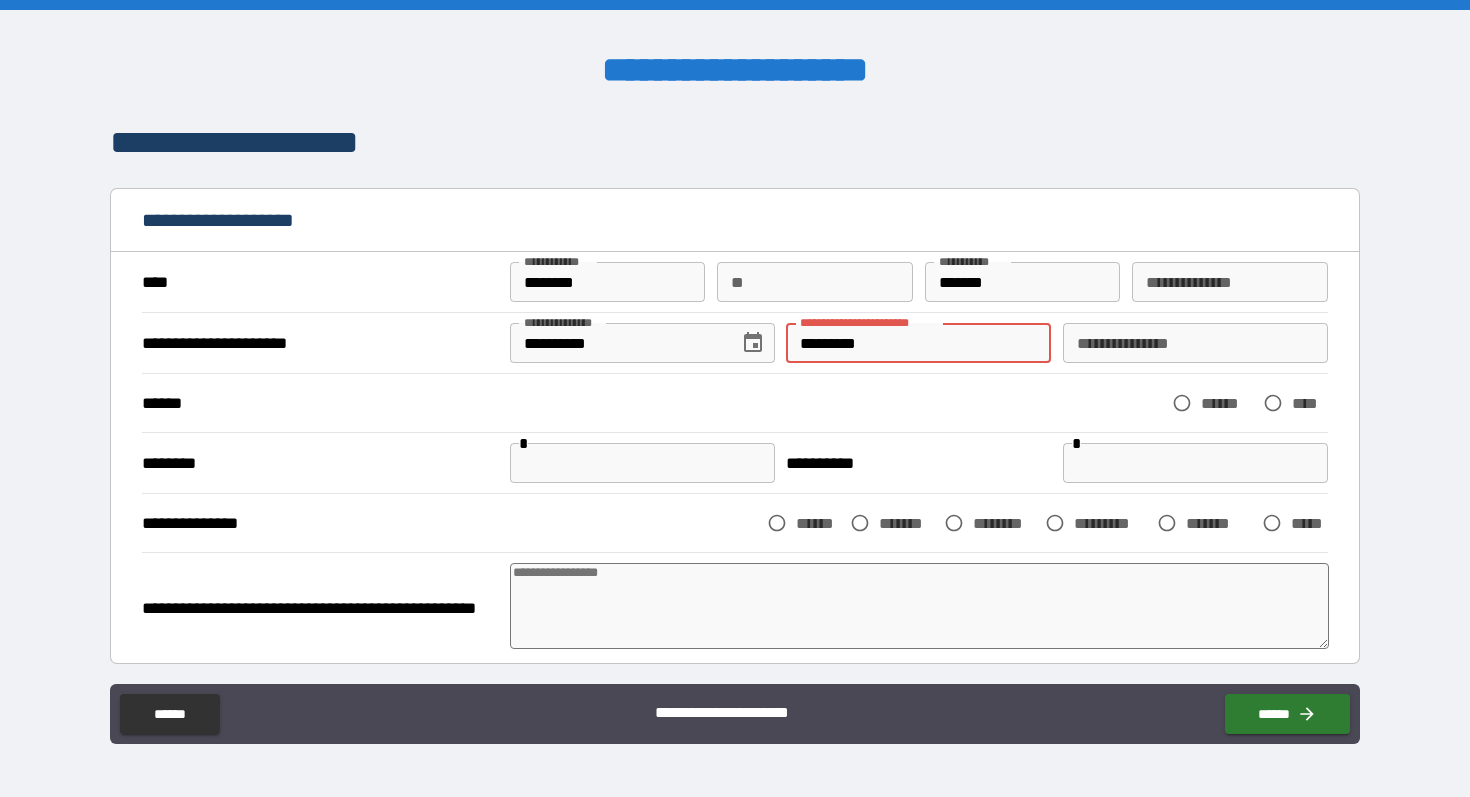 type on "**********" 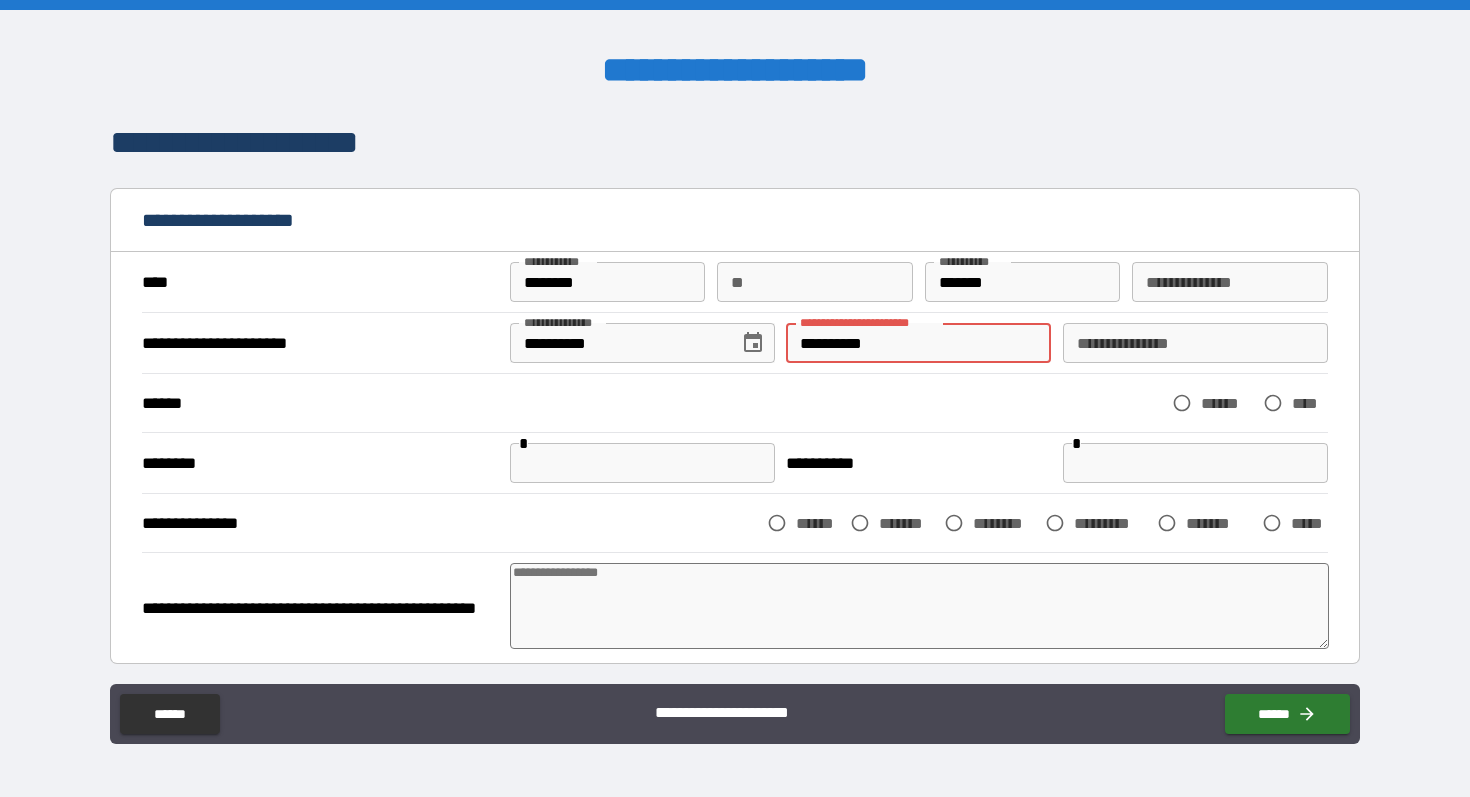 type on "*" 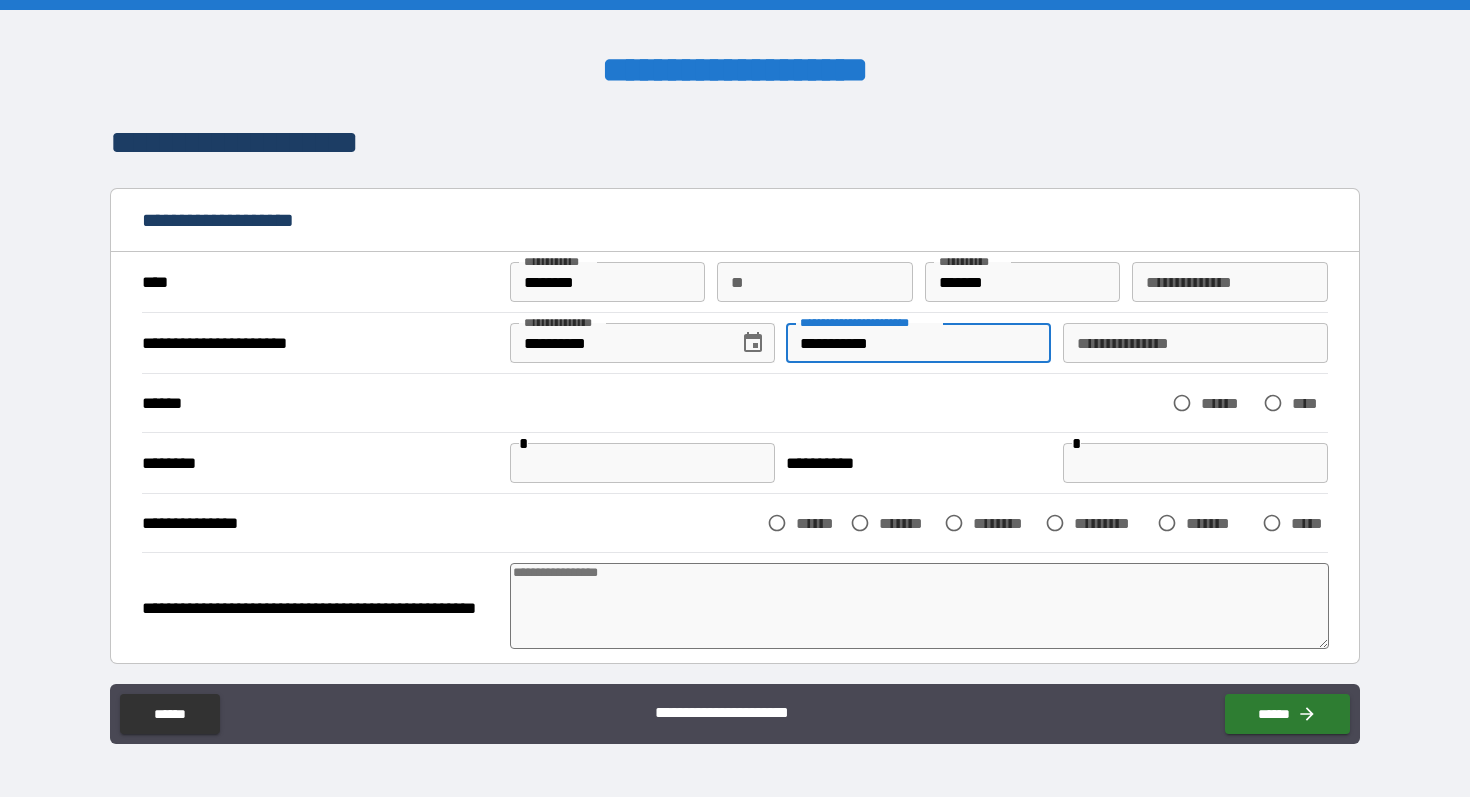 type on "*" 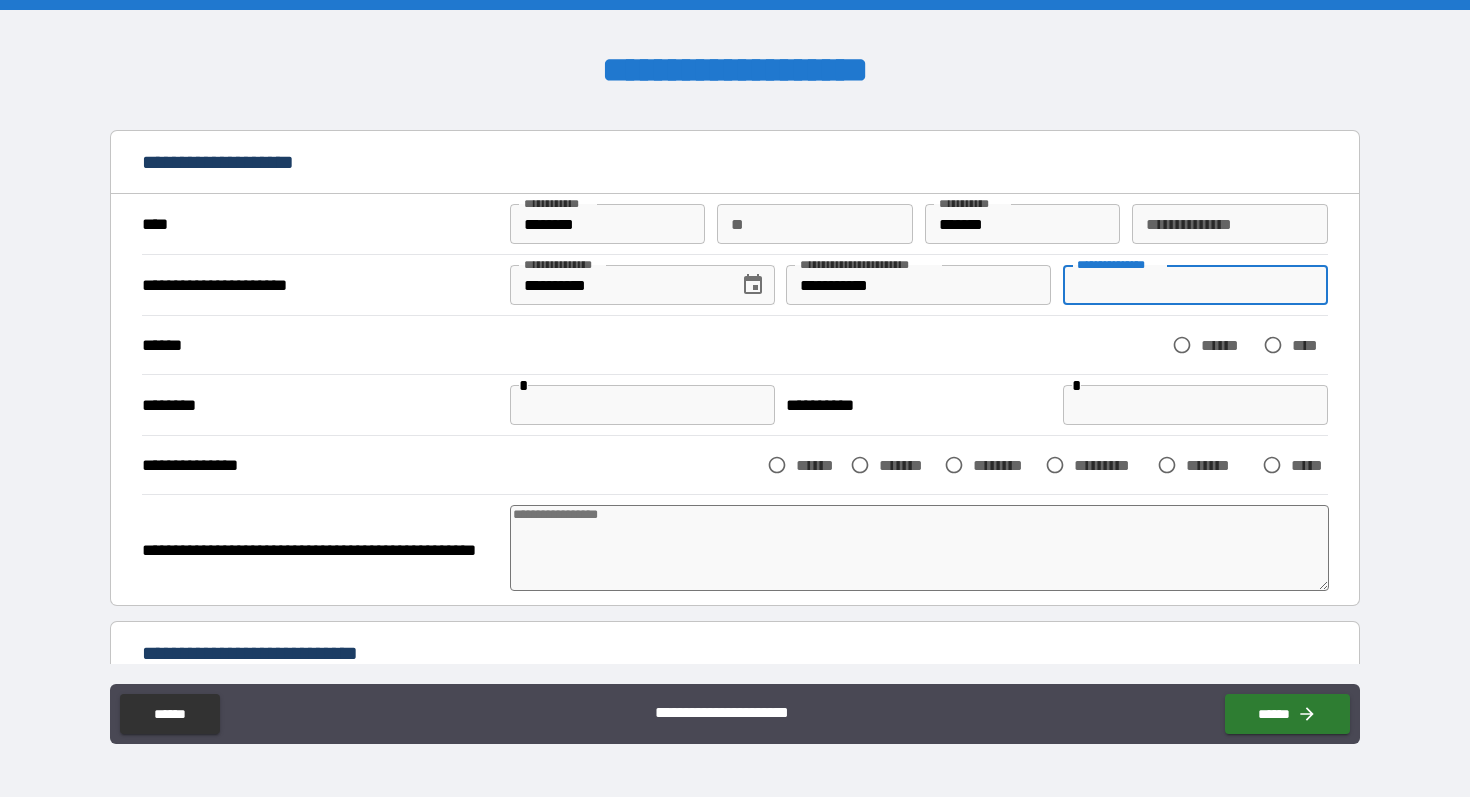 scroll, scrollTop: 122, scrollLeft: 0, axis: vertical 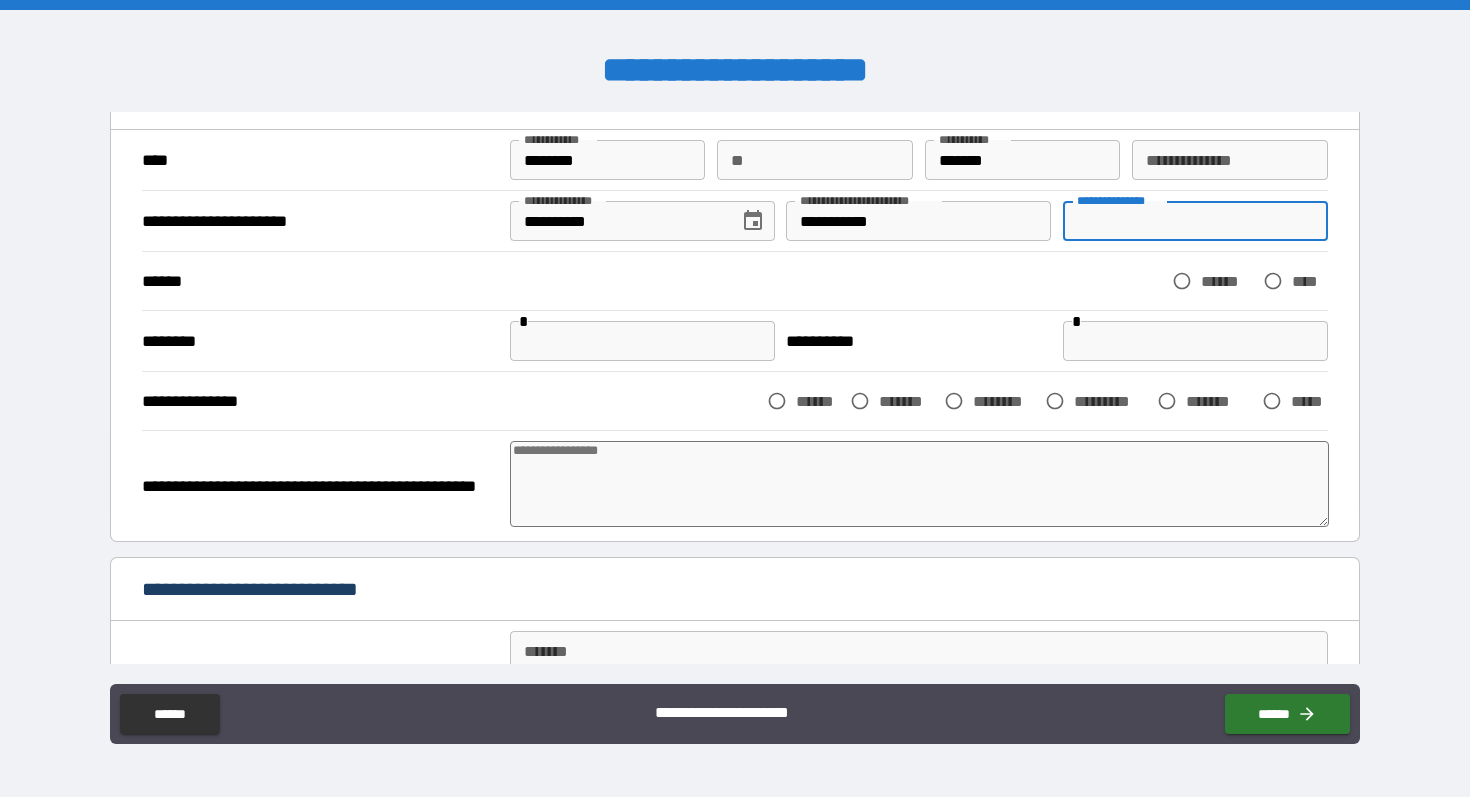click at bounding box center [1195, 341] 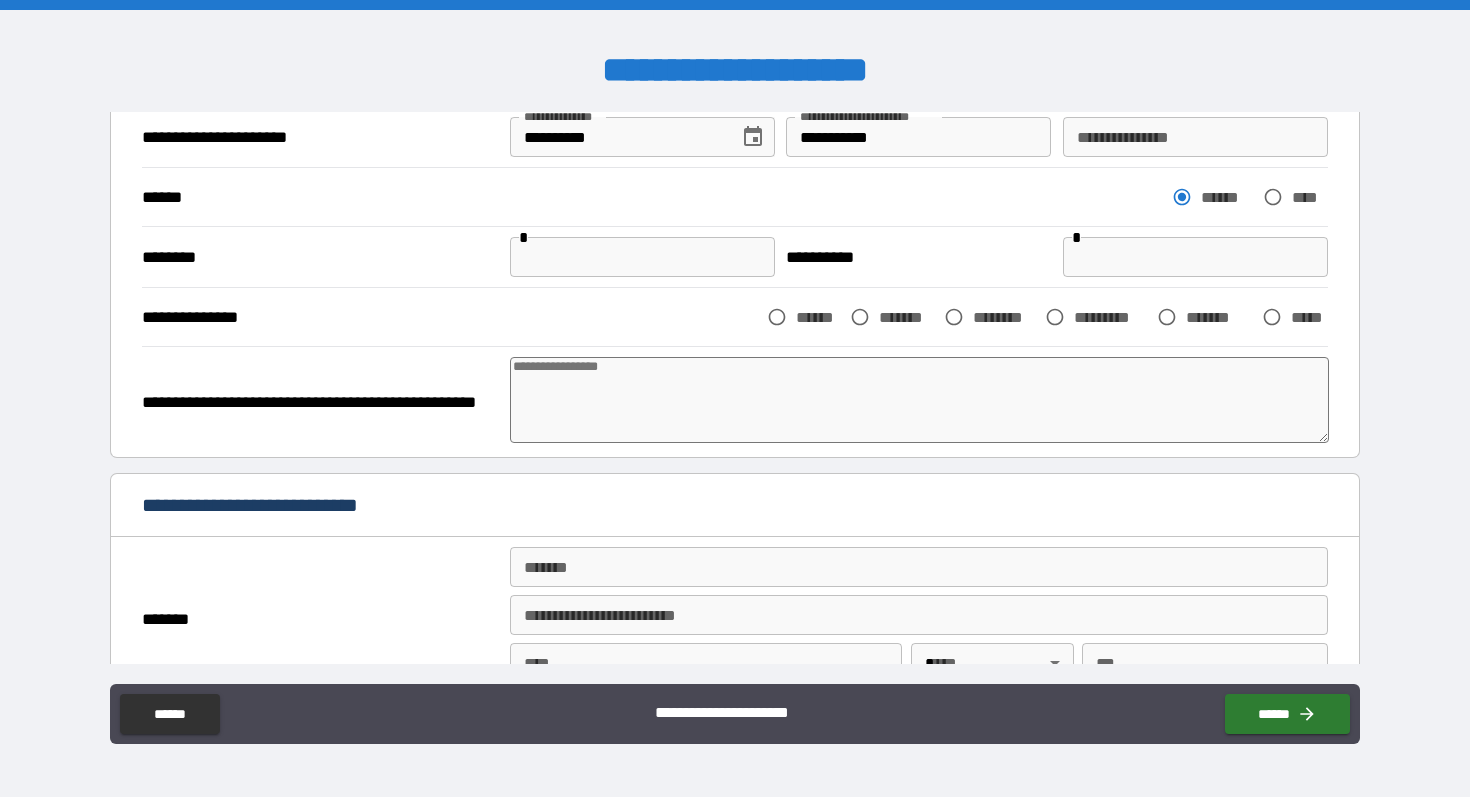 scroll, scrollTop: 279, scrollLeft: 0, axis: vertical 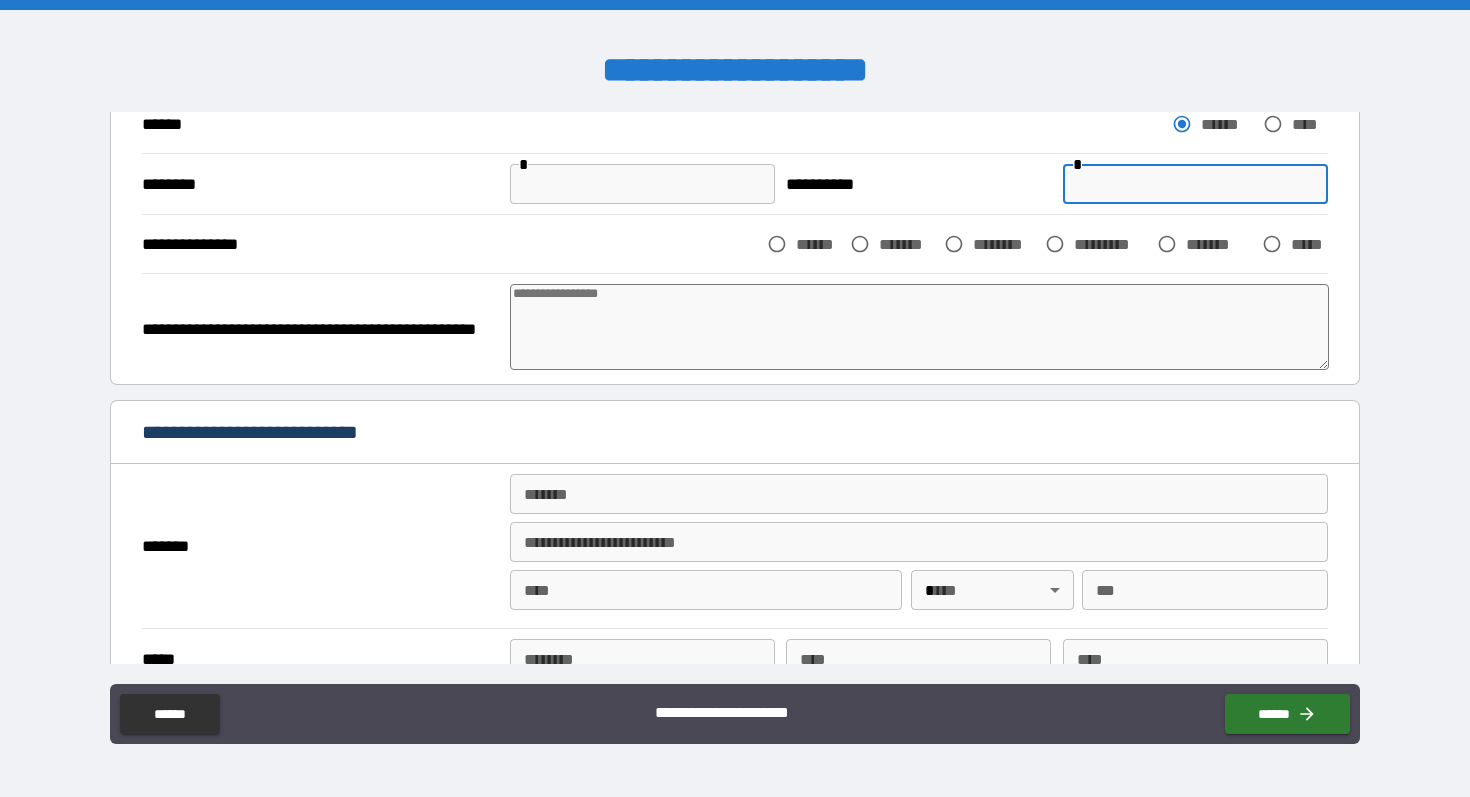 click at bounding box center [1195, 184] 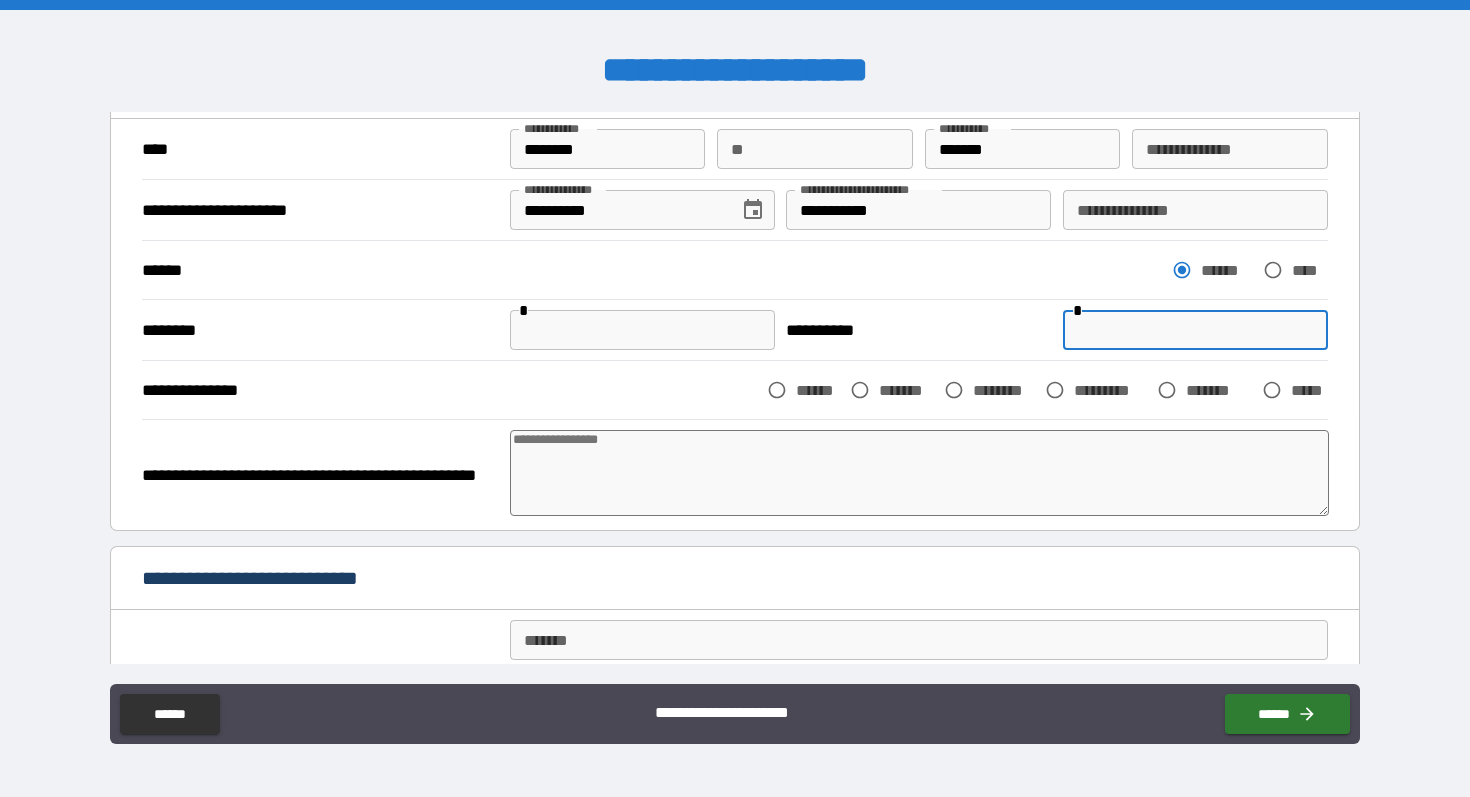 scroll, scrollTop: 130, scrollLeft: 0, axis: vertical 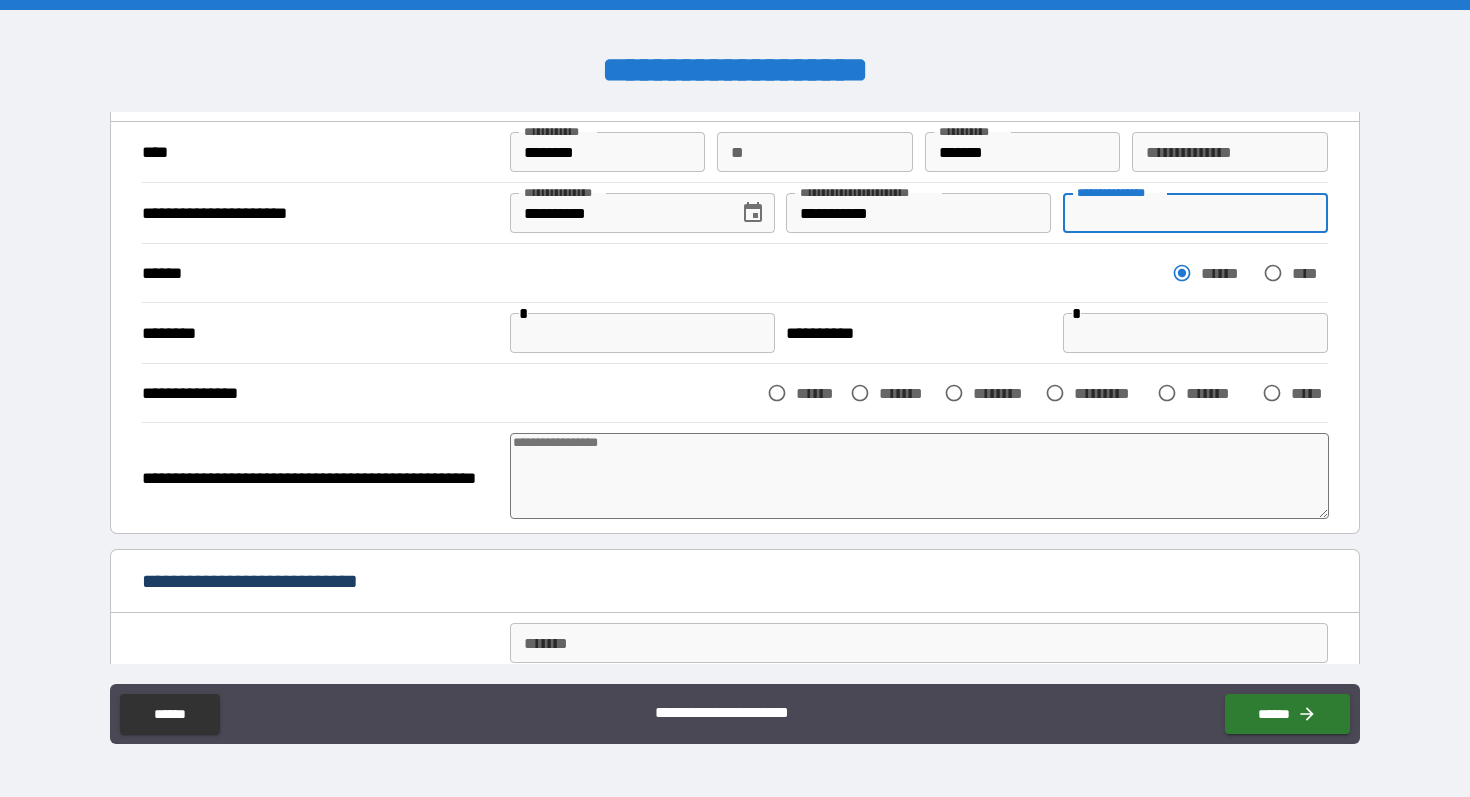 click on "**********" at bounding box center (1195, 213) 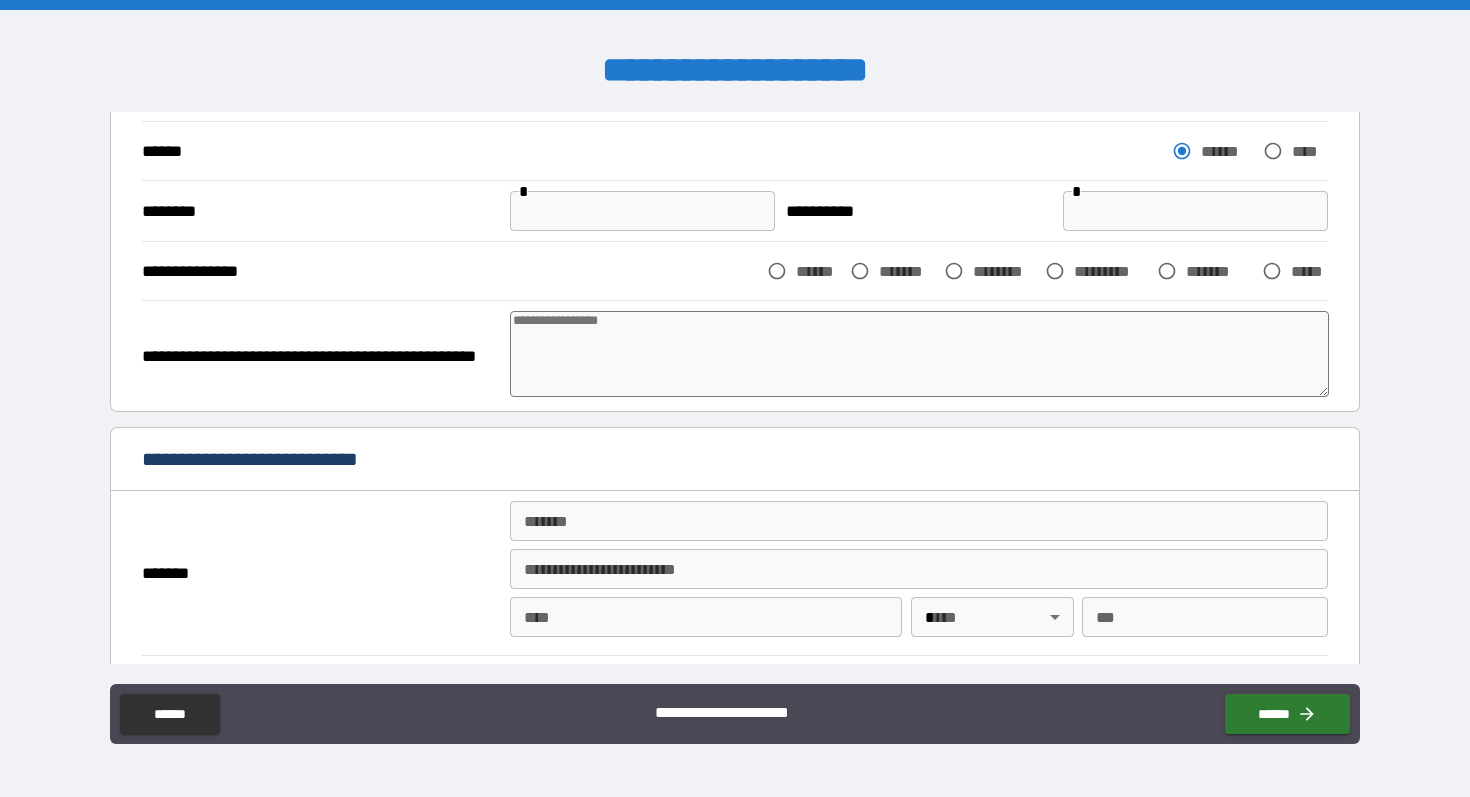 scroll, scrollTop: 0, scrollLeft: 0, axis: both 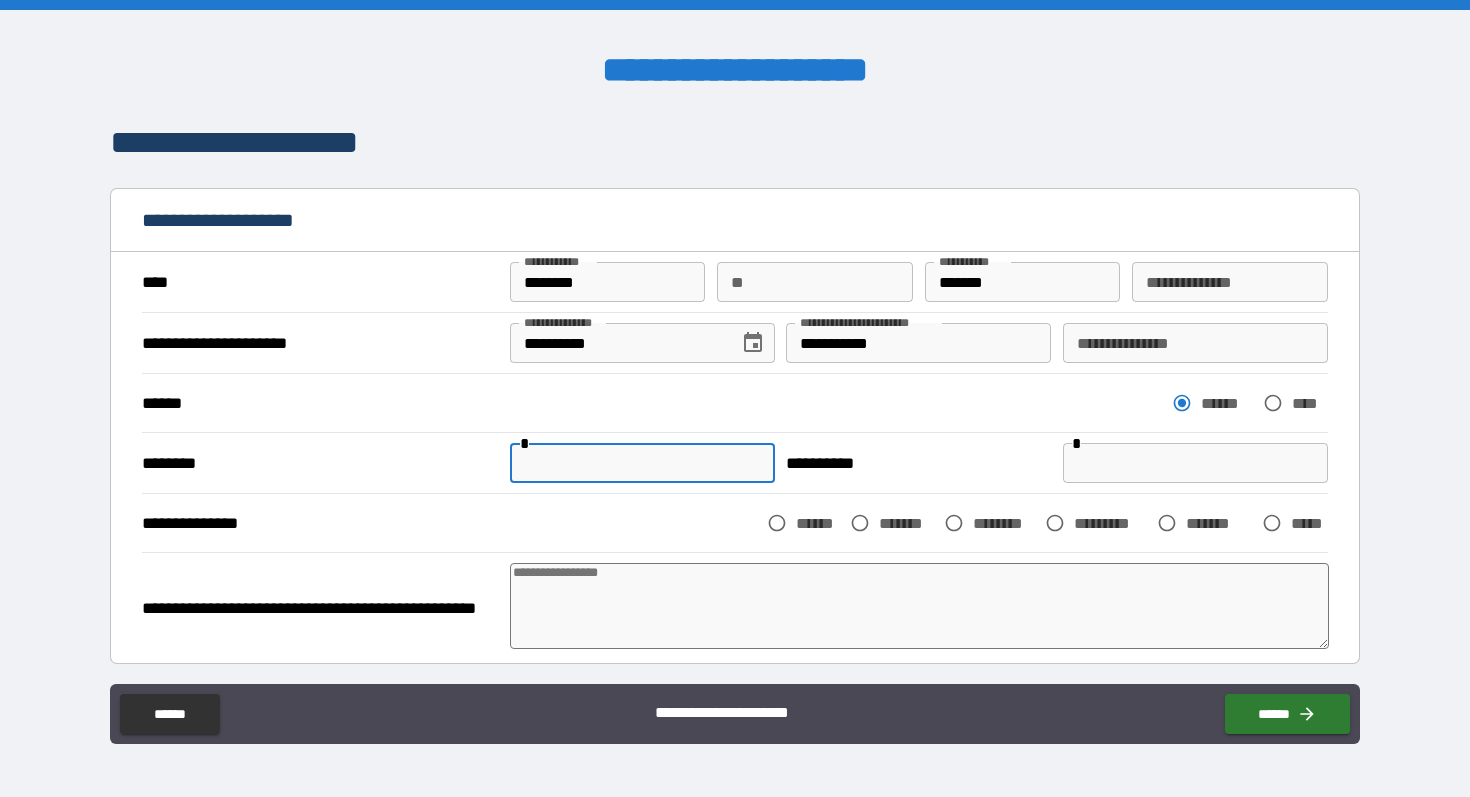 click at bounding box center (642, 463) 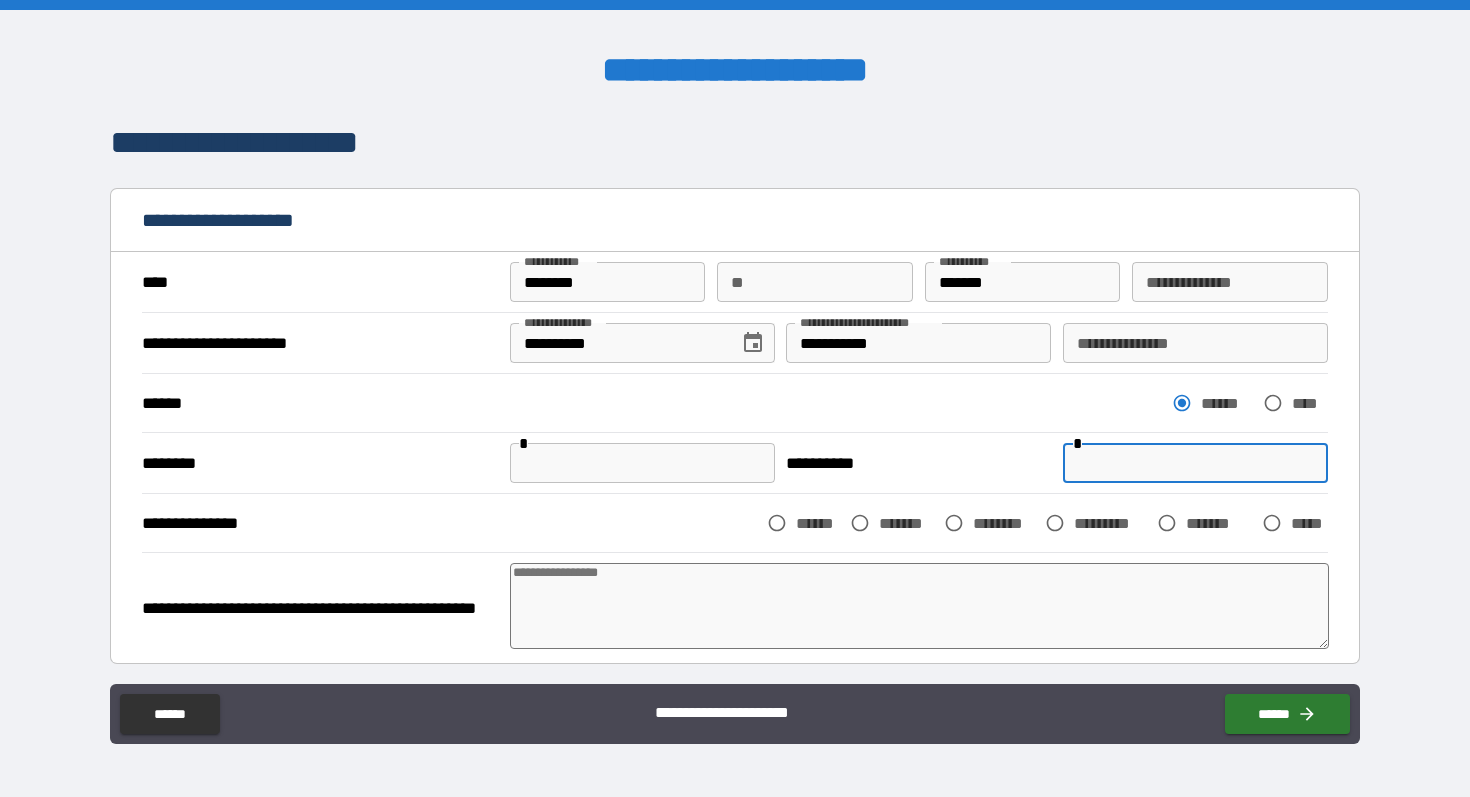 click at bounding box center (1195, 463) 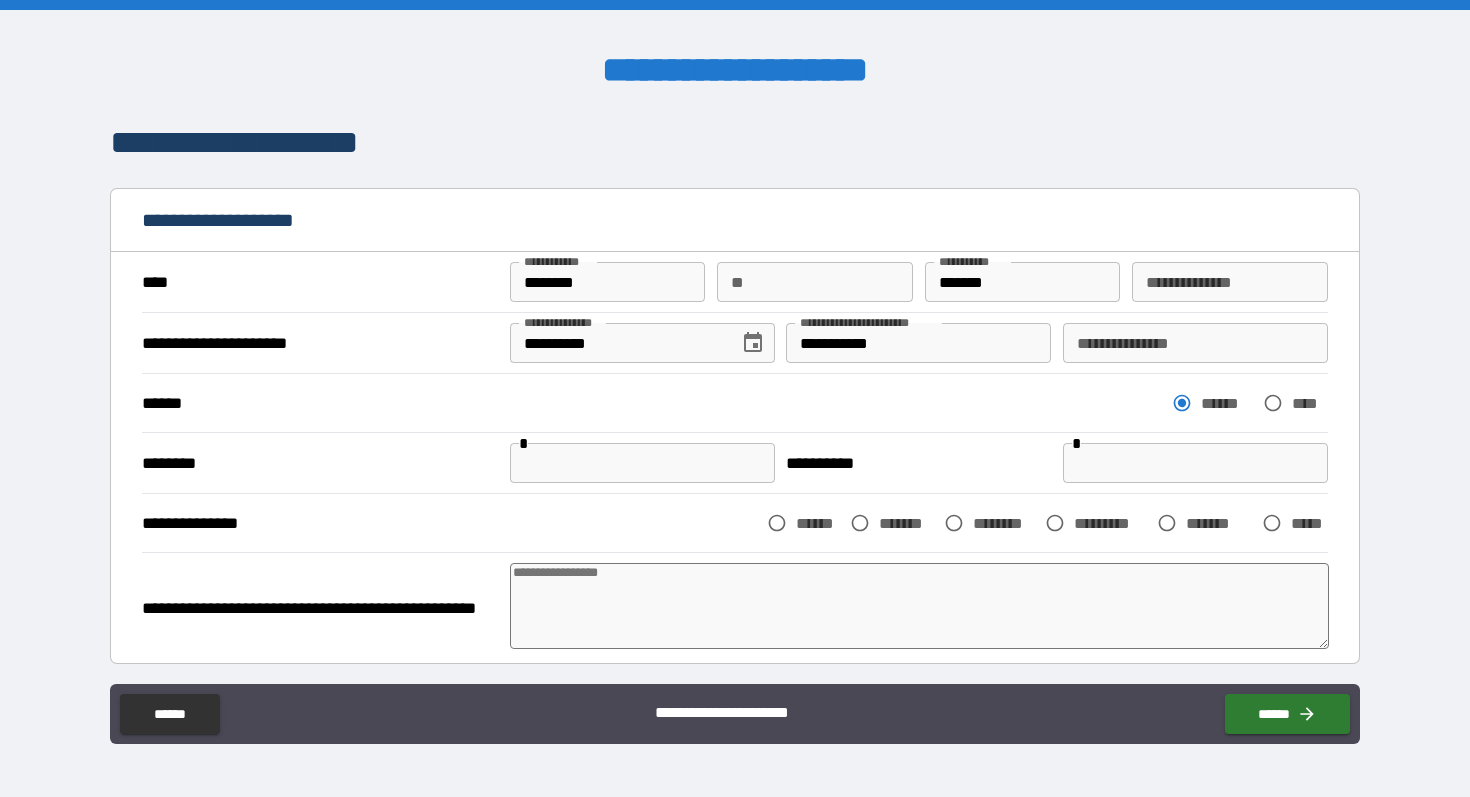 click at bounding box center (642, 463) 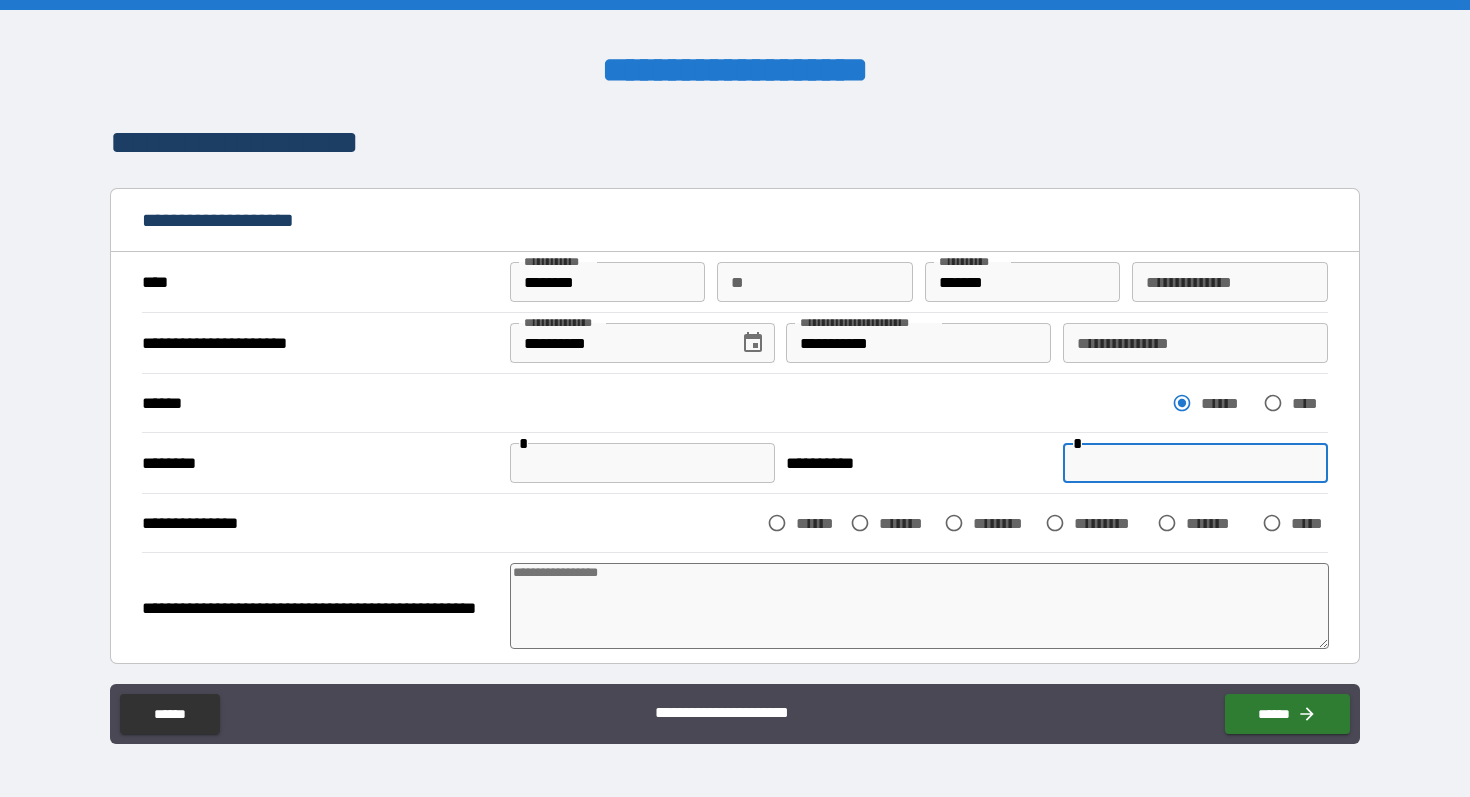 click at bounding box center (1195, 463) 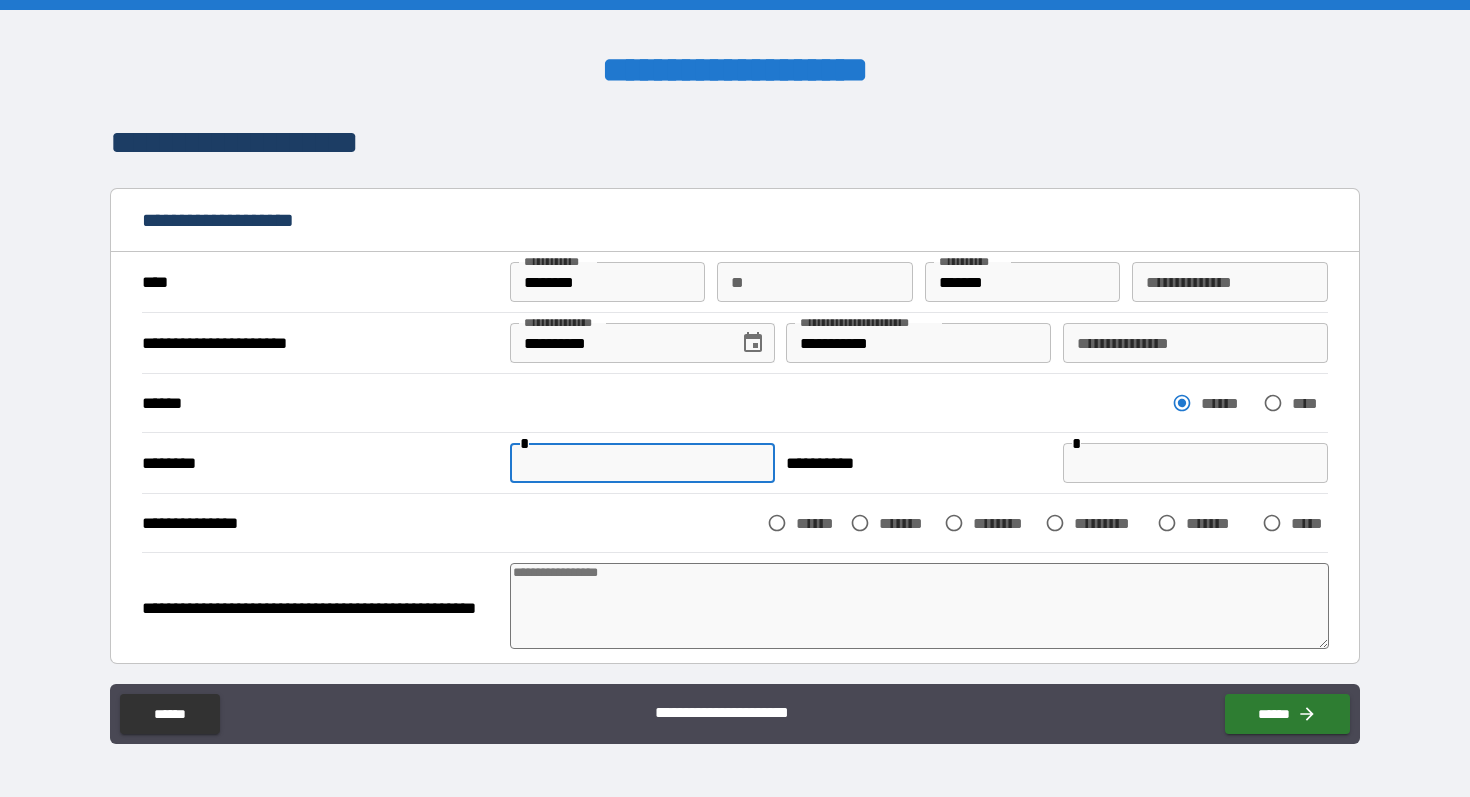 click at bounding box center (1195, 463) 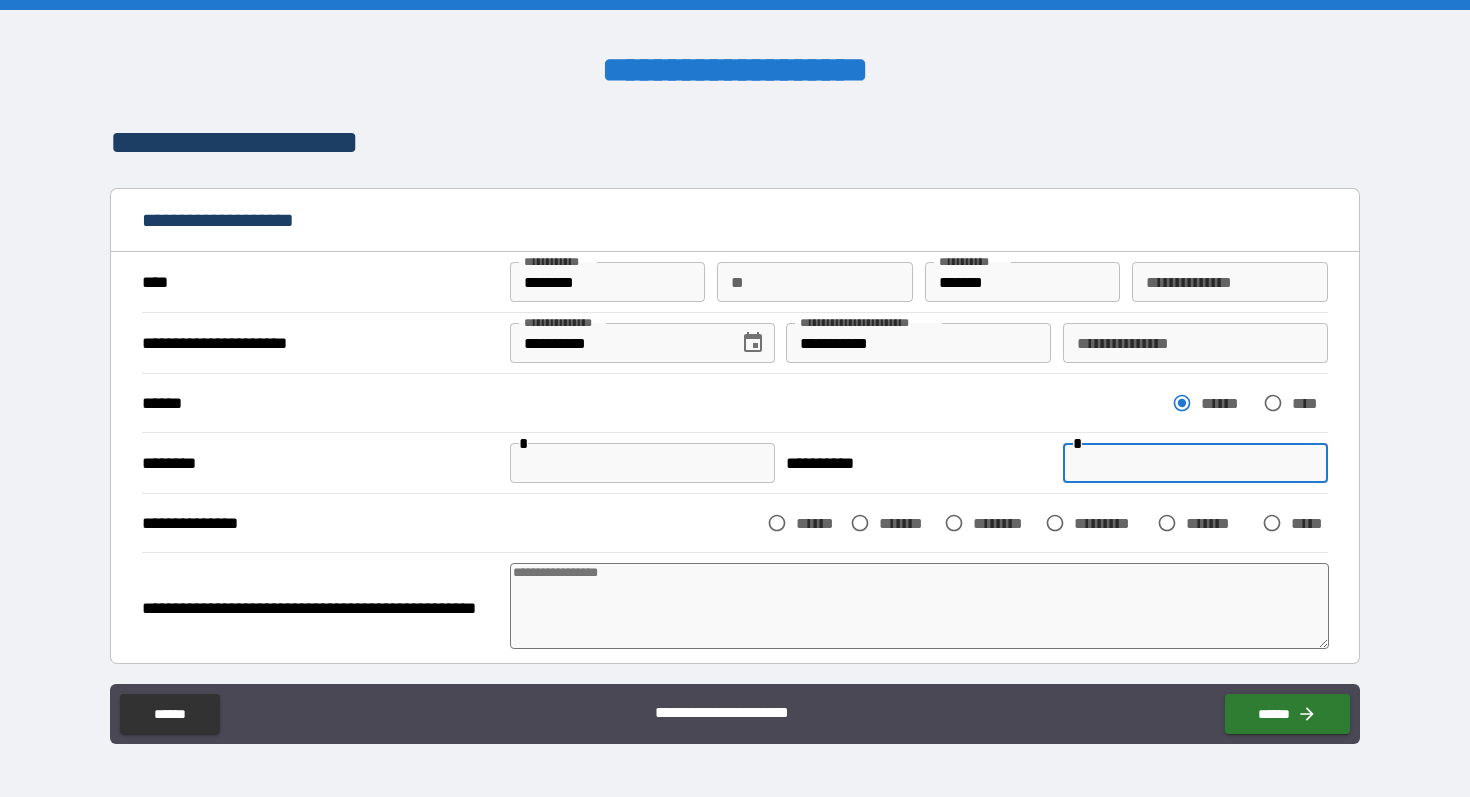 click at bounding box center [642, 463] 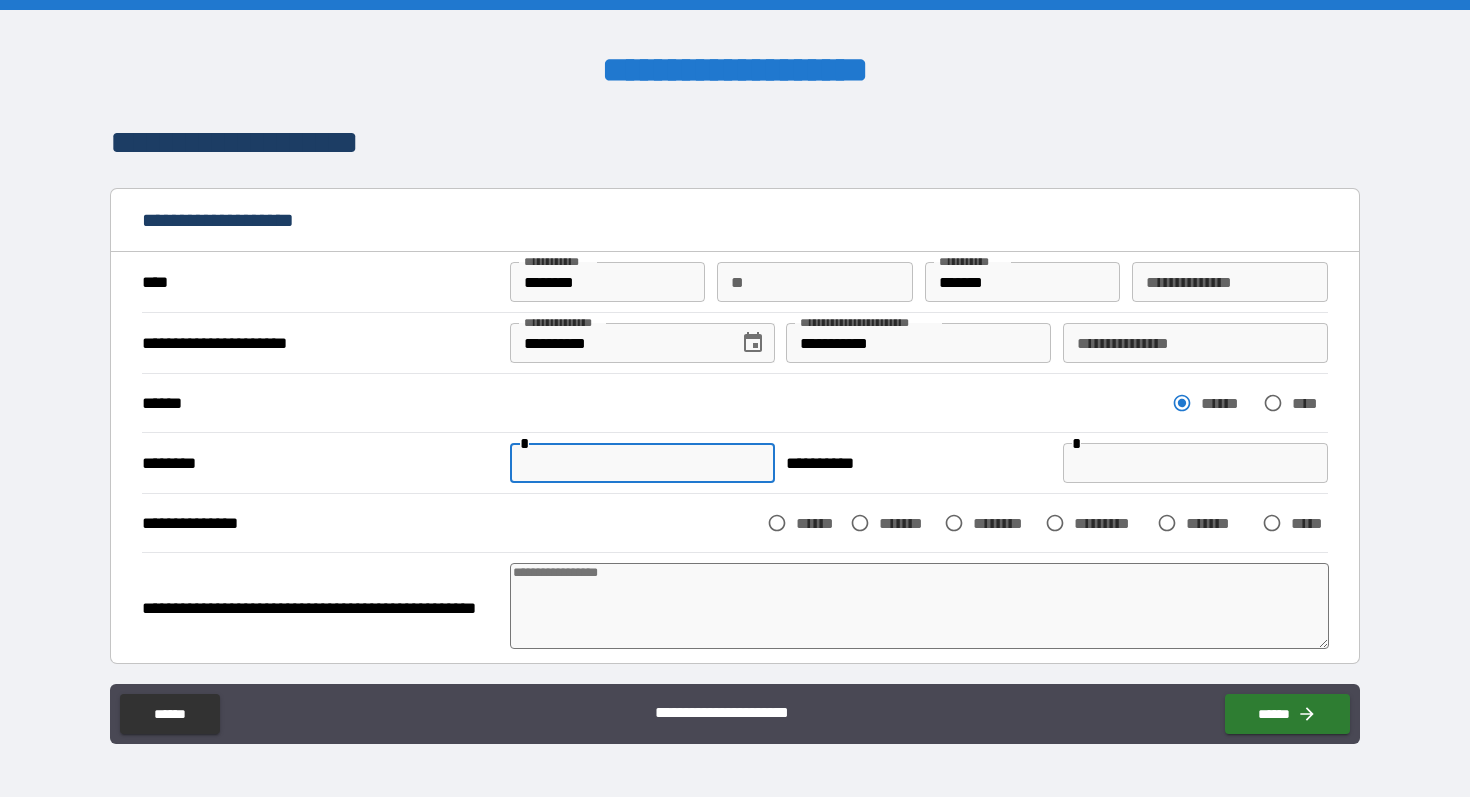 click at bounding box center [1195, 463] 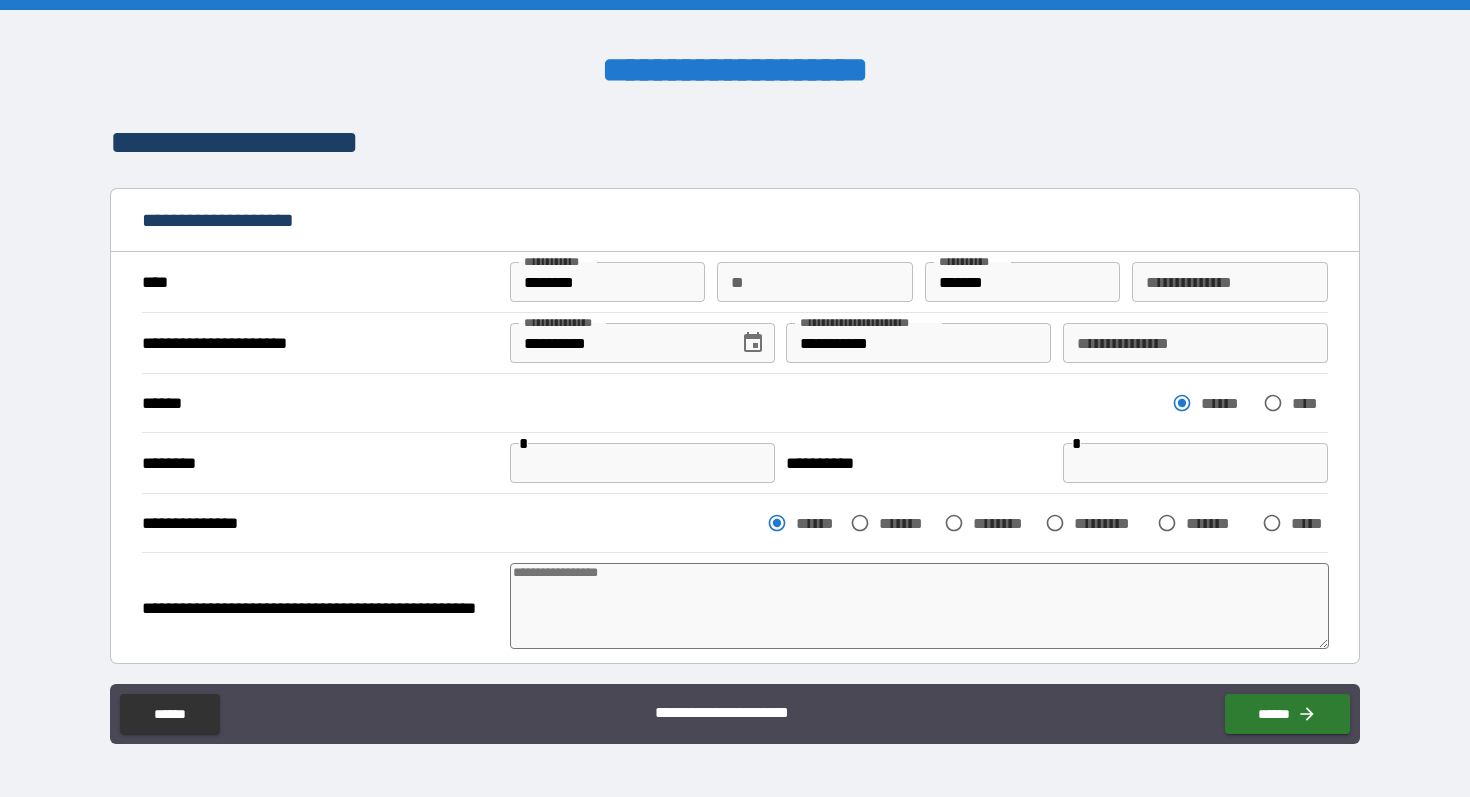 type on "*" 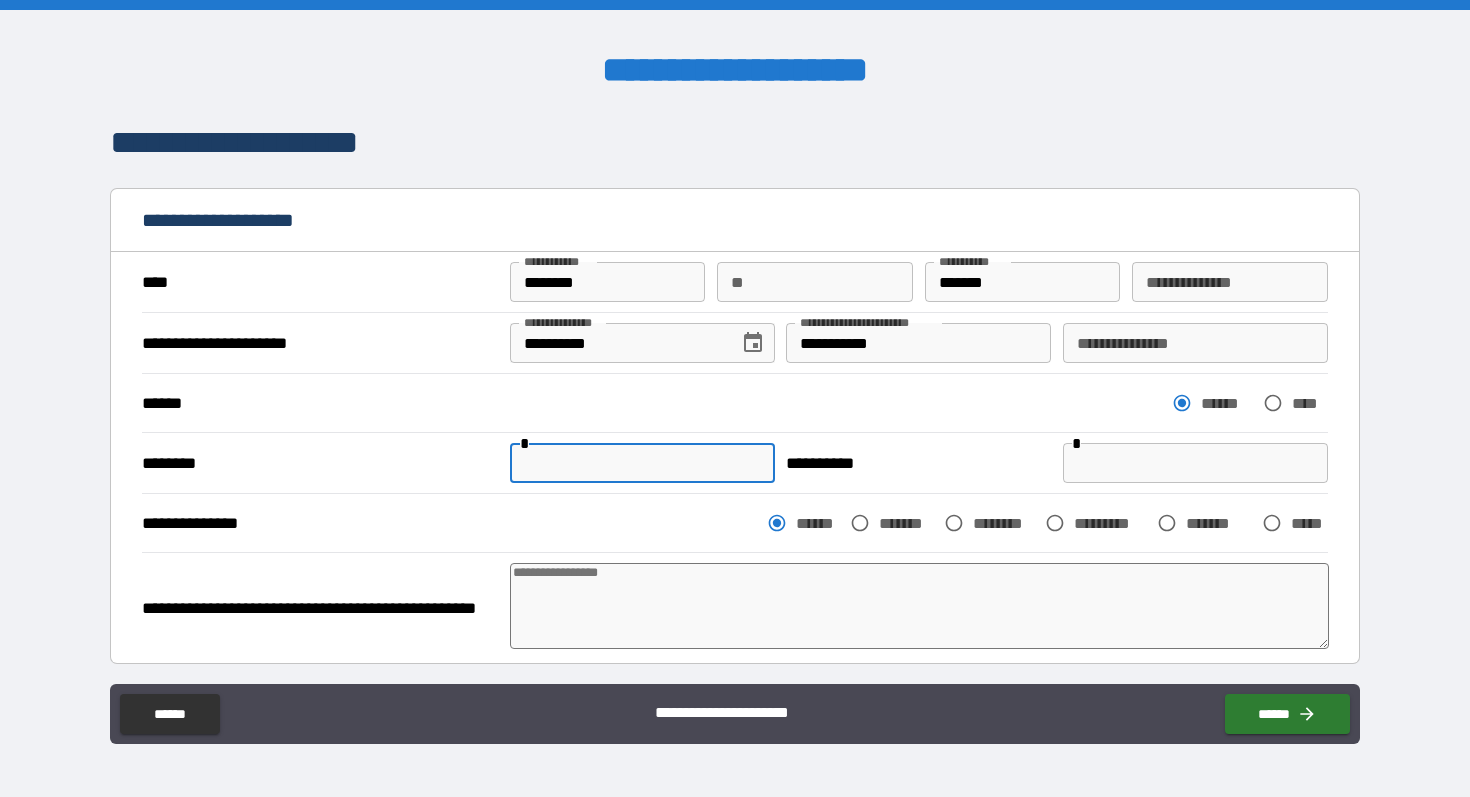type on "*" 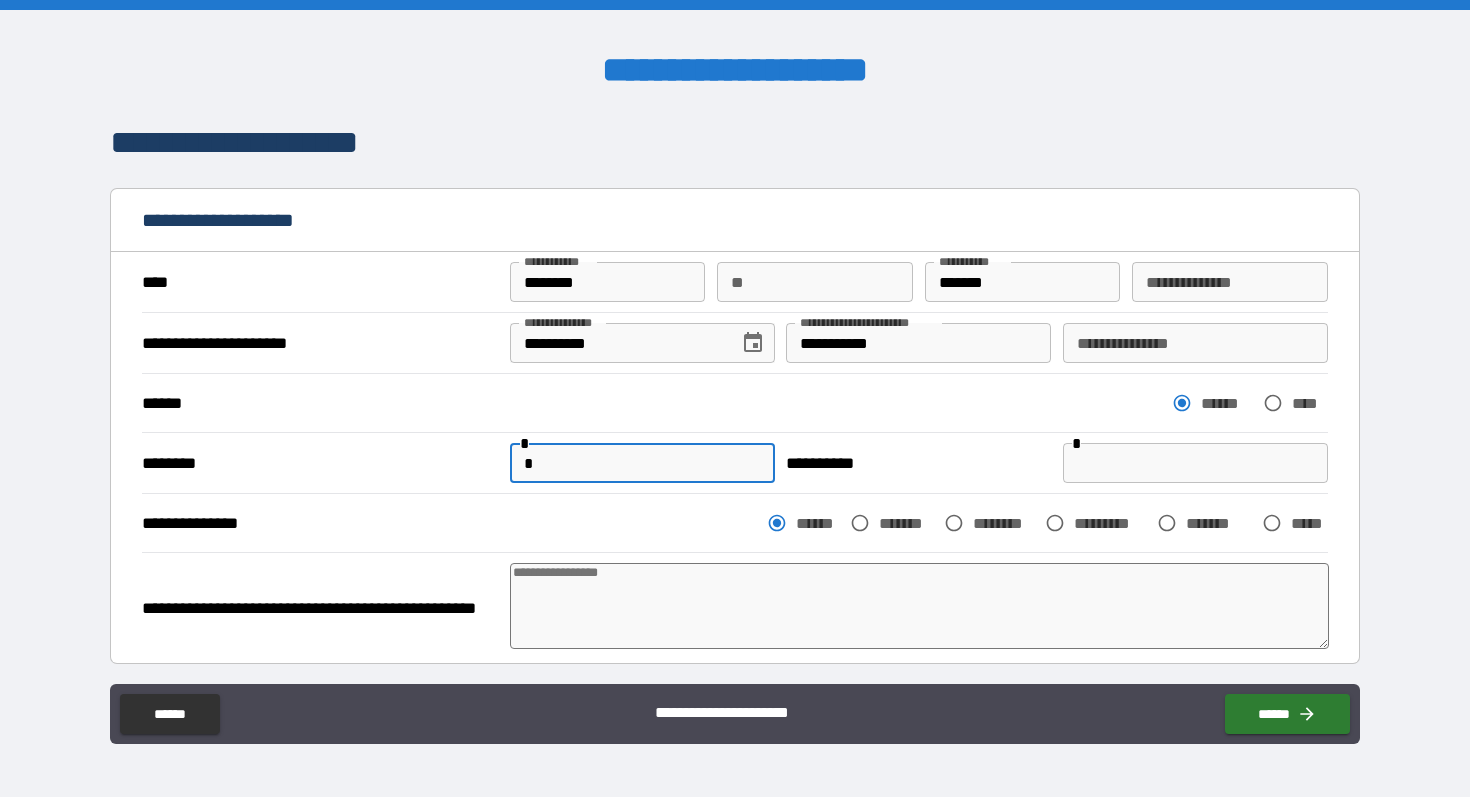 type on "**" 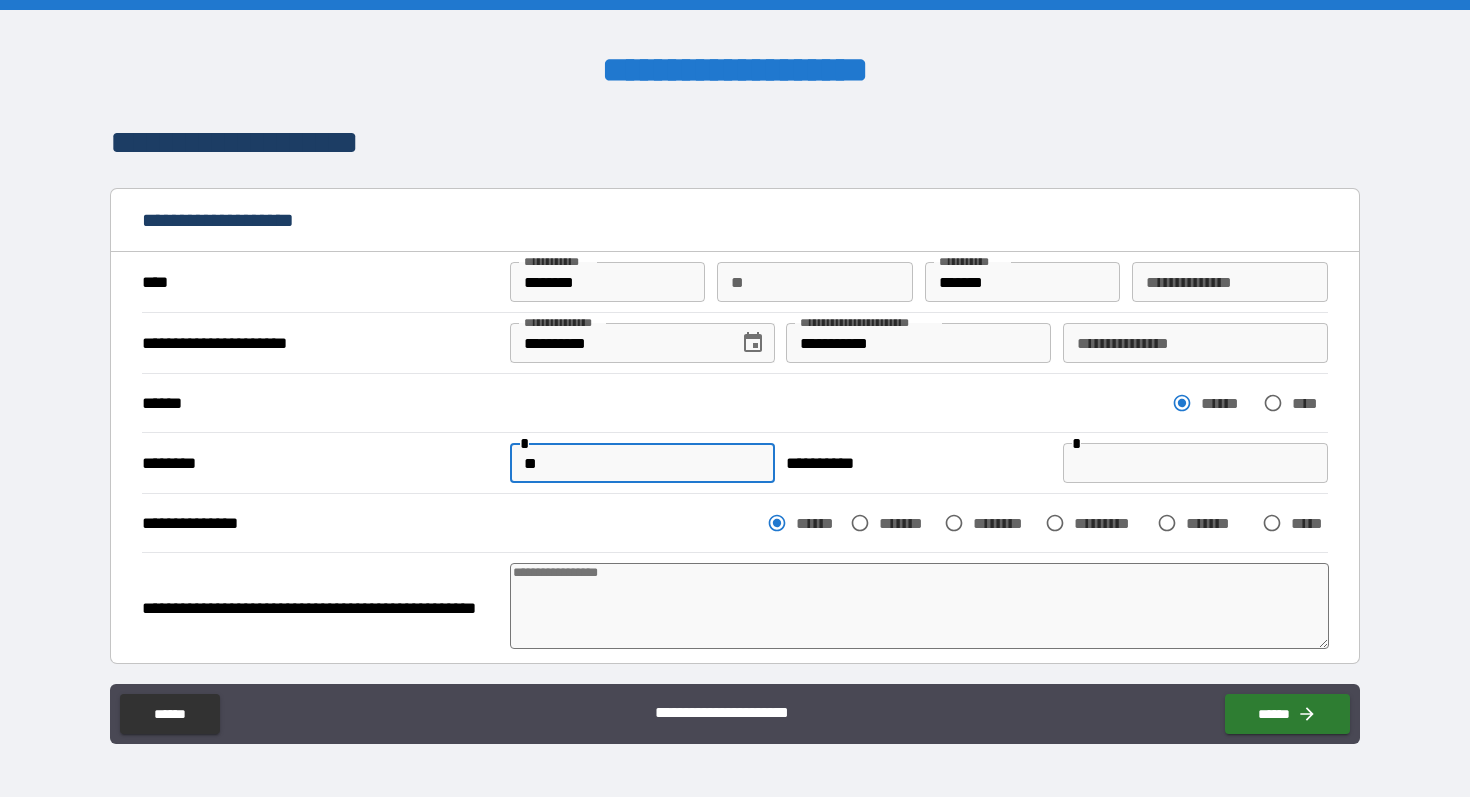 type on "***" 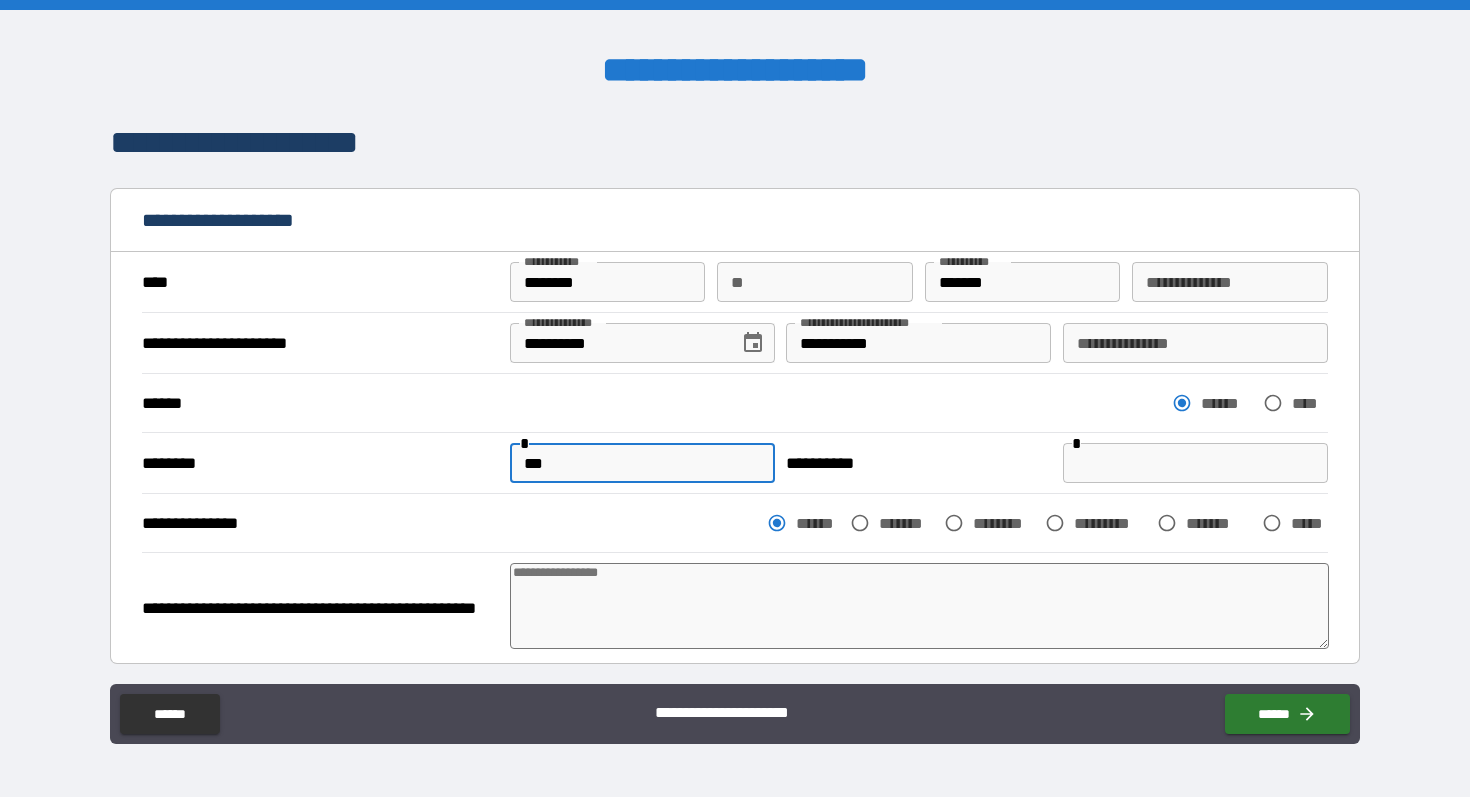 type on "***" 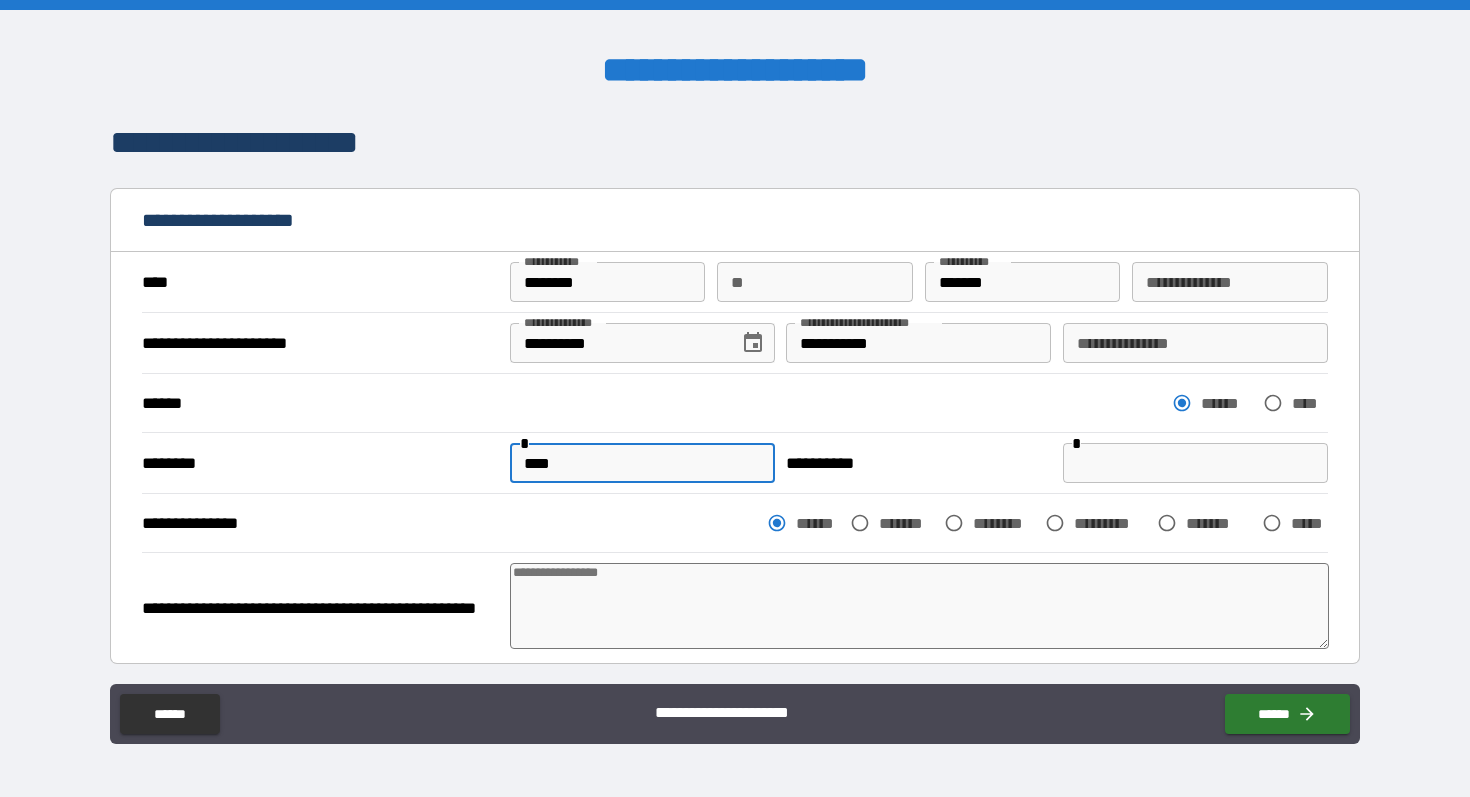type on "*" 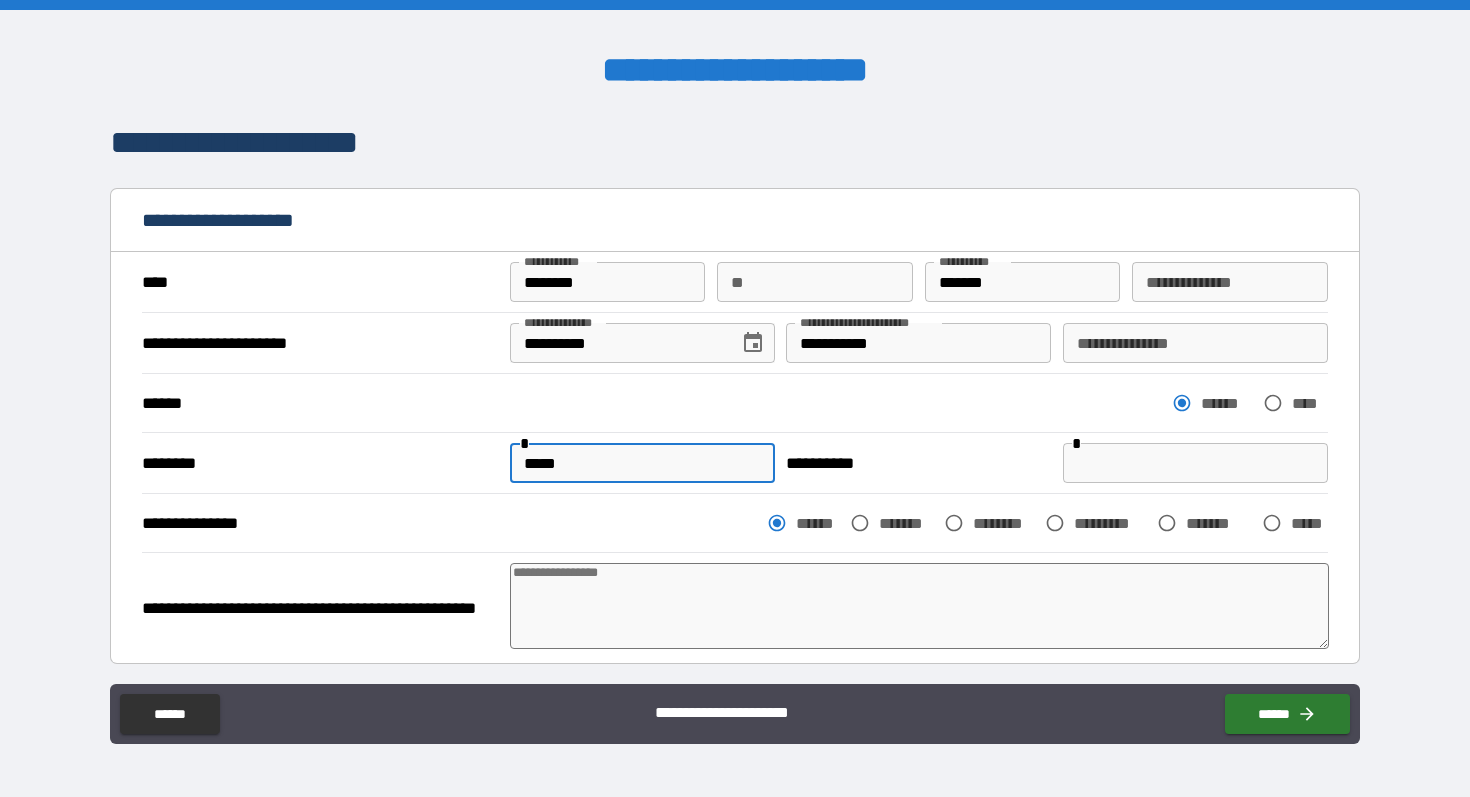 type on "*" 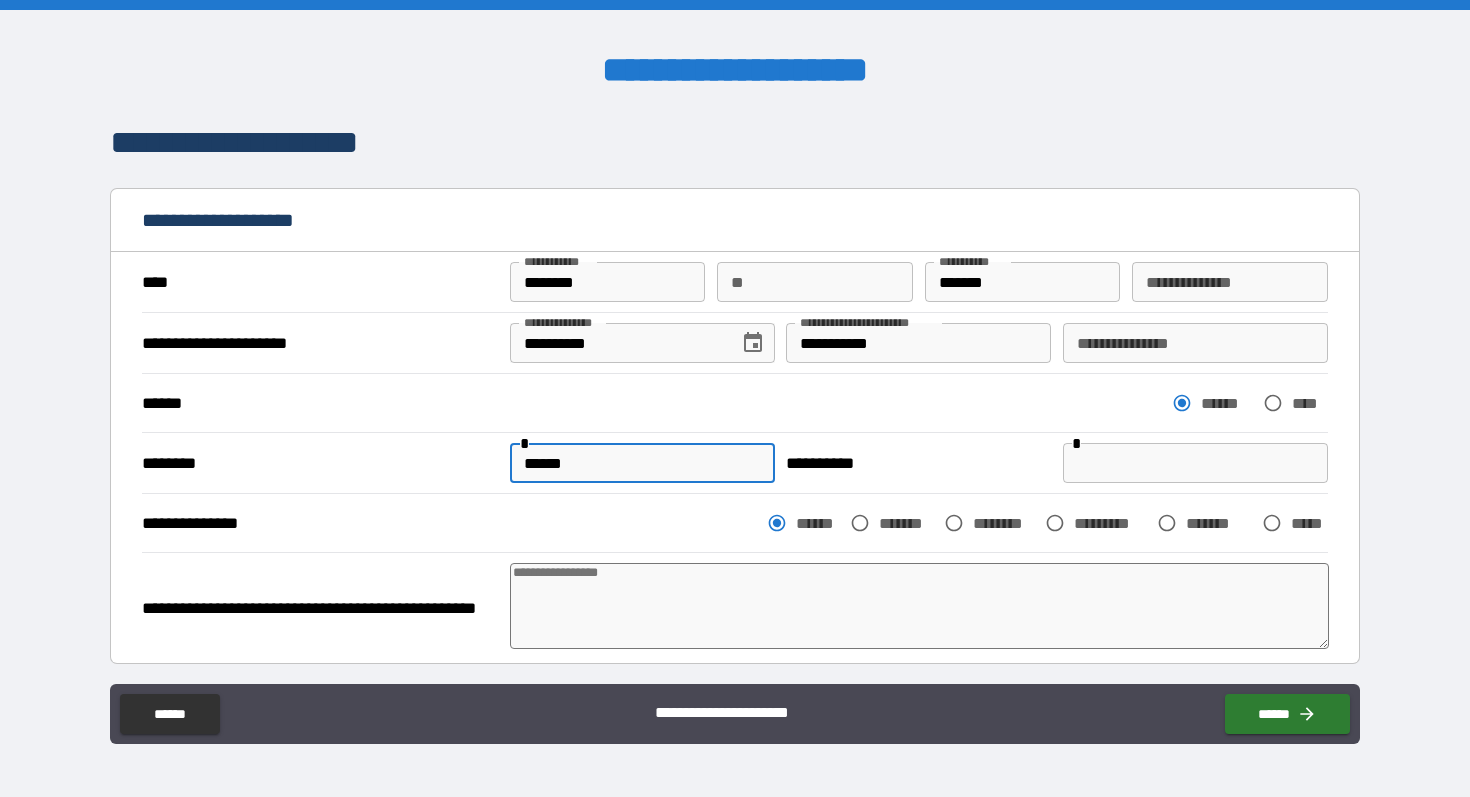 type on "*******" 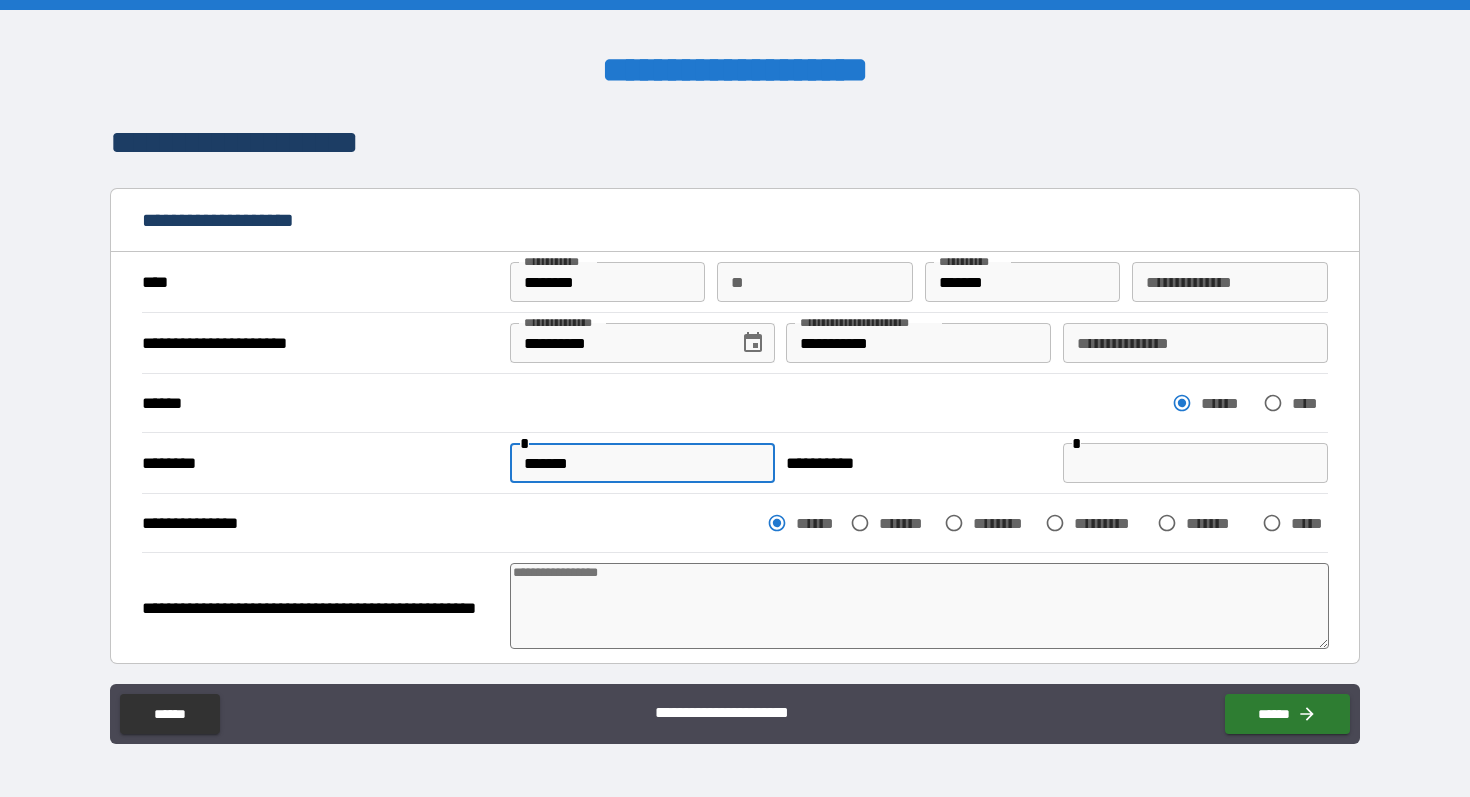 type on "********" 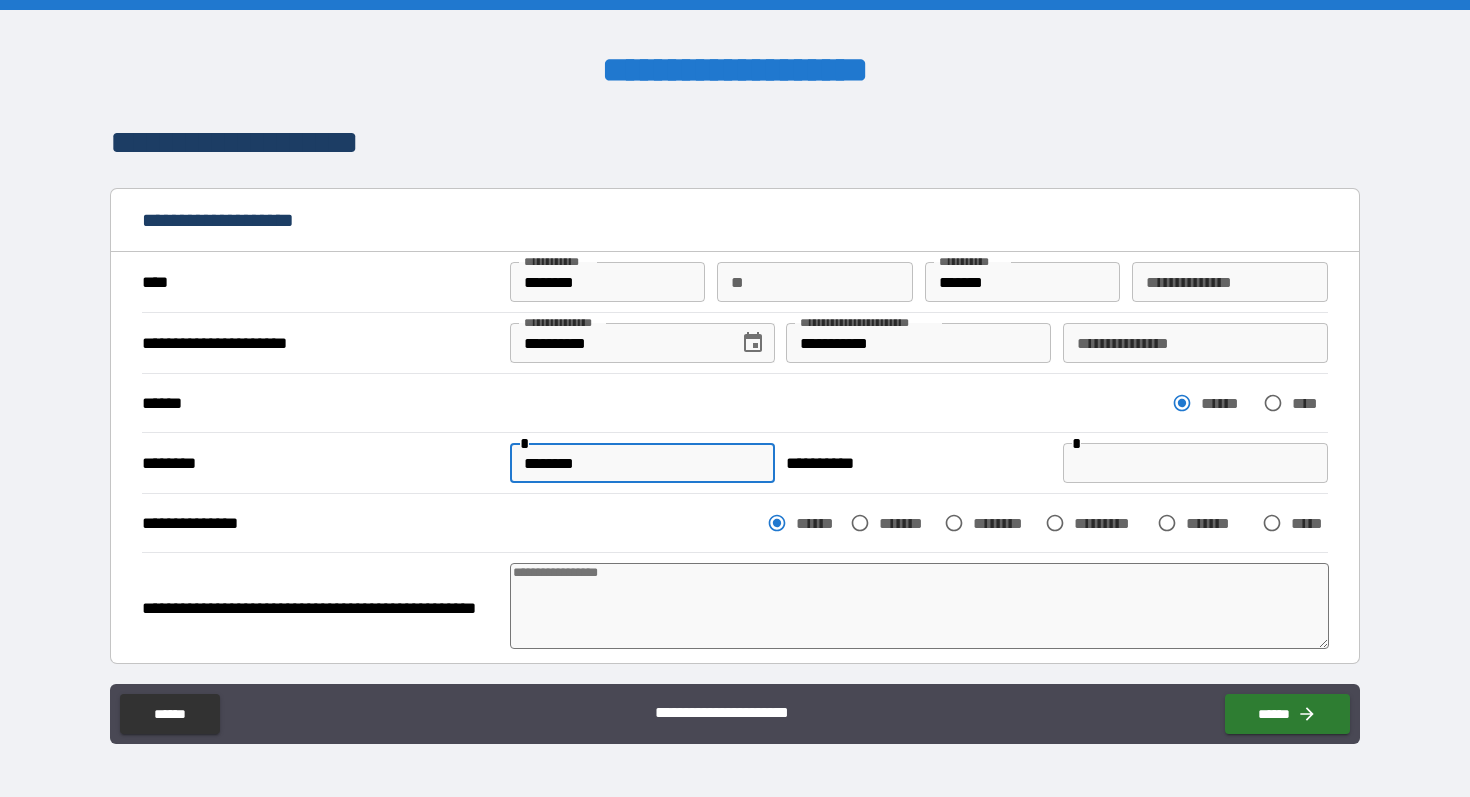 type on "********" 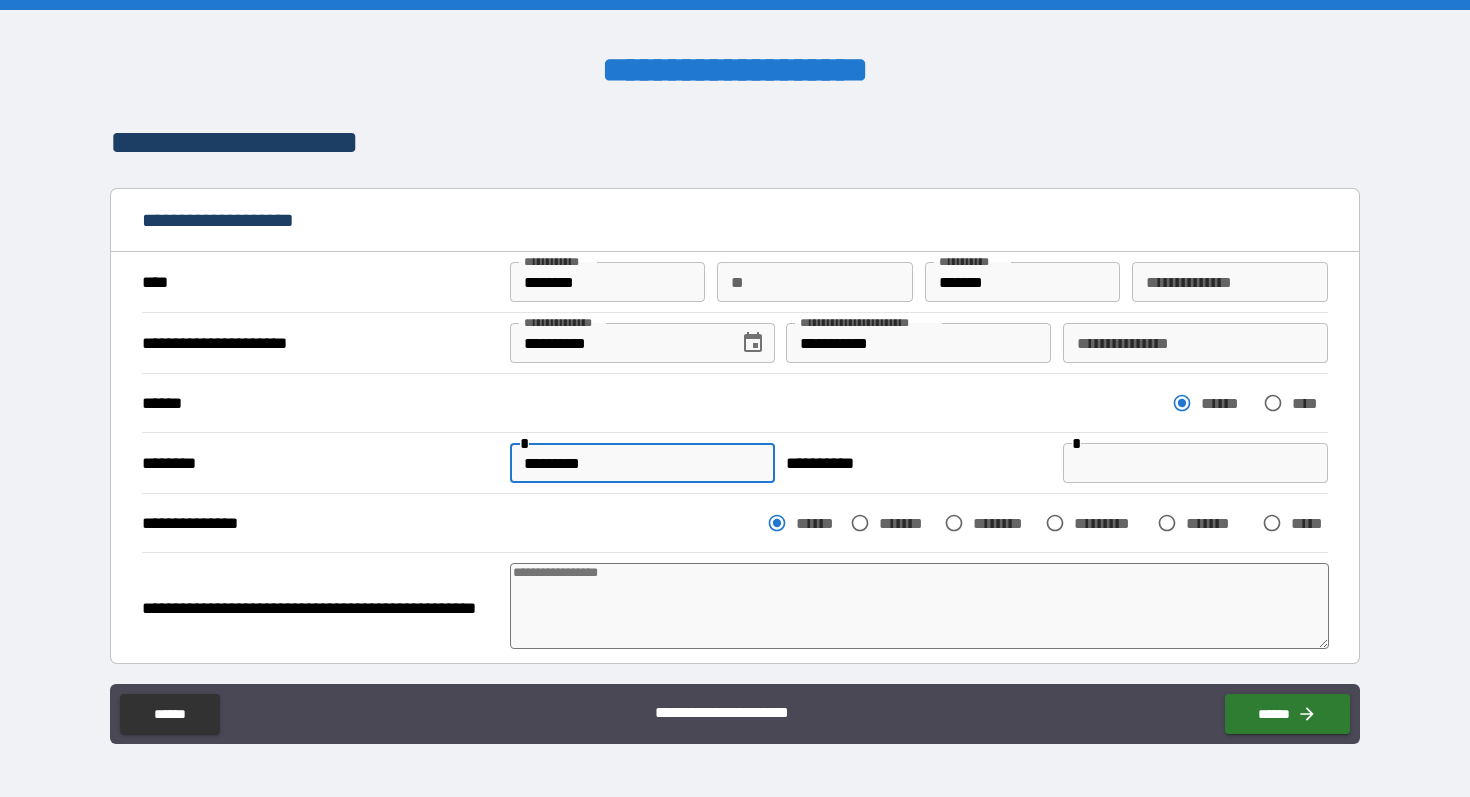 type on "*" 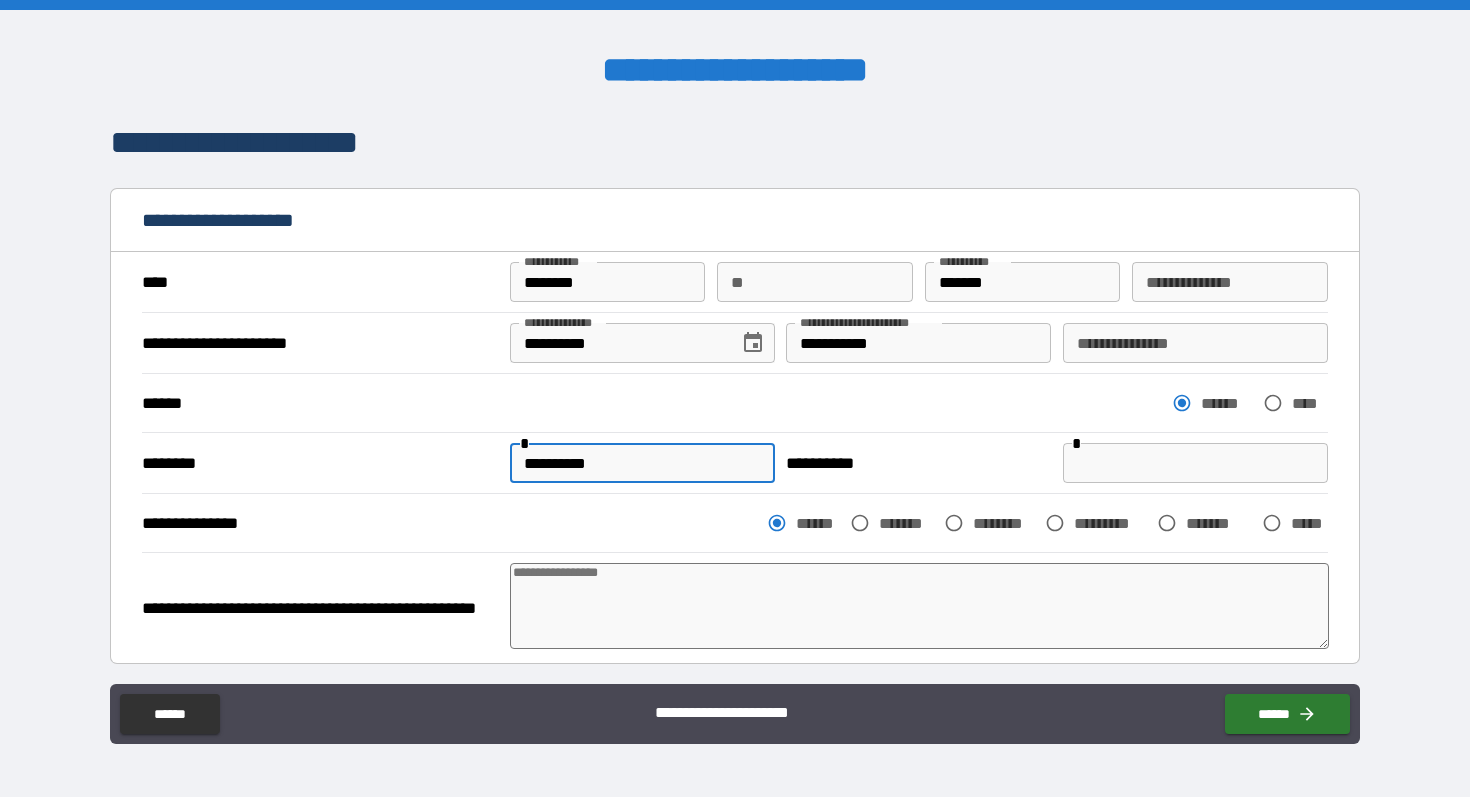 type on "**********" 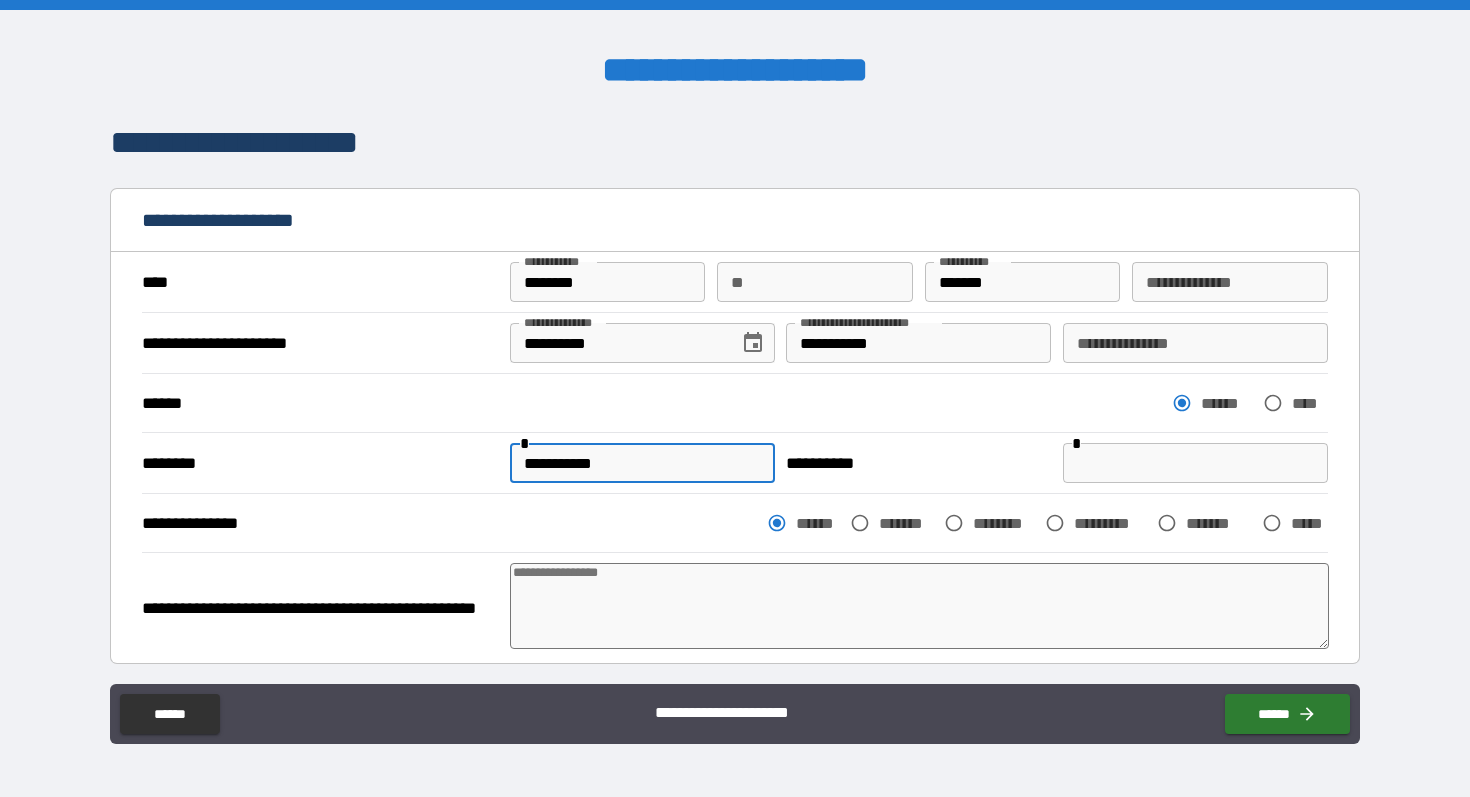 type on "*" 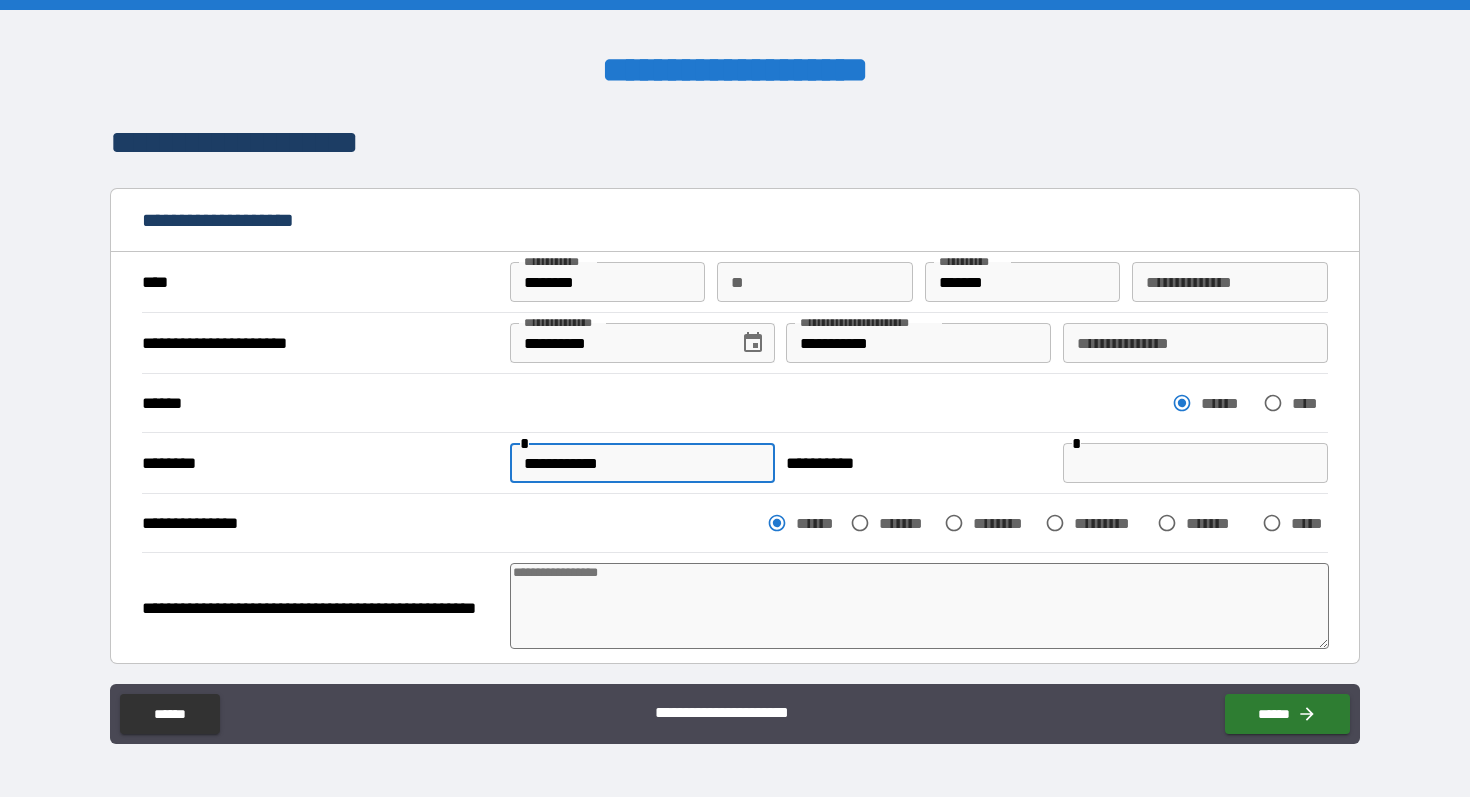 type on "**********" 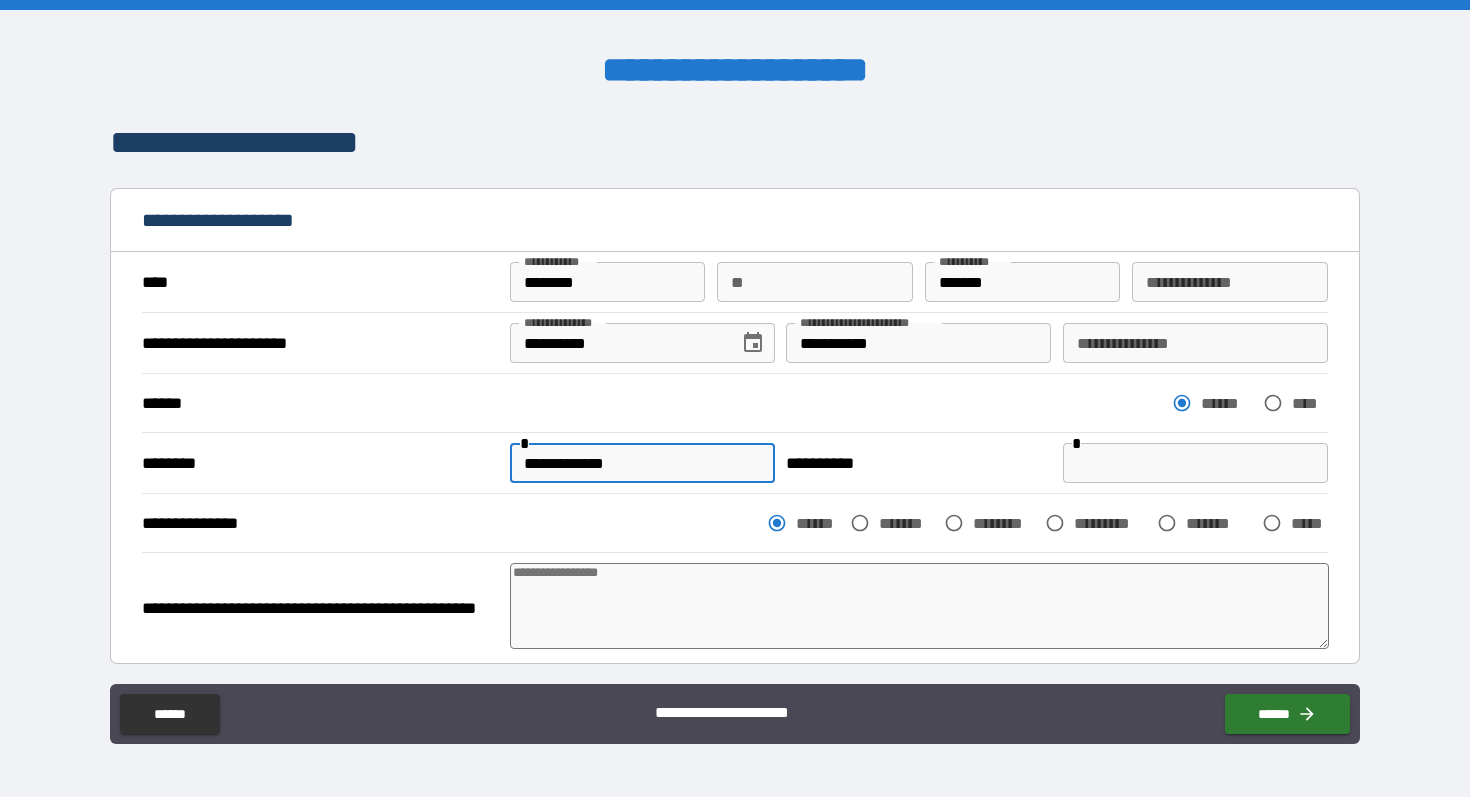type on "*" 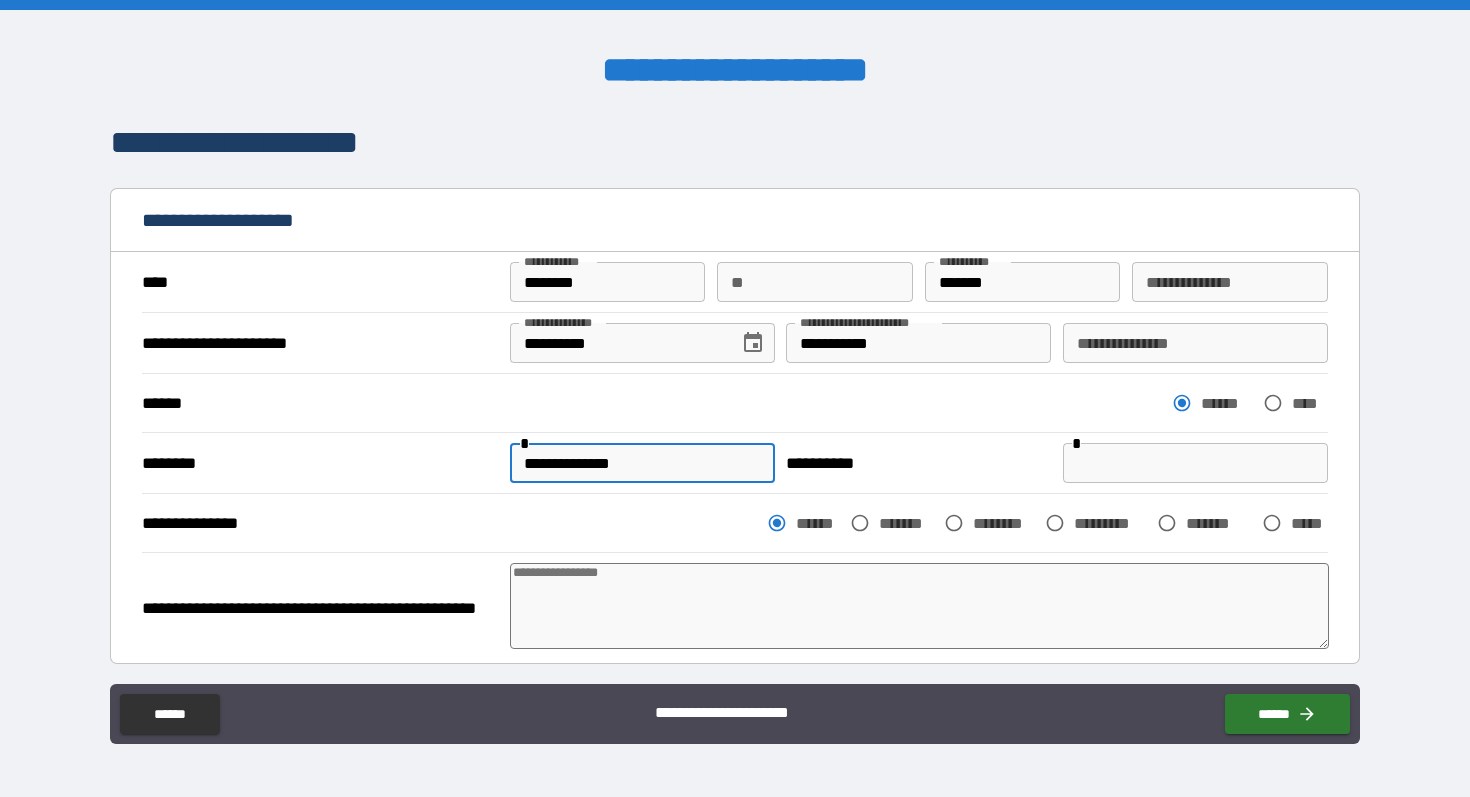type on "*" 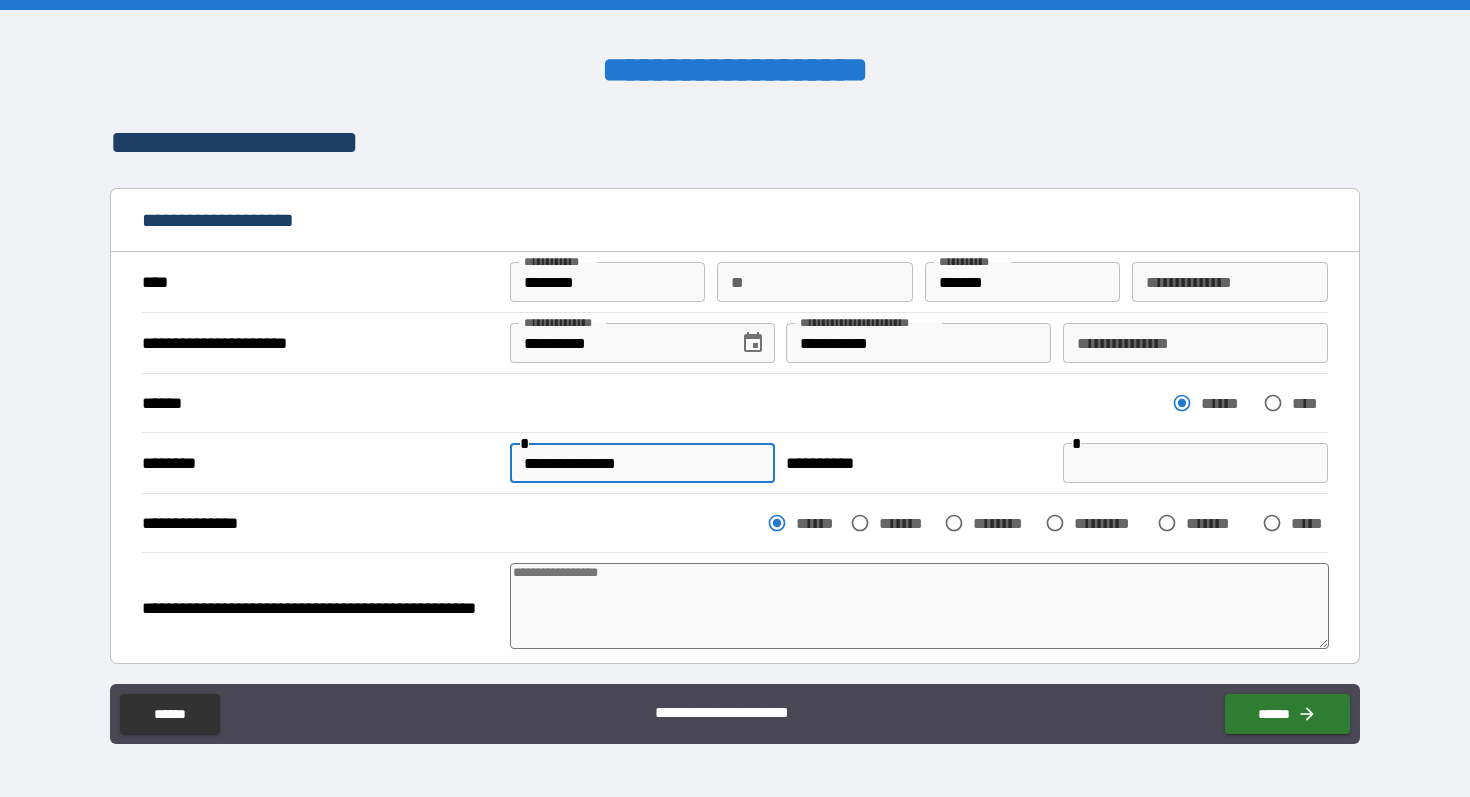type on "**********" 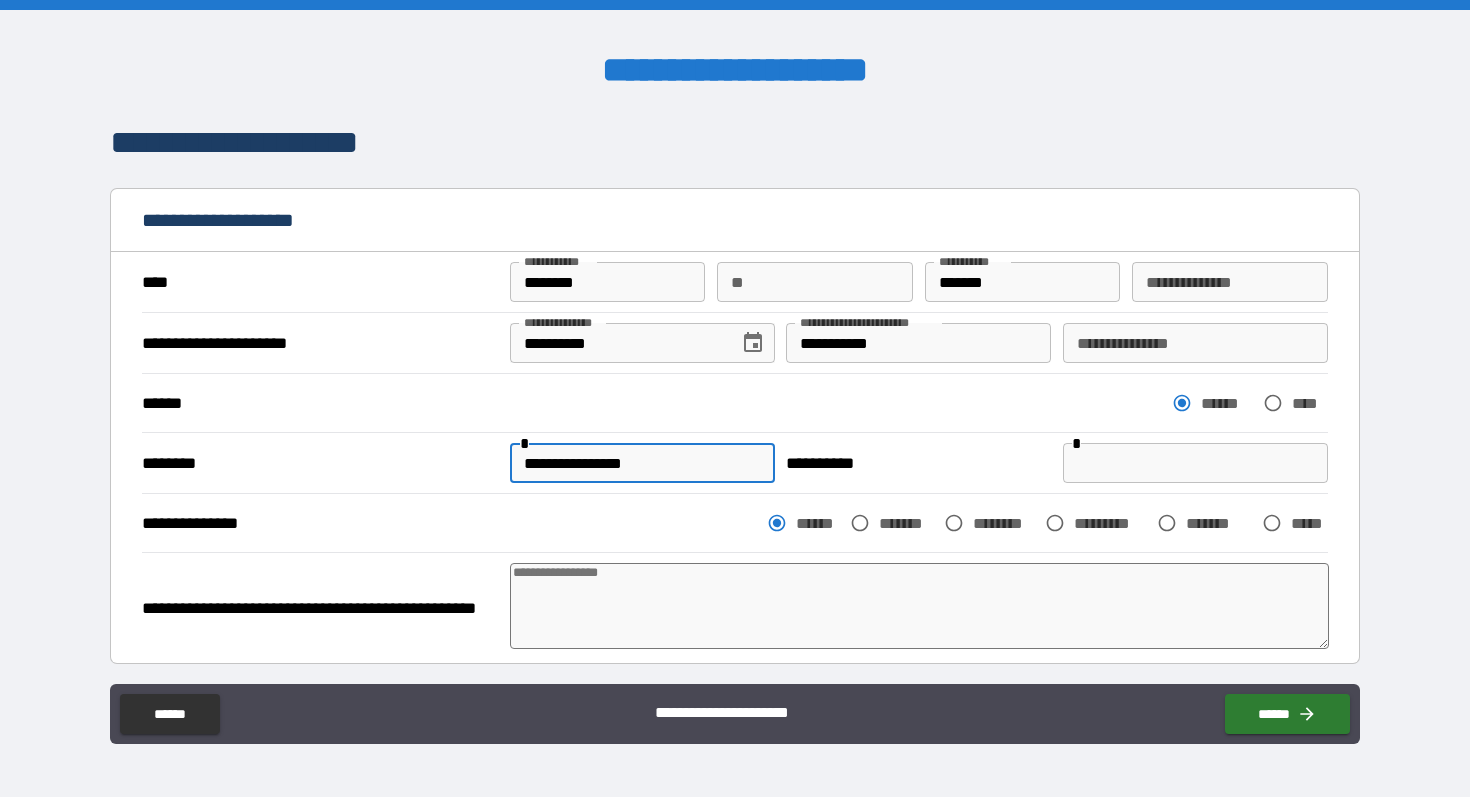 type on "**********" 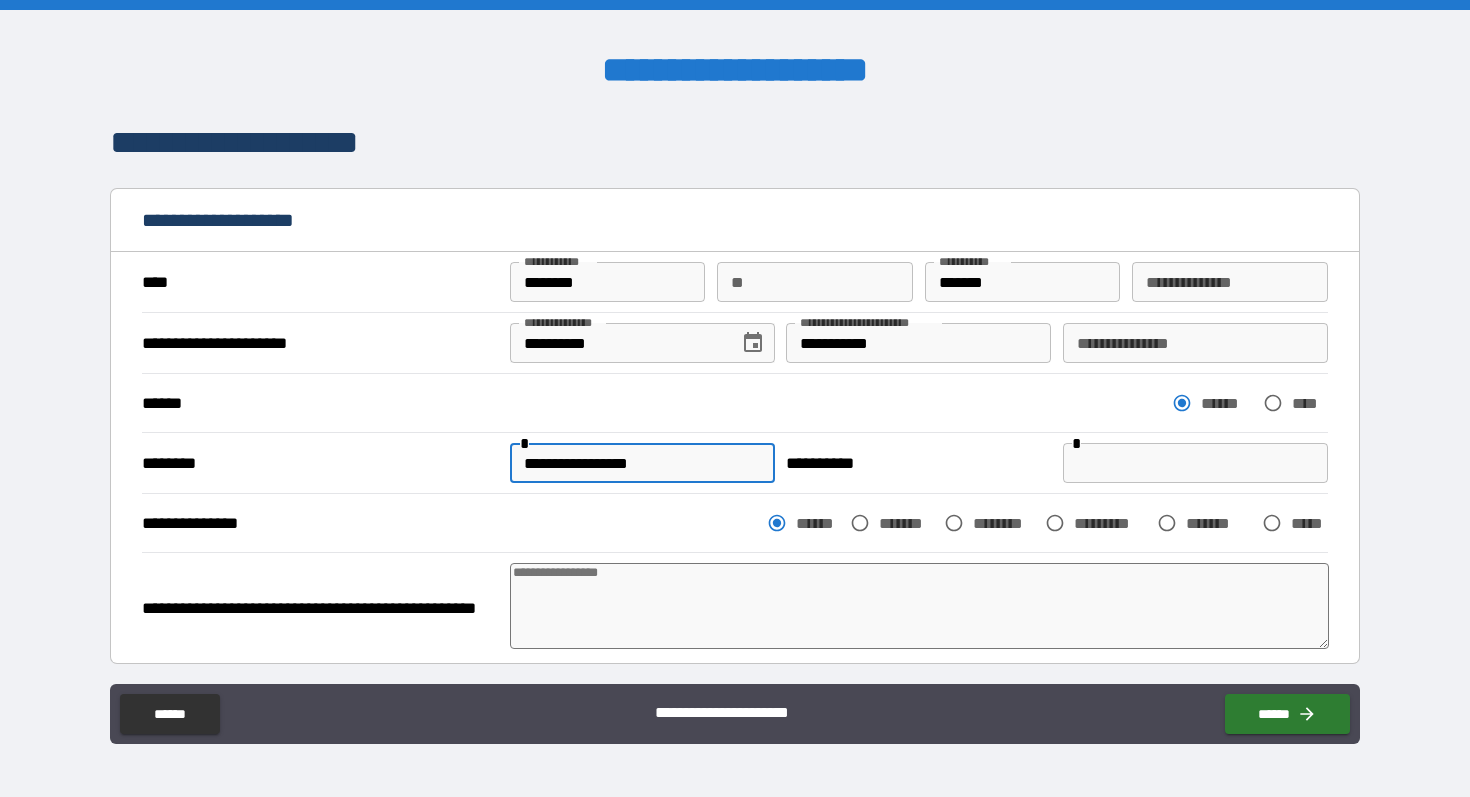 type on "**********" 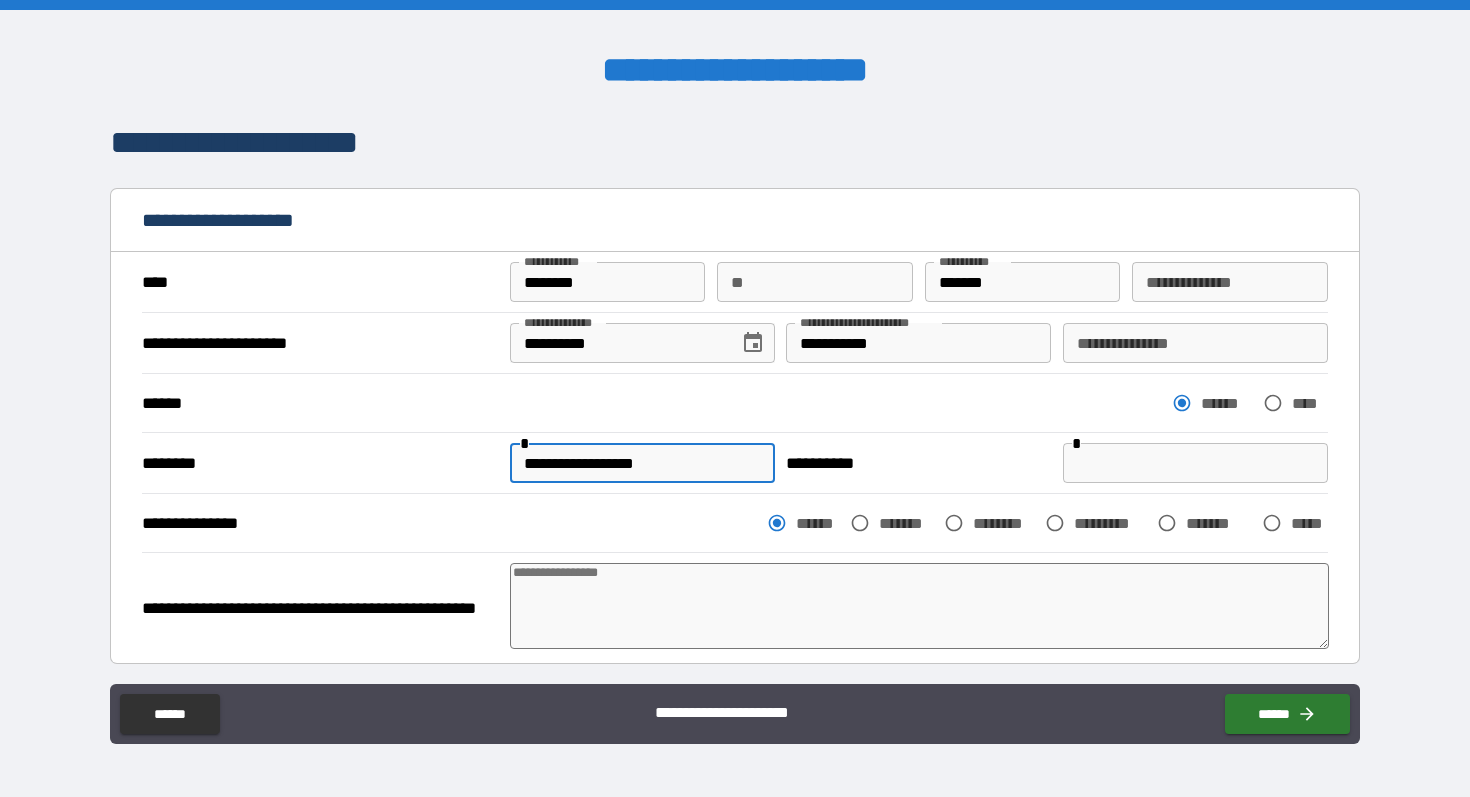type on "*" 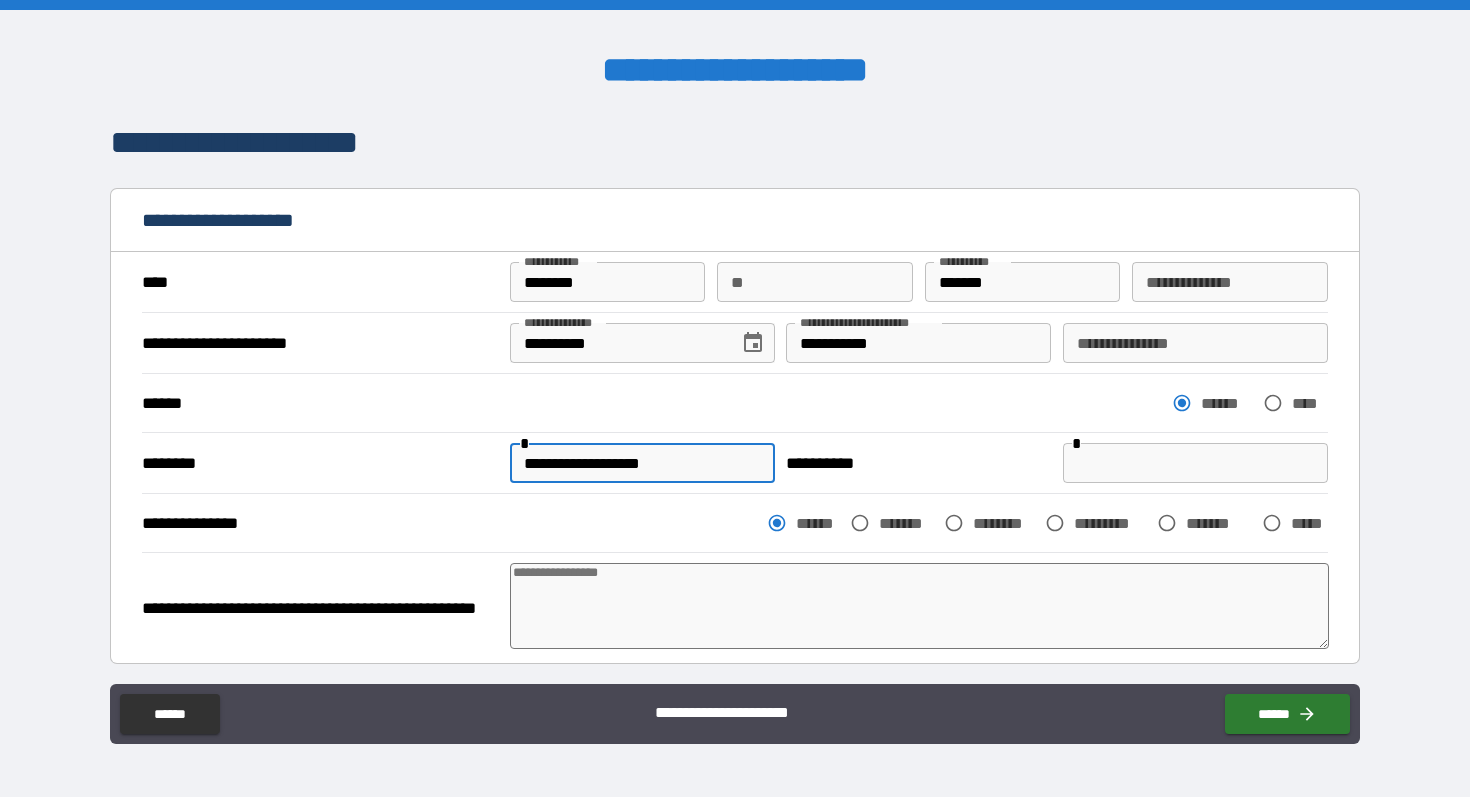 type on "**********" 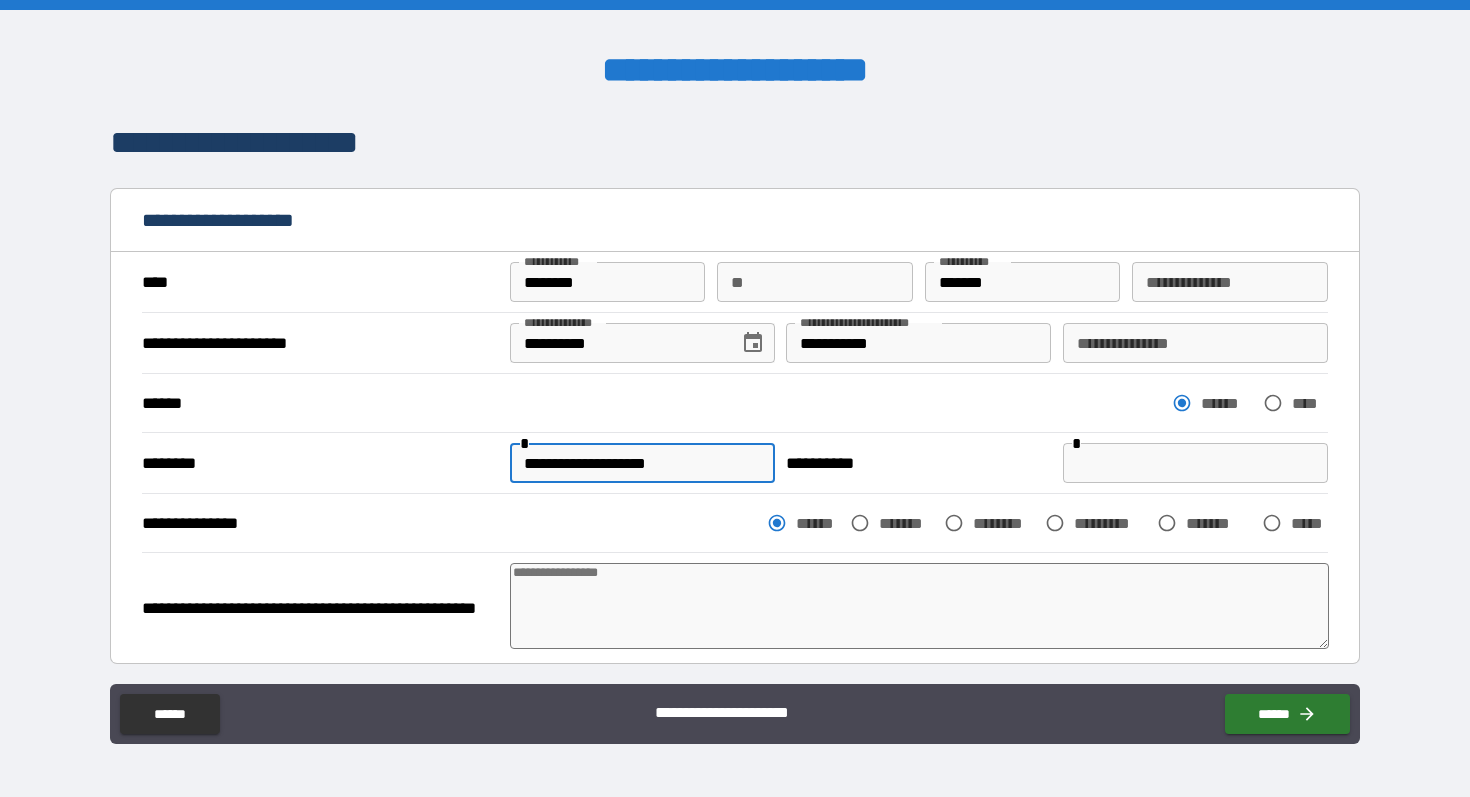 type on "**********" 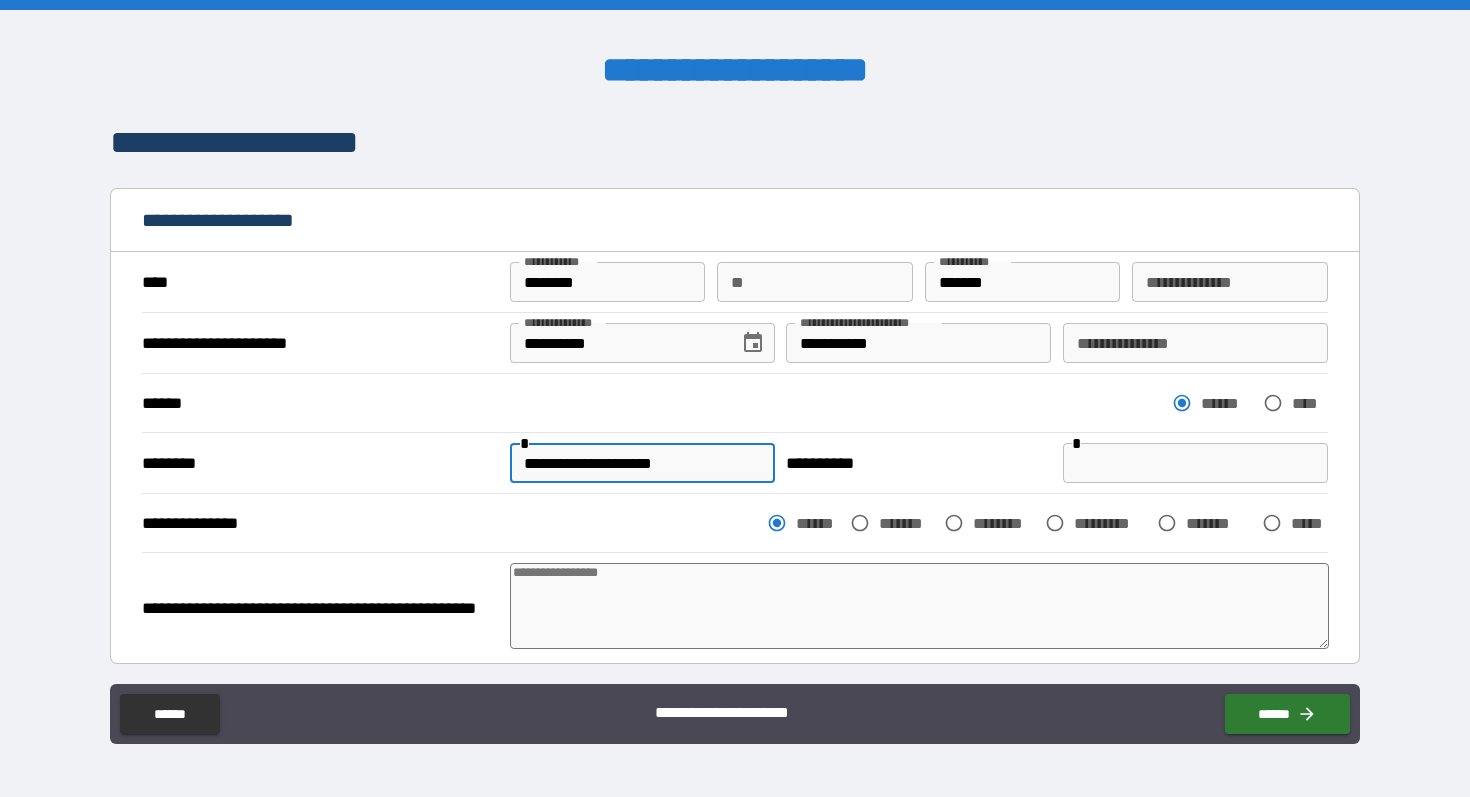 type on "*" 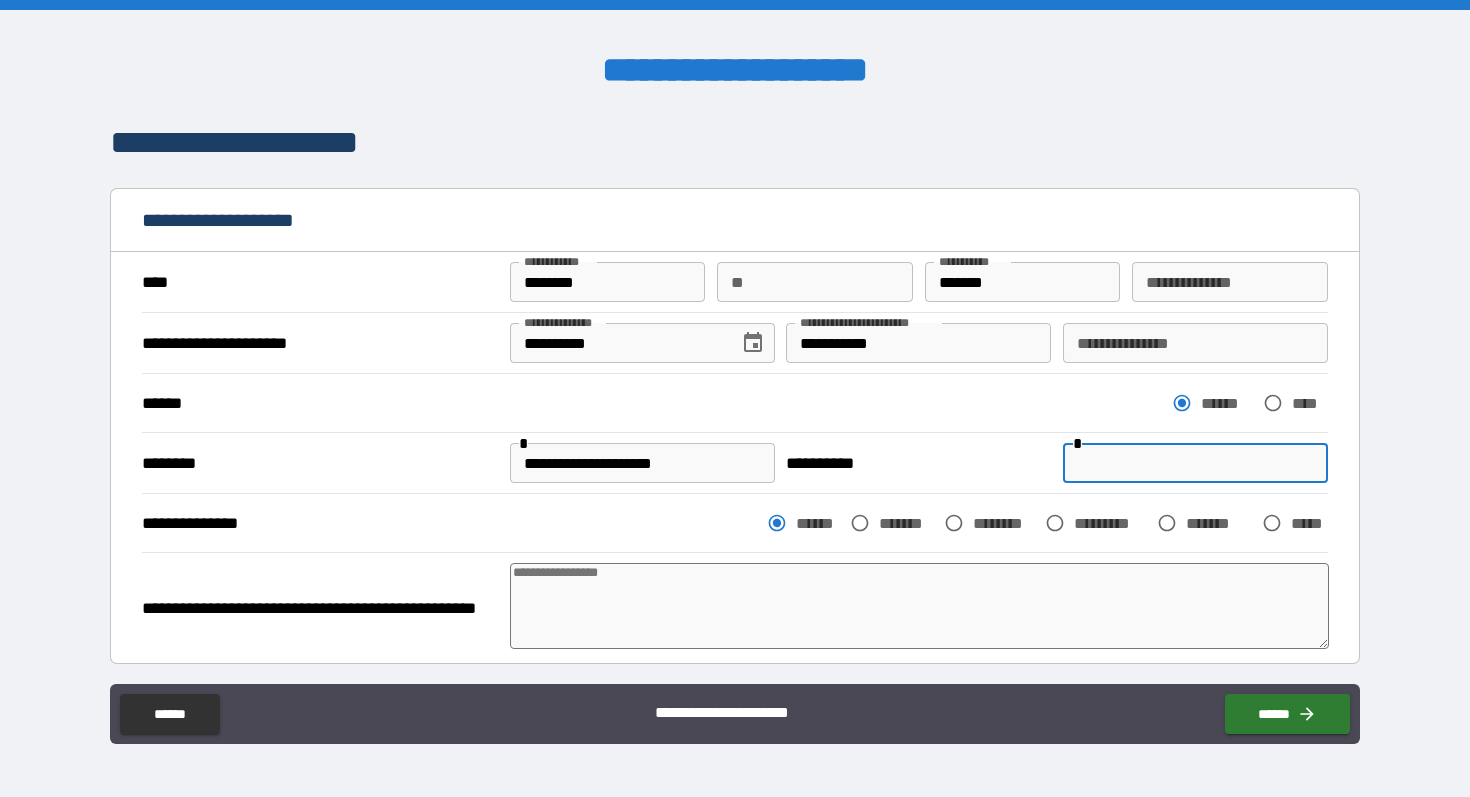 type on "*" 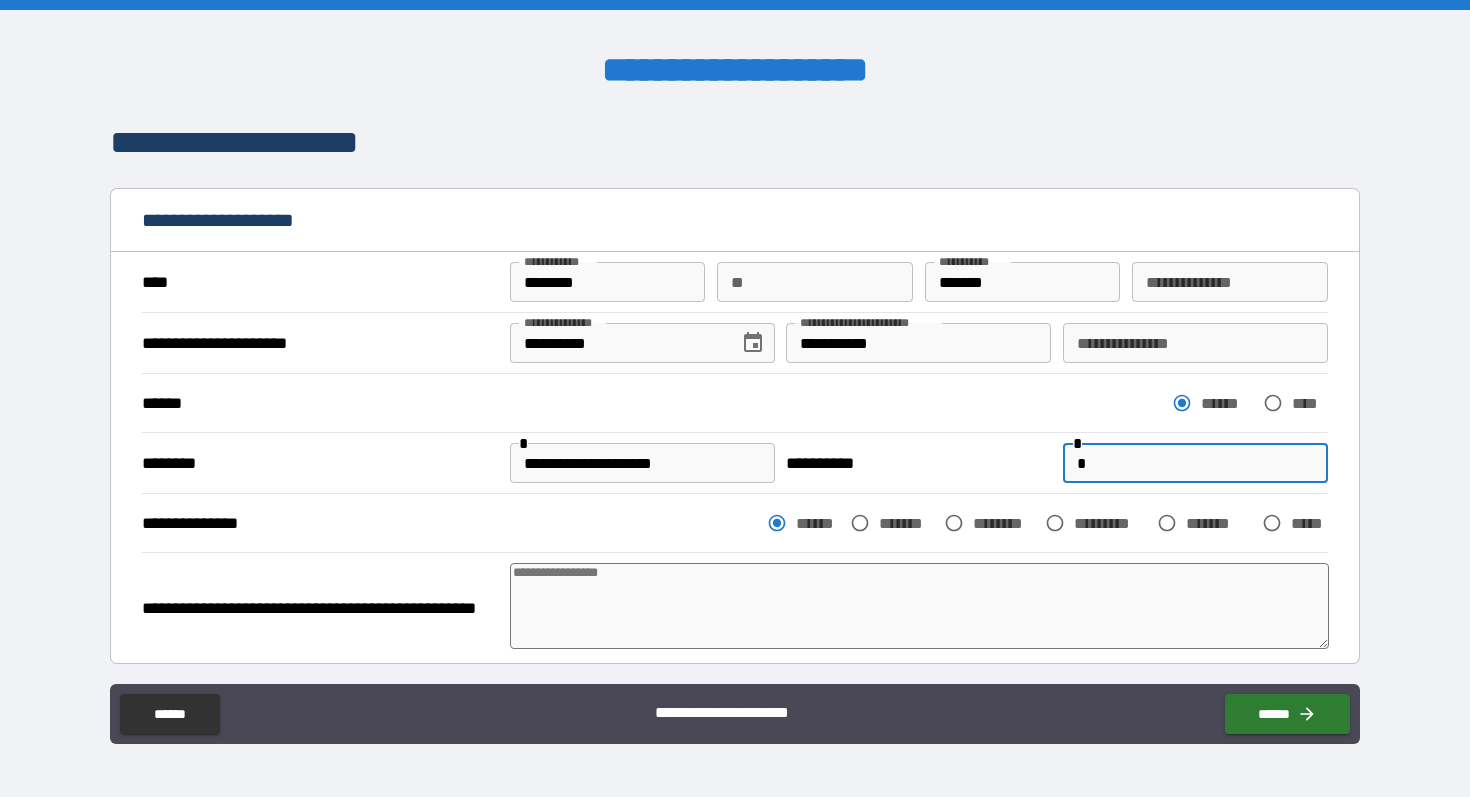 type on "**" 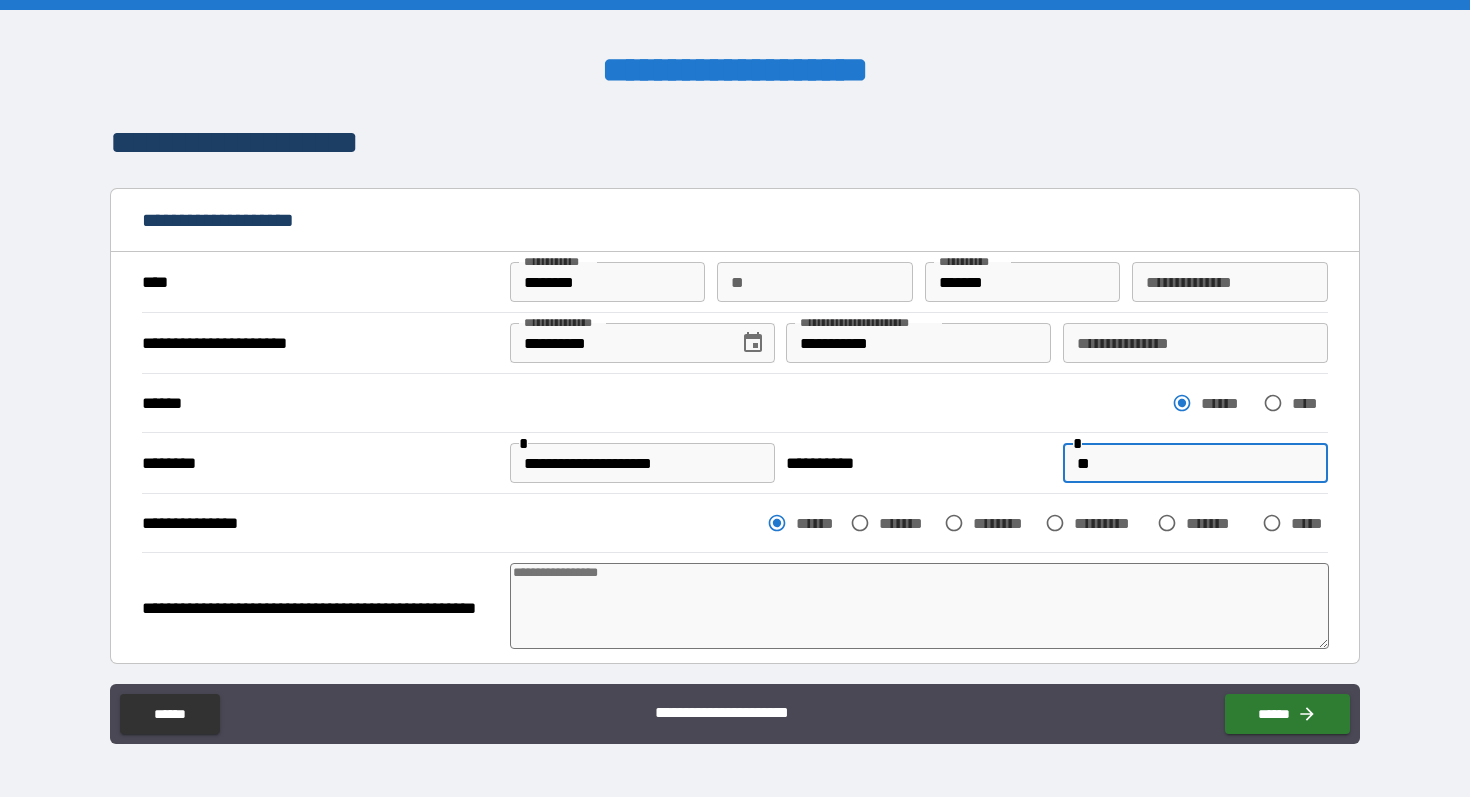 type on "*" 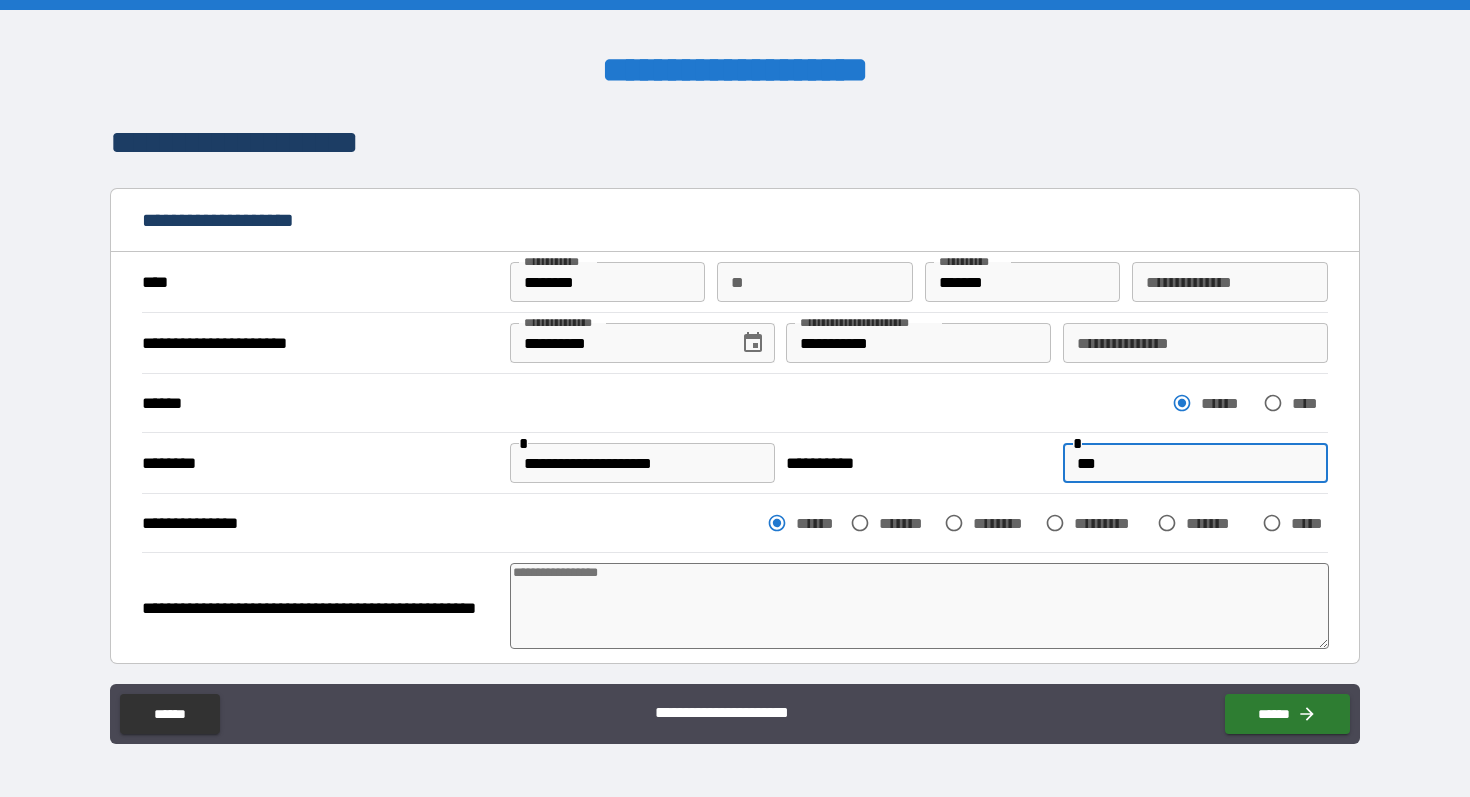 type on "****" 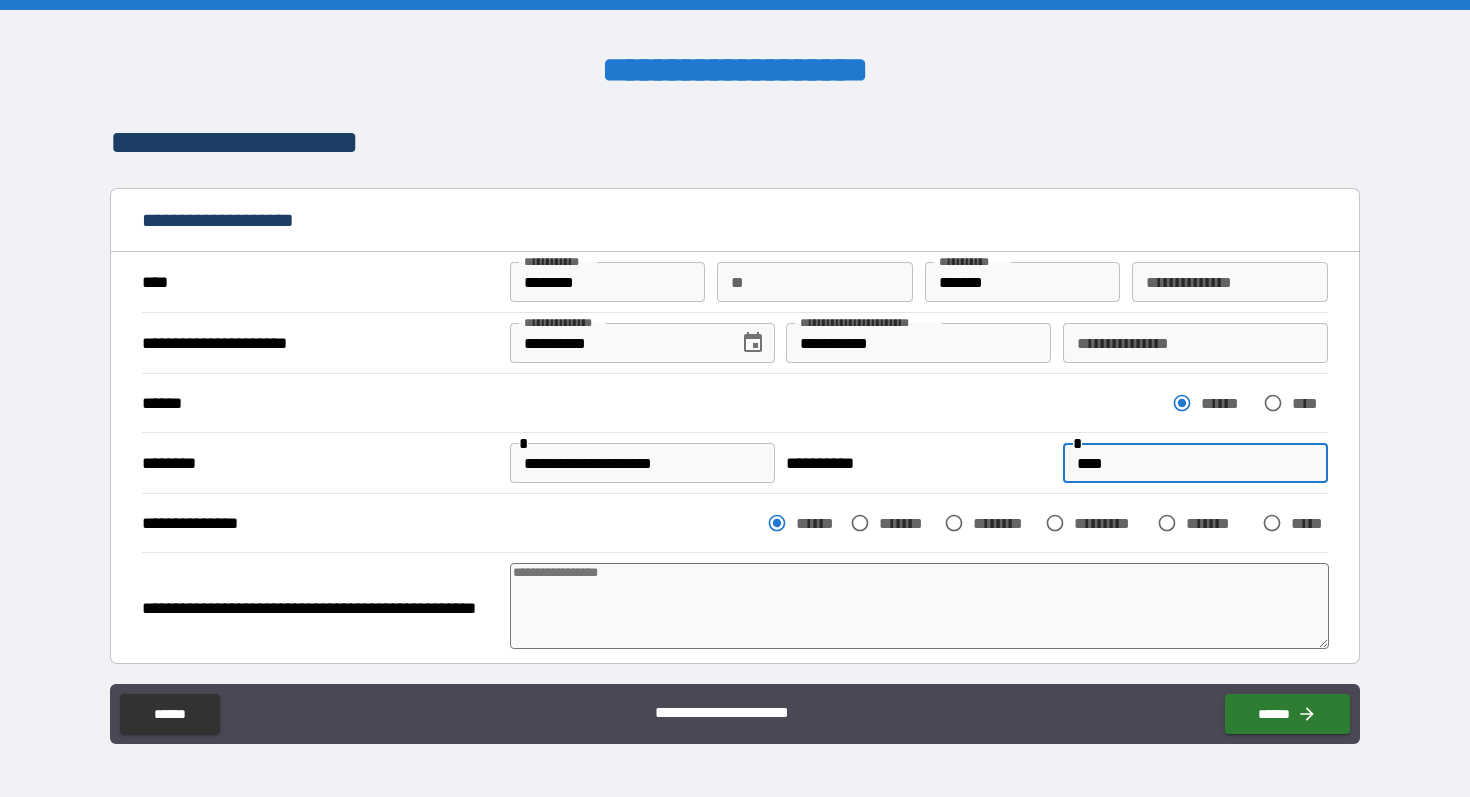 type on "*****" 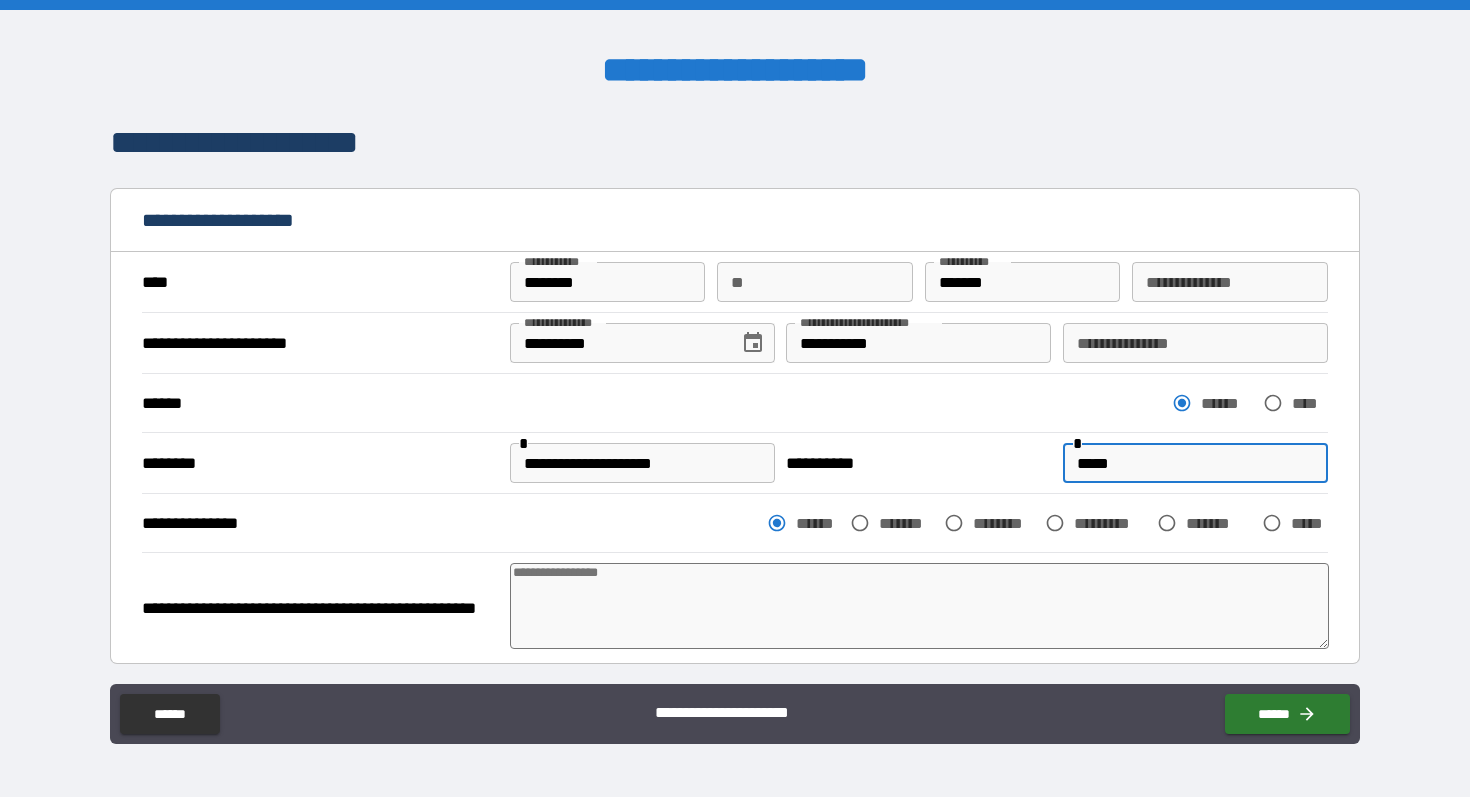 type on "******" 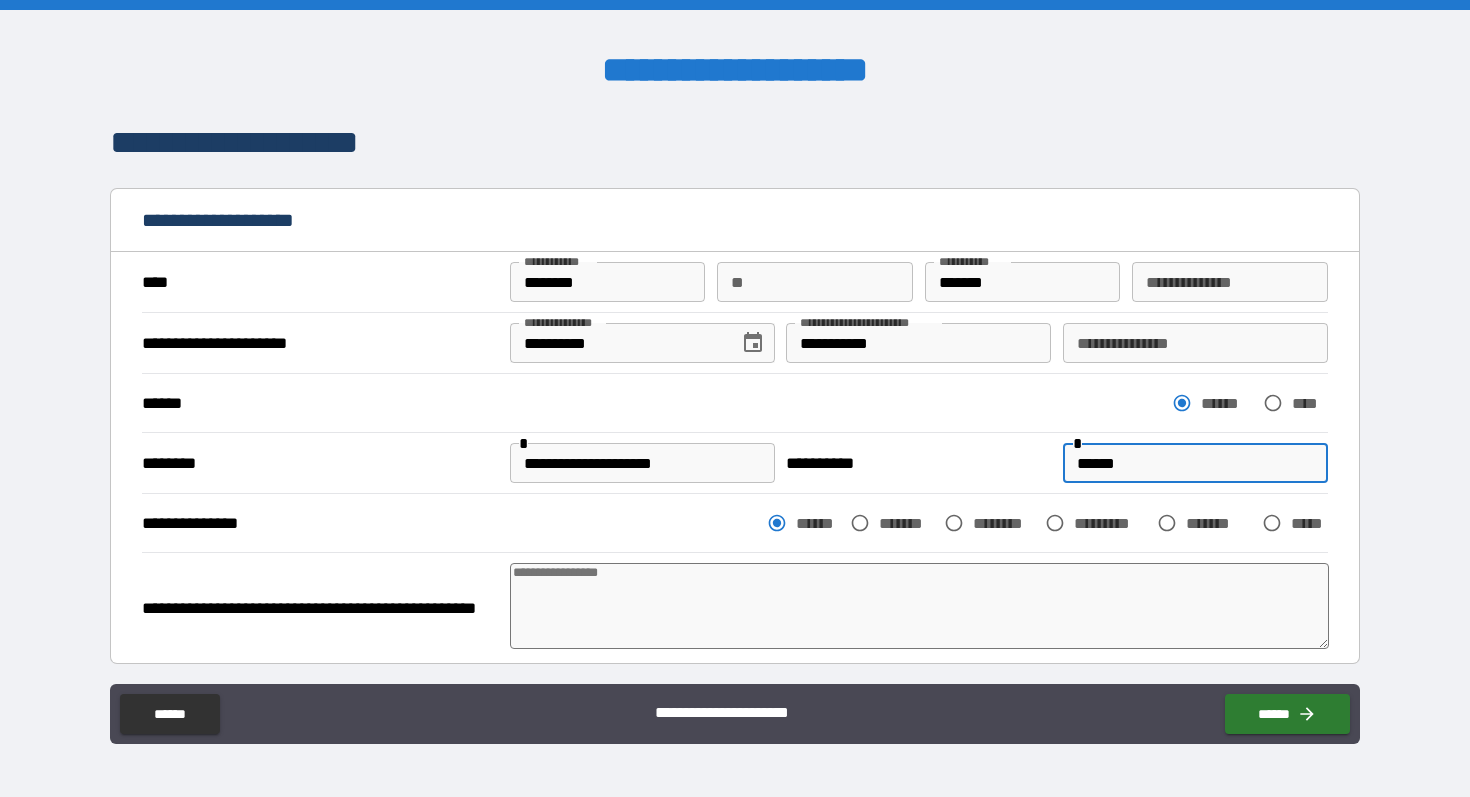 type on "*******" 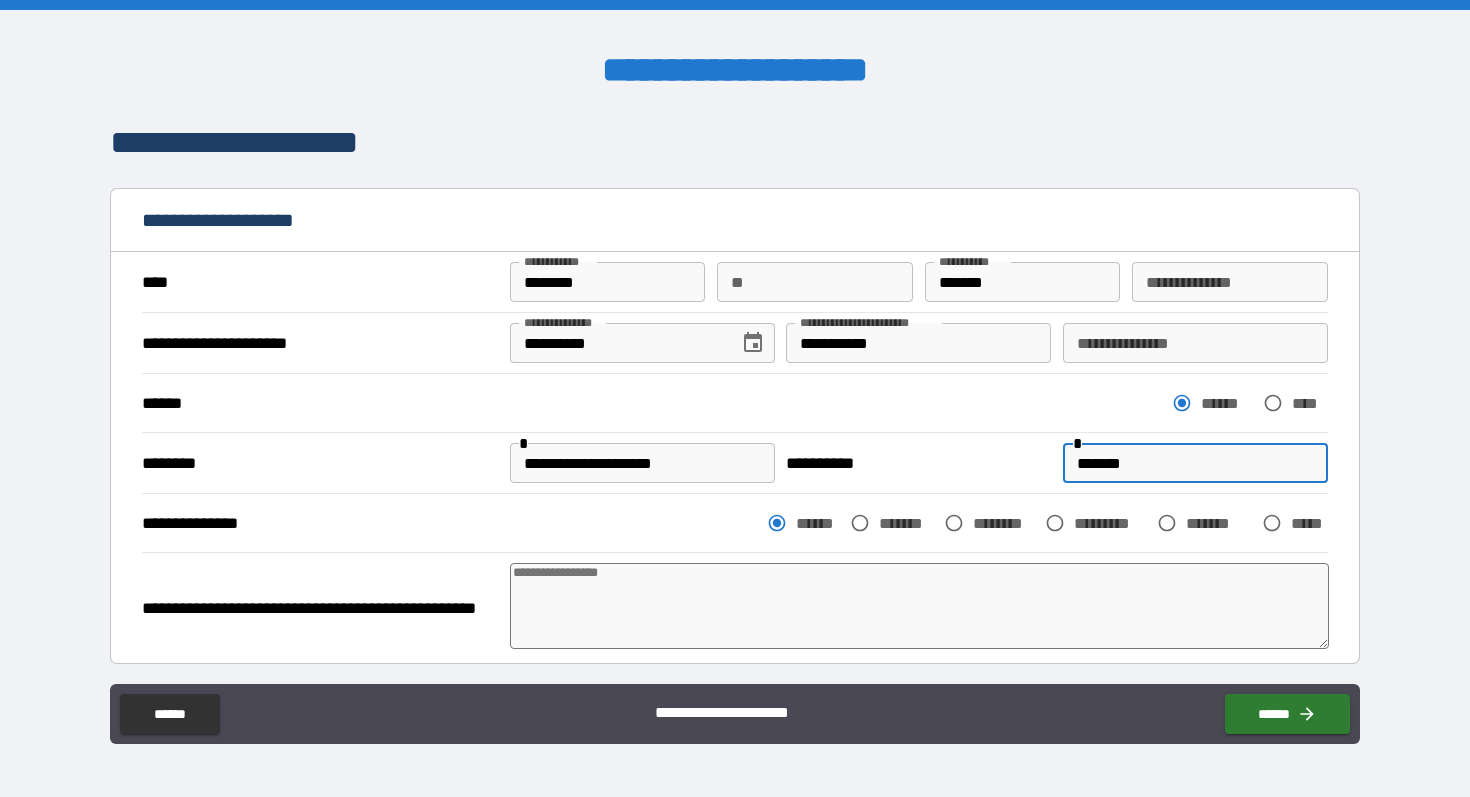 type on "*******" 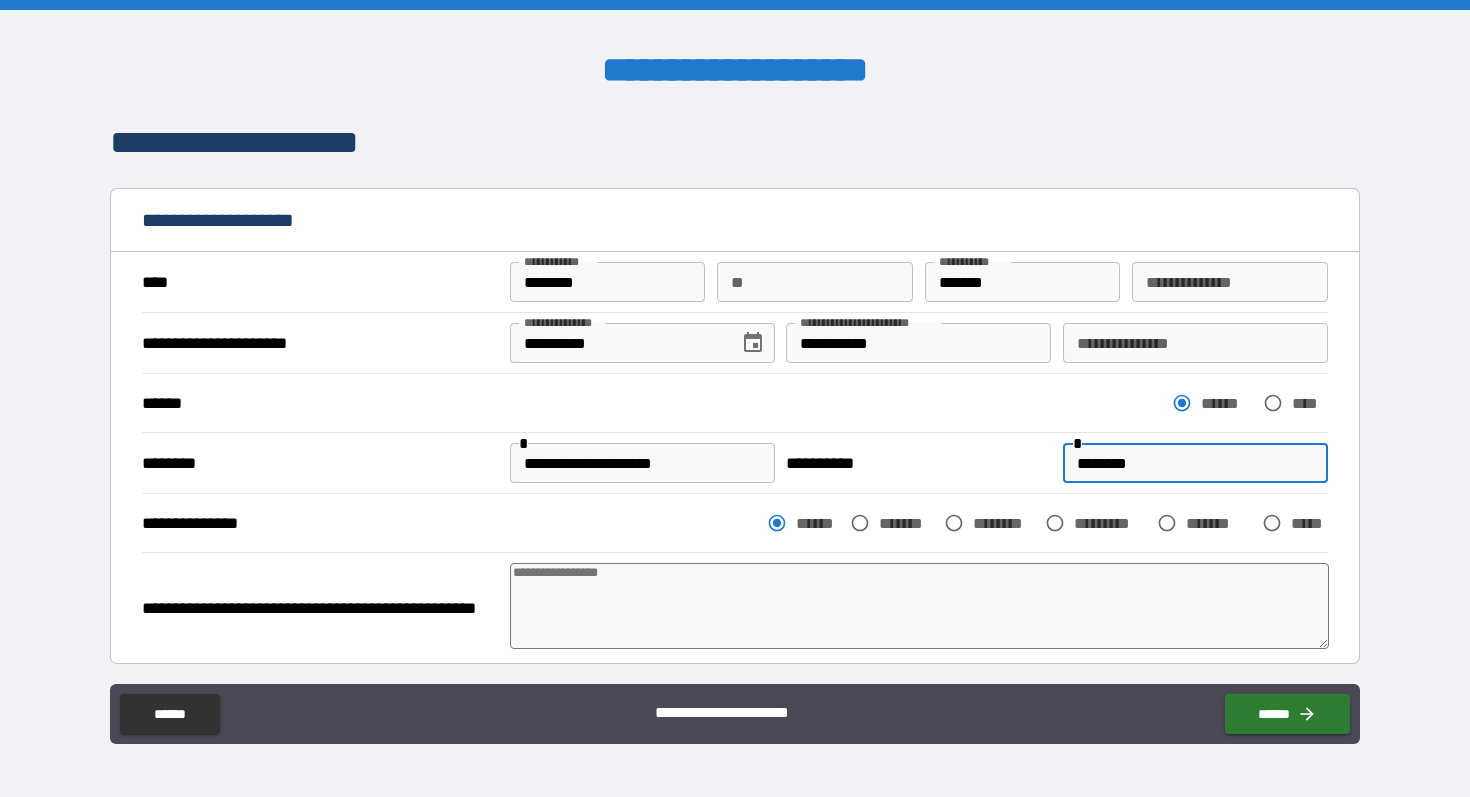 type on "*" 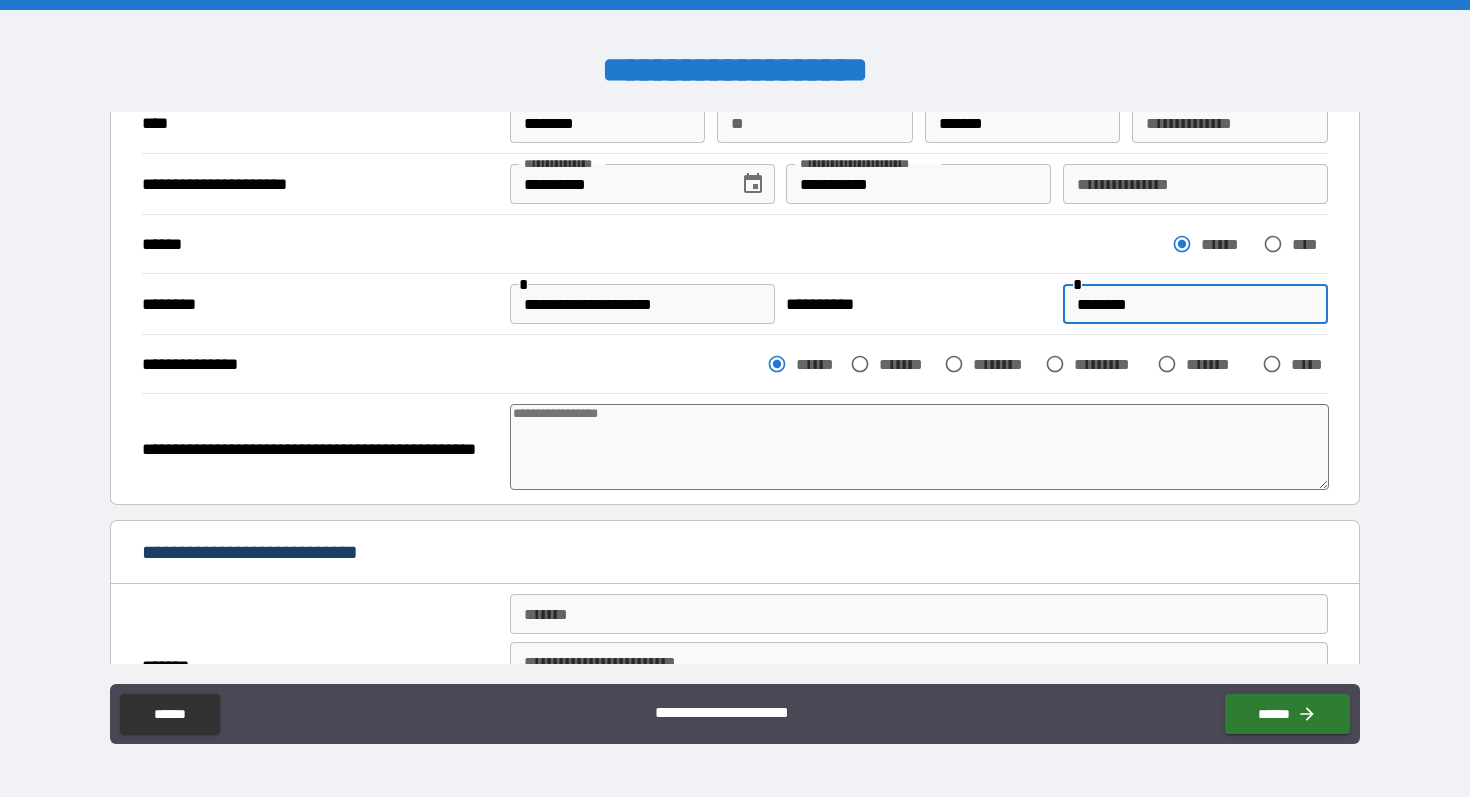 scroll, scrollTop: 161, scrollLeft: 0, axis: vertical 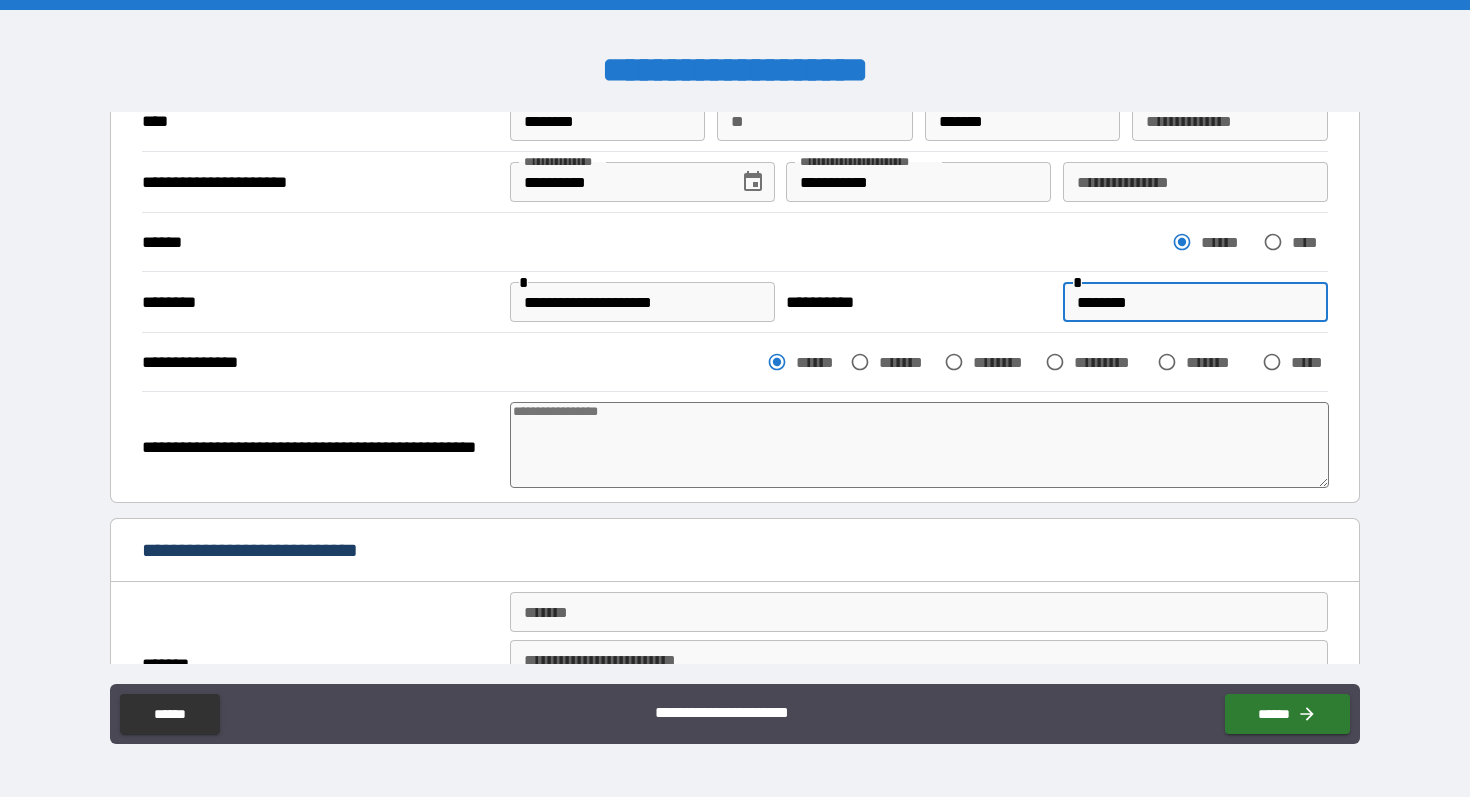 type on "*******" 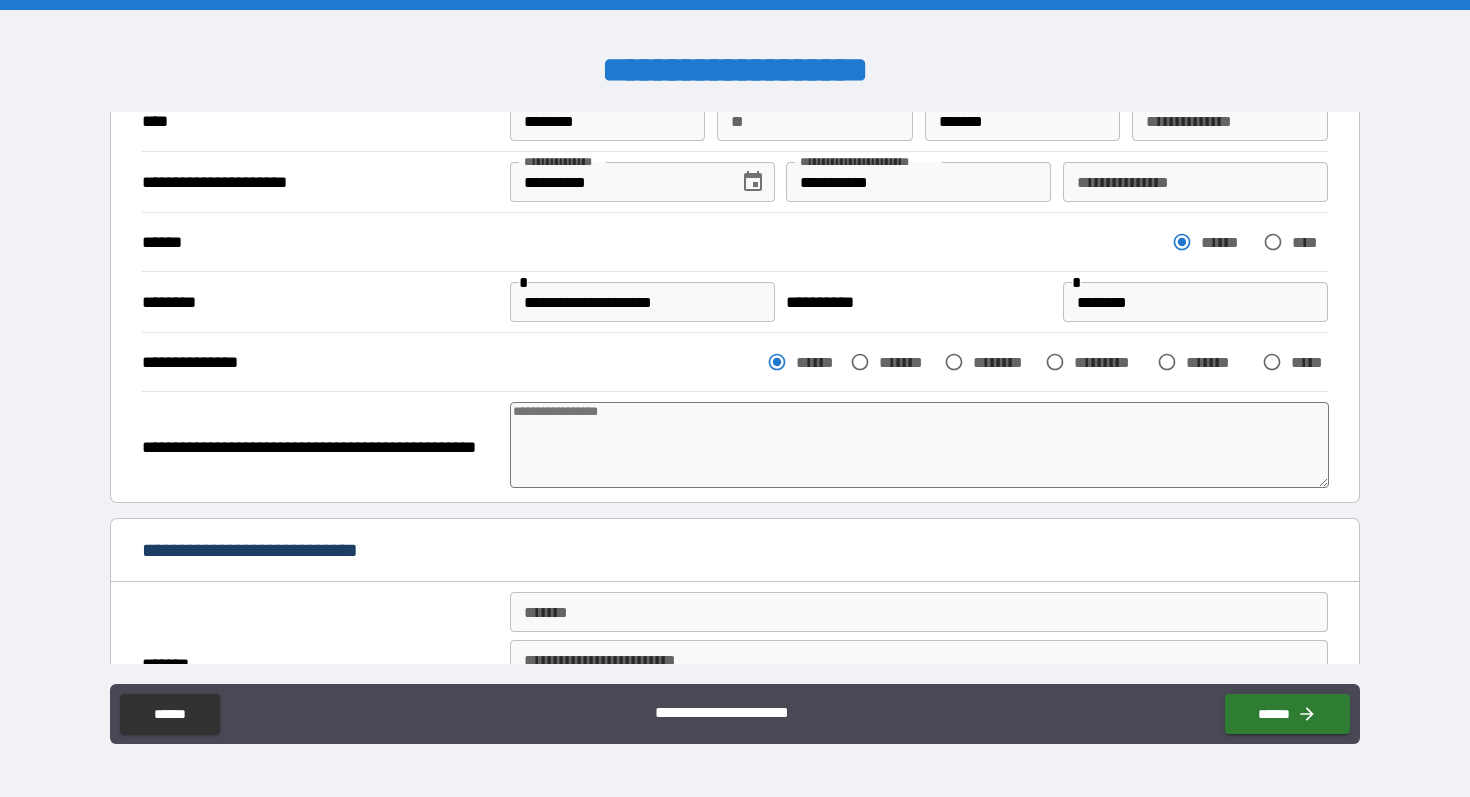 type on "*" 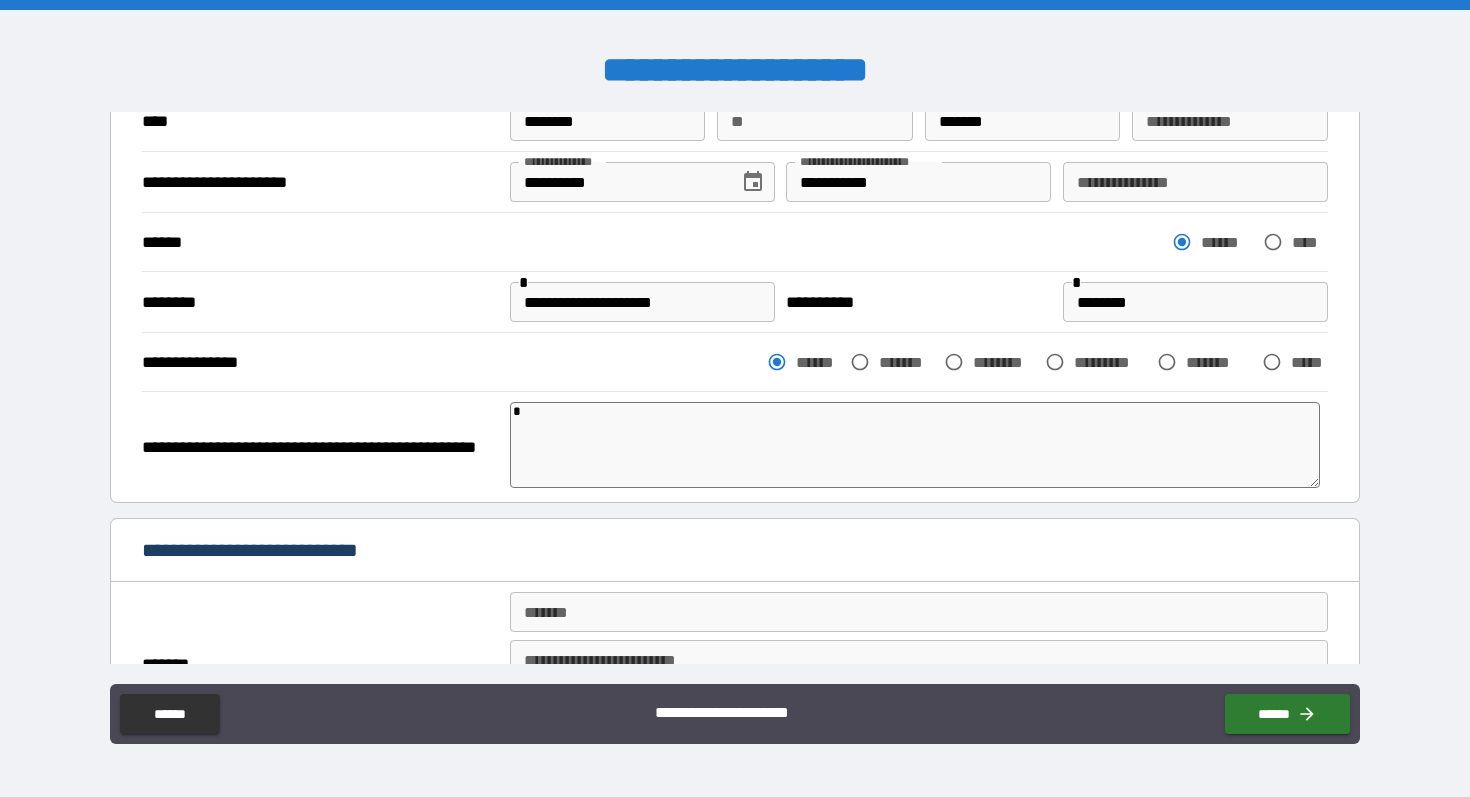 type on "**" 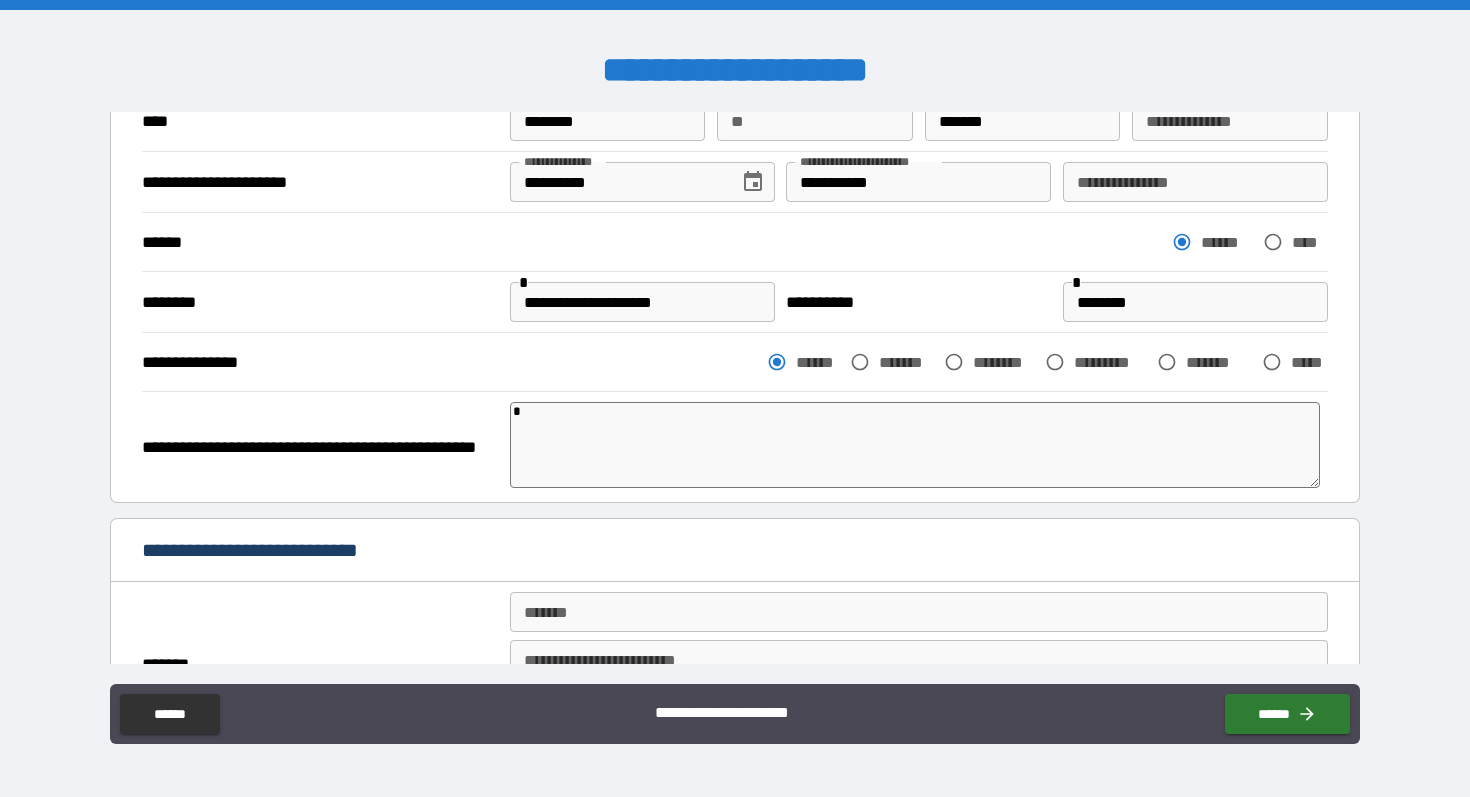 type on "*" 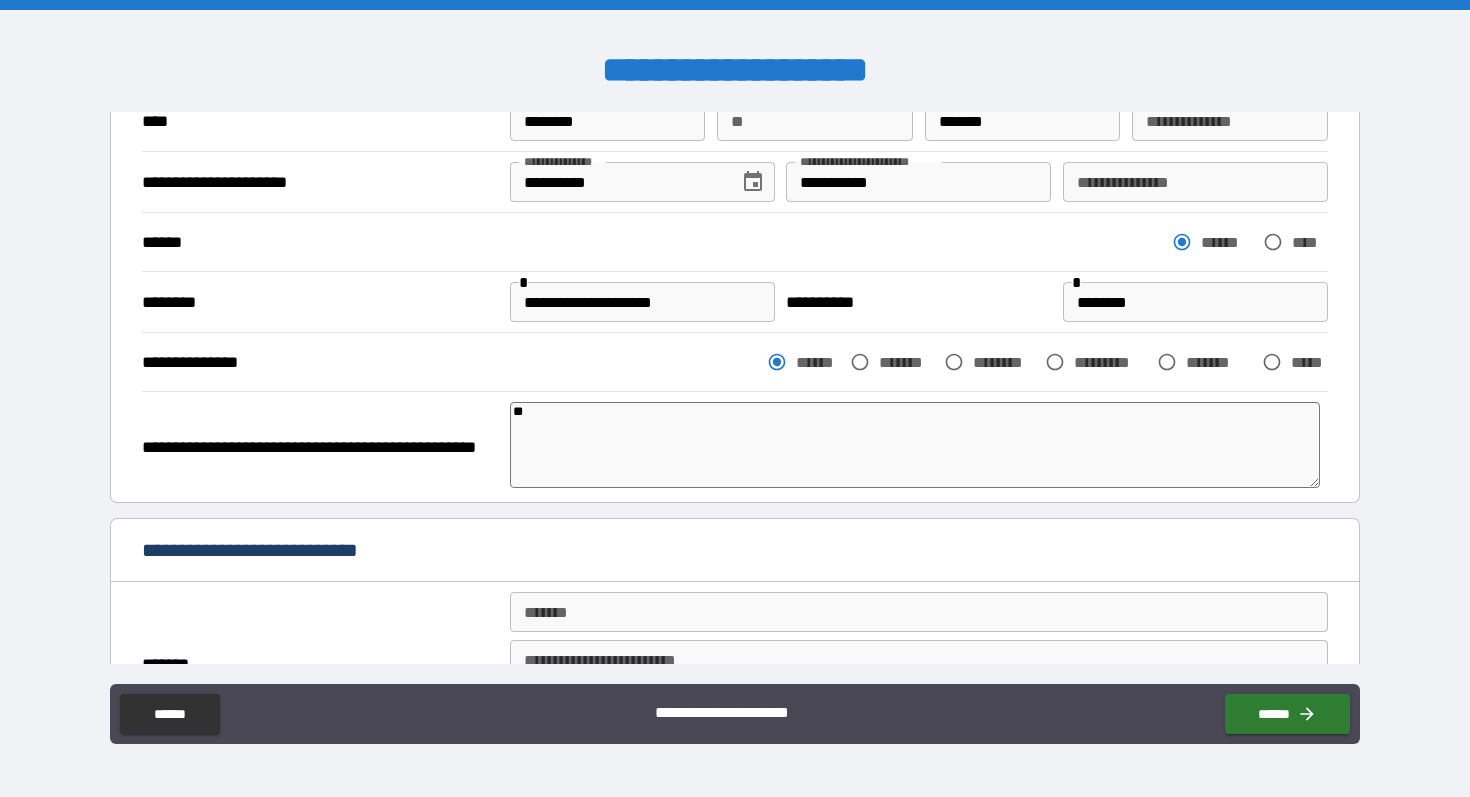 type on "***" 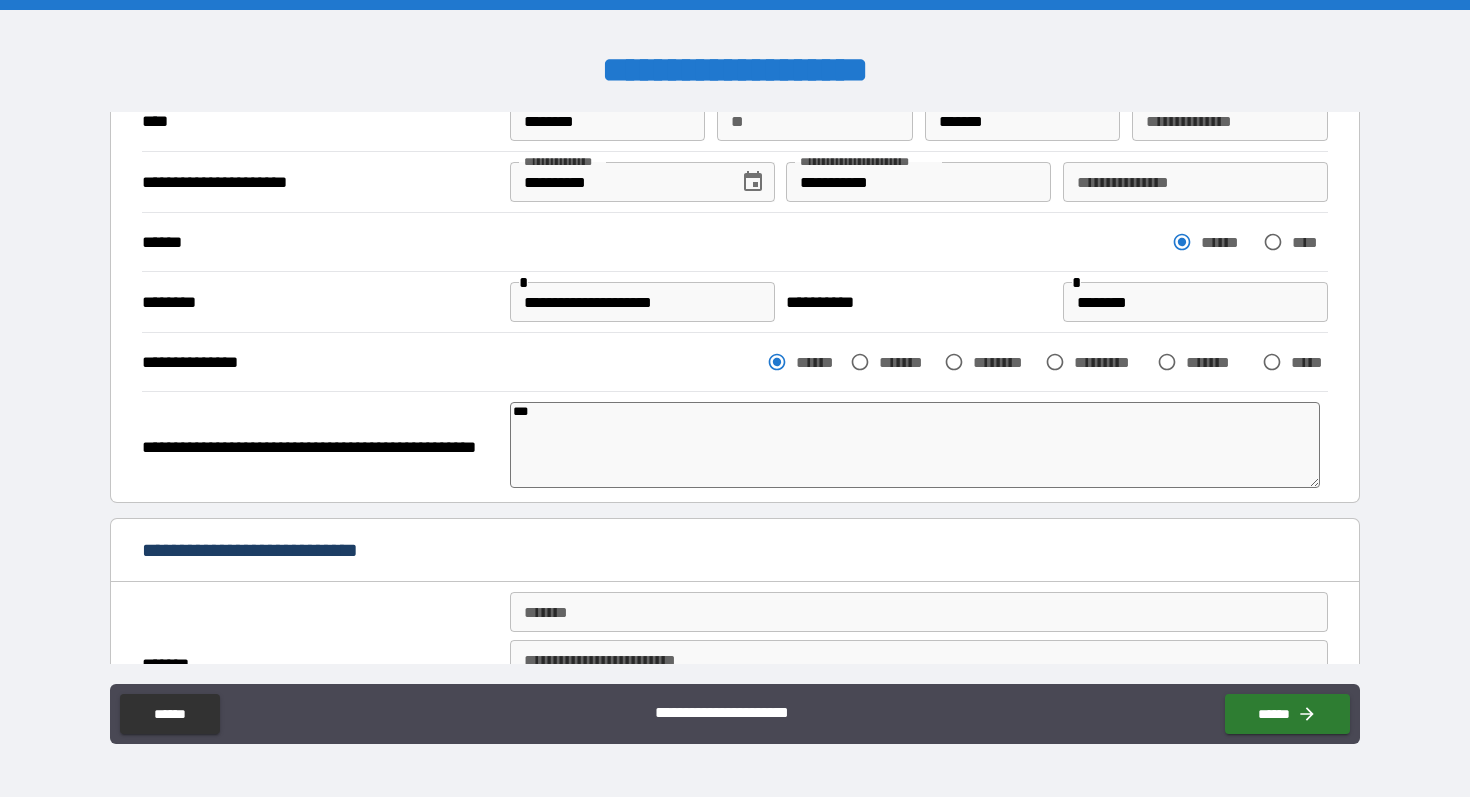 type on "*" 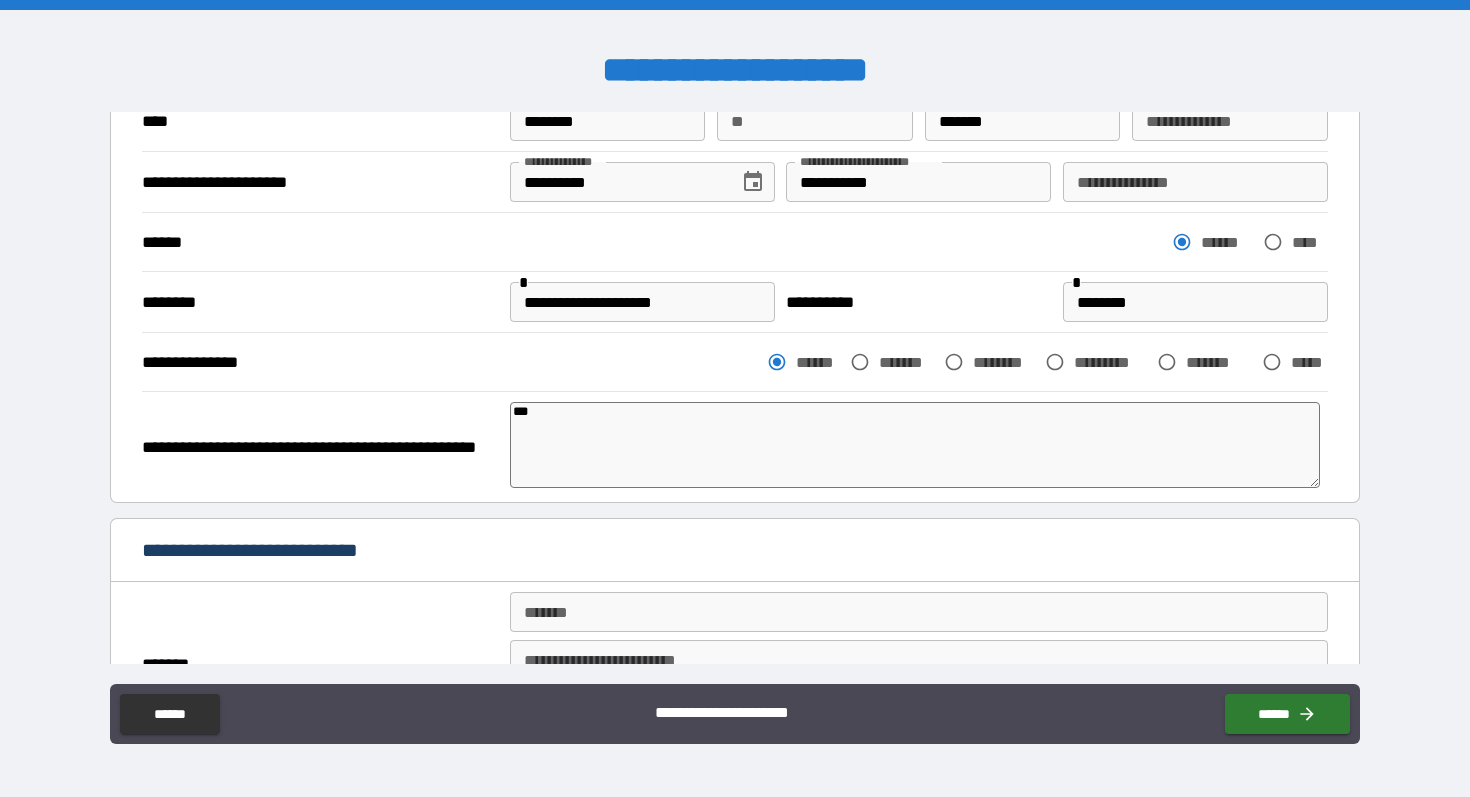 type on "****" 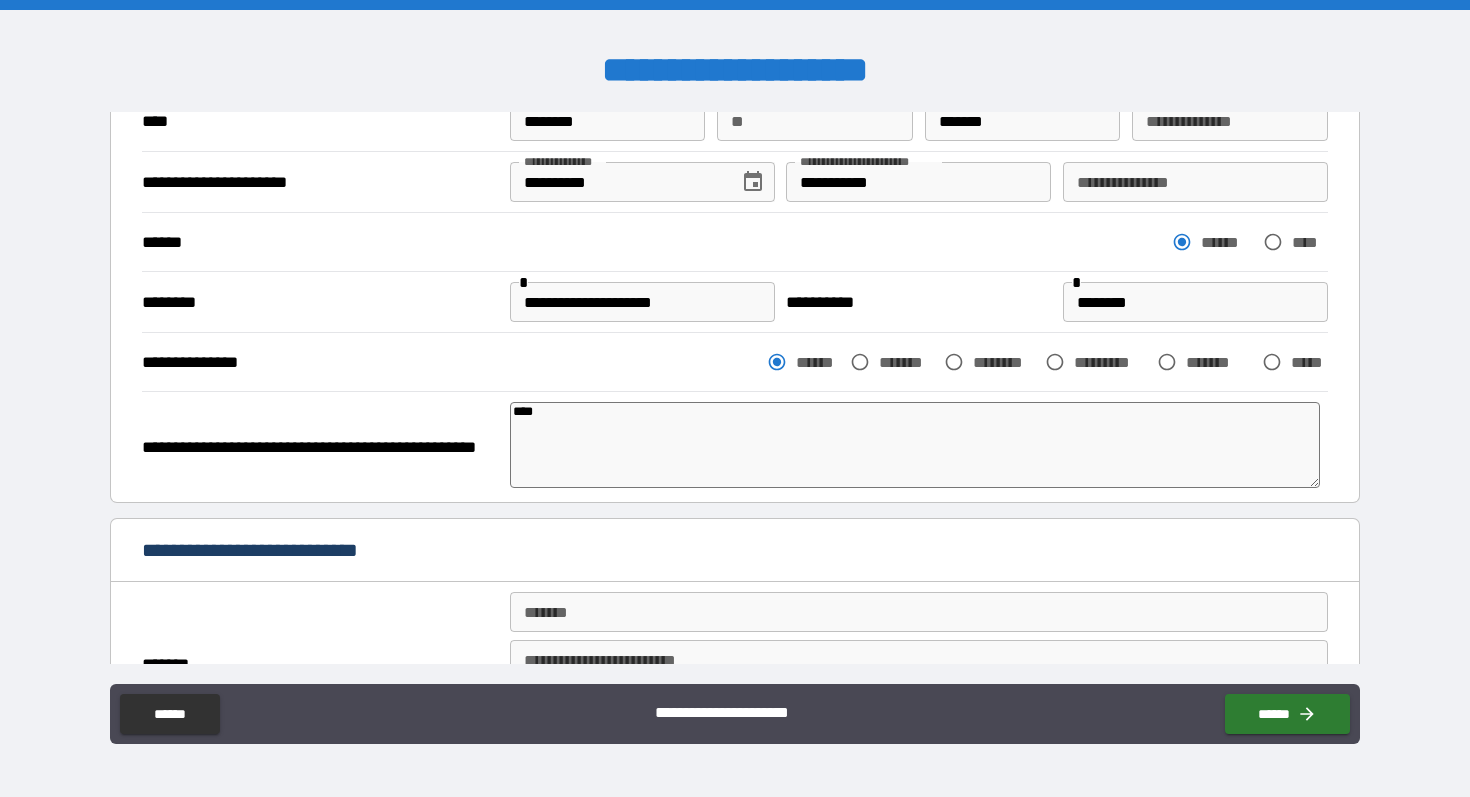 type on "*****" 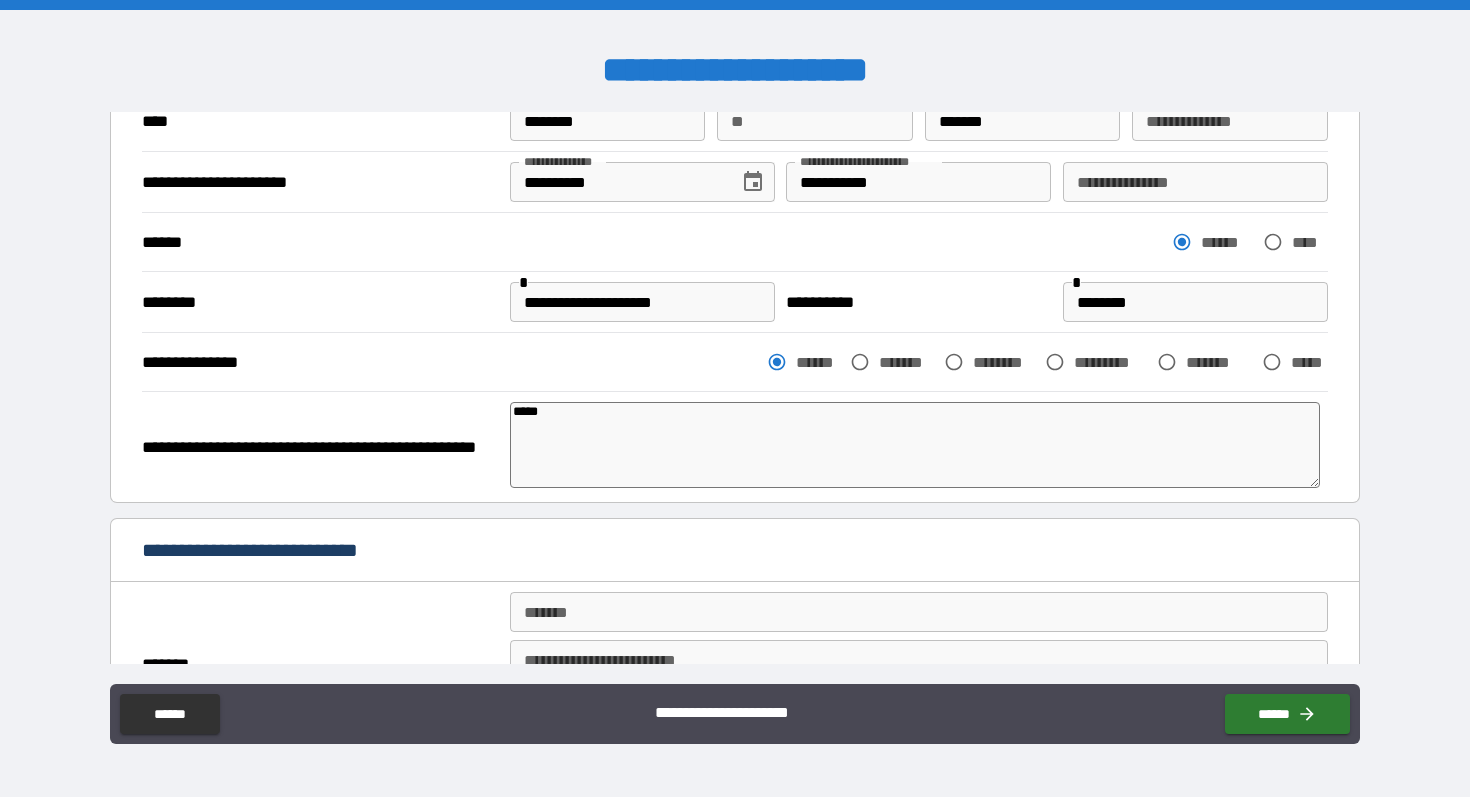 type on "*" 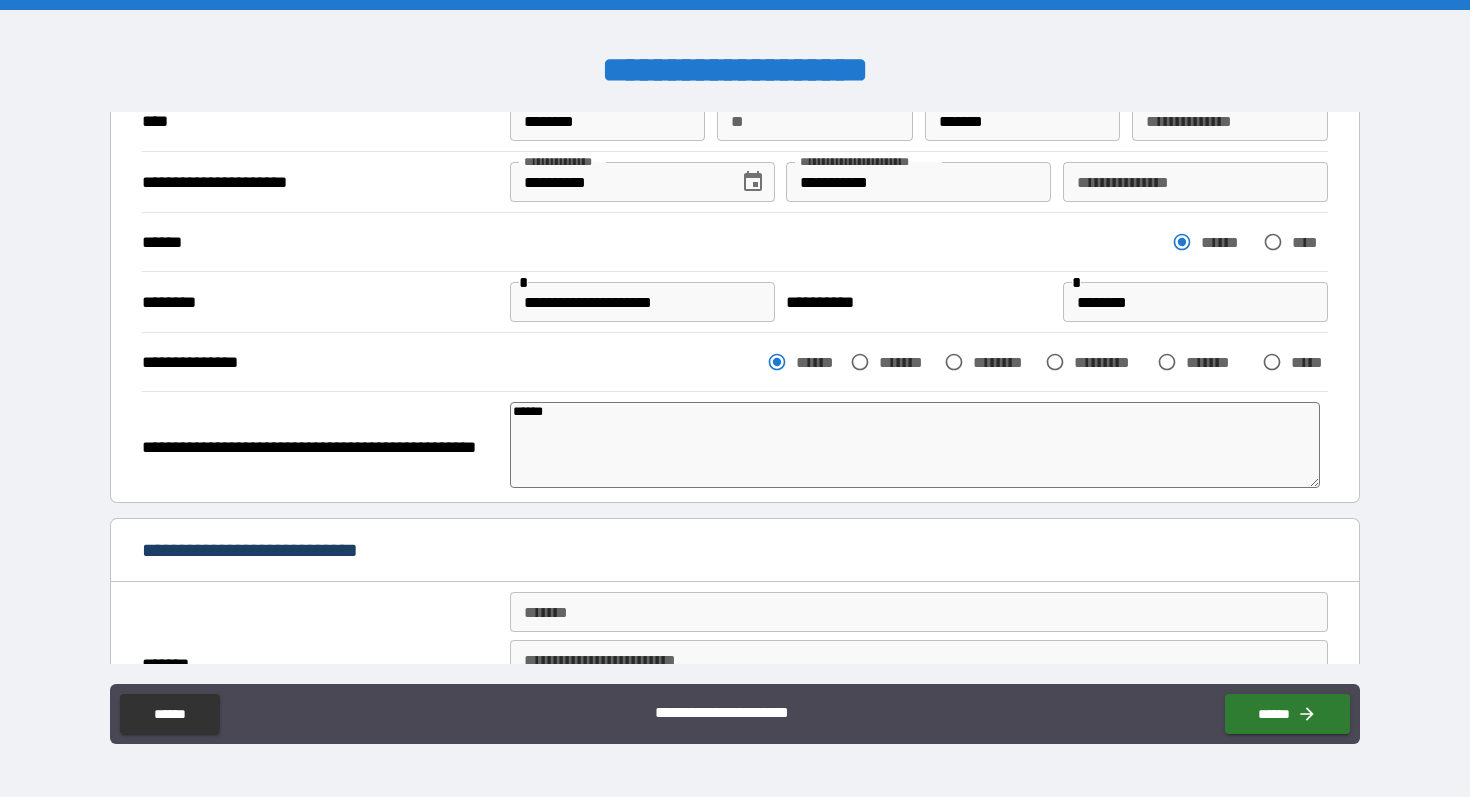 type on "*******" 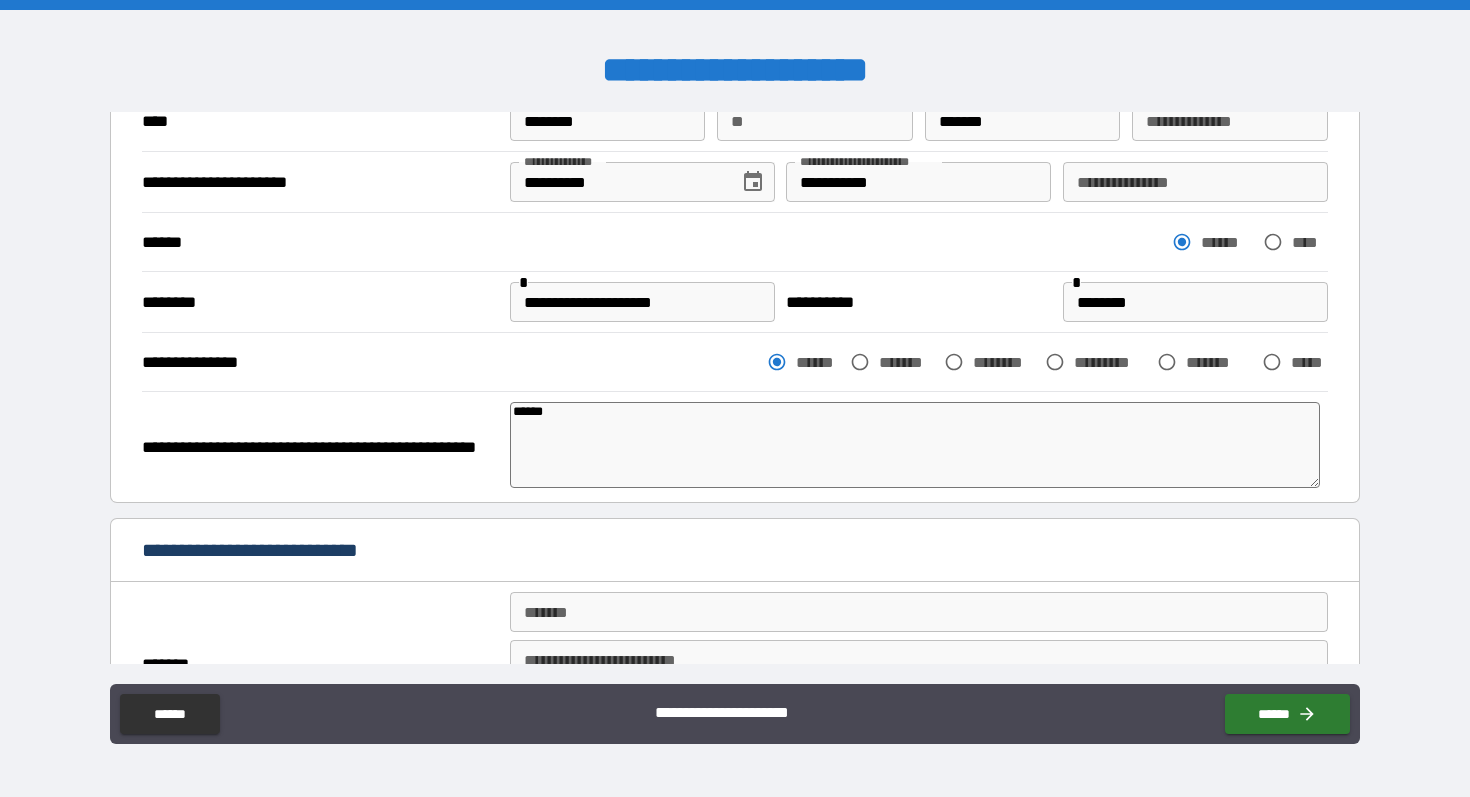 type on "*" 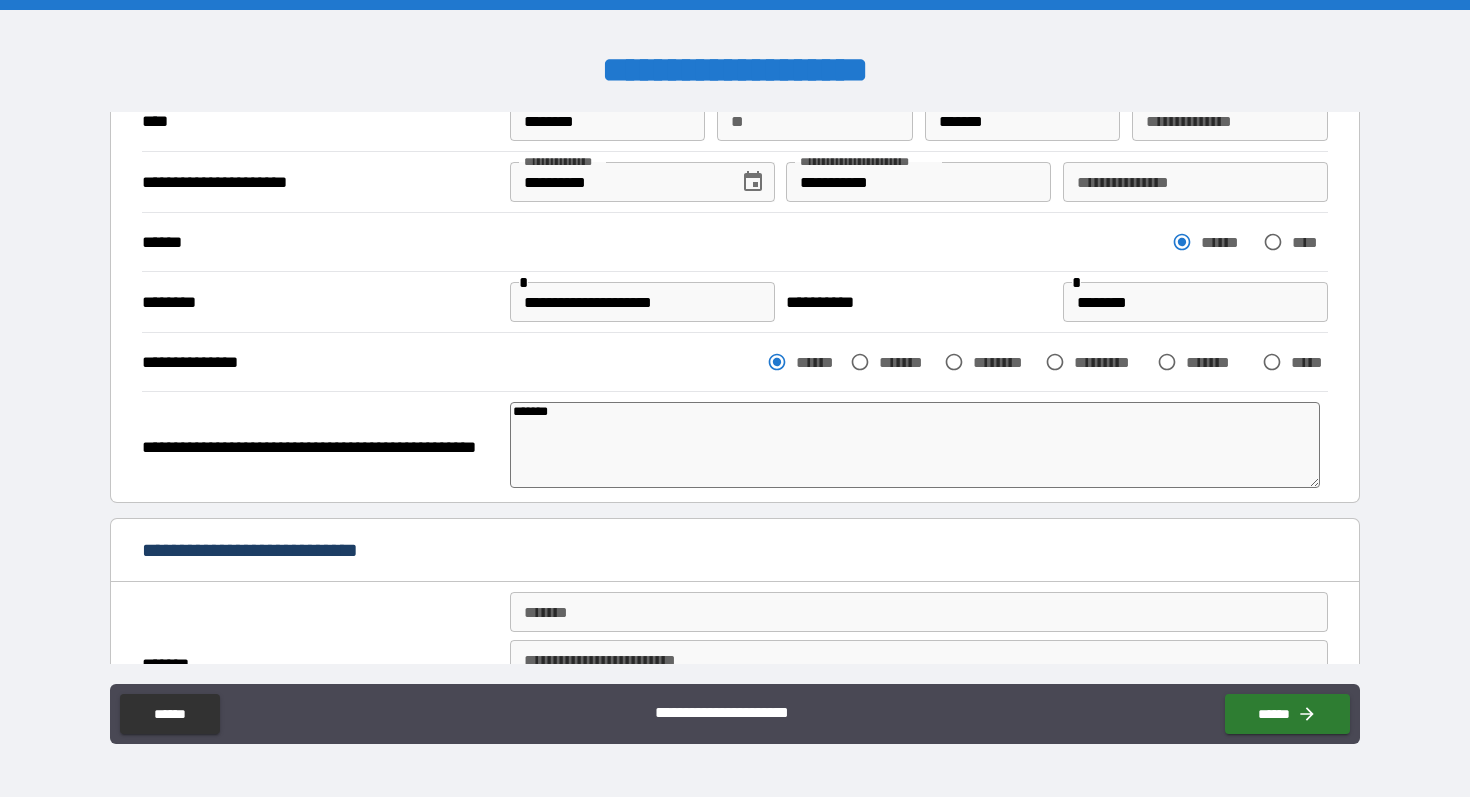 type on "********" 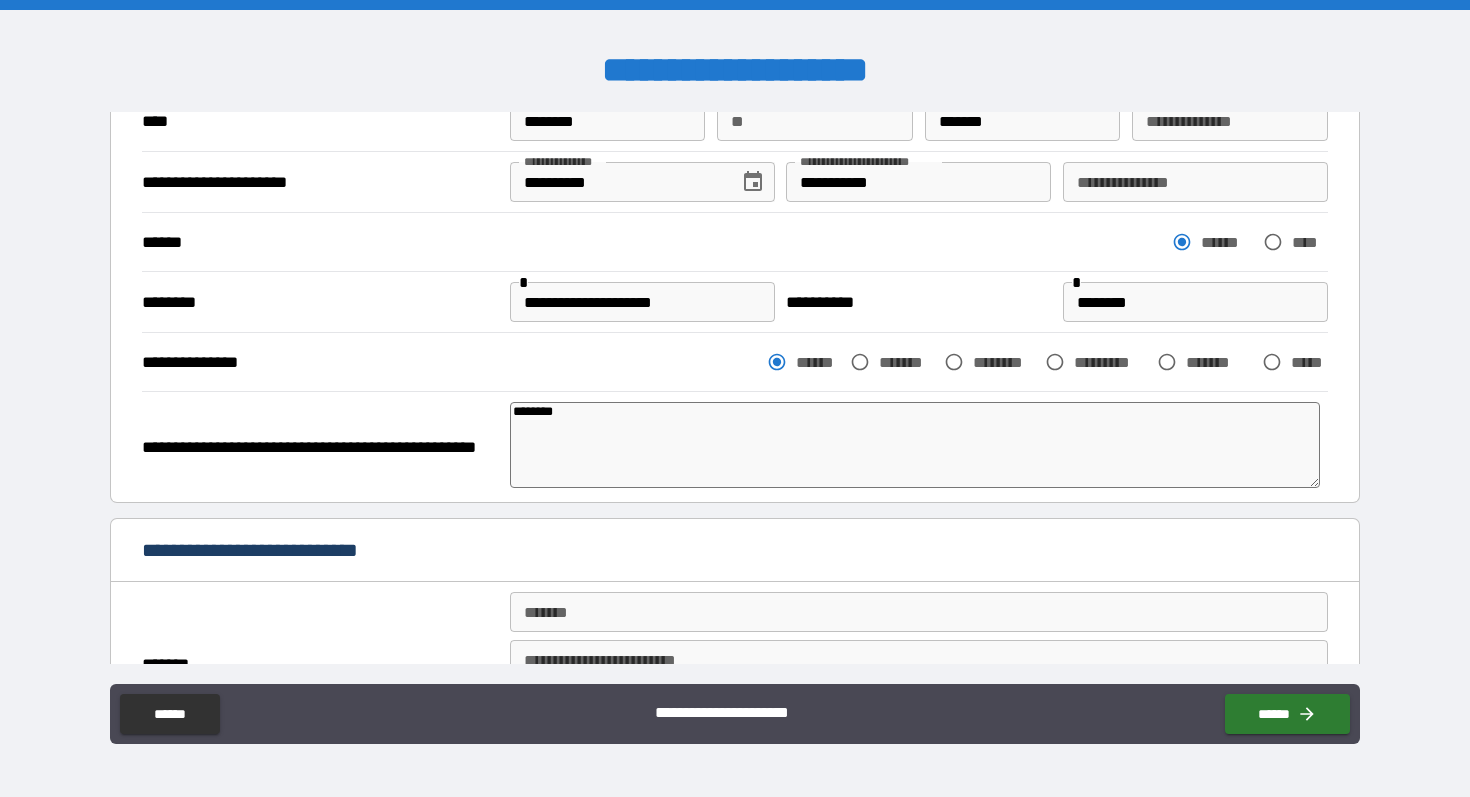 type on "********" 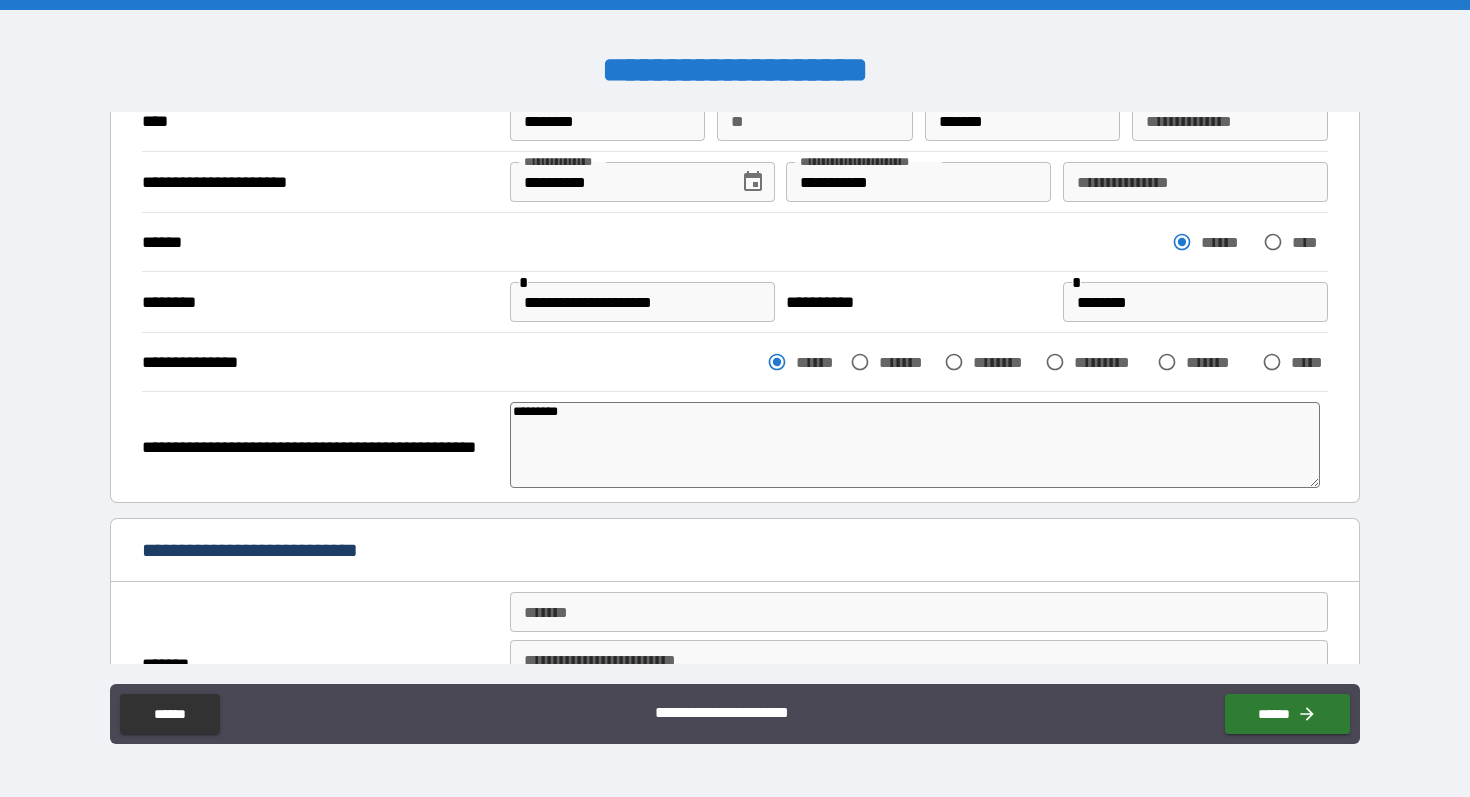 type on "*" 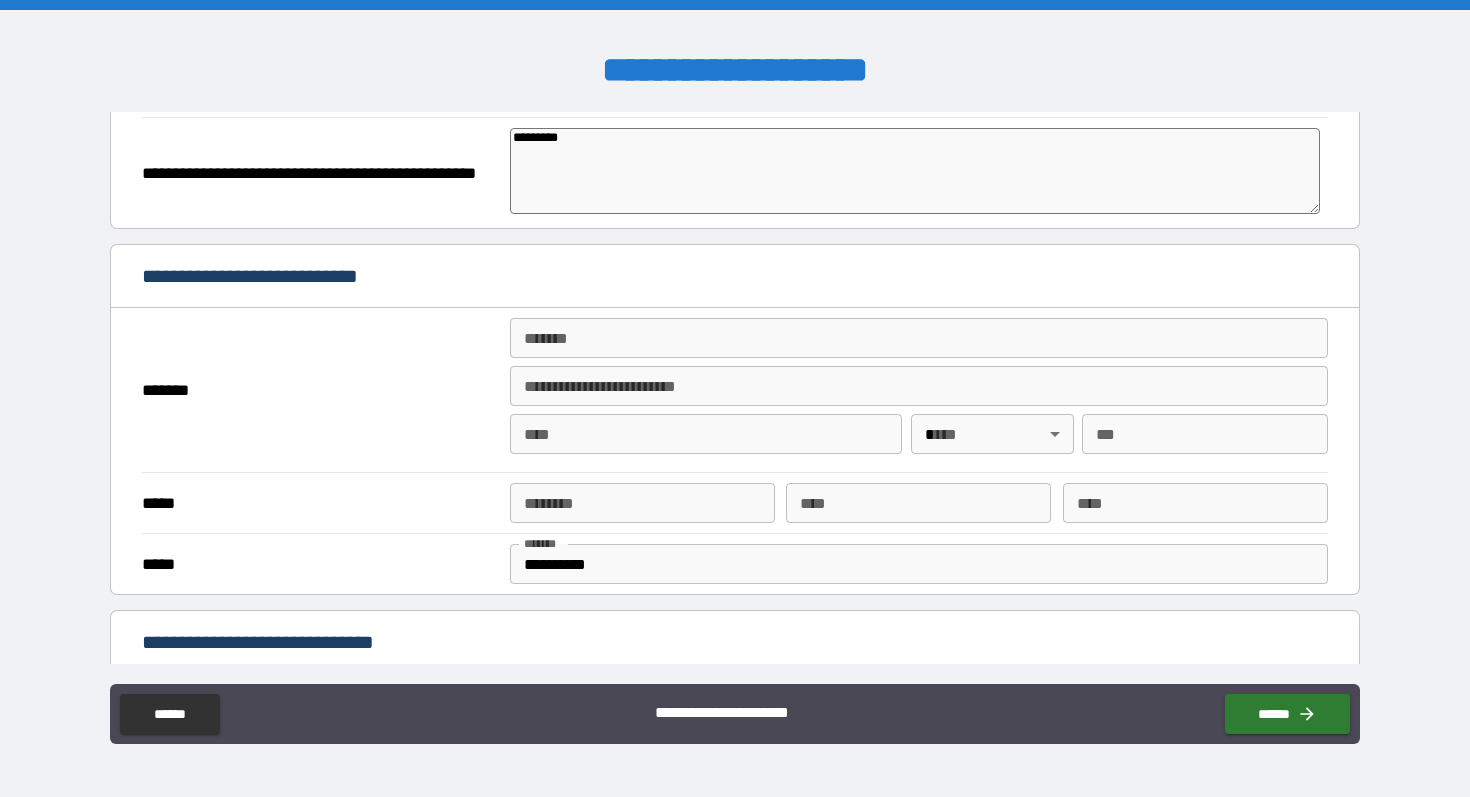 scroll, scrollTop: 454, scrollLeft: 0, axis: vertical 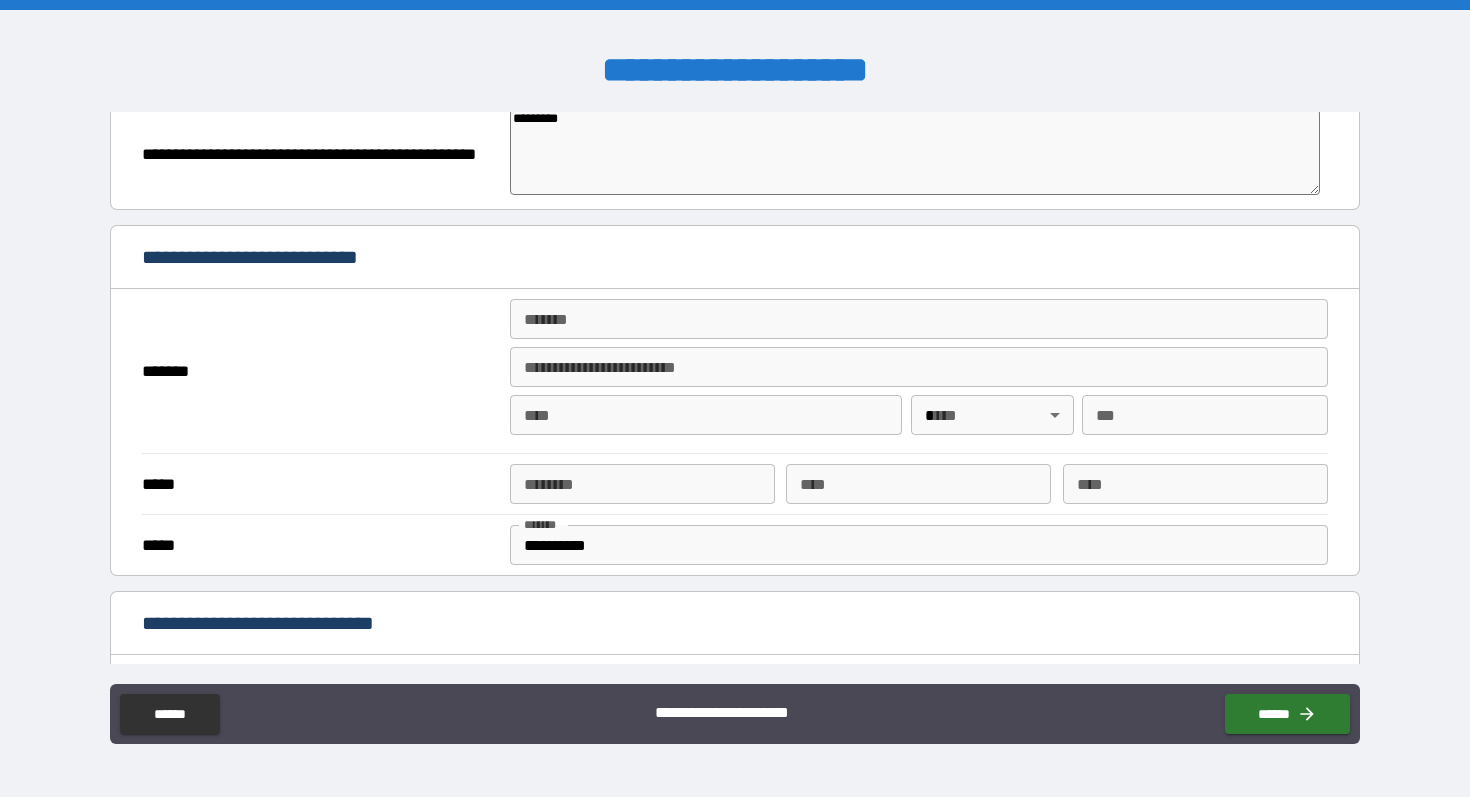 type on "********" 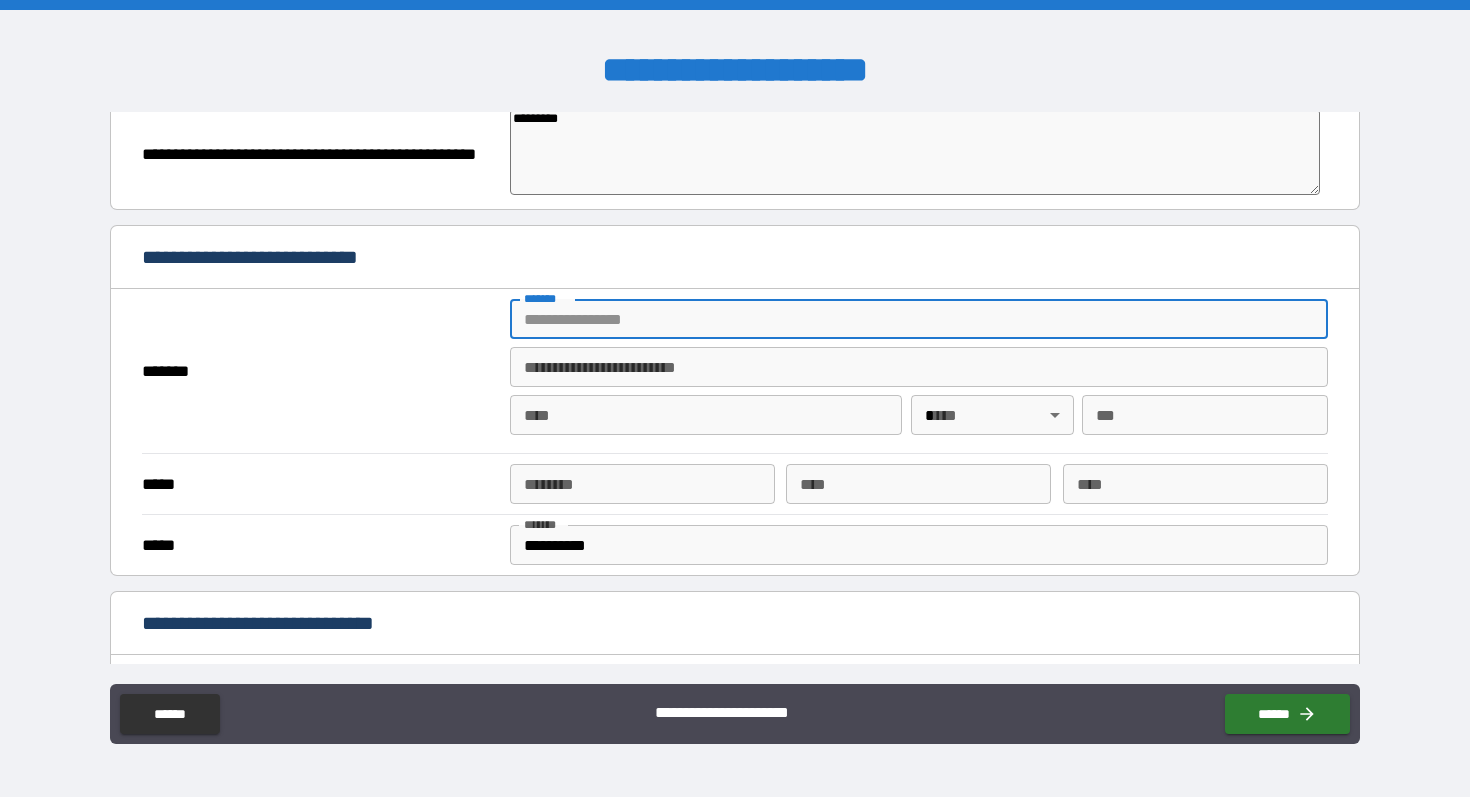 click on "*******" at bounding box center [919, 319] 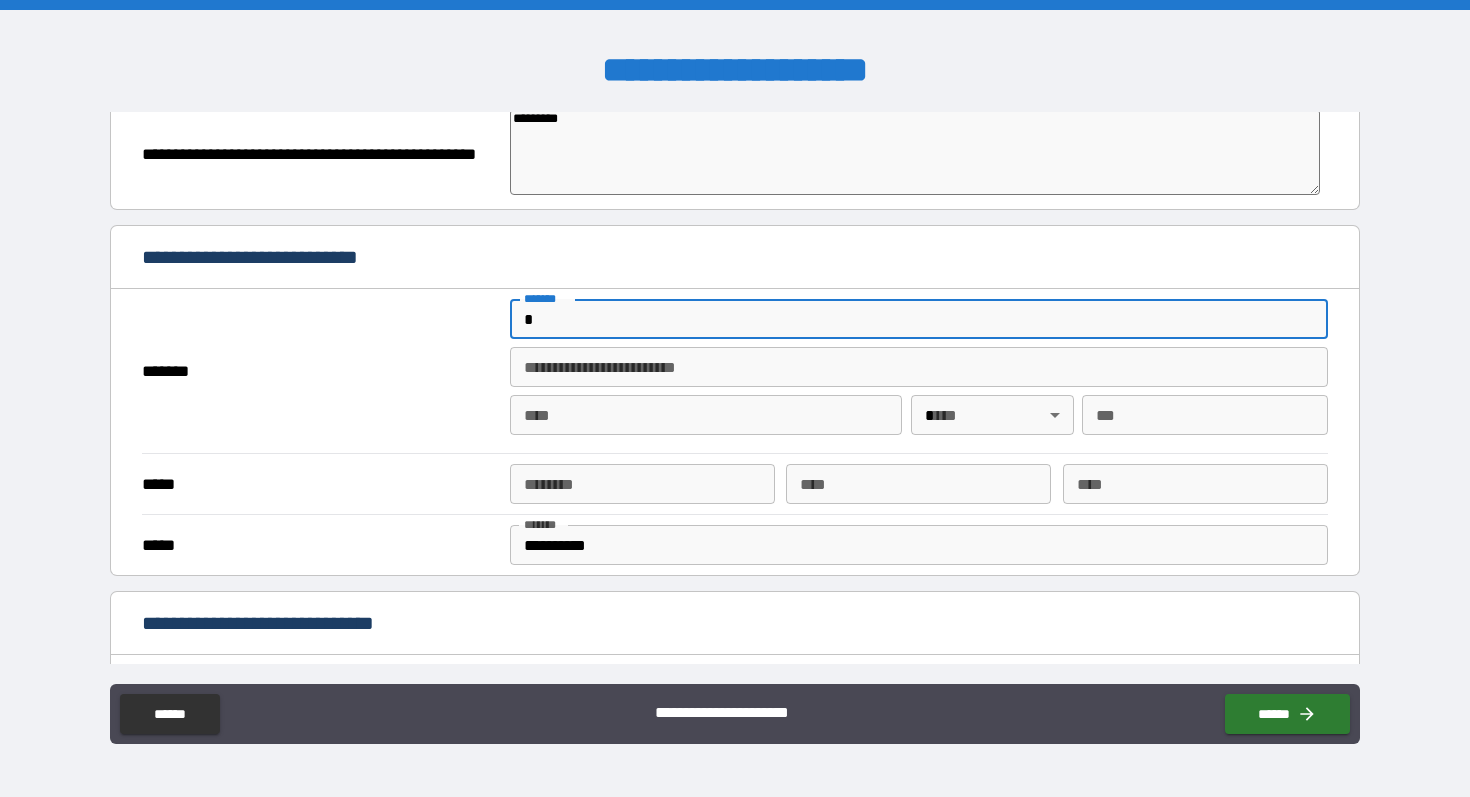 type on "*" 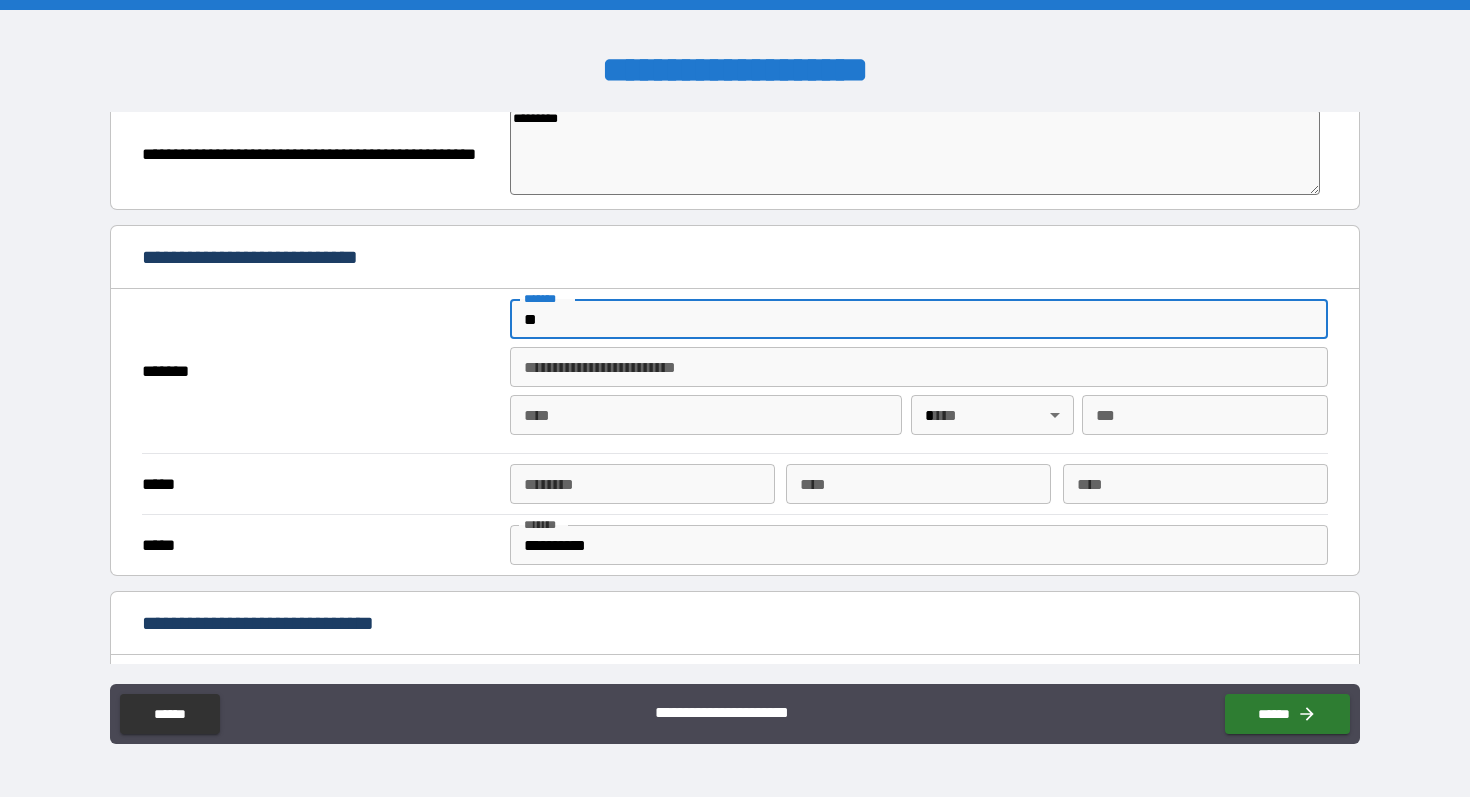 type on "*" 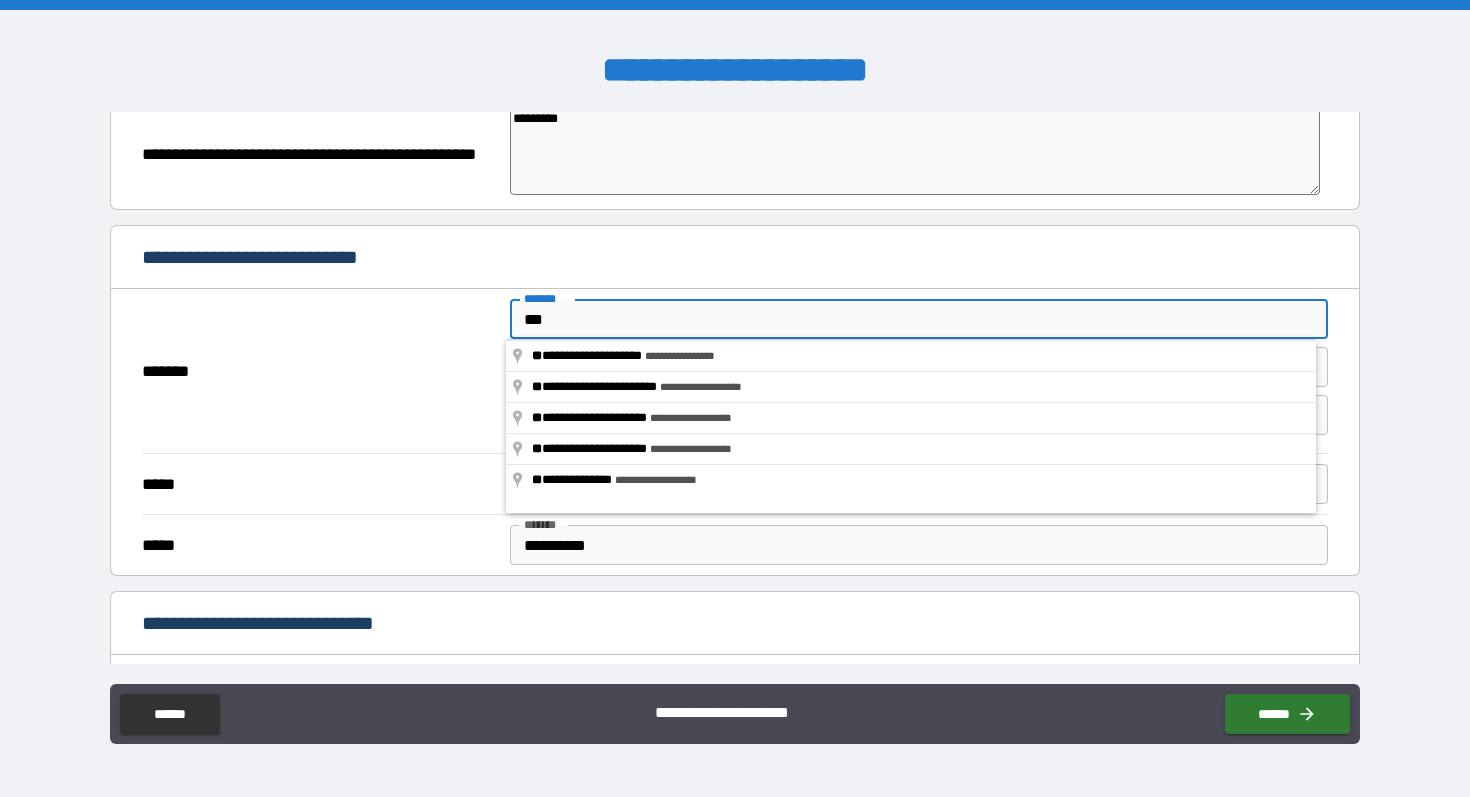 type on "*" 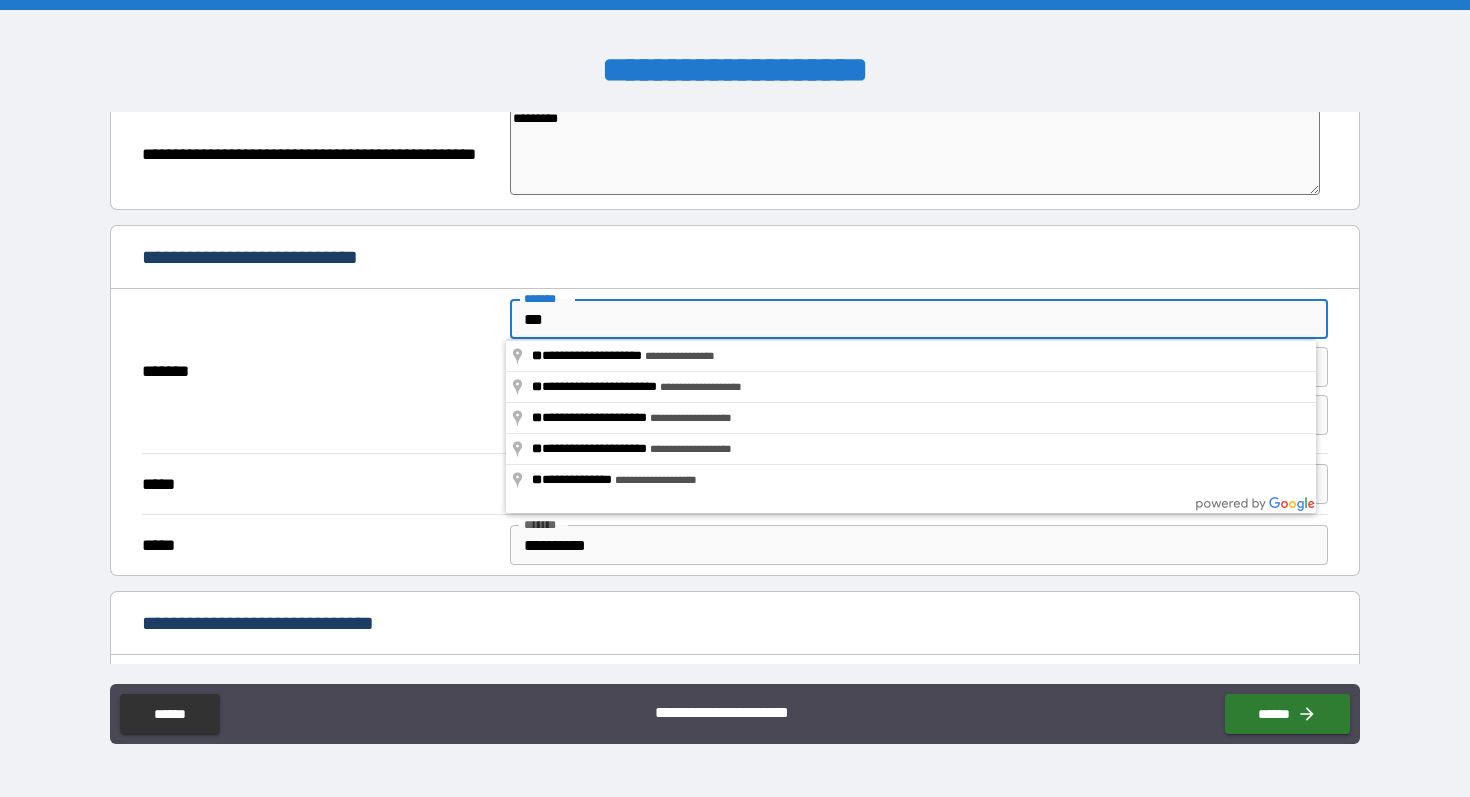 type on "****" 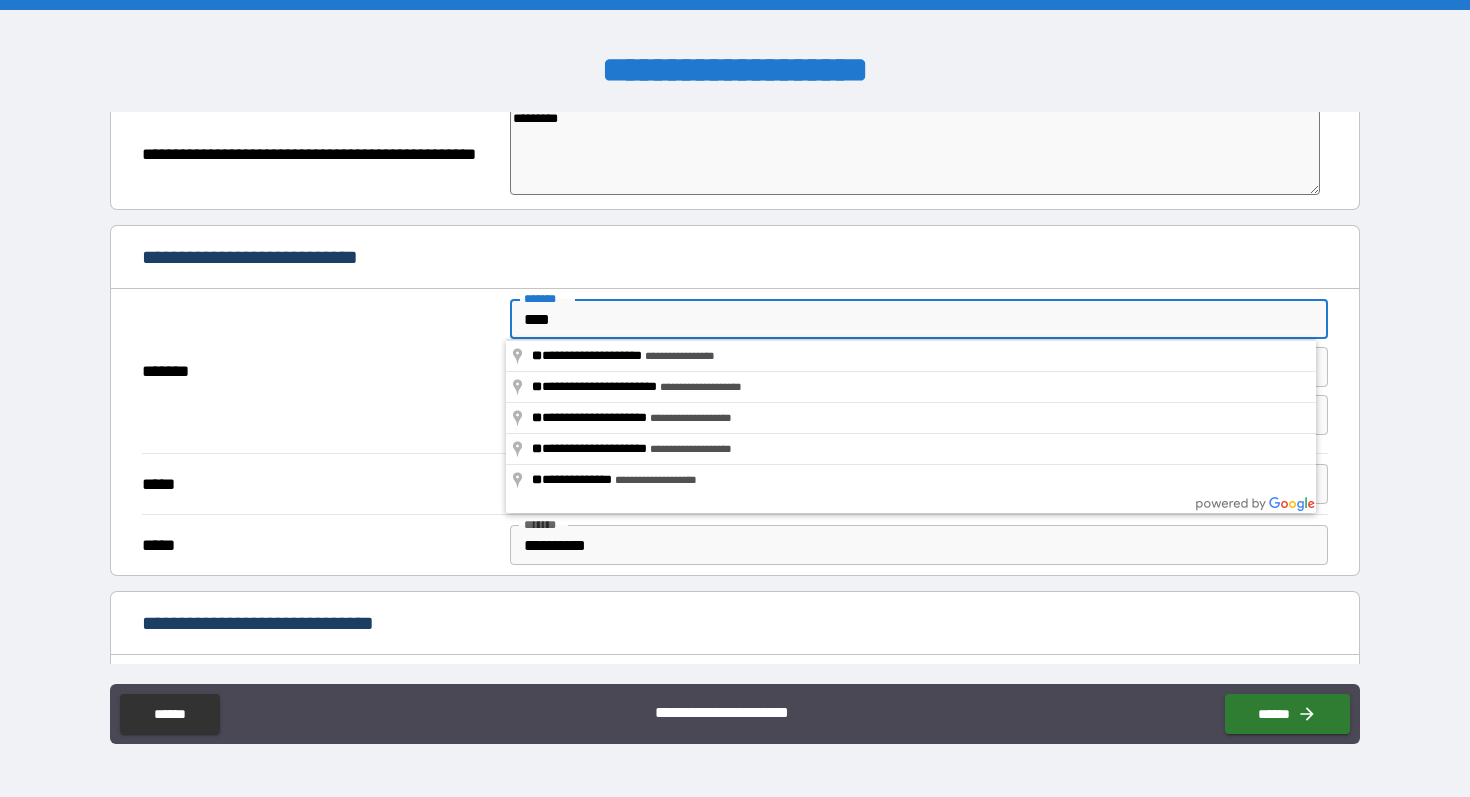 type on "*" 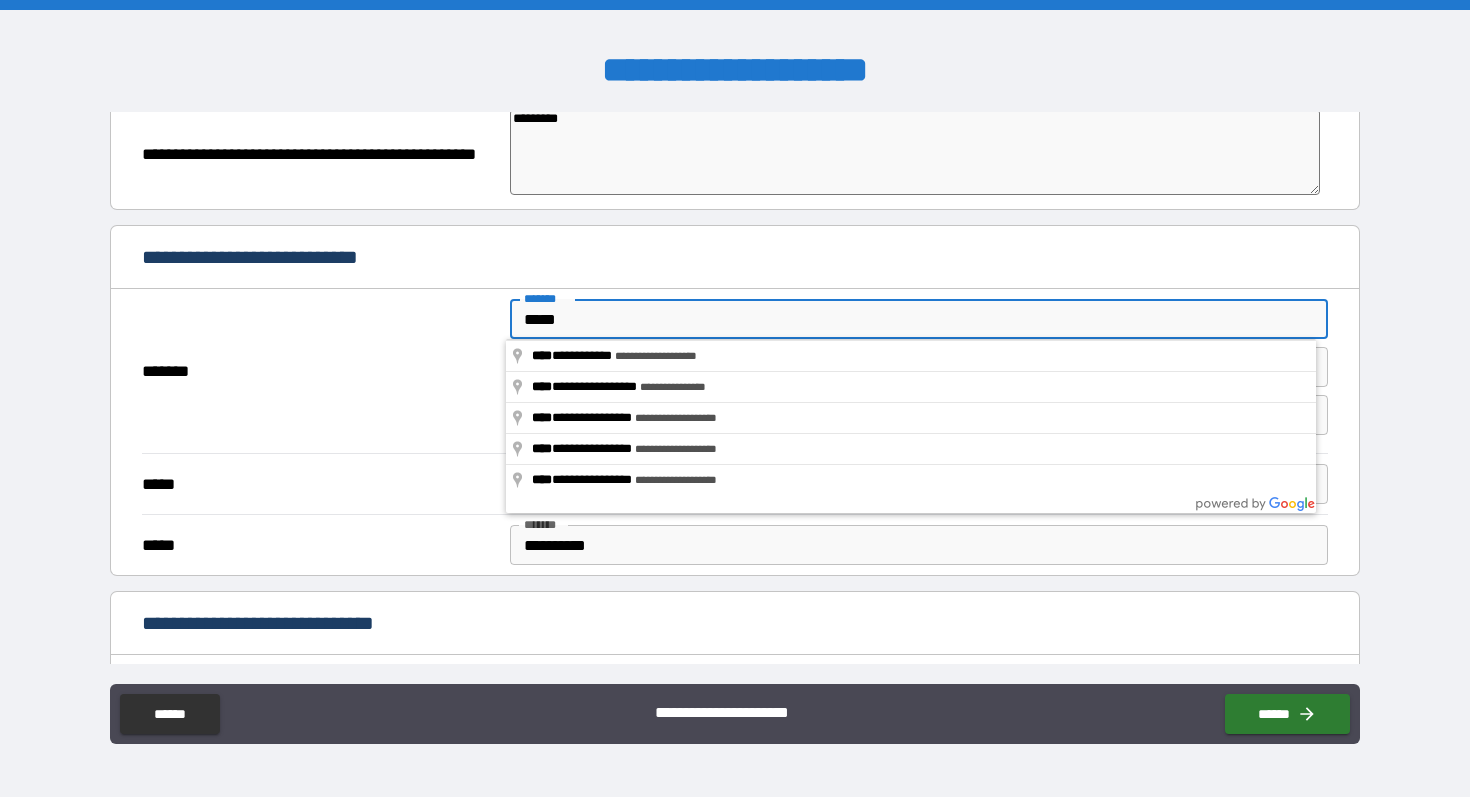 type on "*" 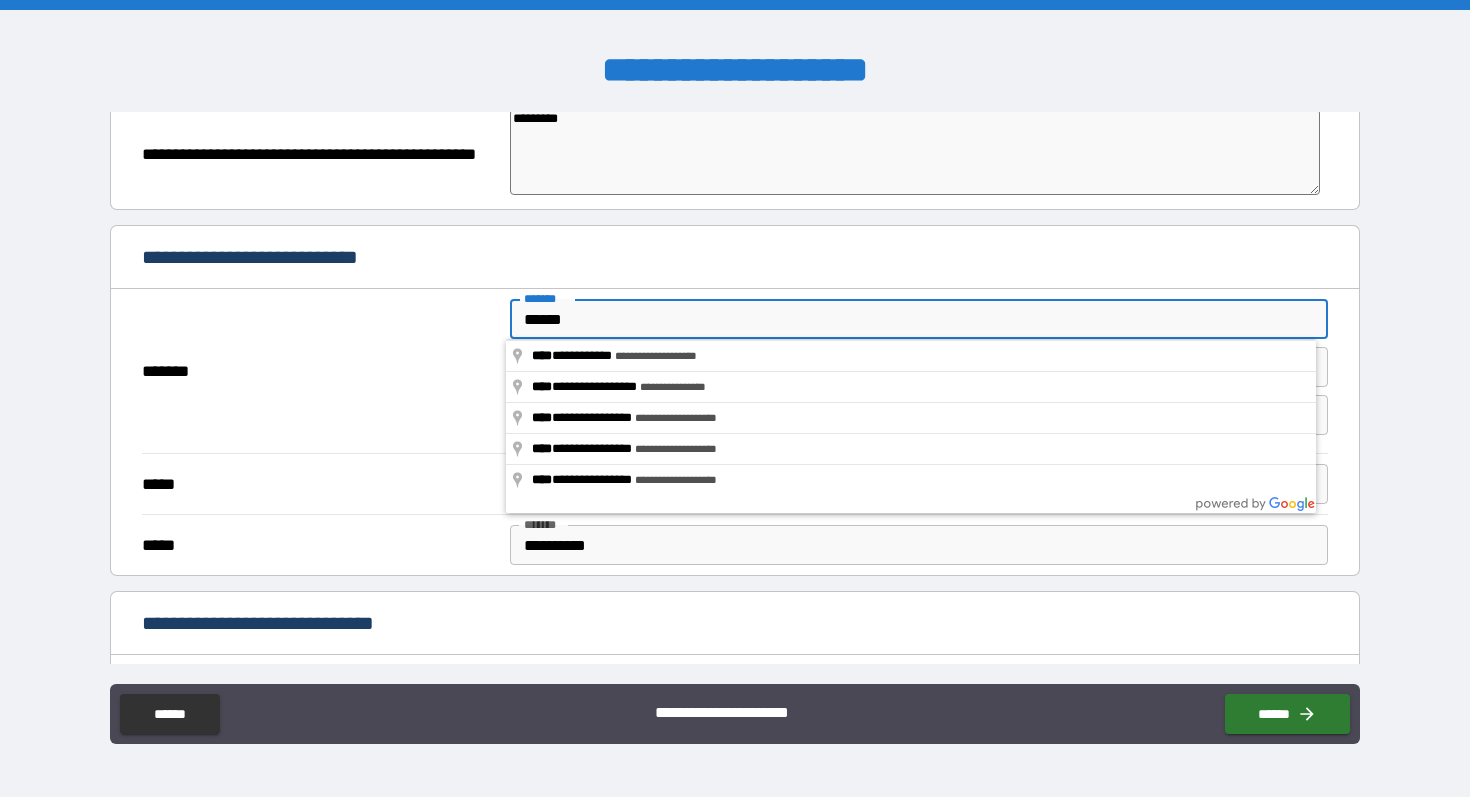 type on "*" 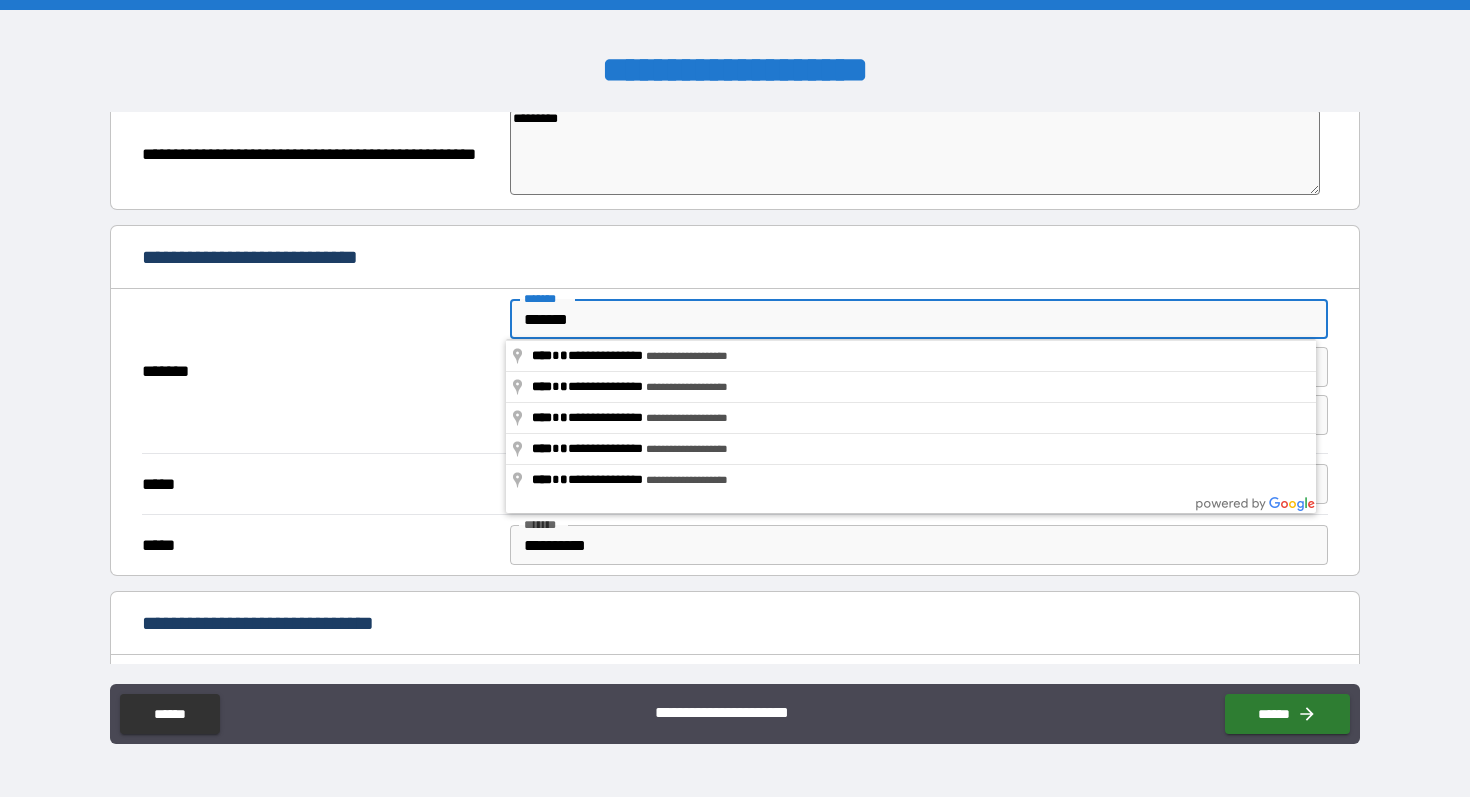 type on "*" 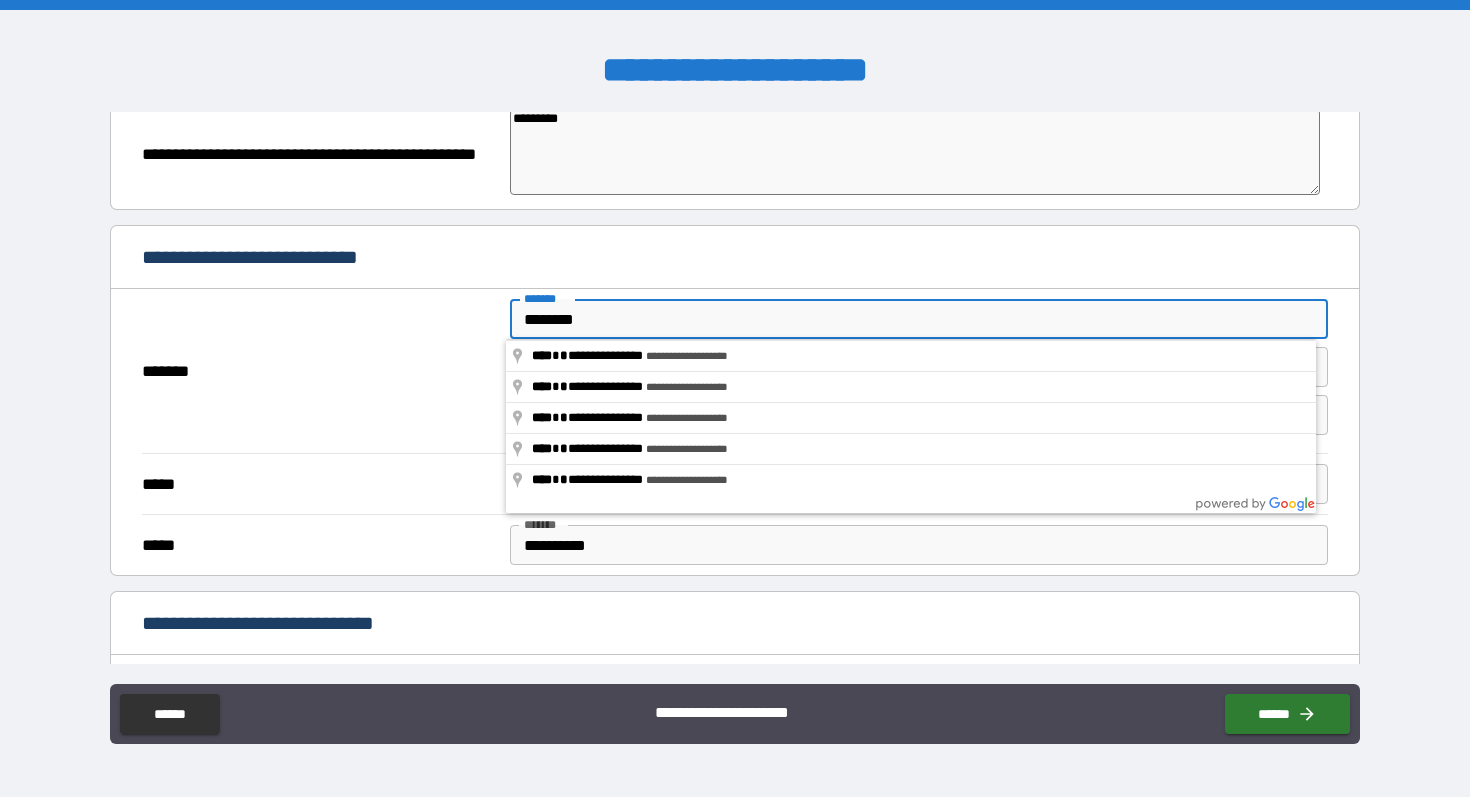type on "*" 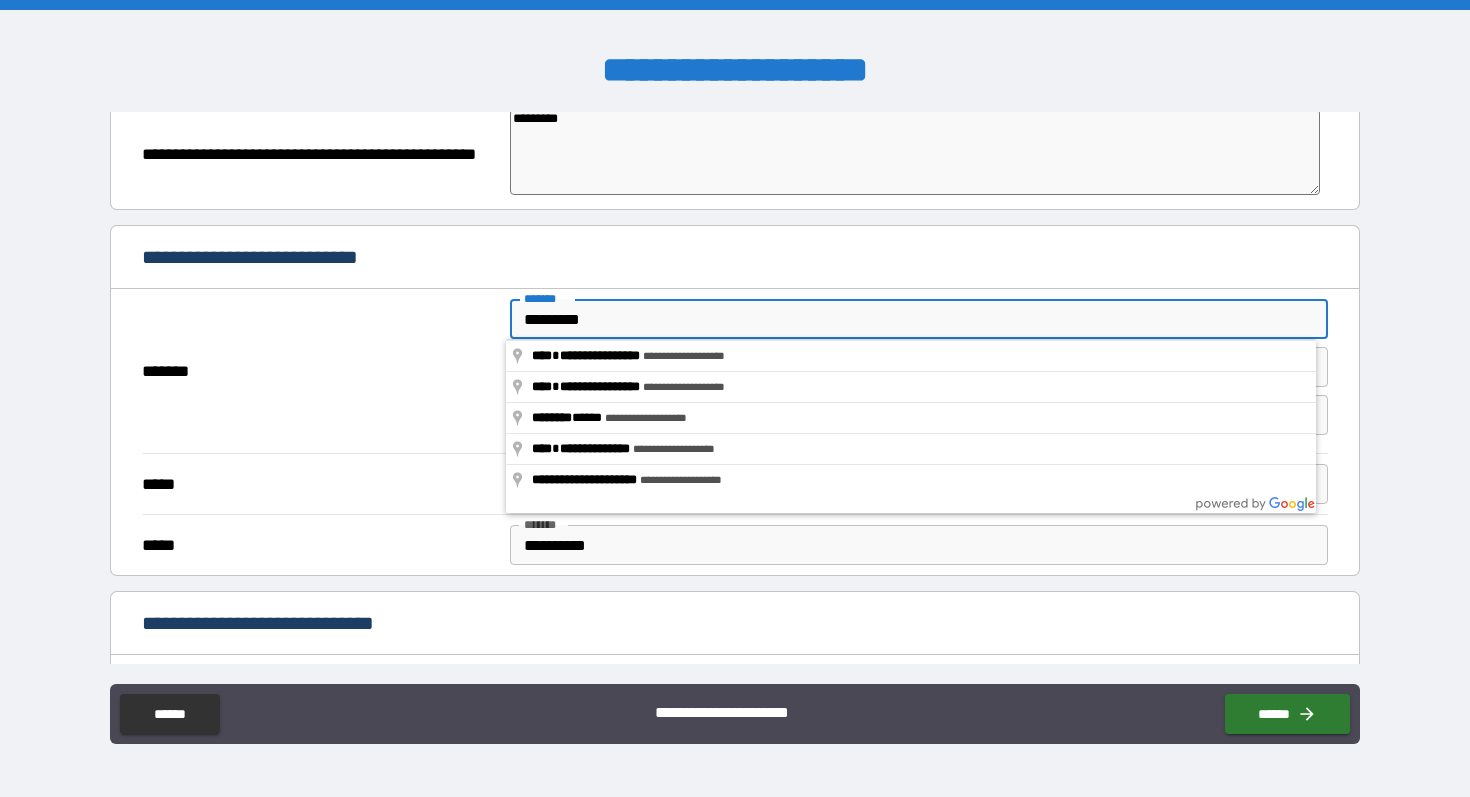 type on "*" 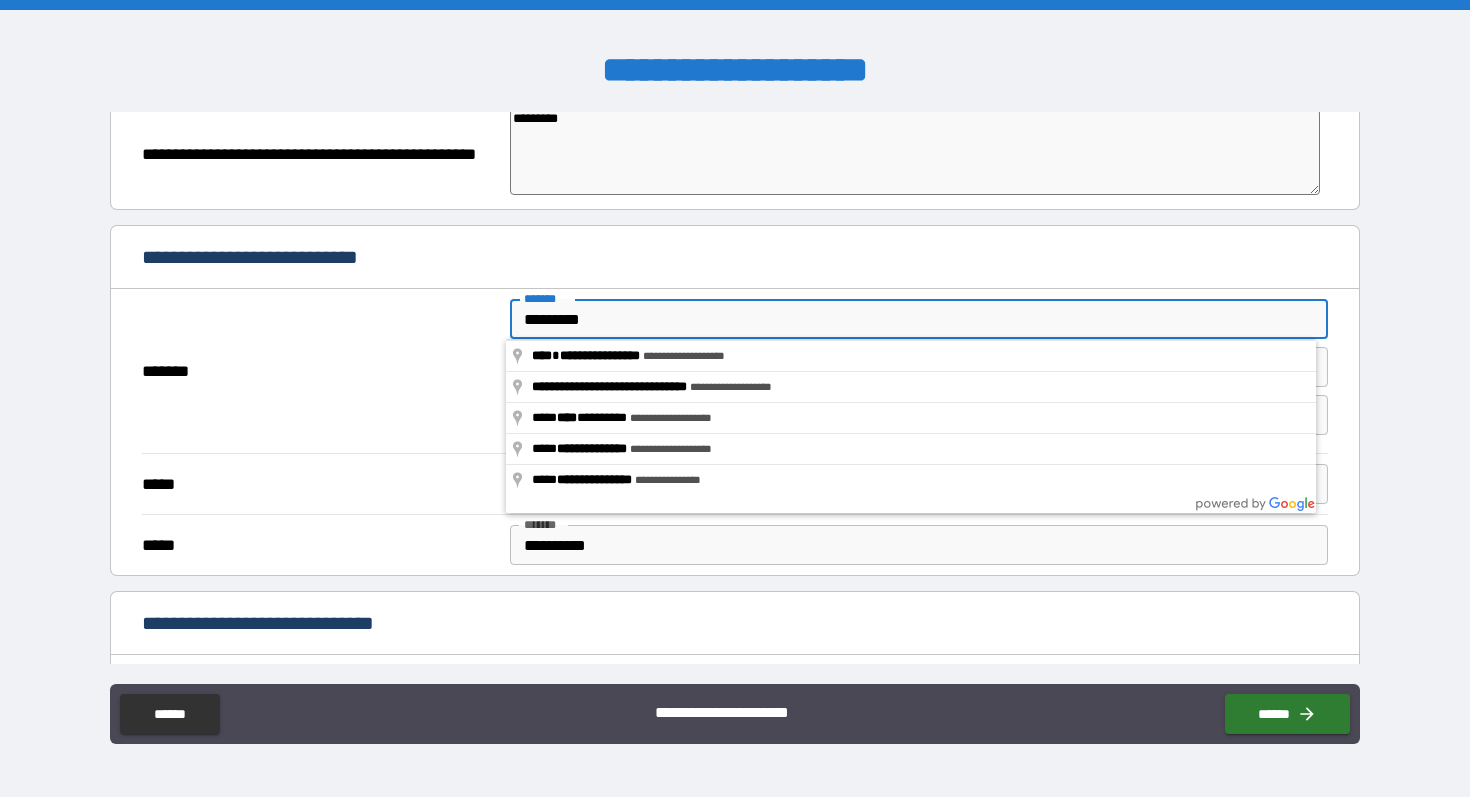 type on "**********" 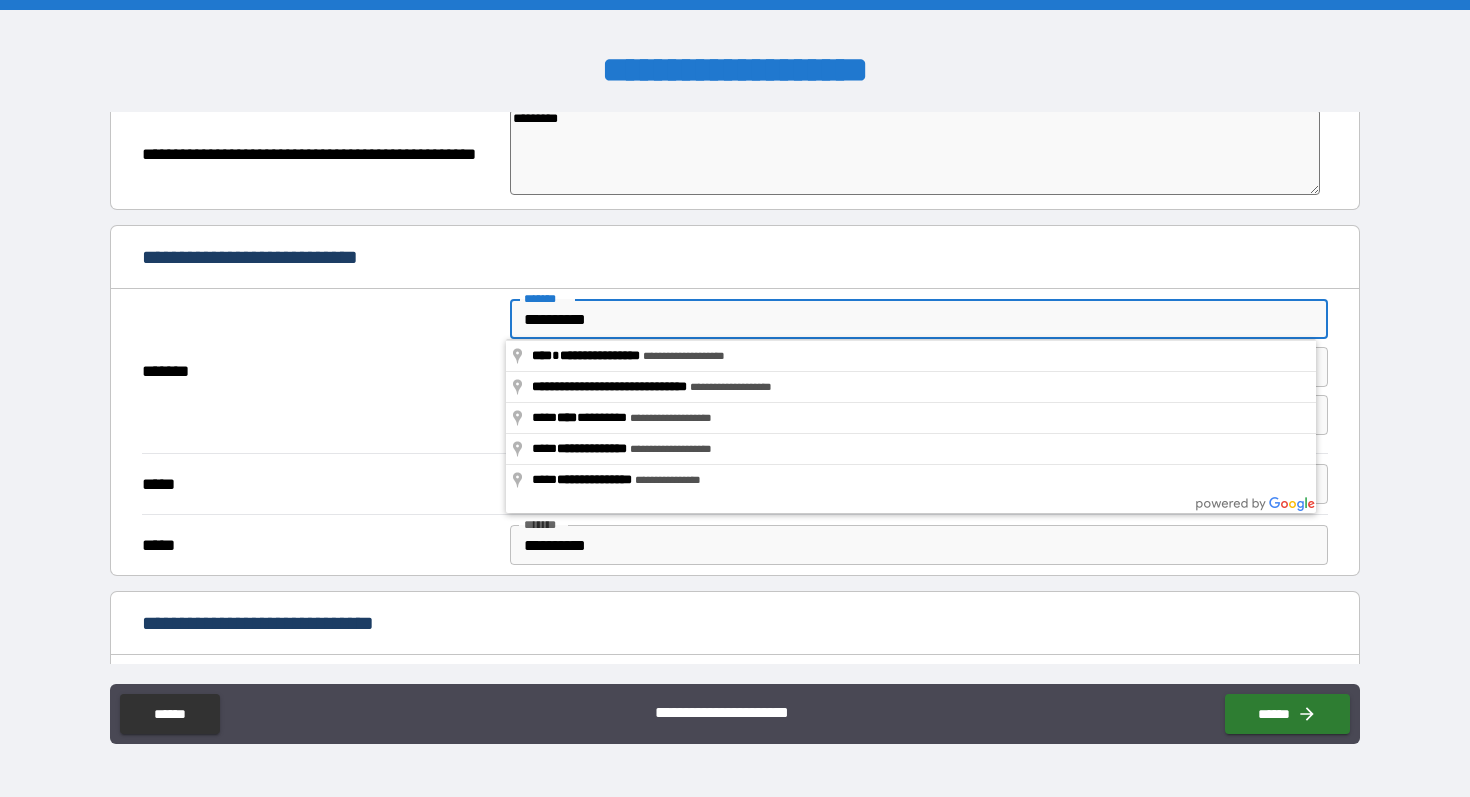 type on "*" 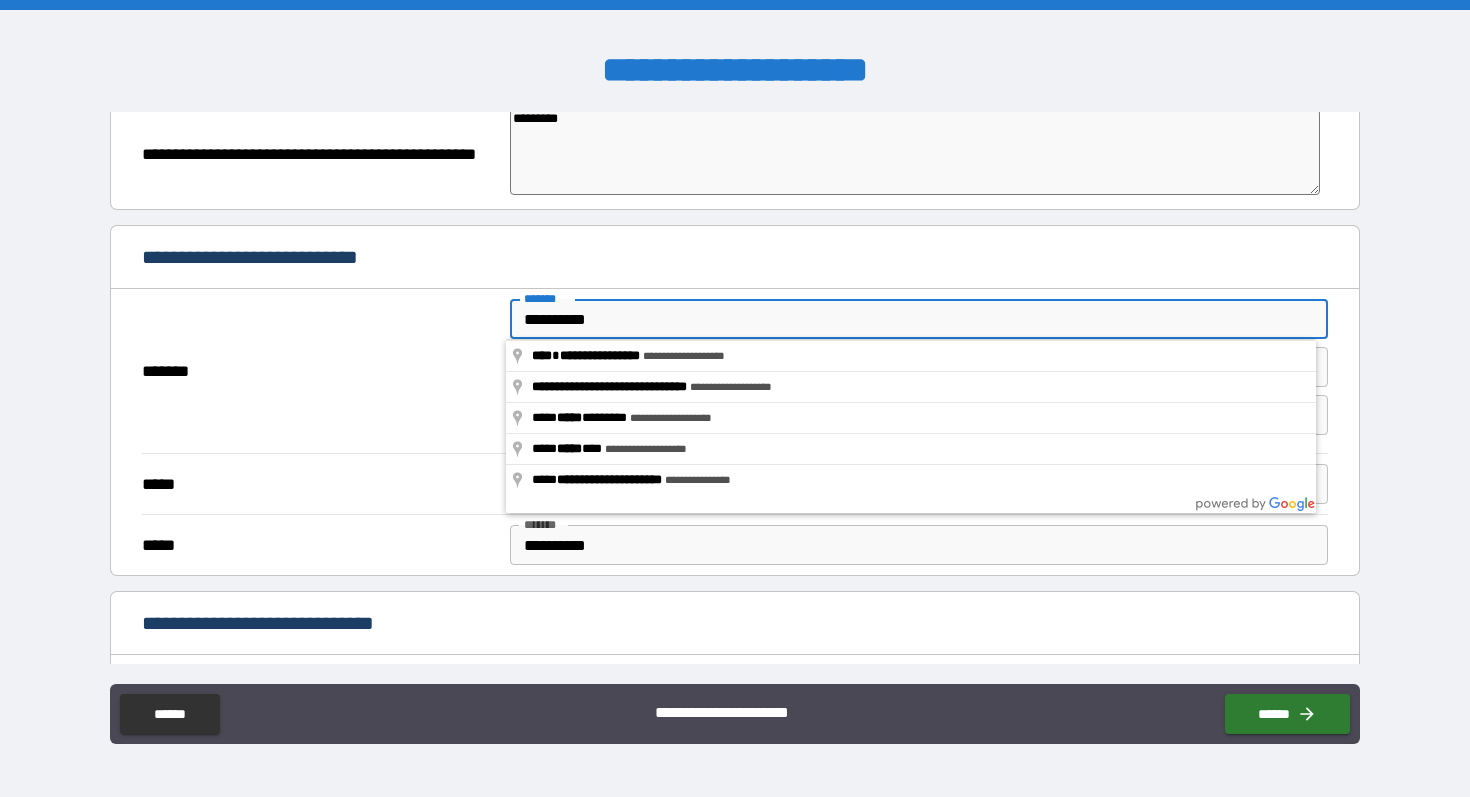 type on "**********" 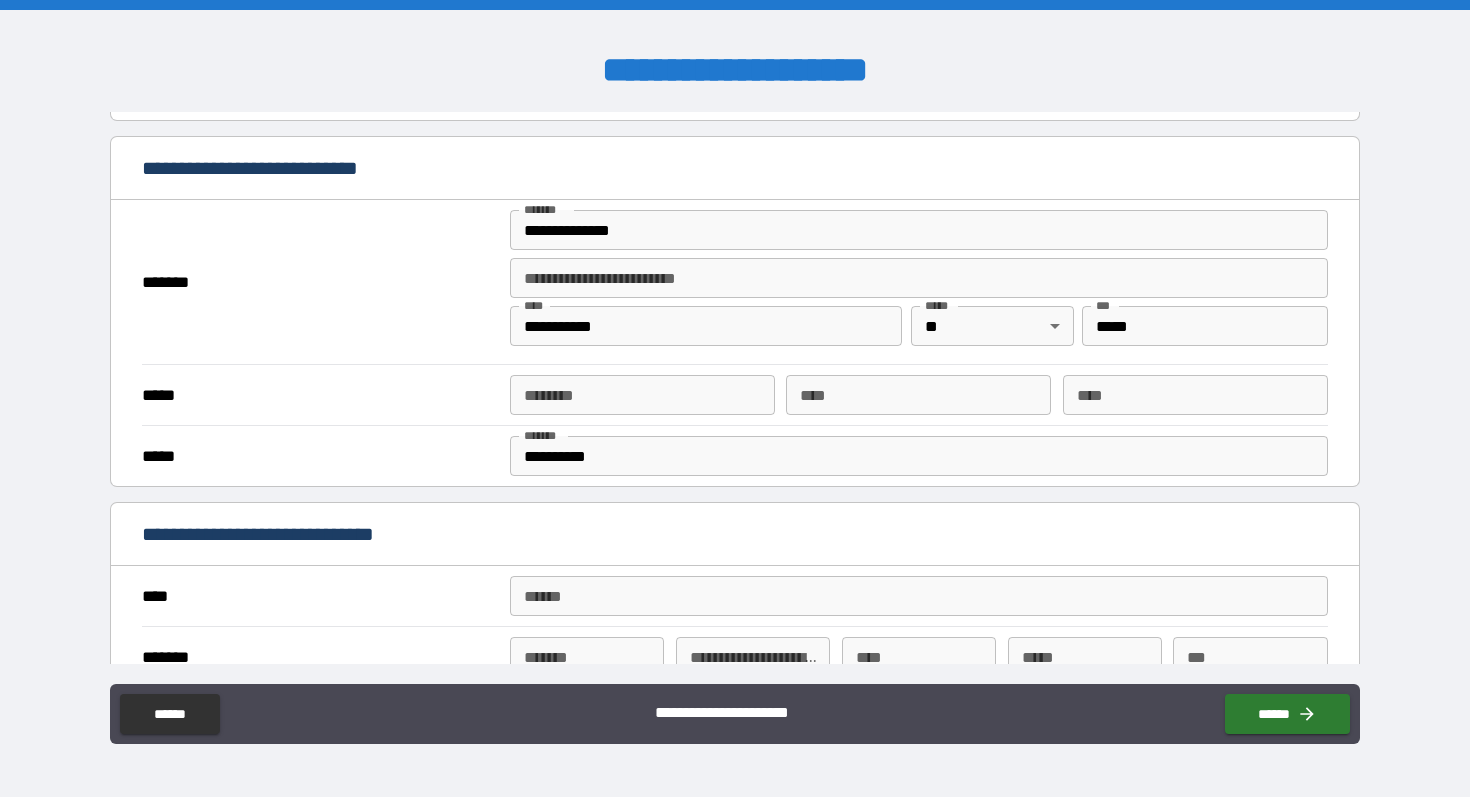 scroll, scrollTop: 544, scrollLeft: 0, axis: vertical 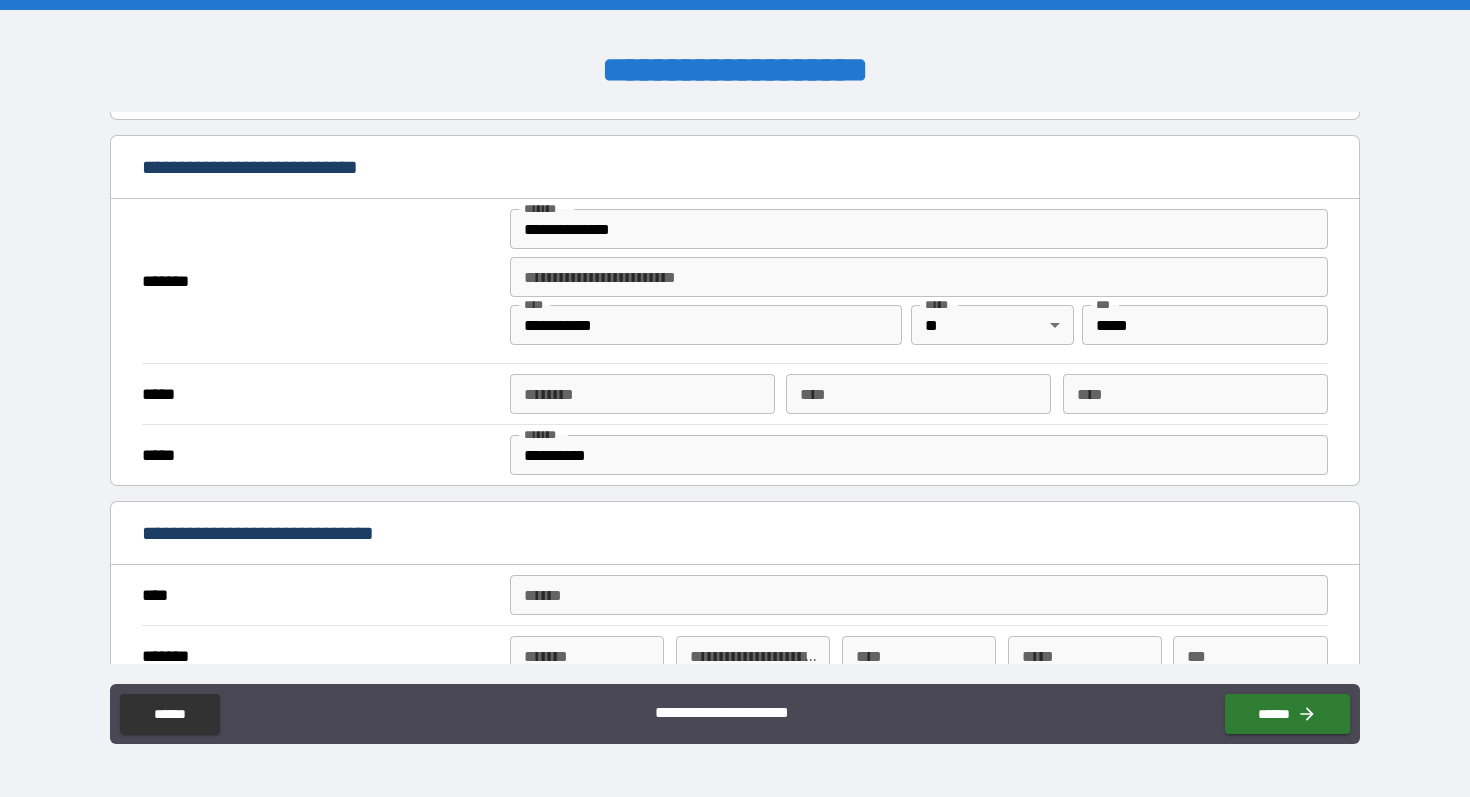type on "*" 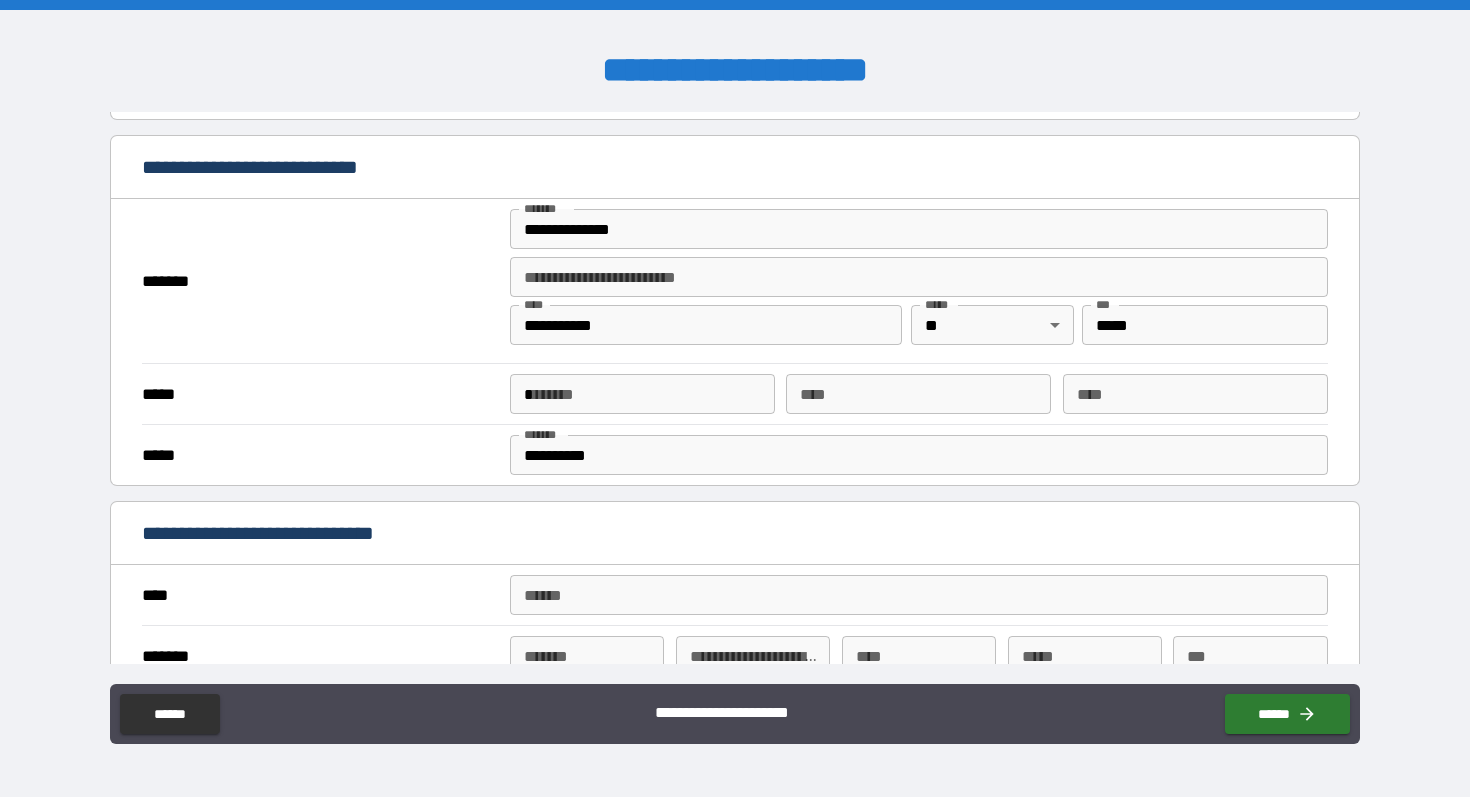 click on "*" at bounding box center (642, 394) 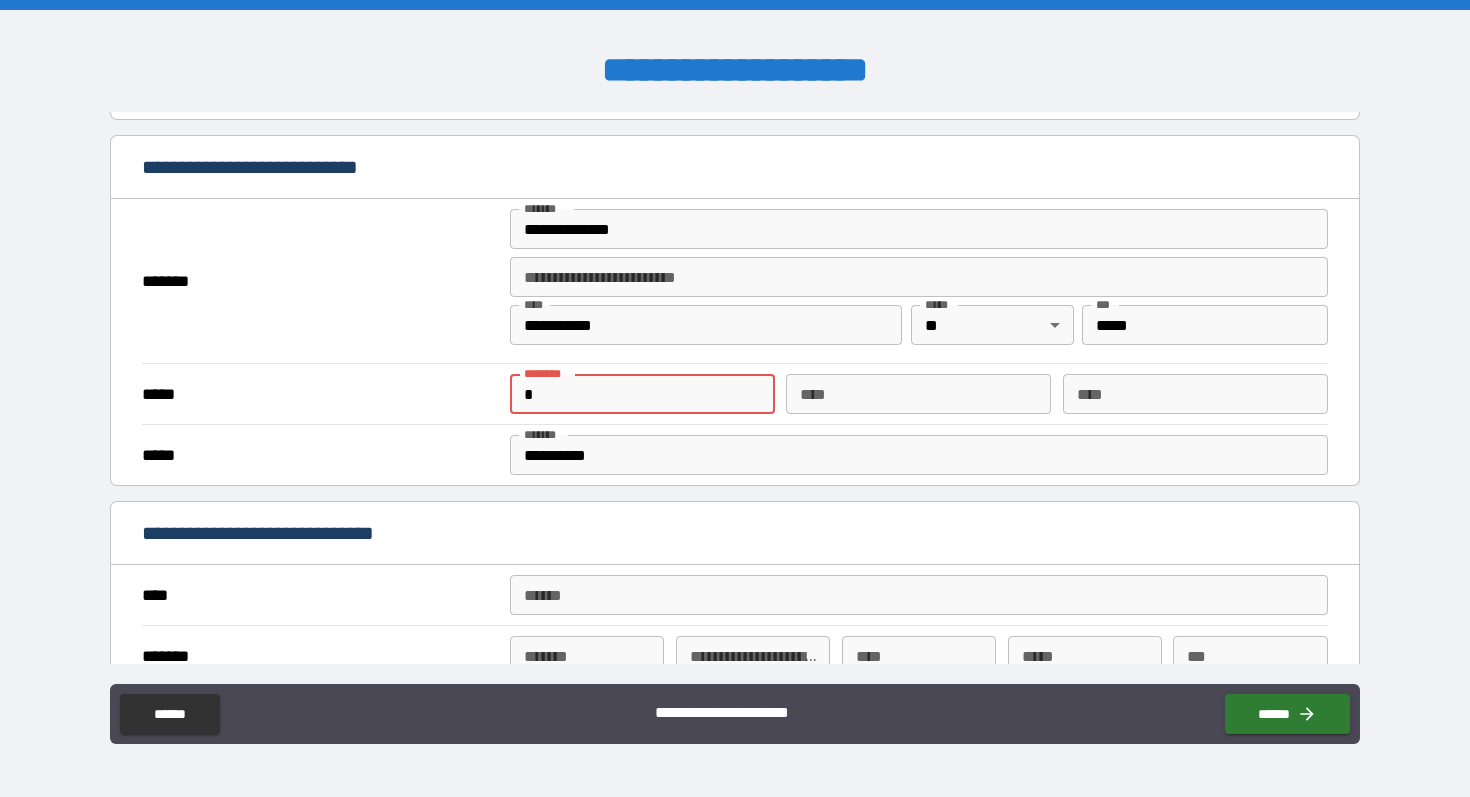 type on "*" 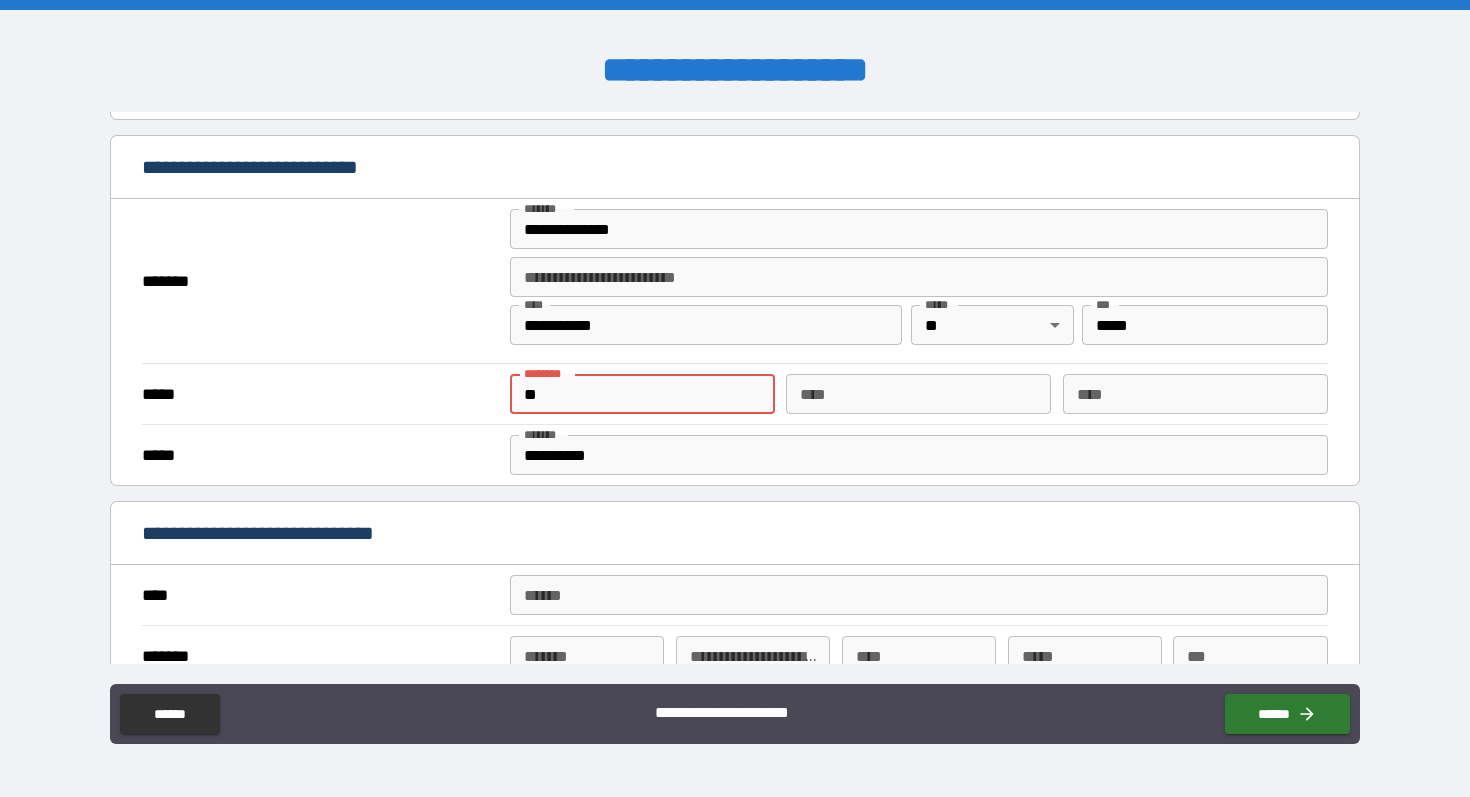 type on "*" 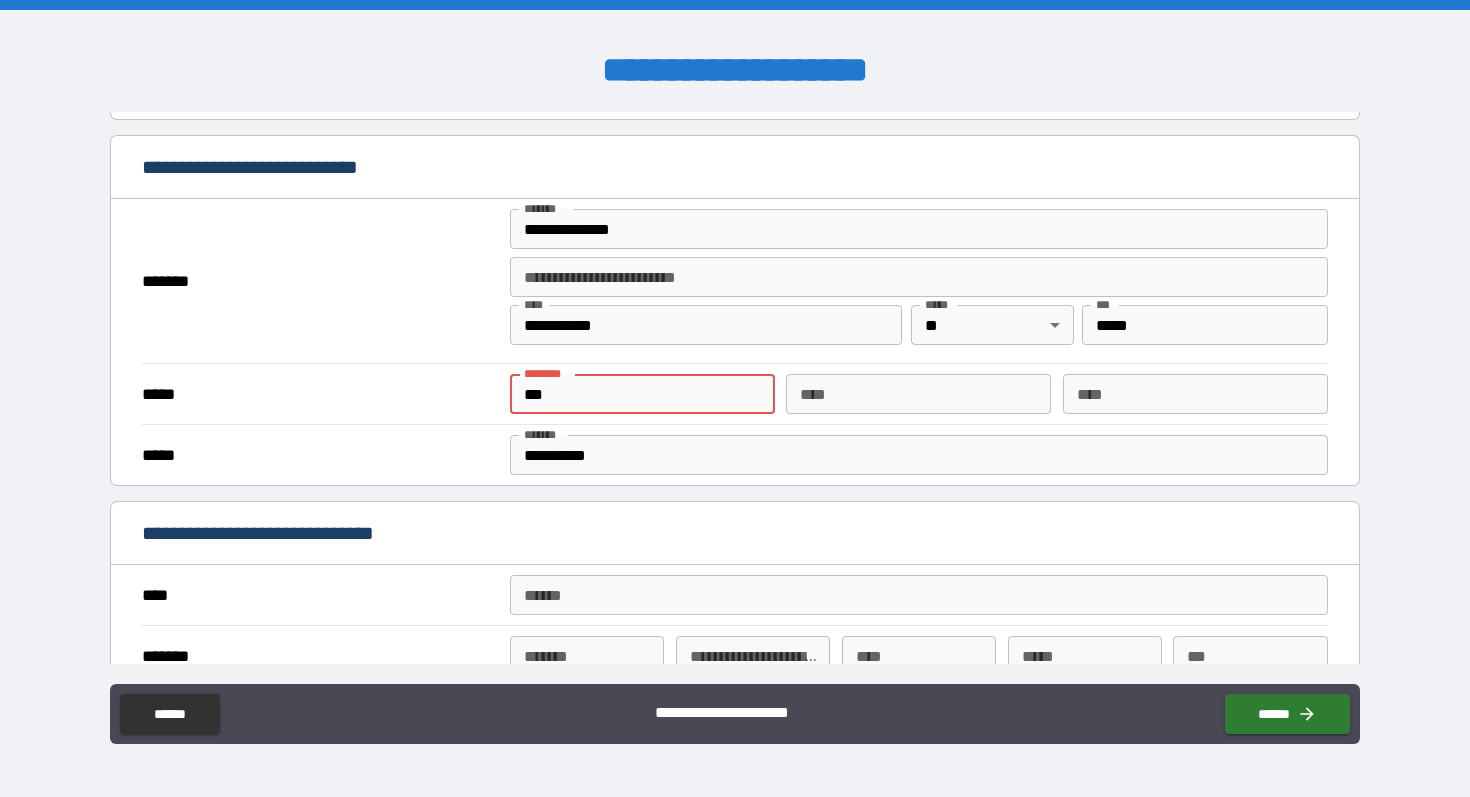 type on "*" 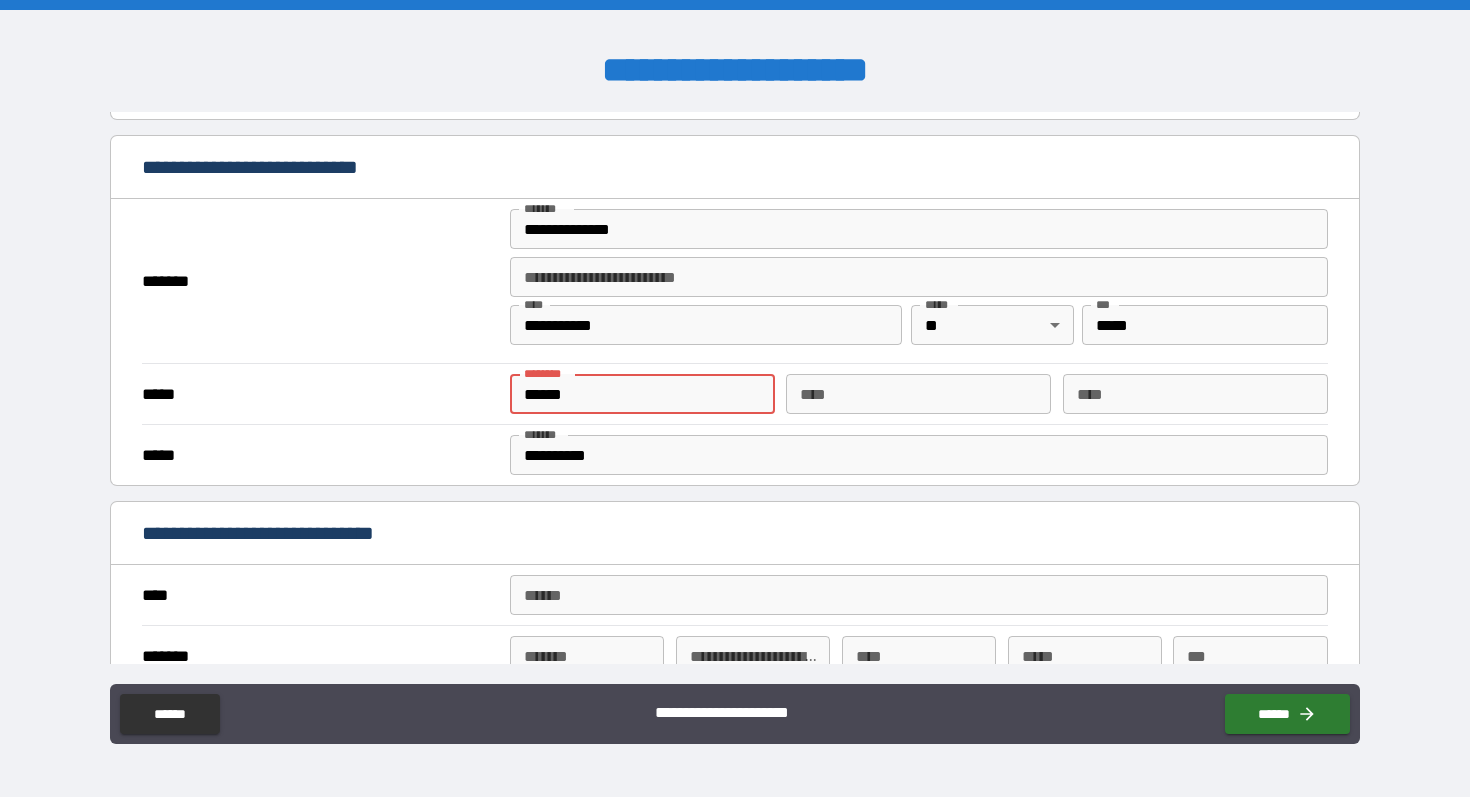type on "*" 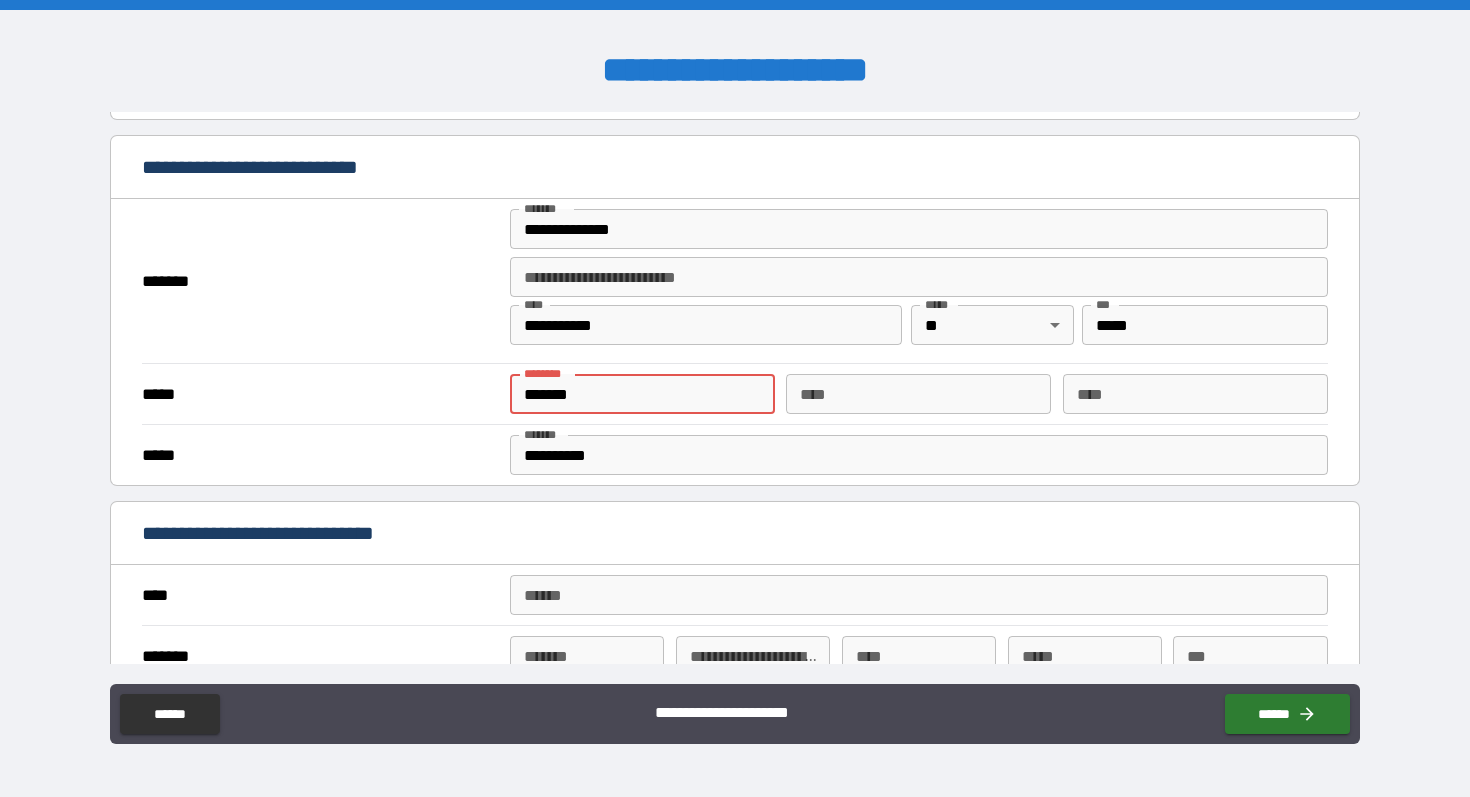 type on "*" 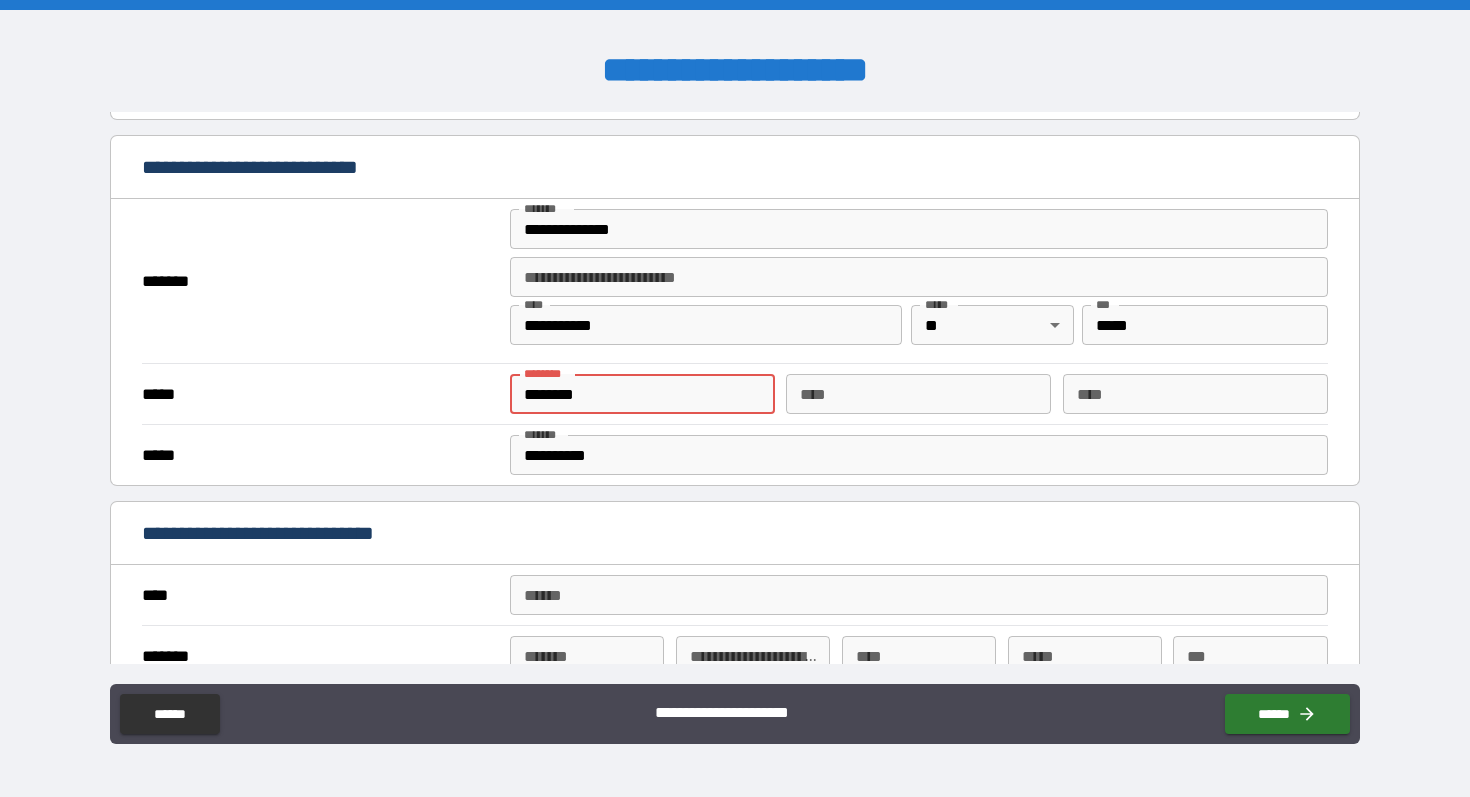 type on "*" 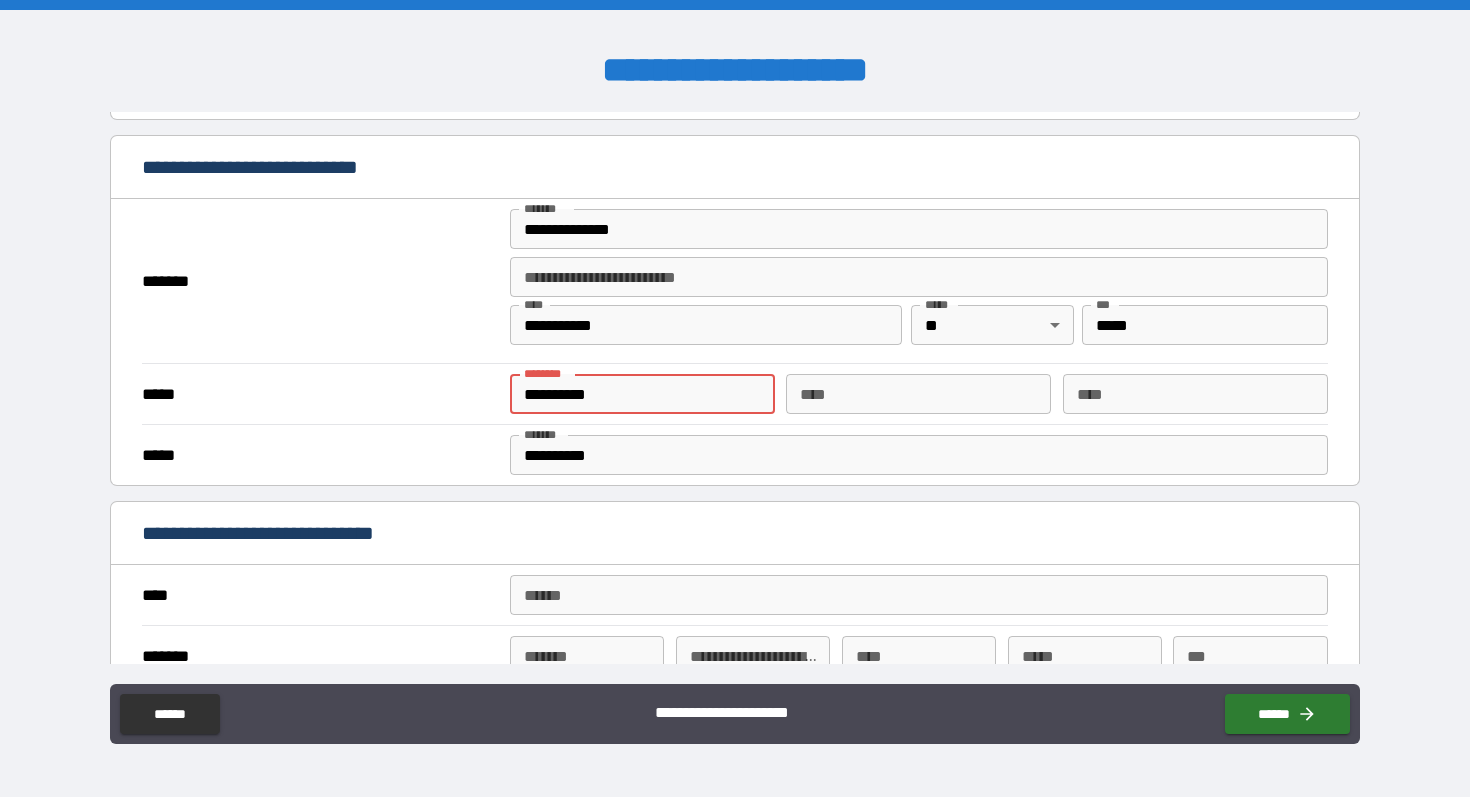 type on "*" 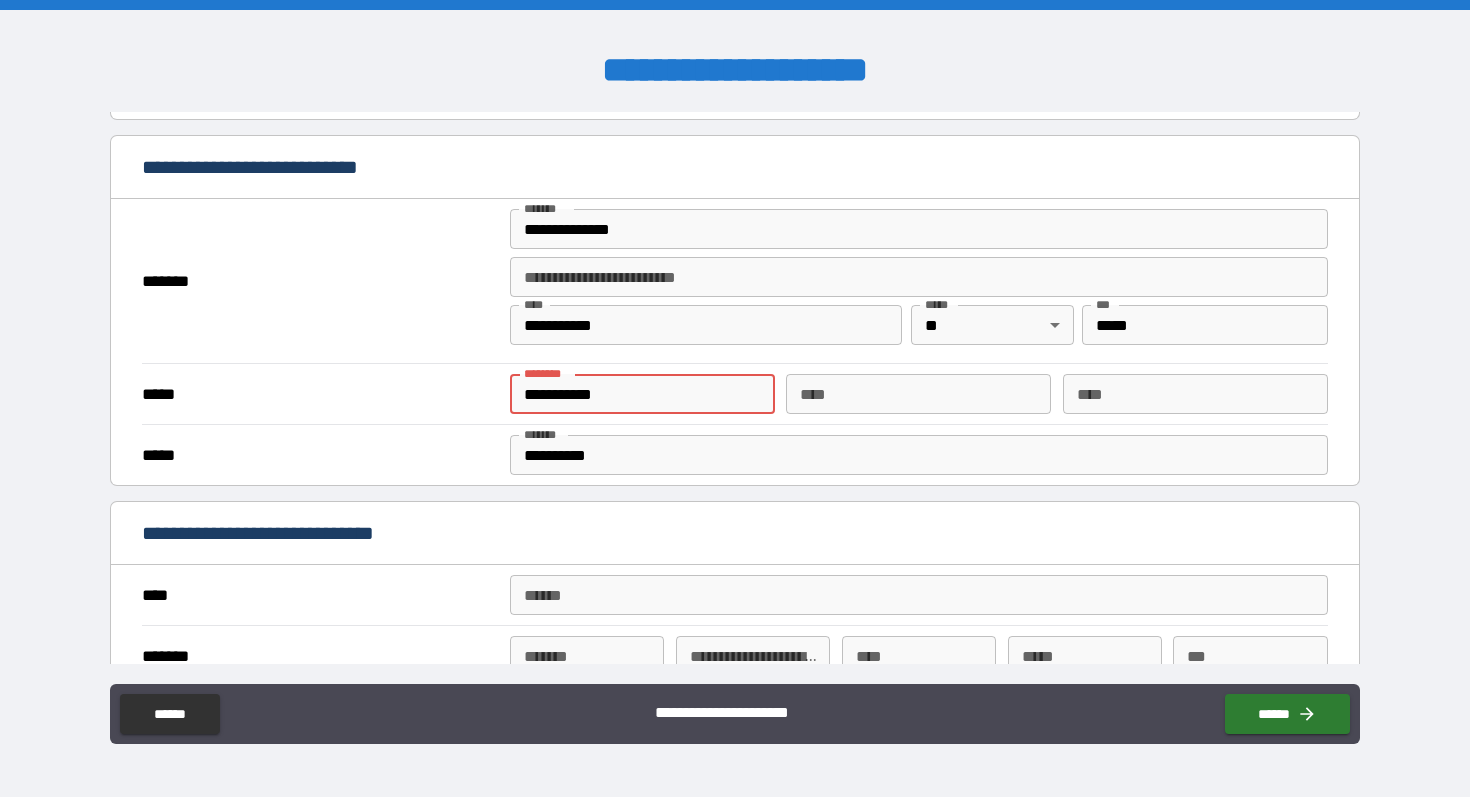 type on "*" 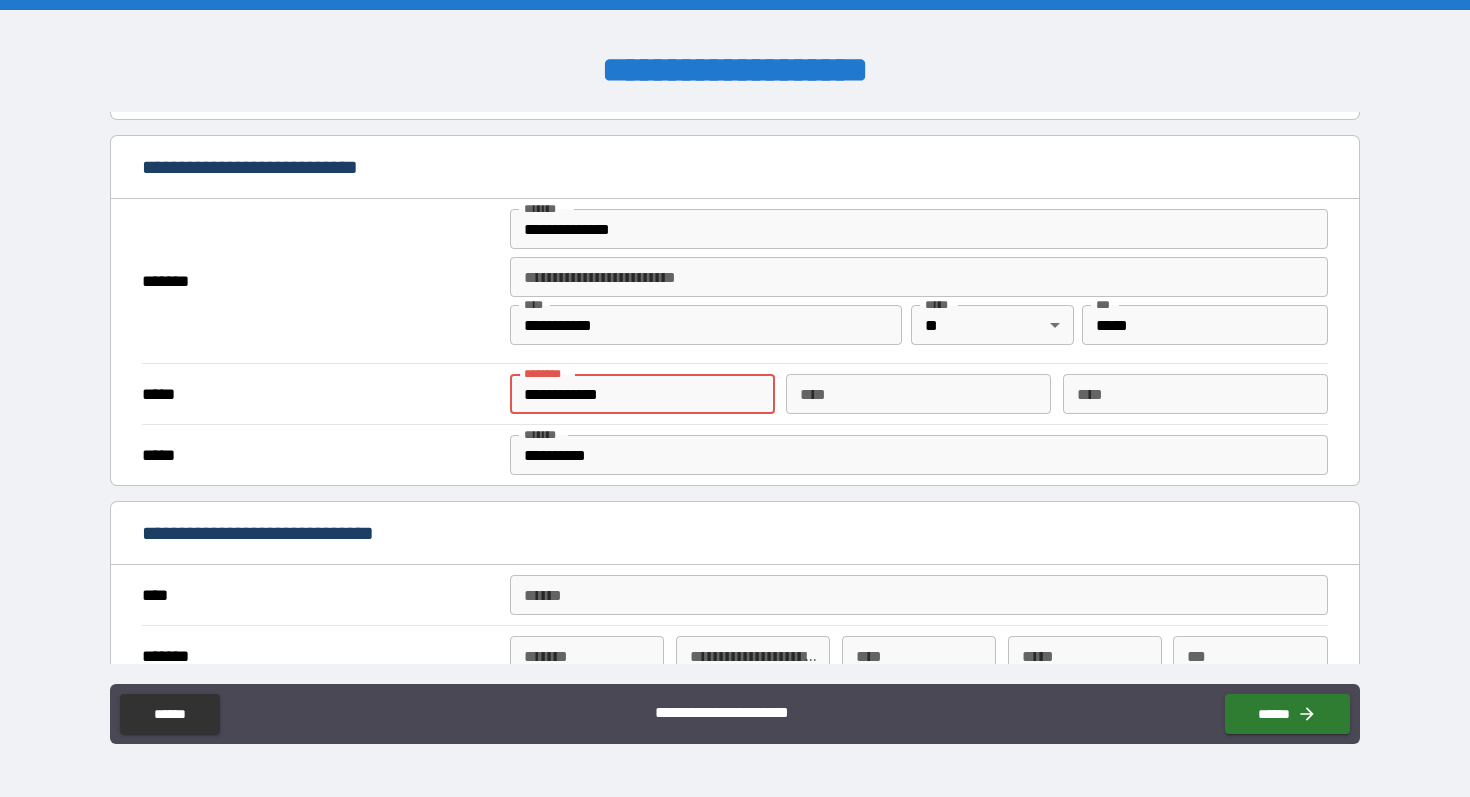 type on "*" 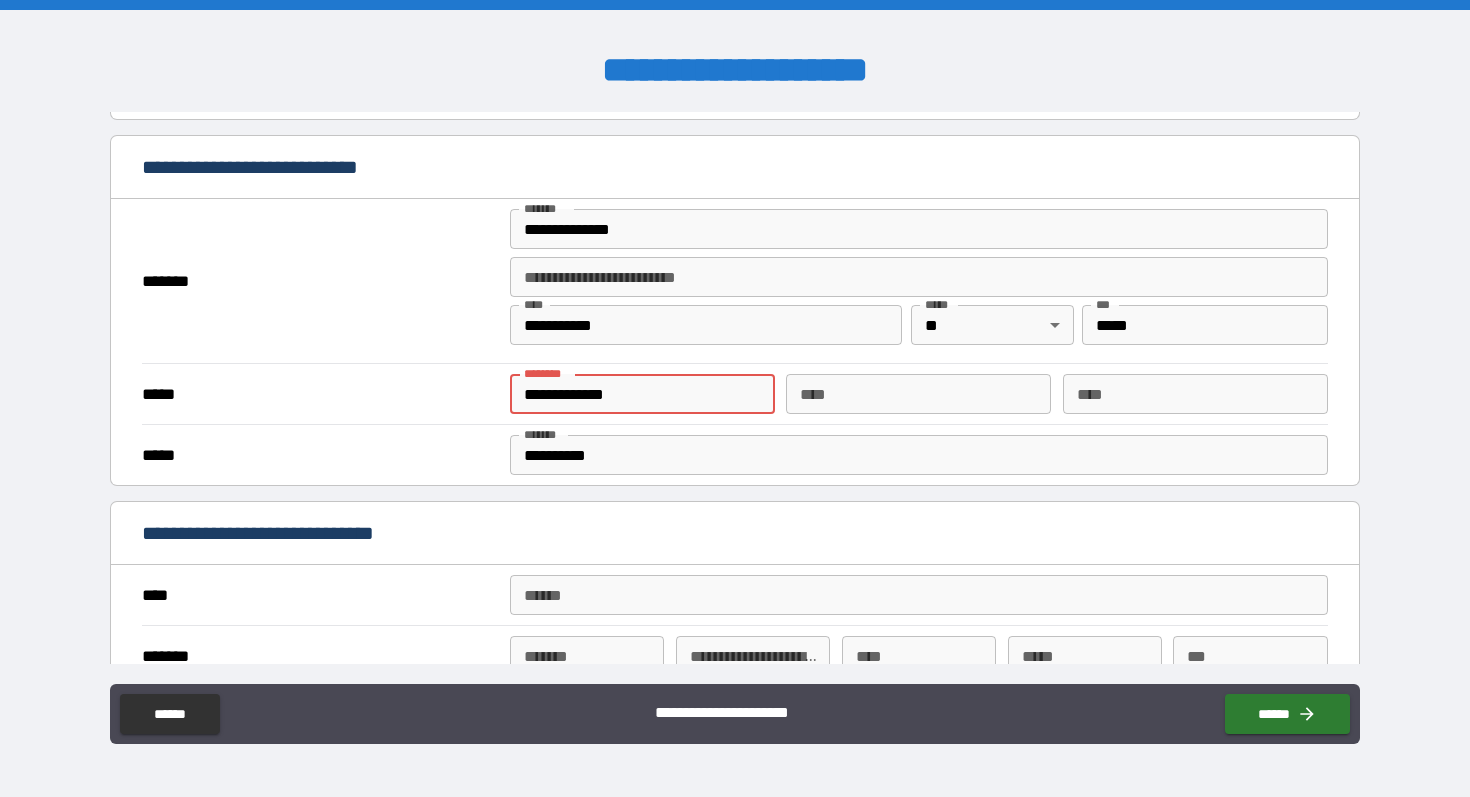 type on "*" 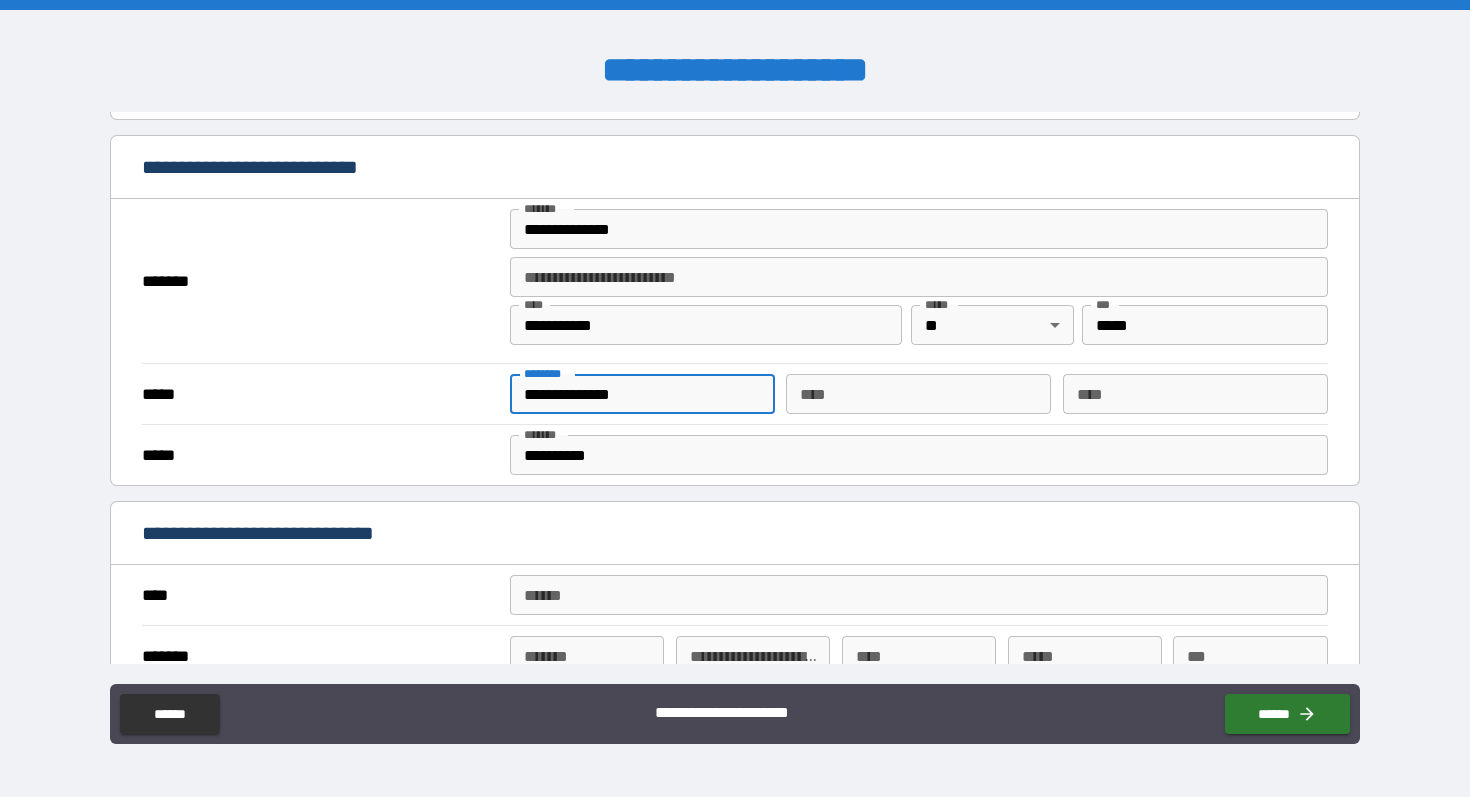 type on "*" 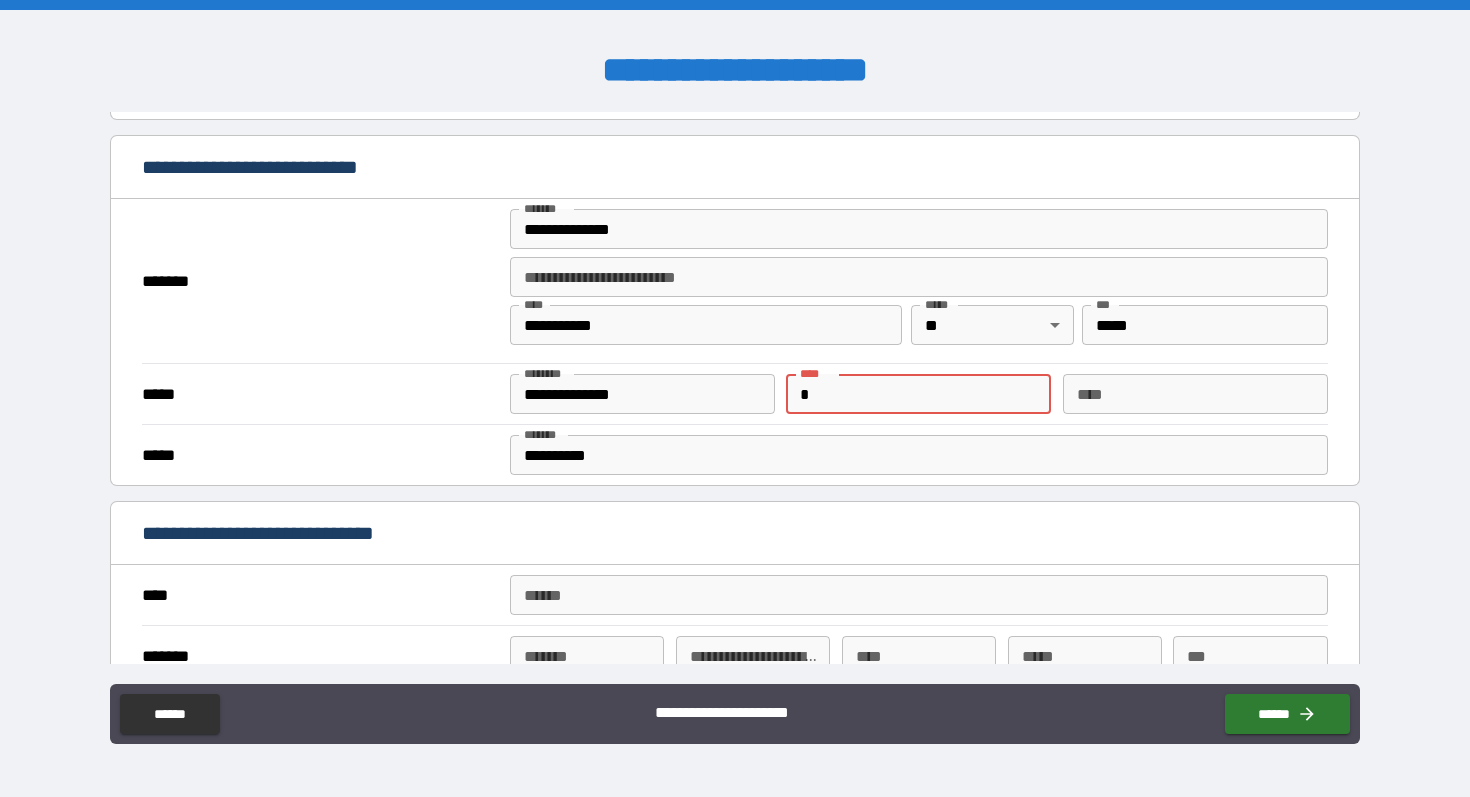 type on "*" 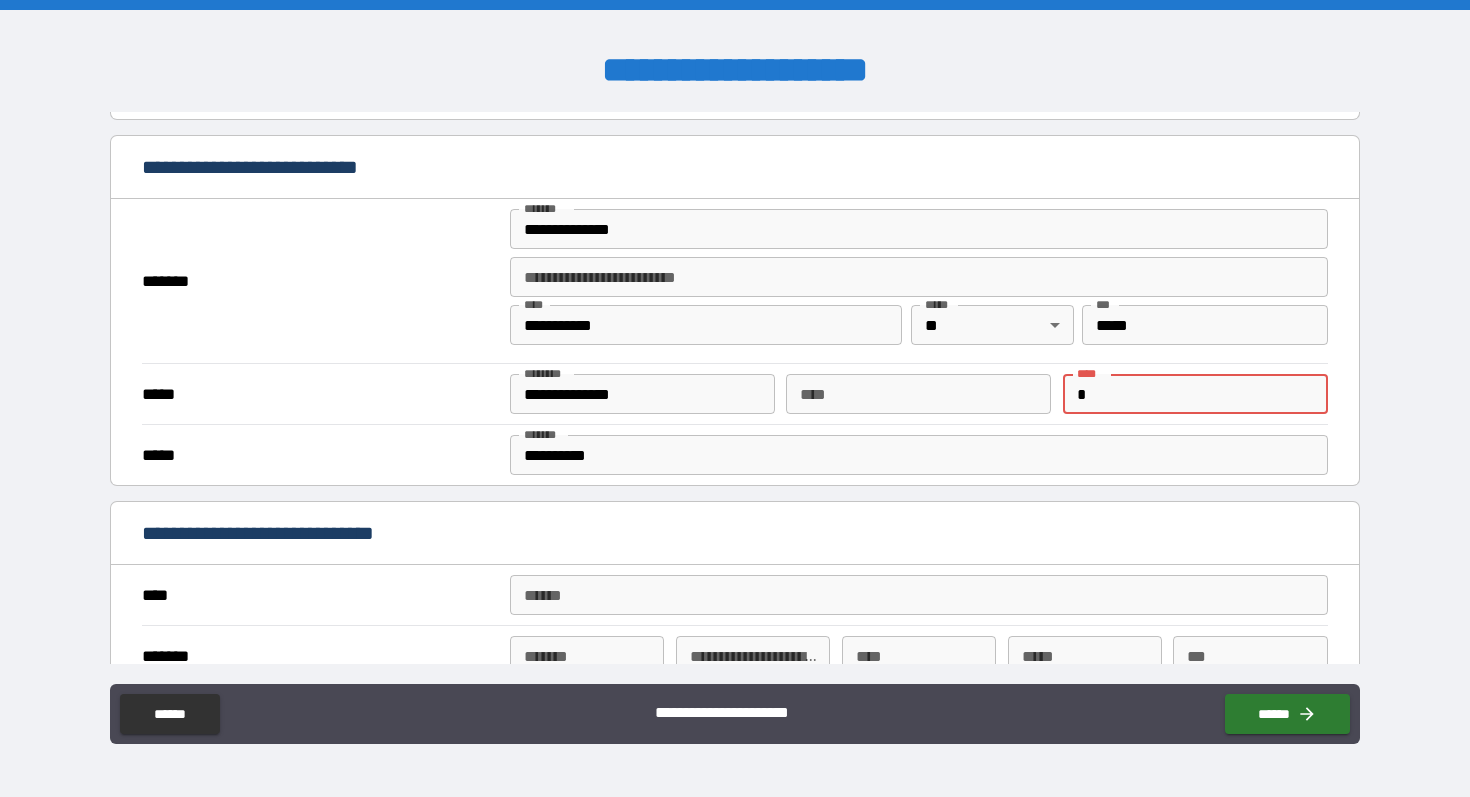 type on "*" 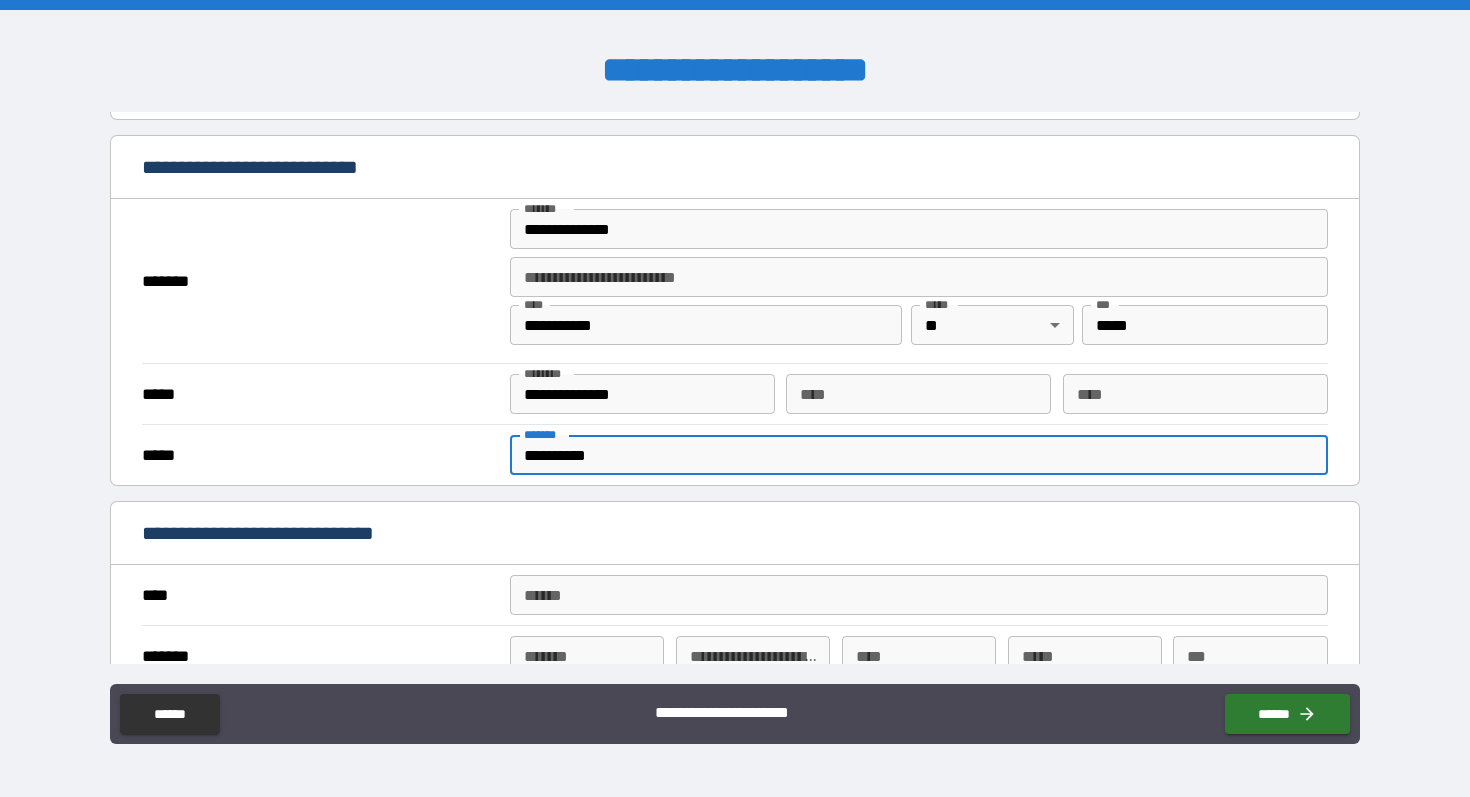 type on "*" 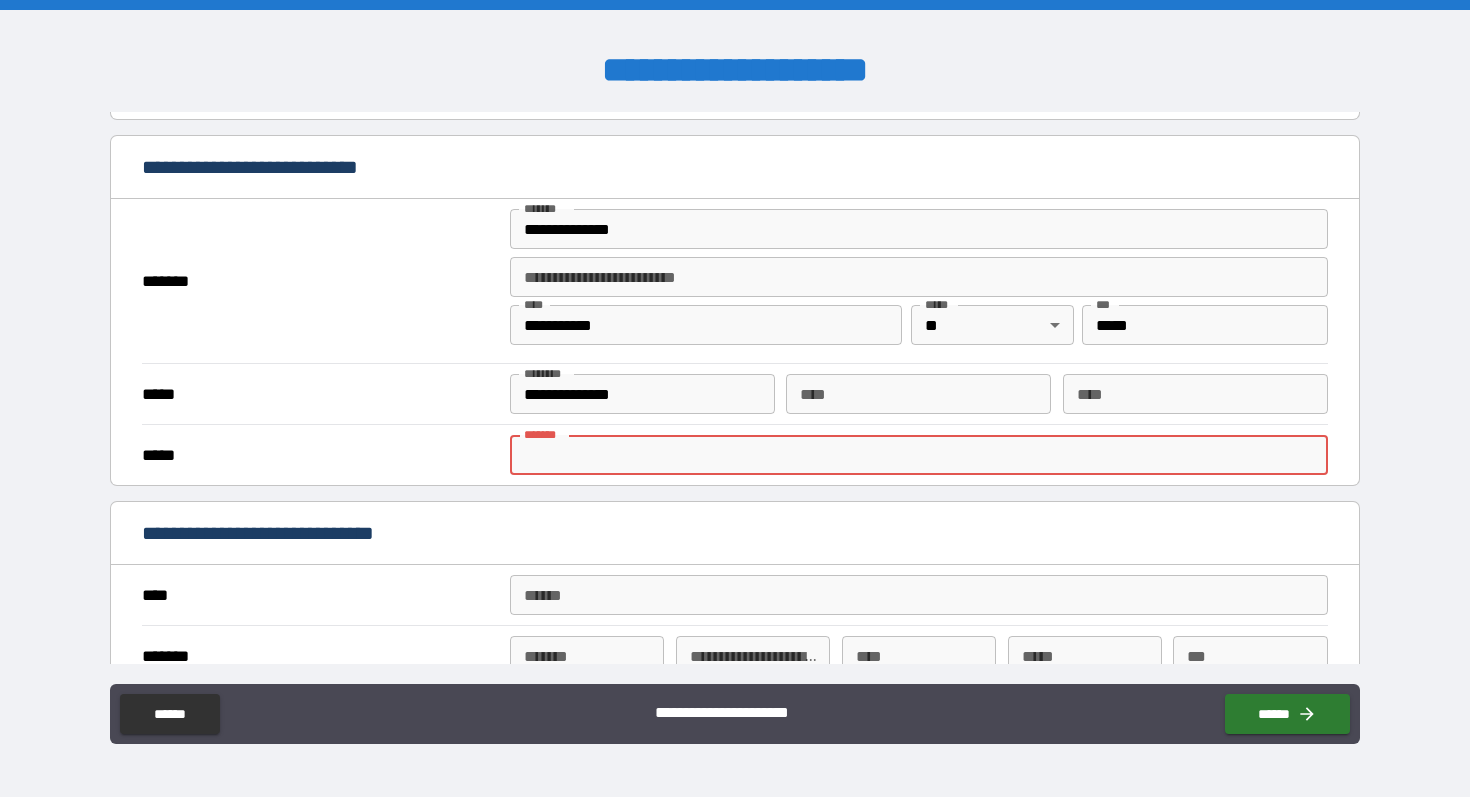 type on "*" 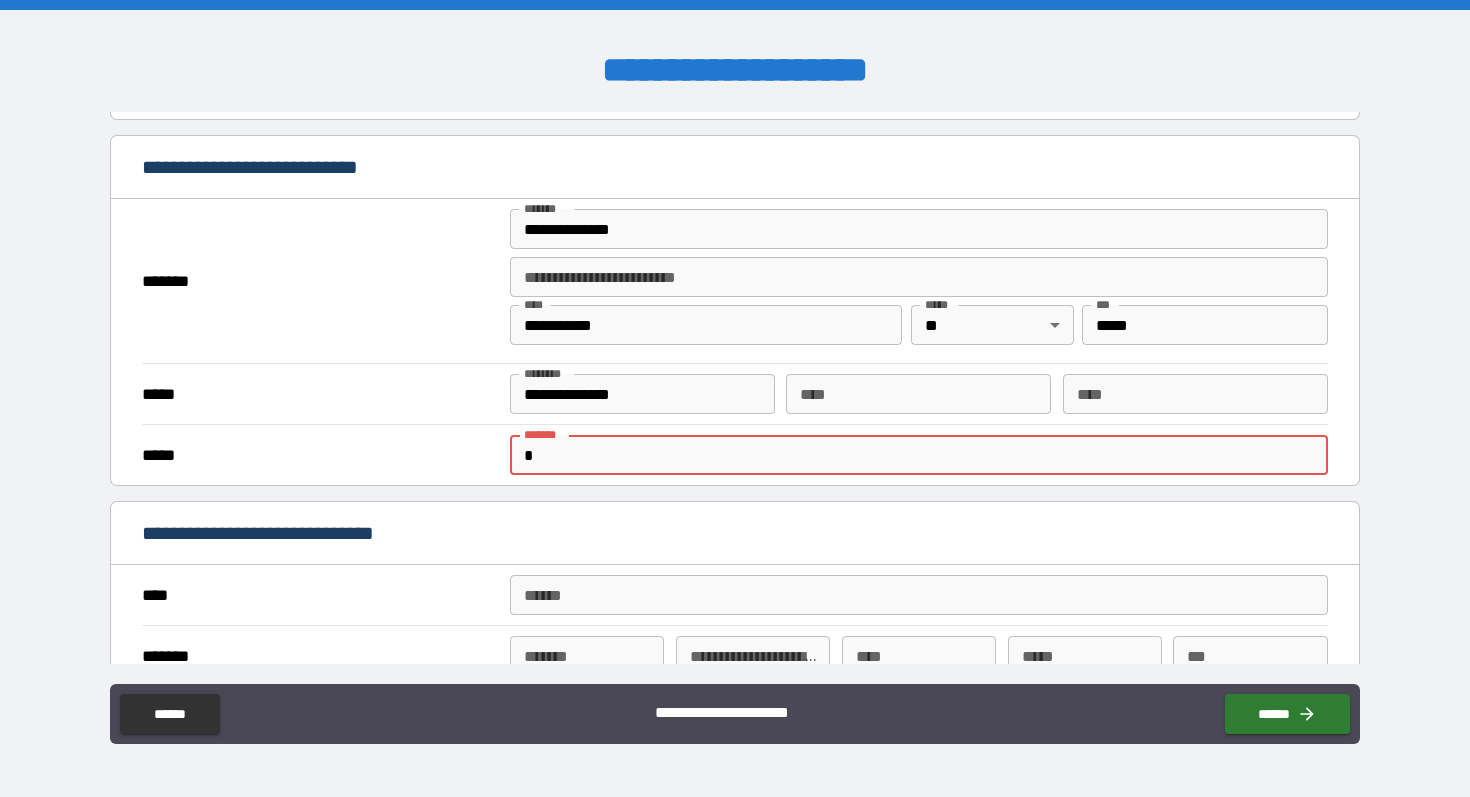 type on "*" 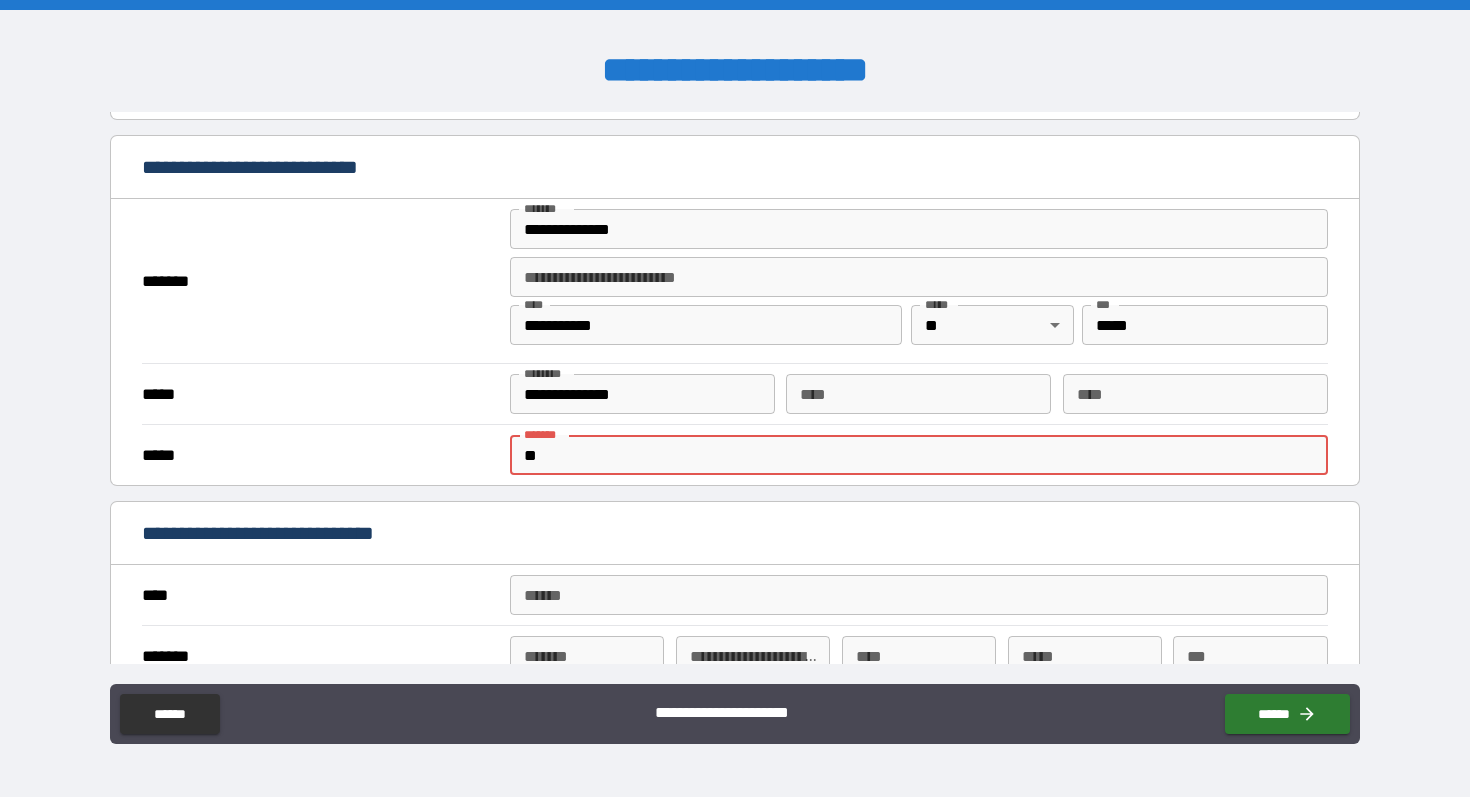 type on "*" 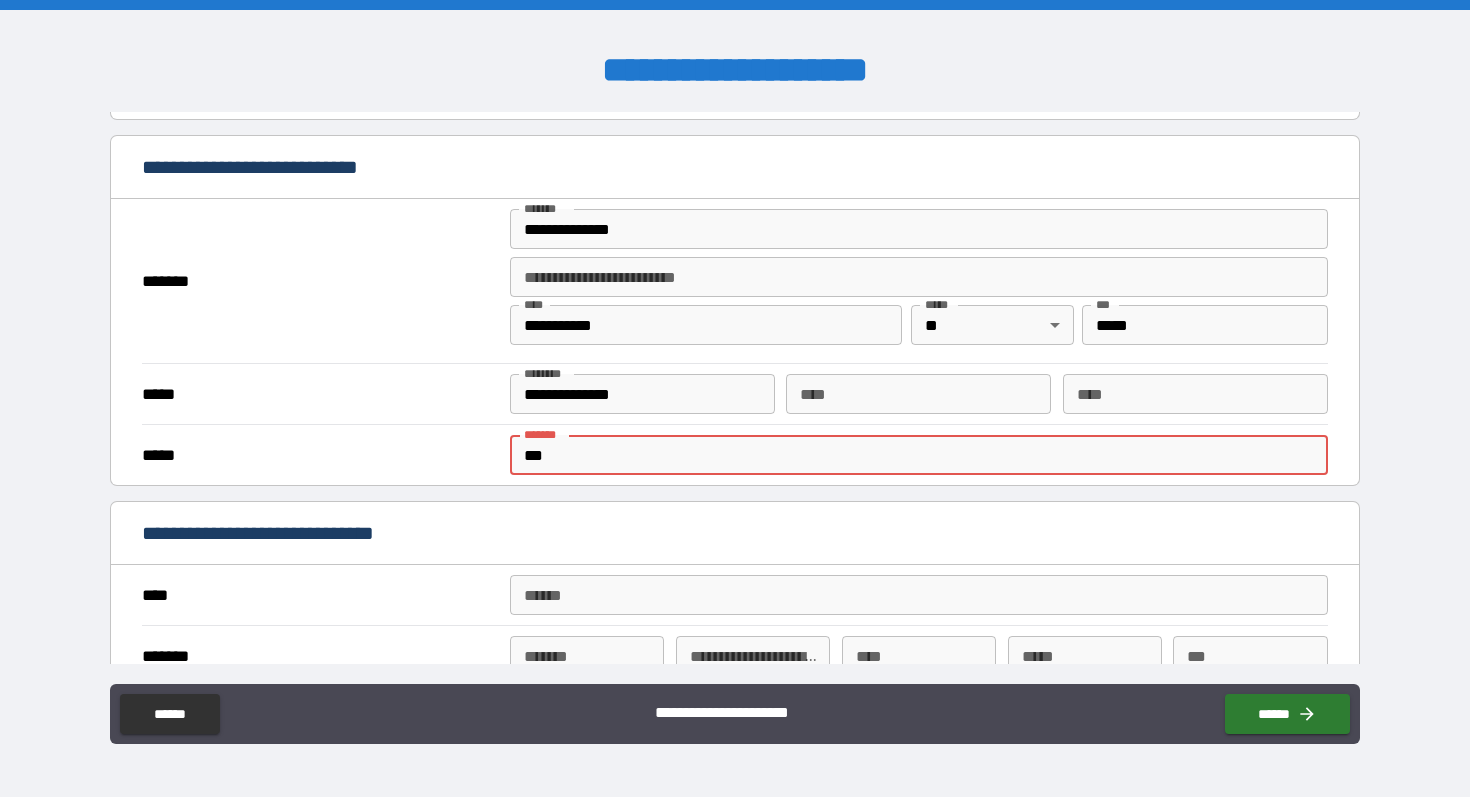 type on "*" 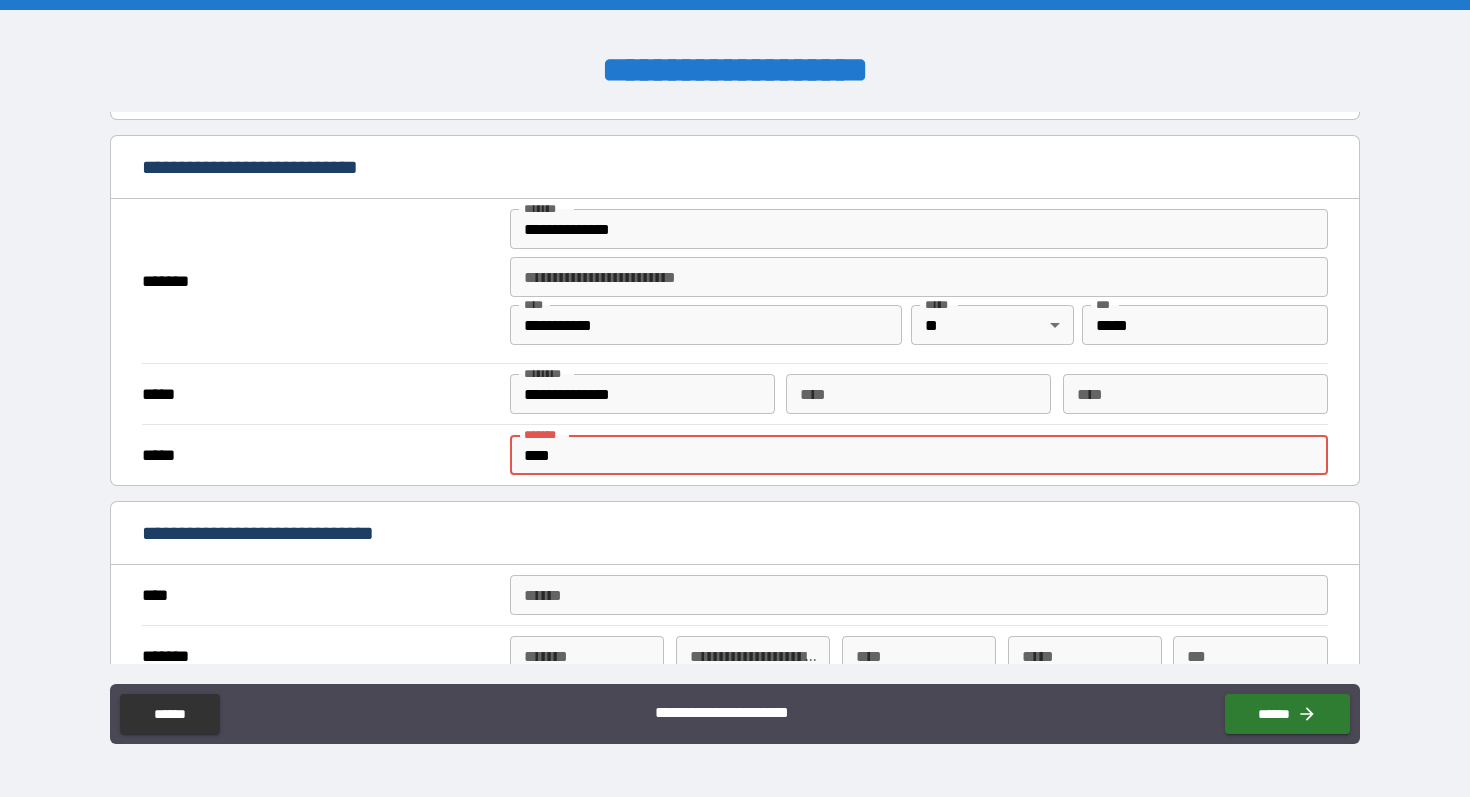 type on "*" 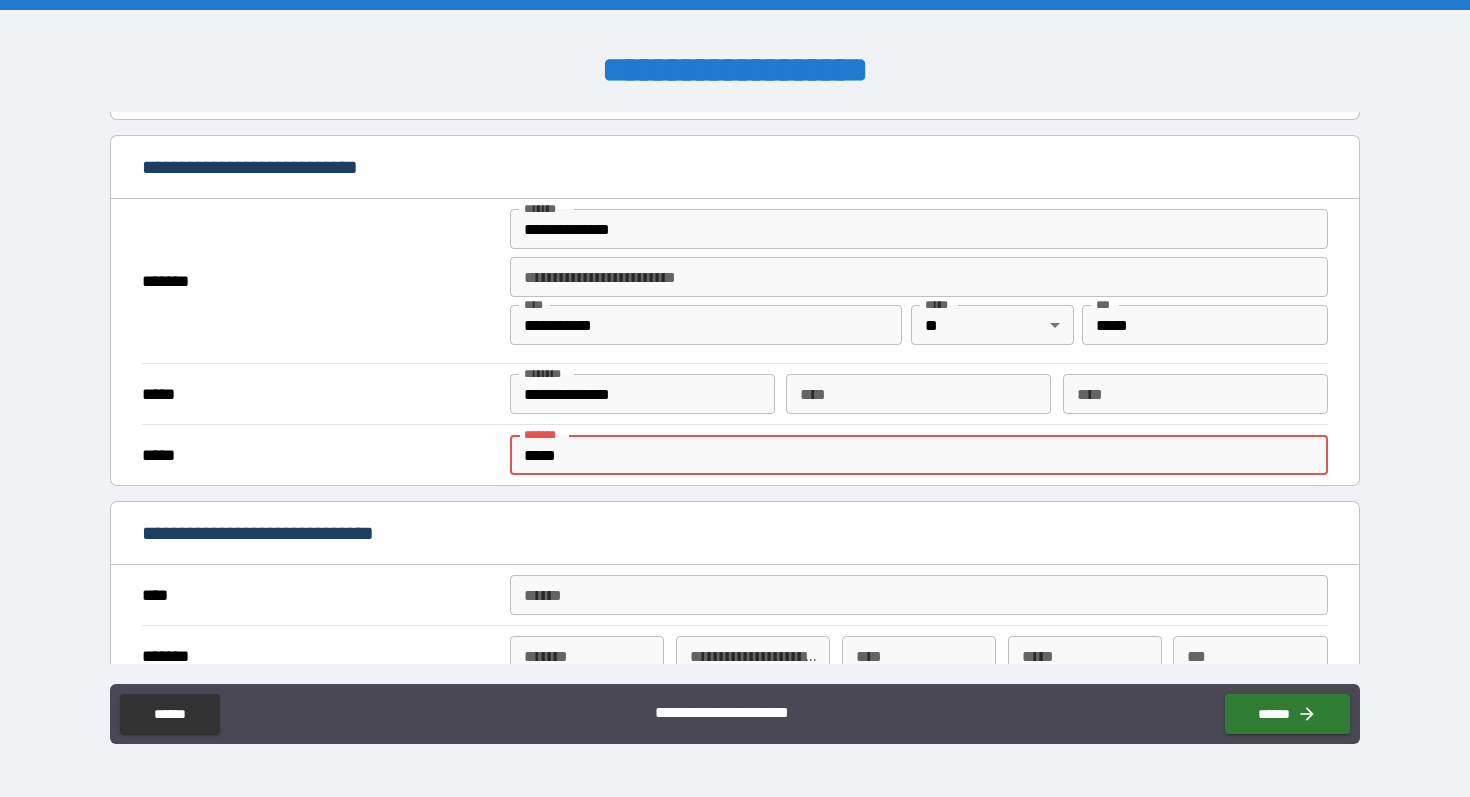 type on "*" 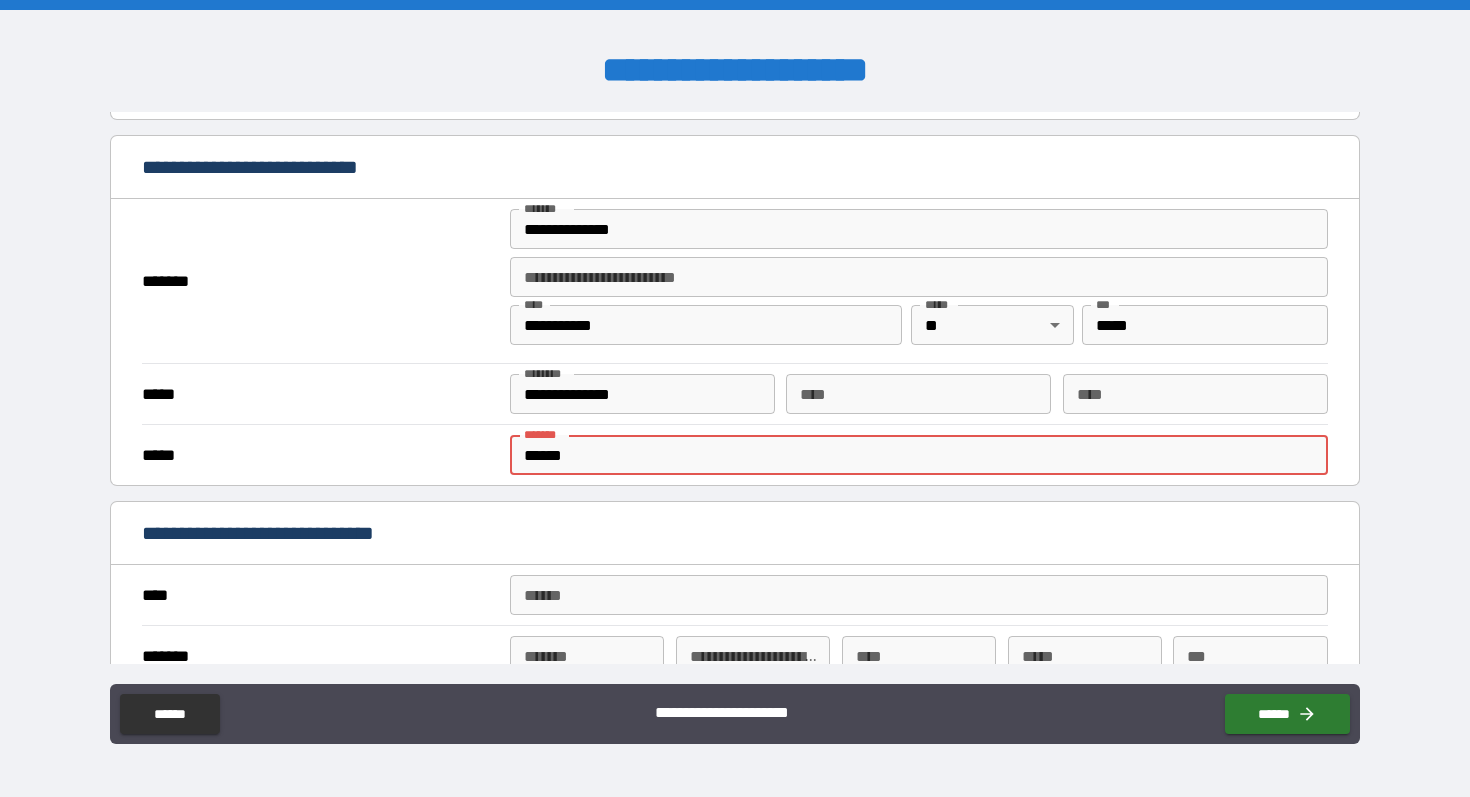 type on "*" 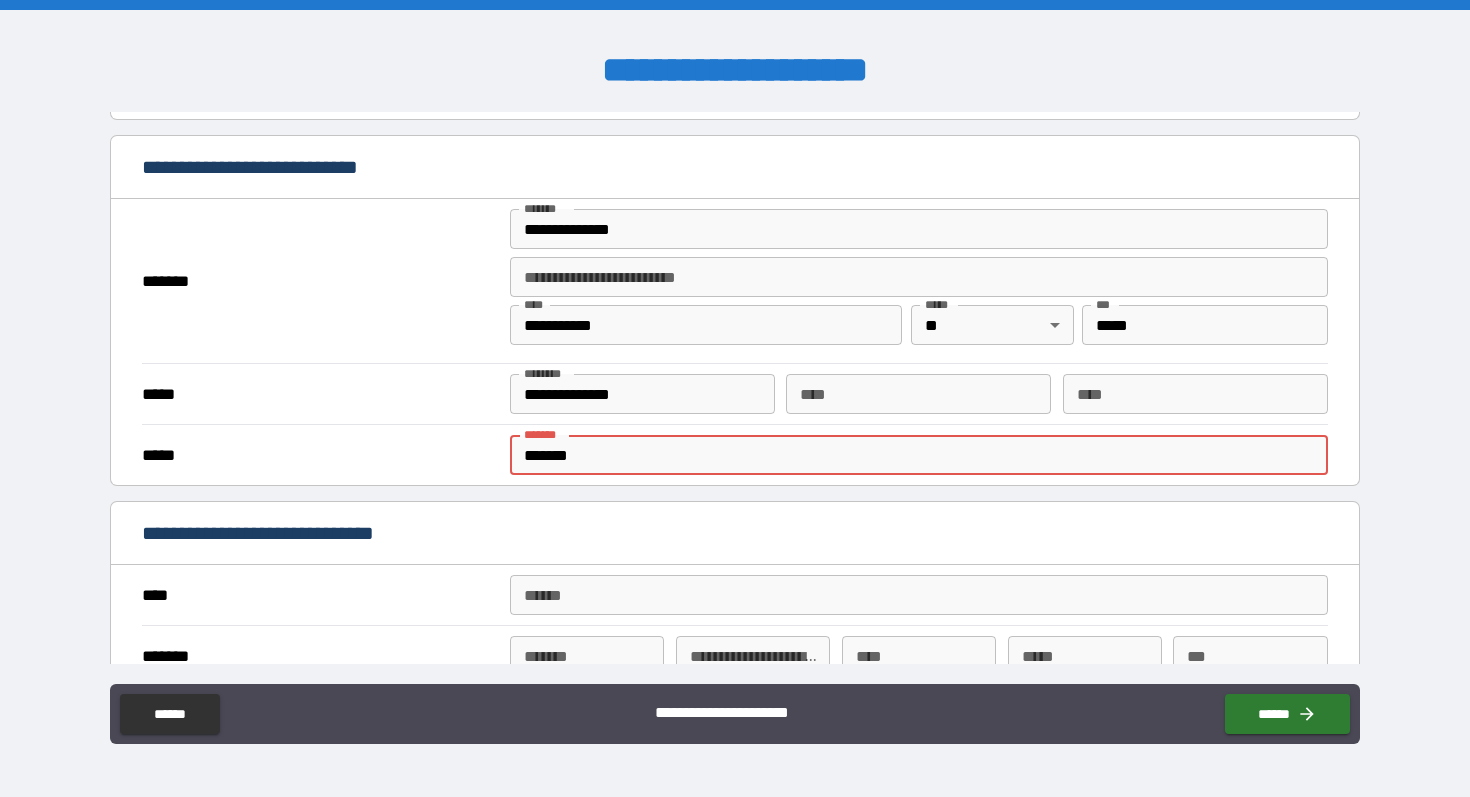 type on "*" 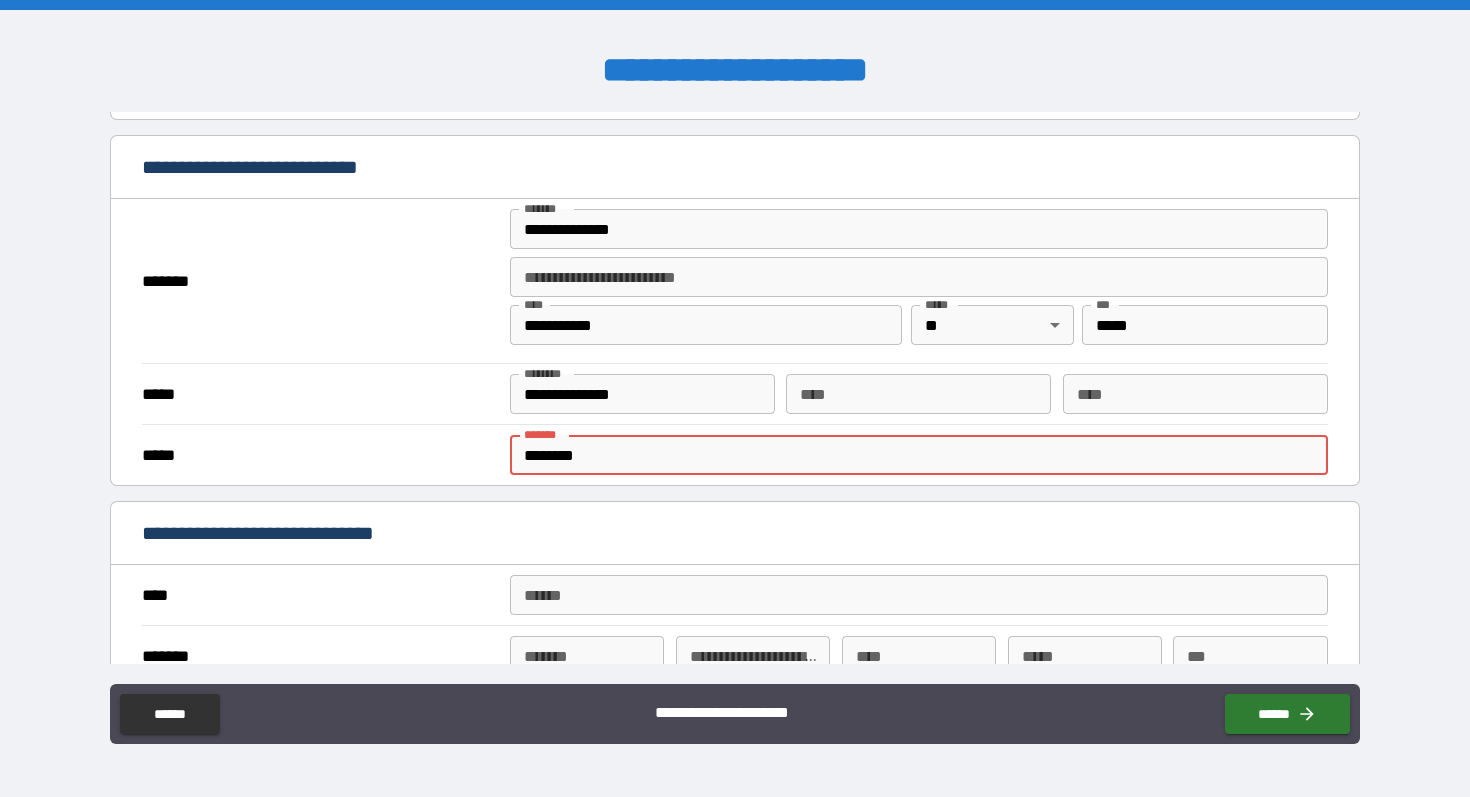type on "*" 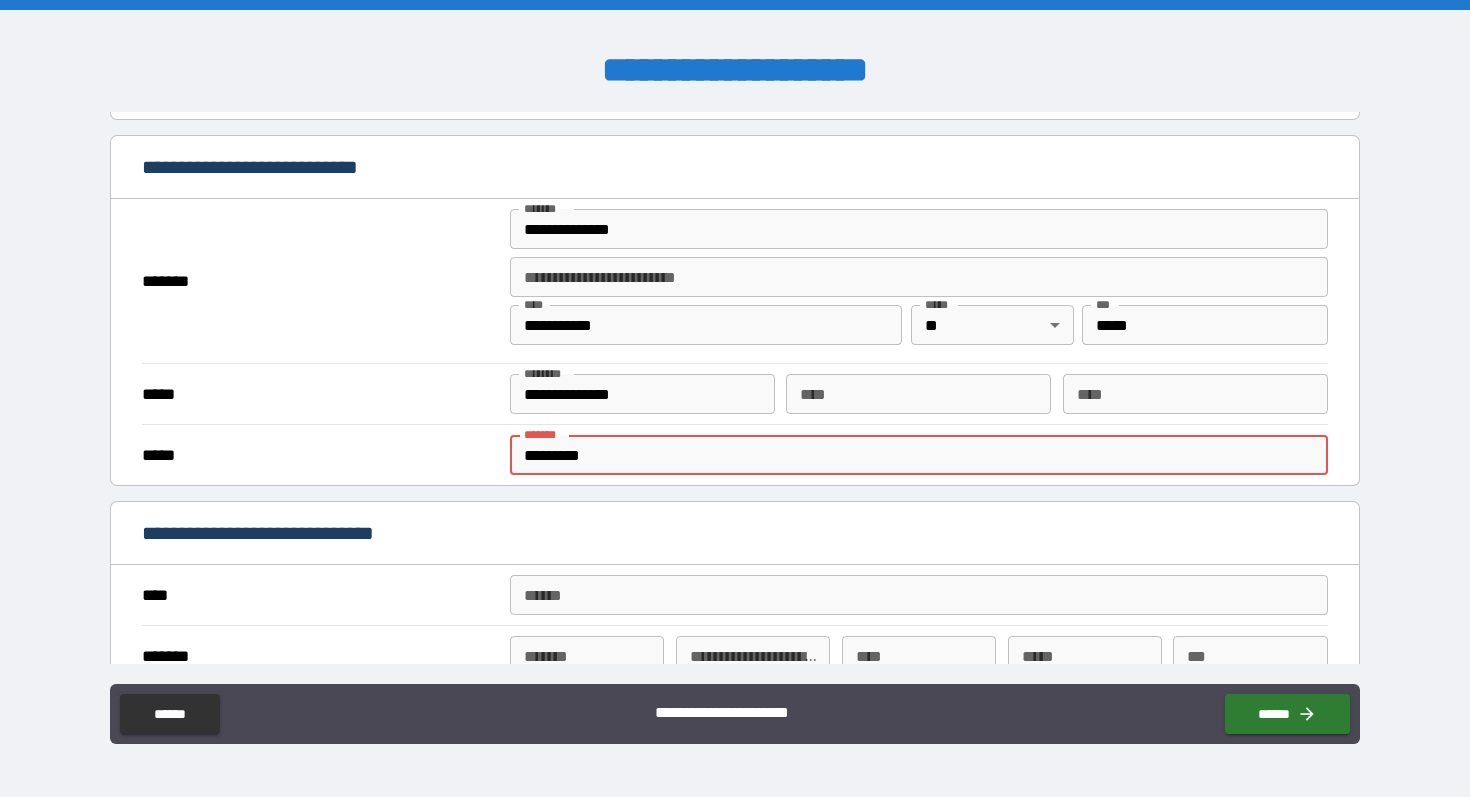 type on "*" 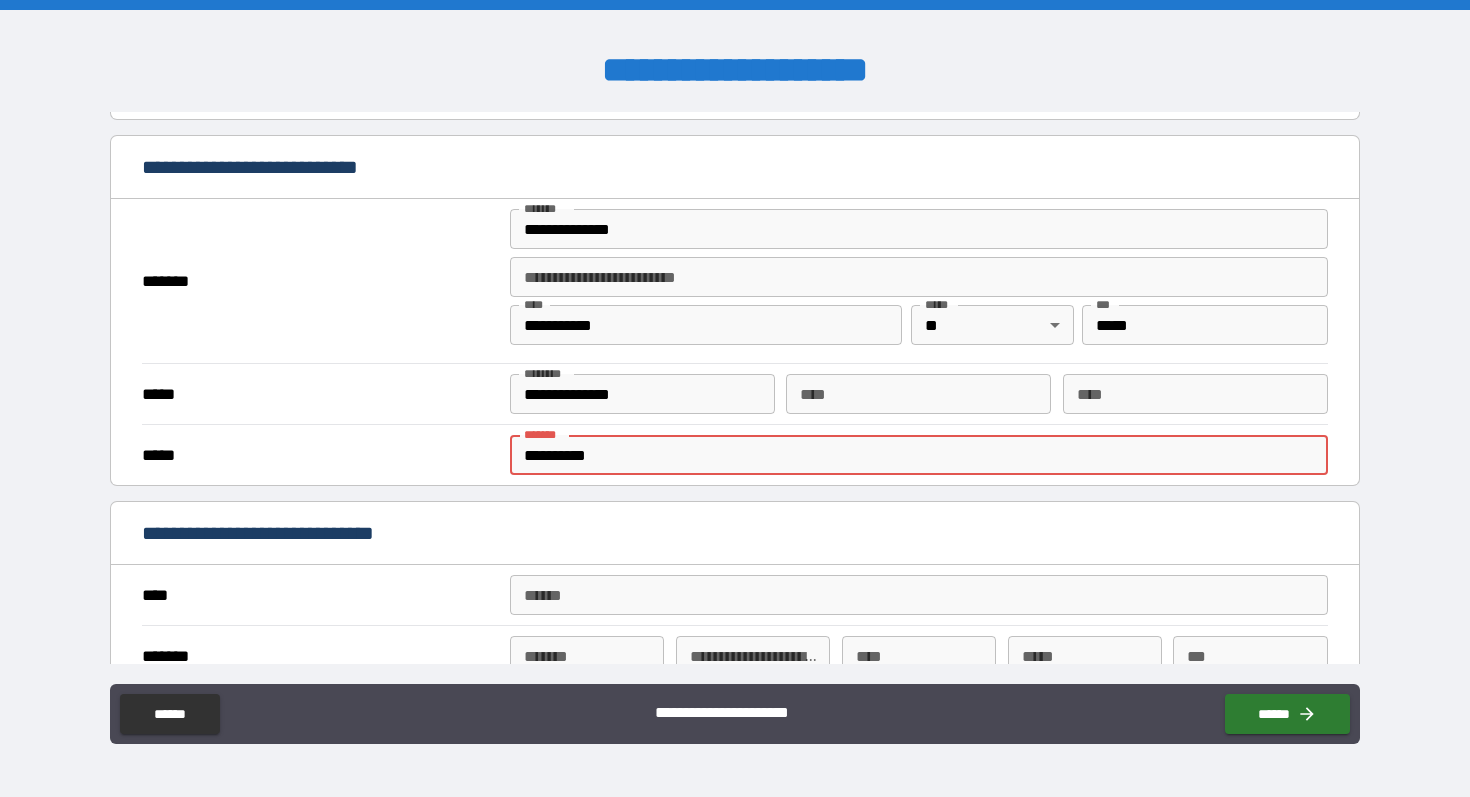 type on "*" 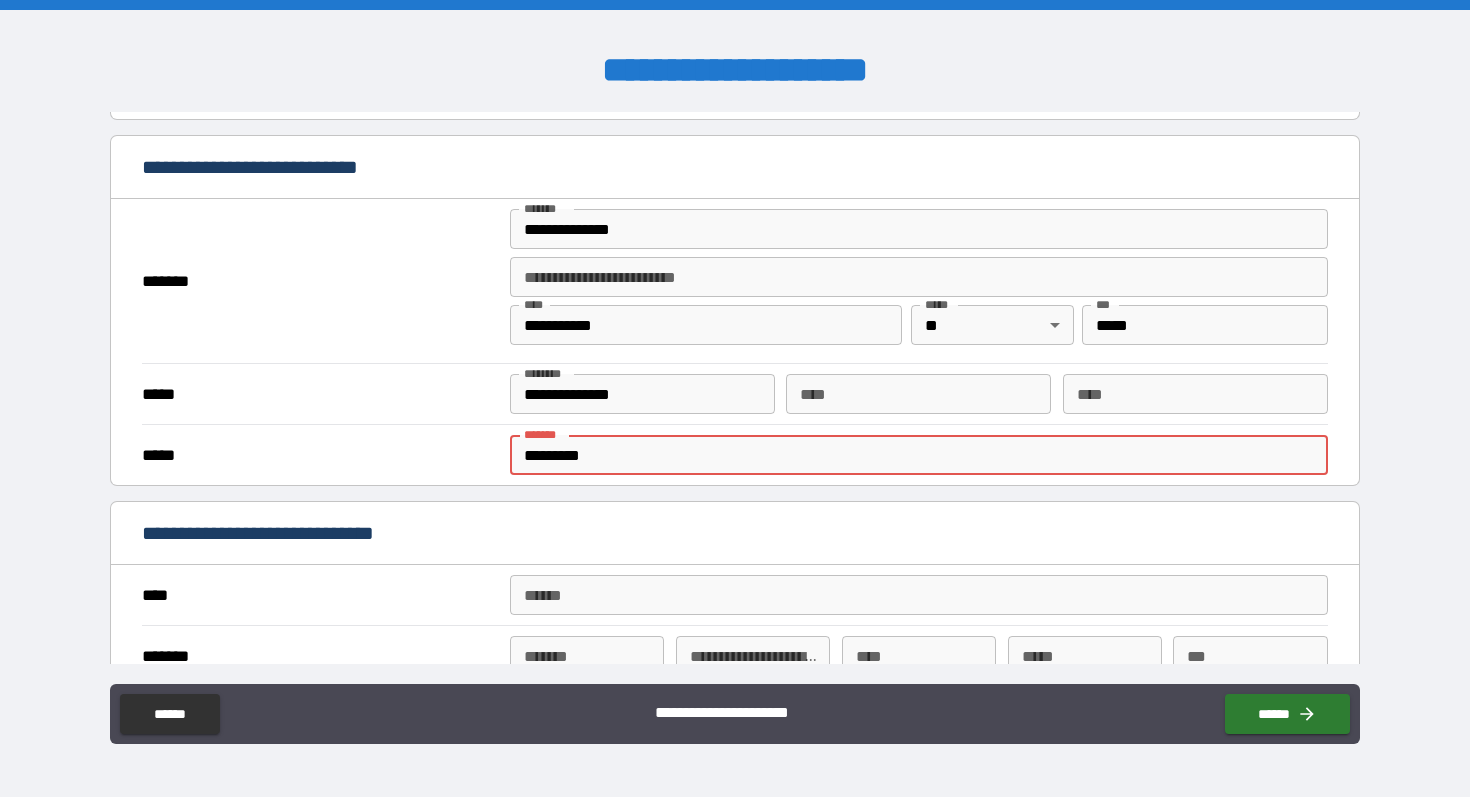 type on "*" 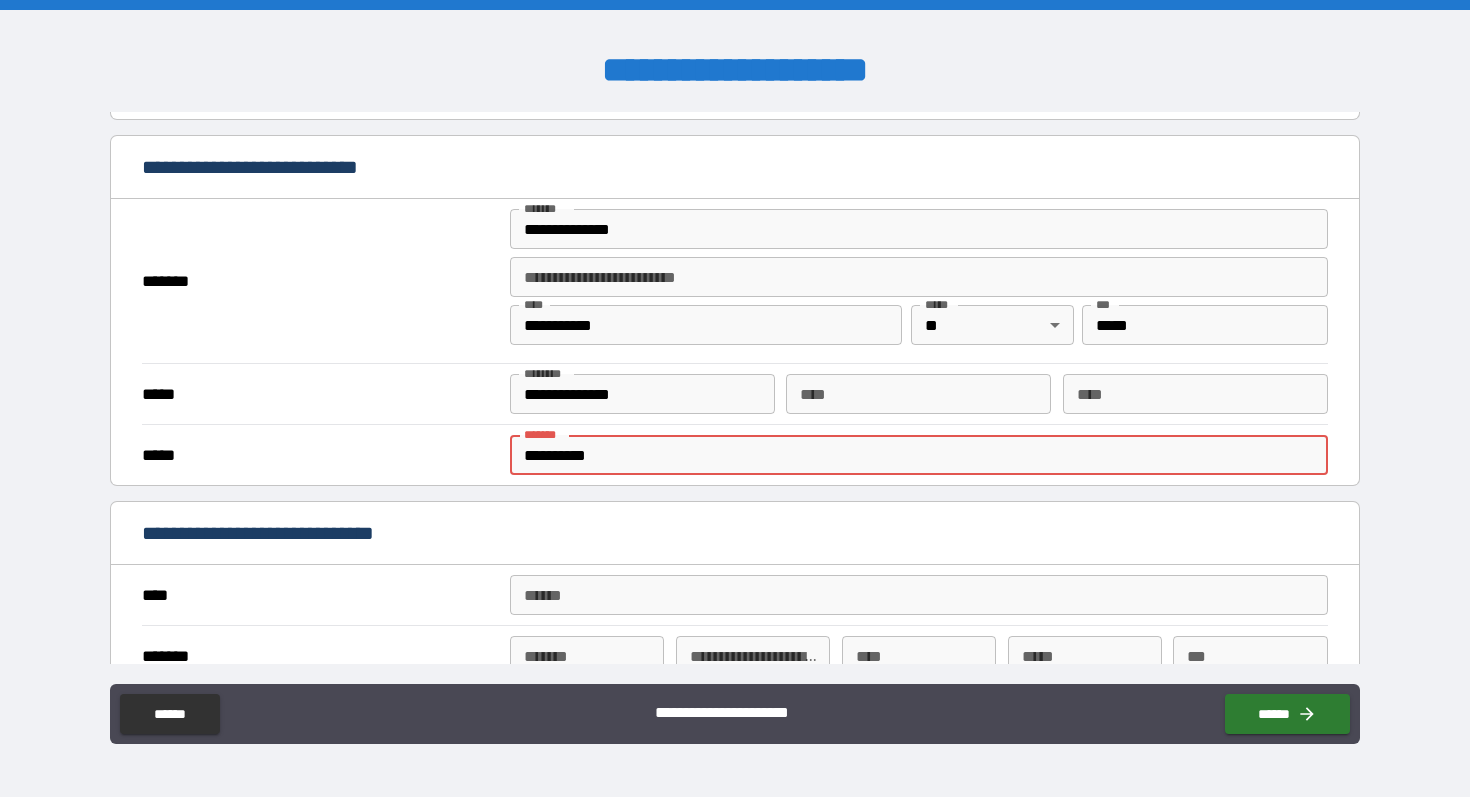 type on "*" 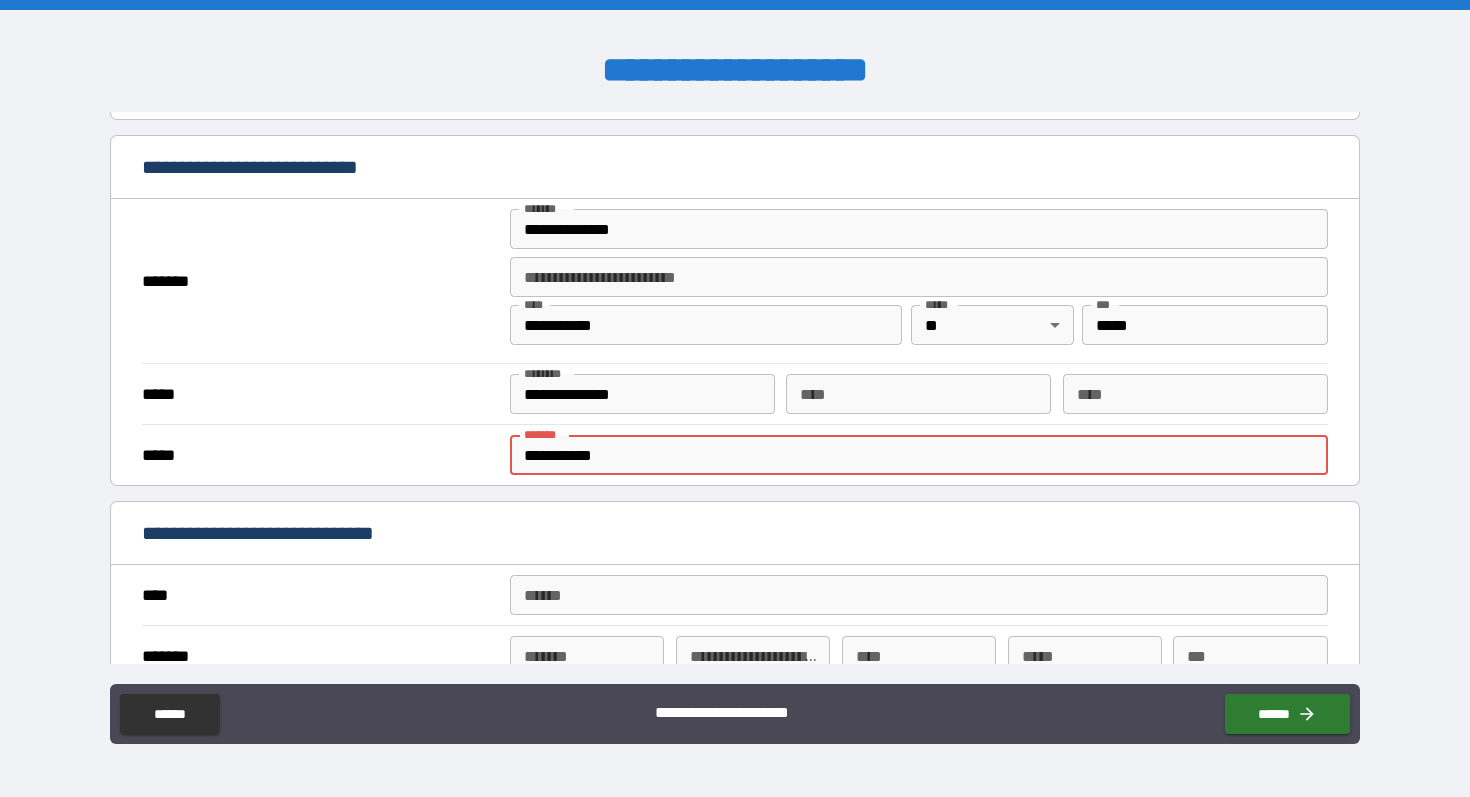 type on "*" 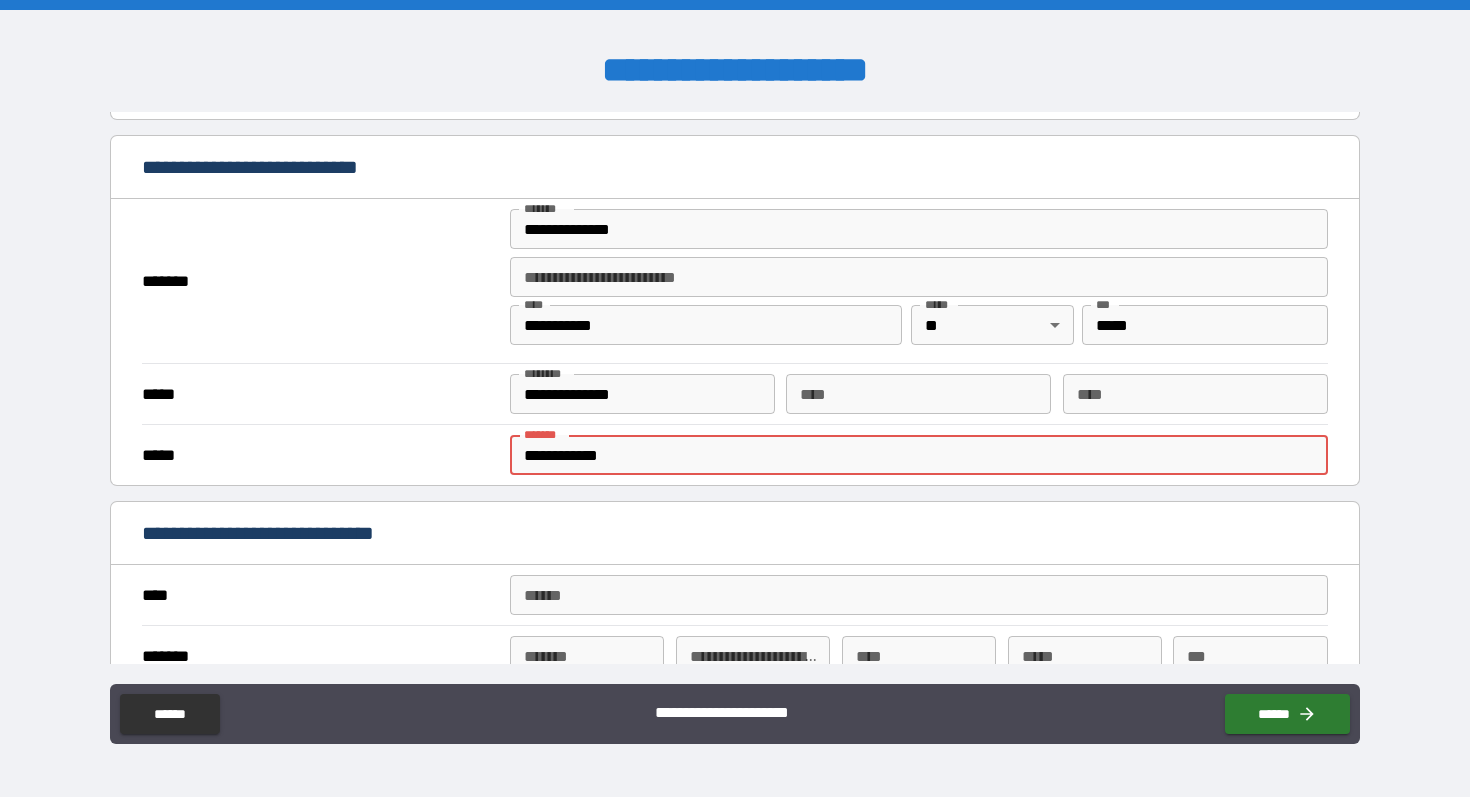 type on "*" 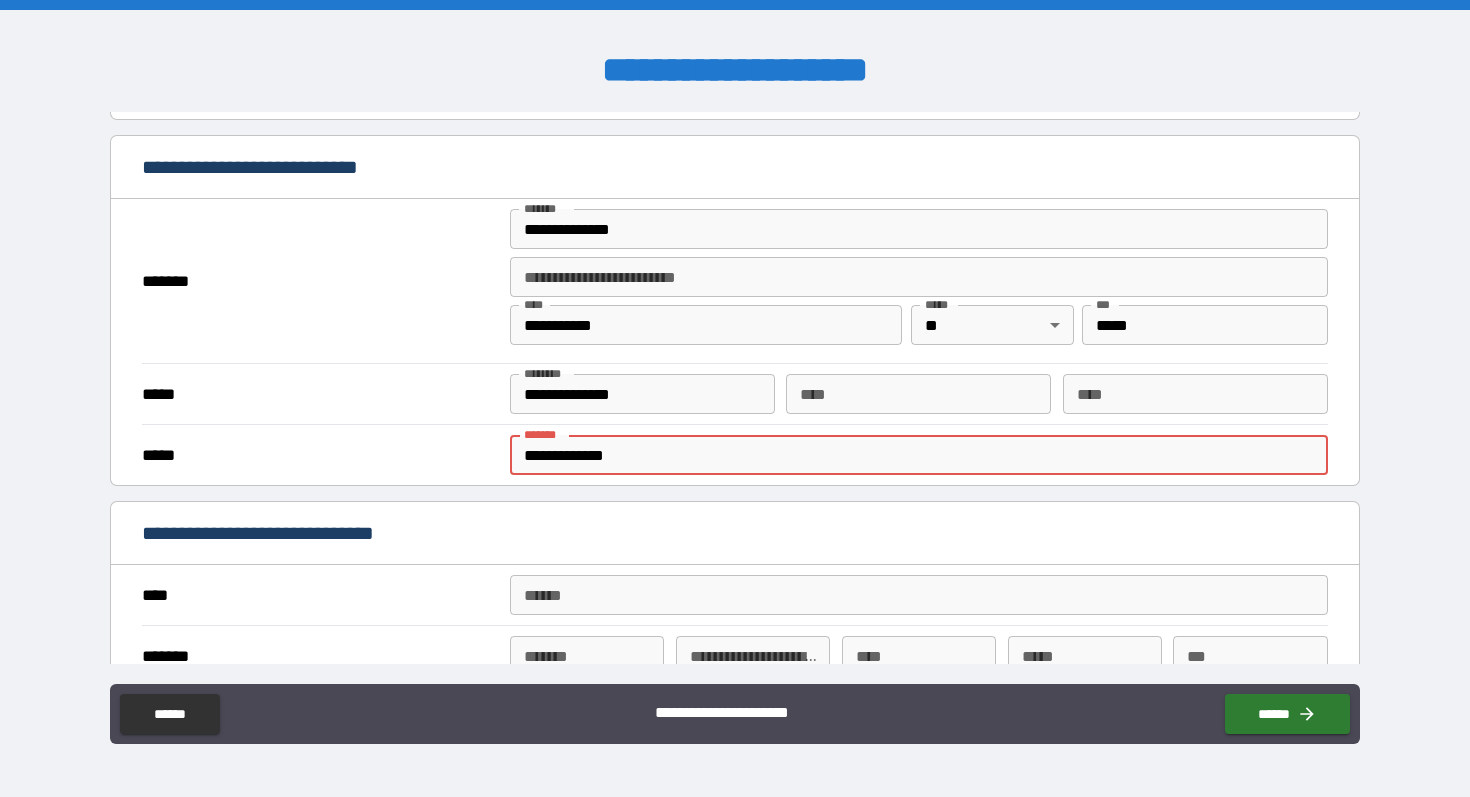 type on "*" 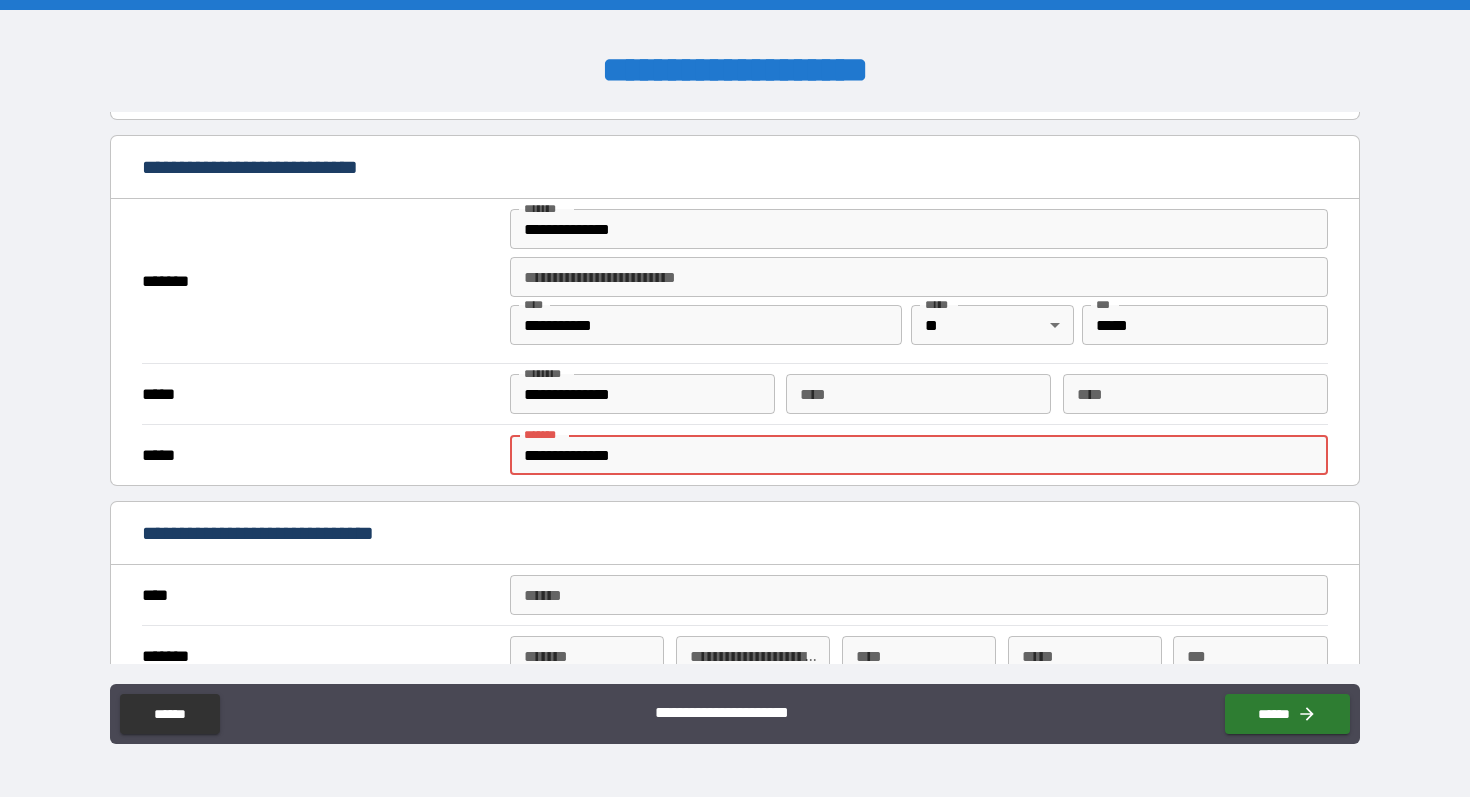 type on "*" 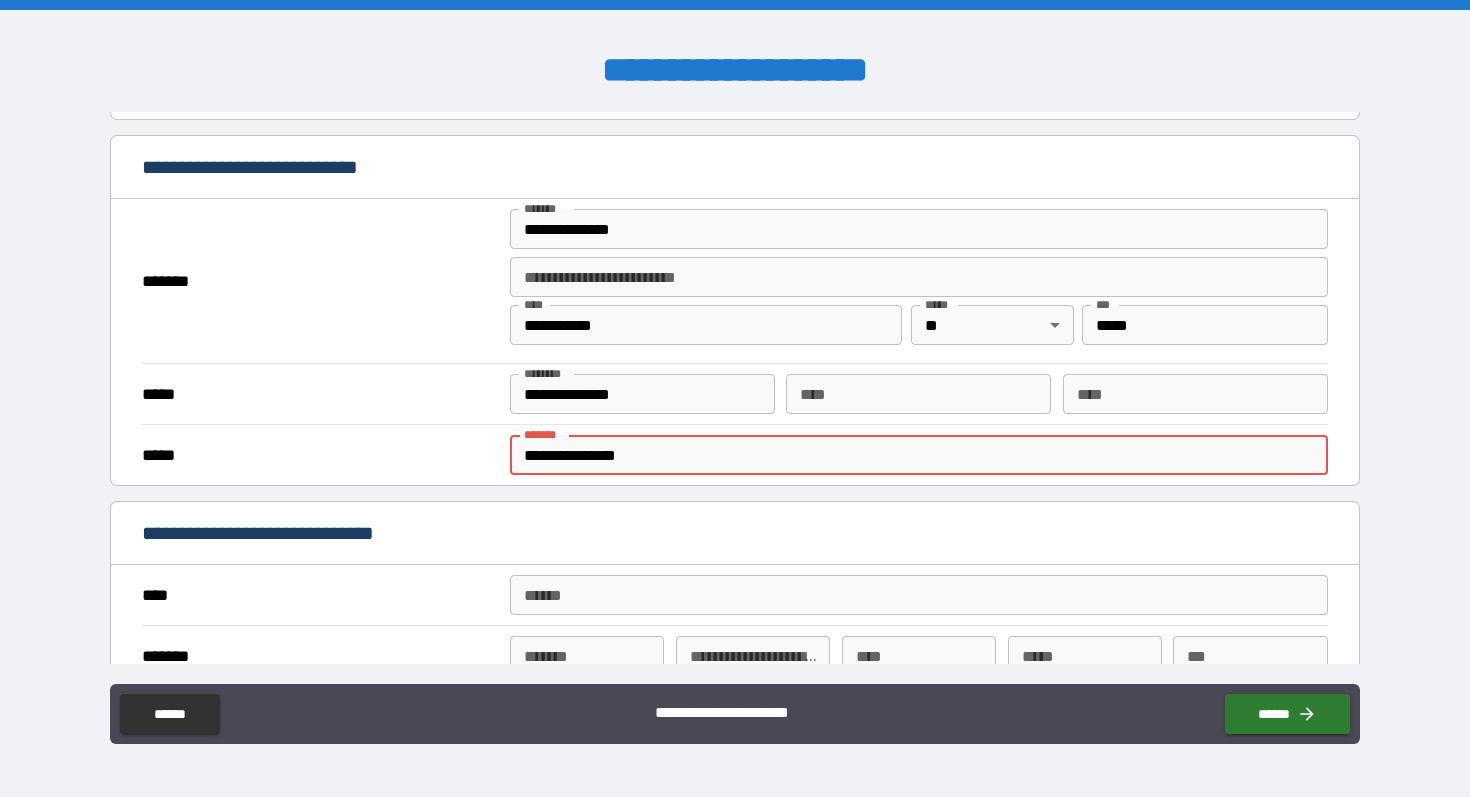 type on "*" 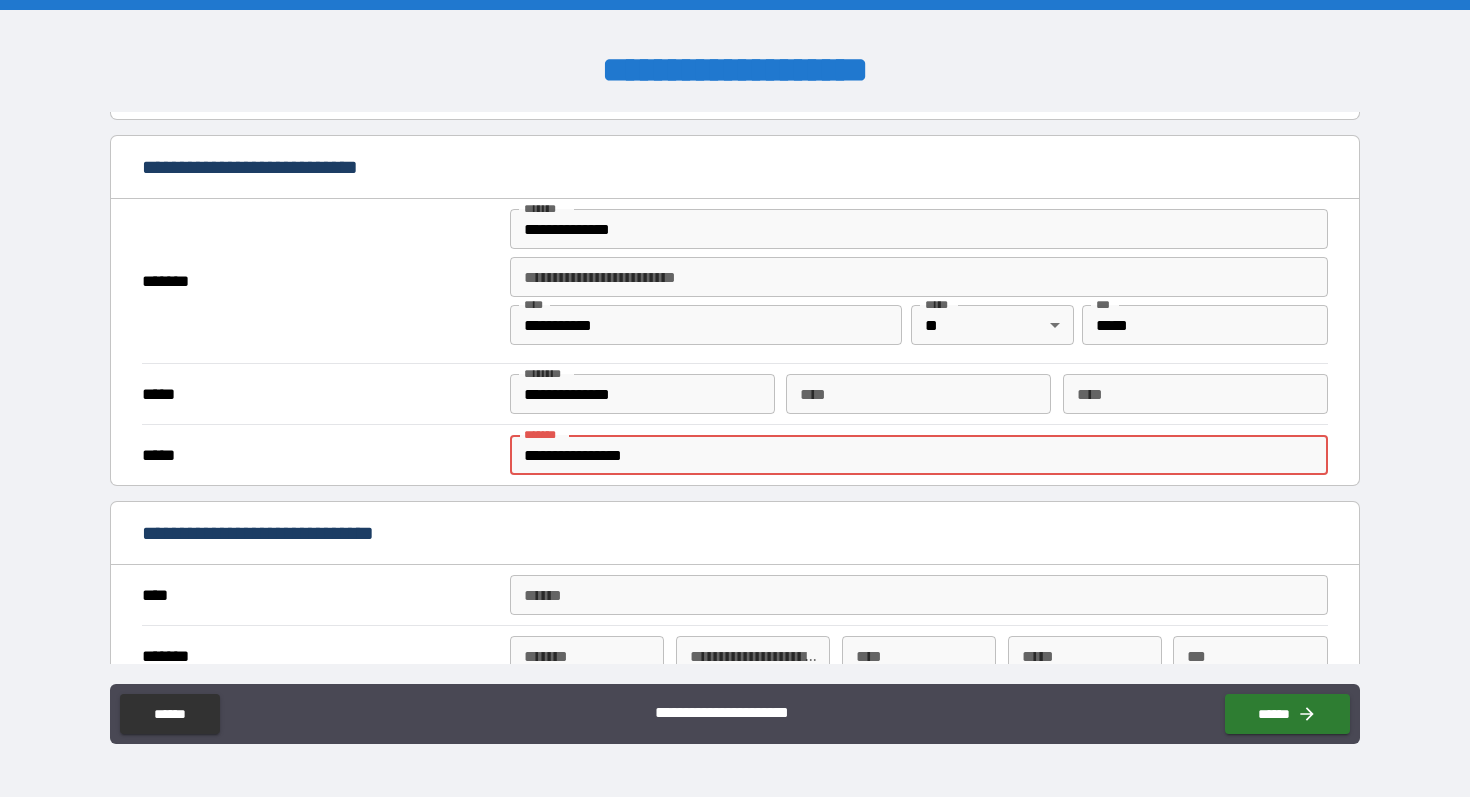 type 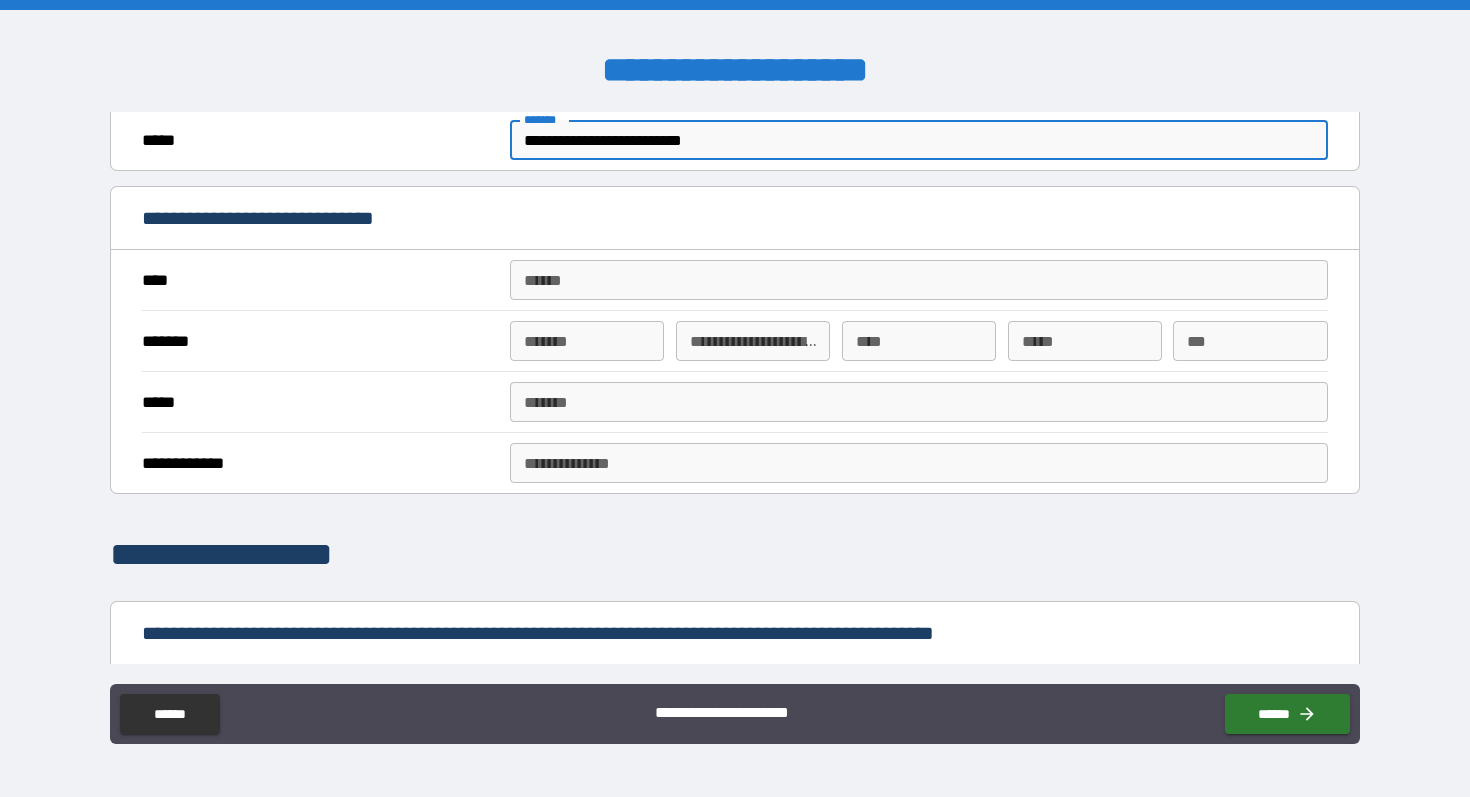 scroll, scrollTop: 862, scrollLeft: 0, axis: vertical 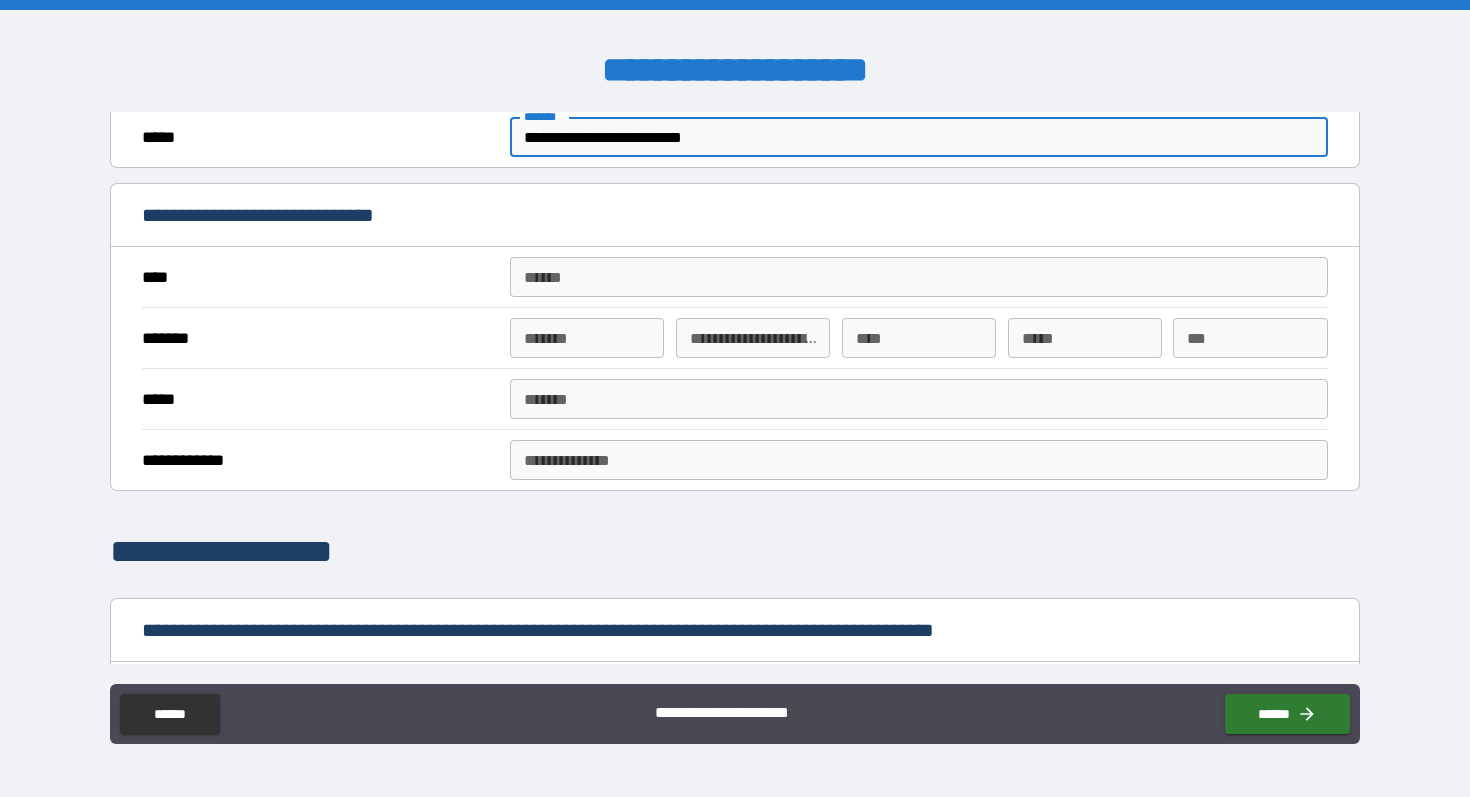 click on "****   *" at bounding box center (919, 277) 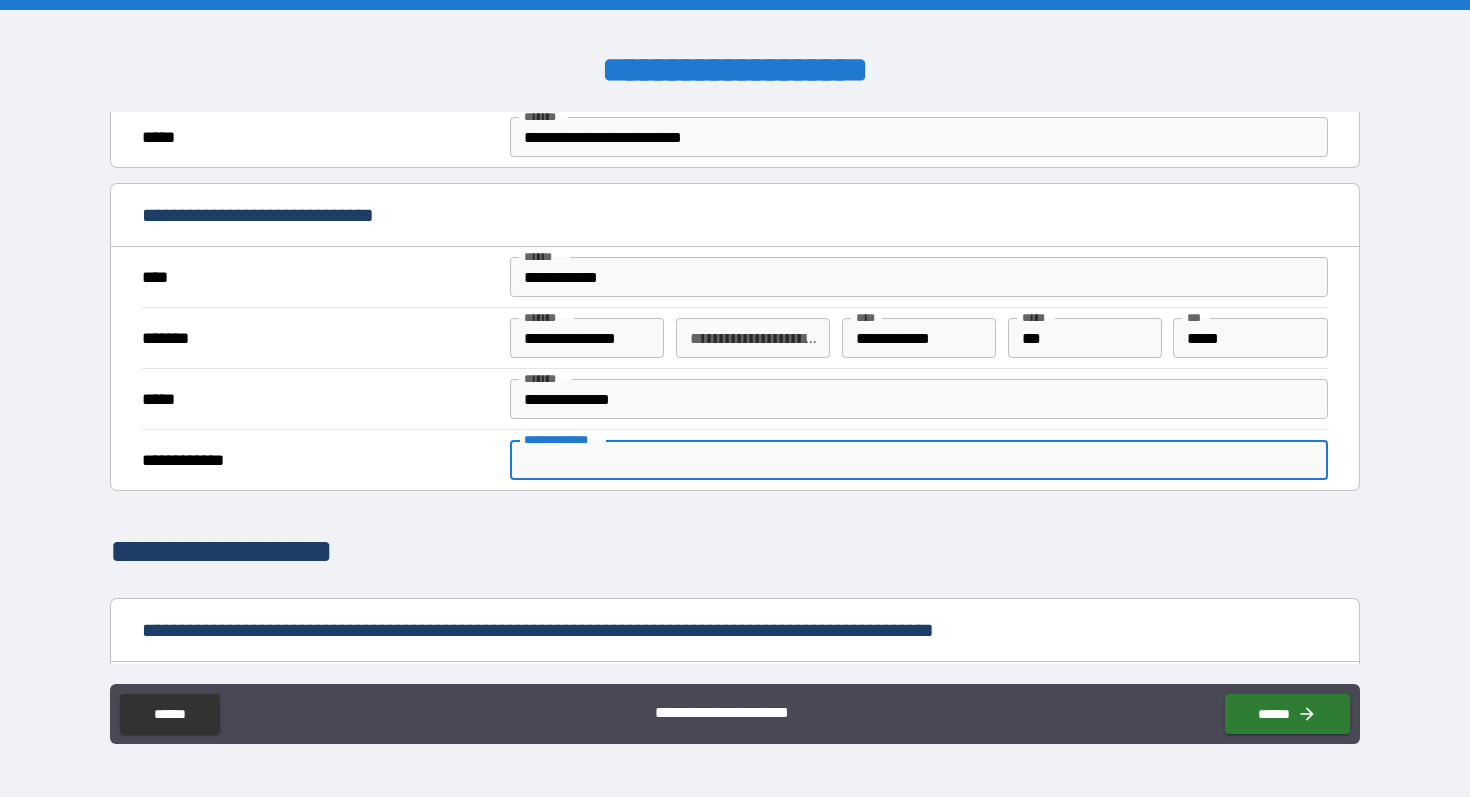 click on "**********" at bounding box center [919, 460] 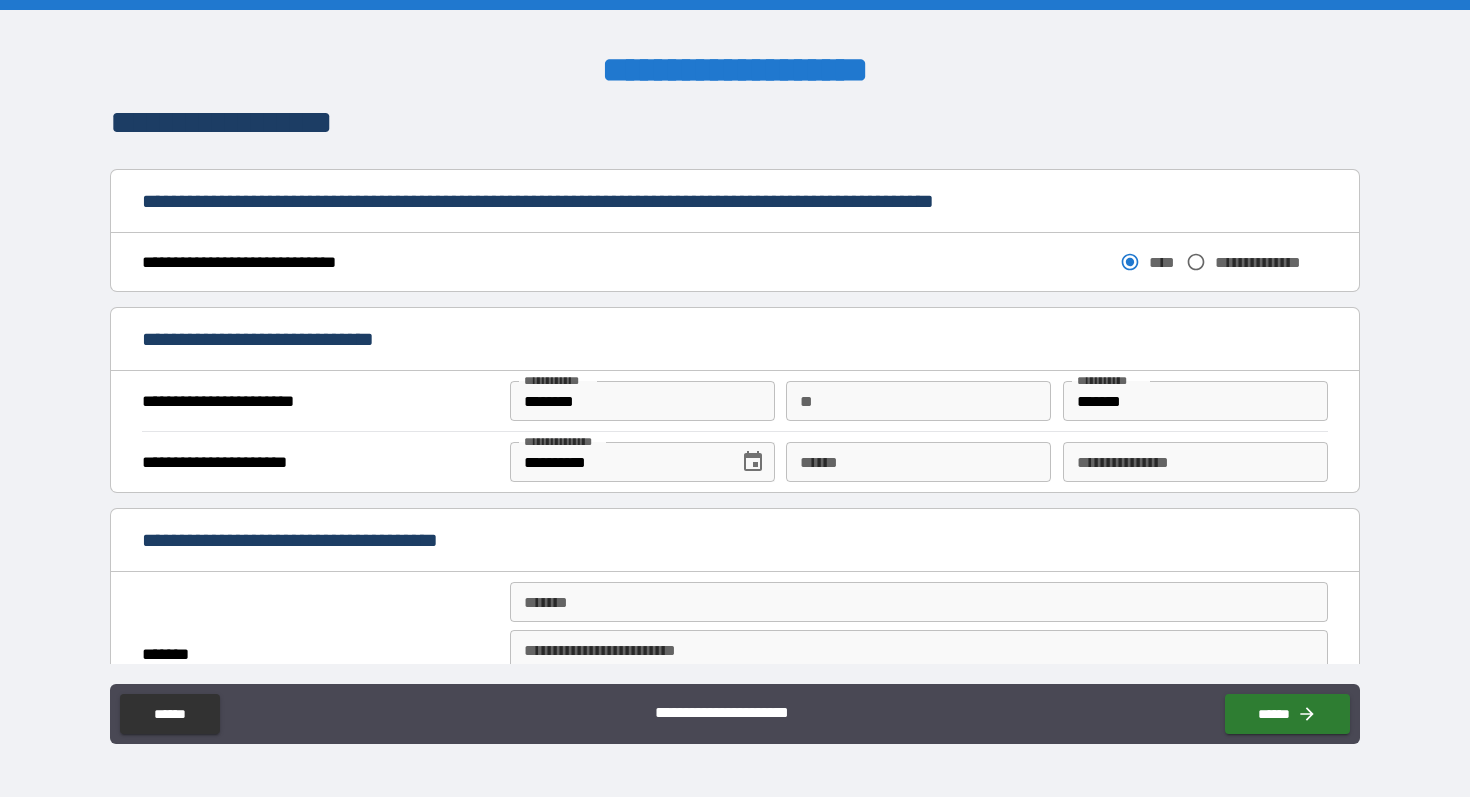 scroll, scrollTop: 1295, scrollLeft: 0, axis: vertical 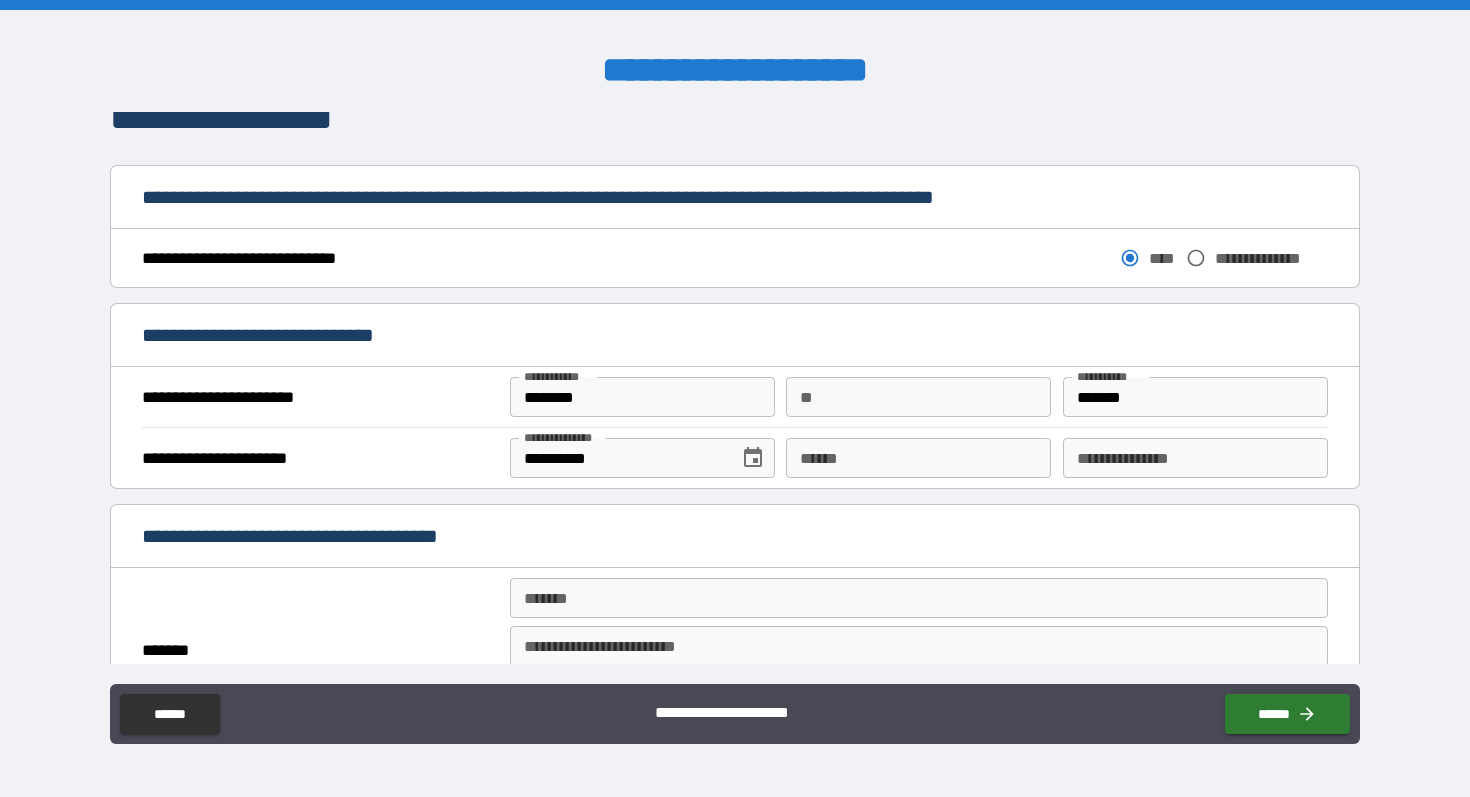 click on "****   *" at bounding box center (918, 458) 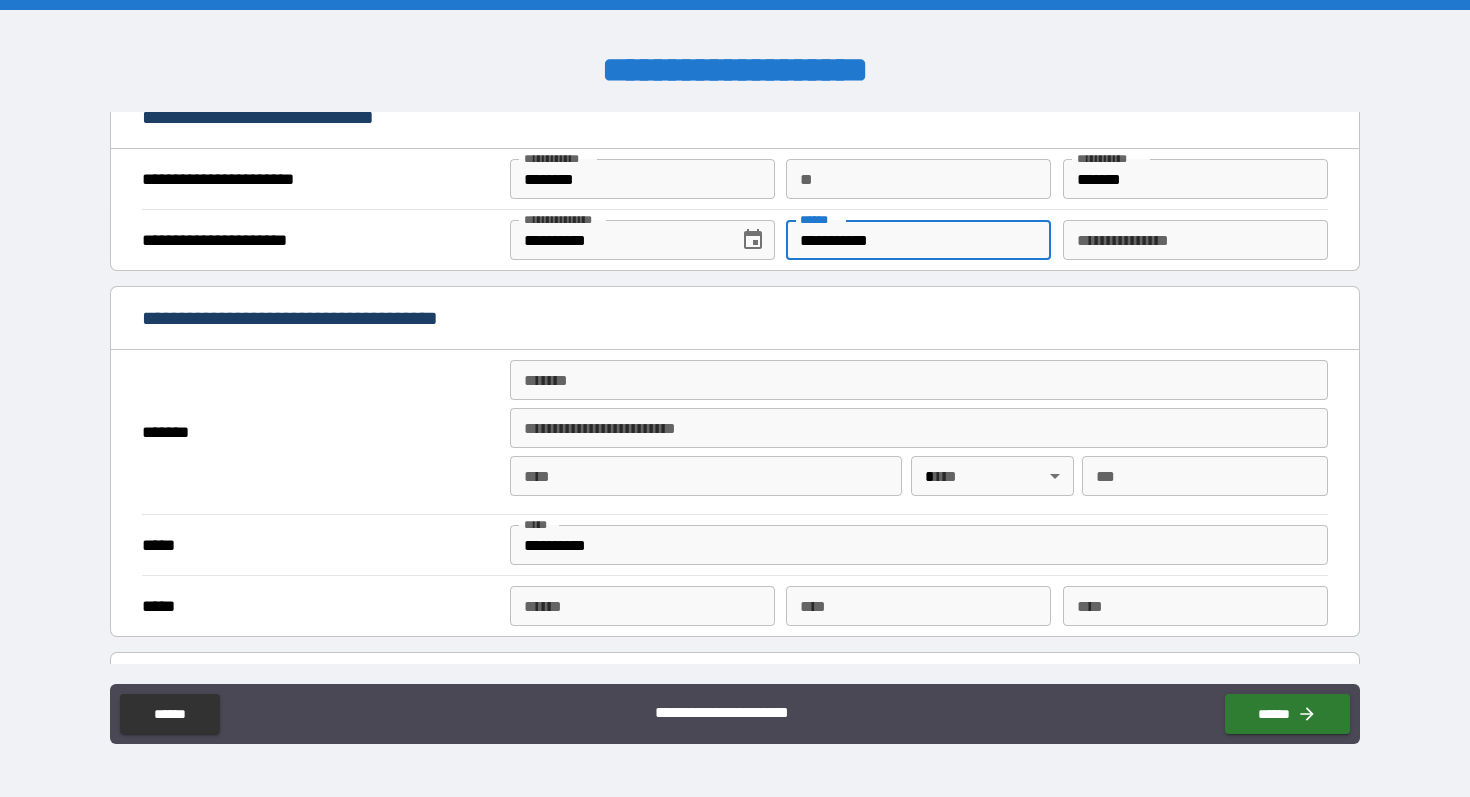 scroll, scrollTop: 1515, scrollLeft: 0, axis: vertical 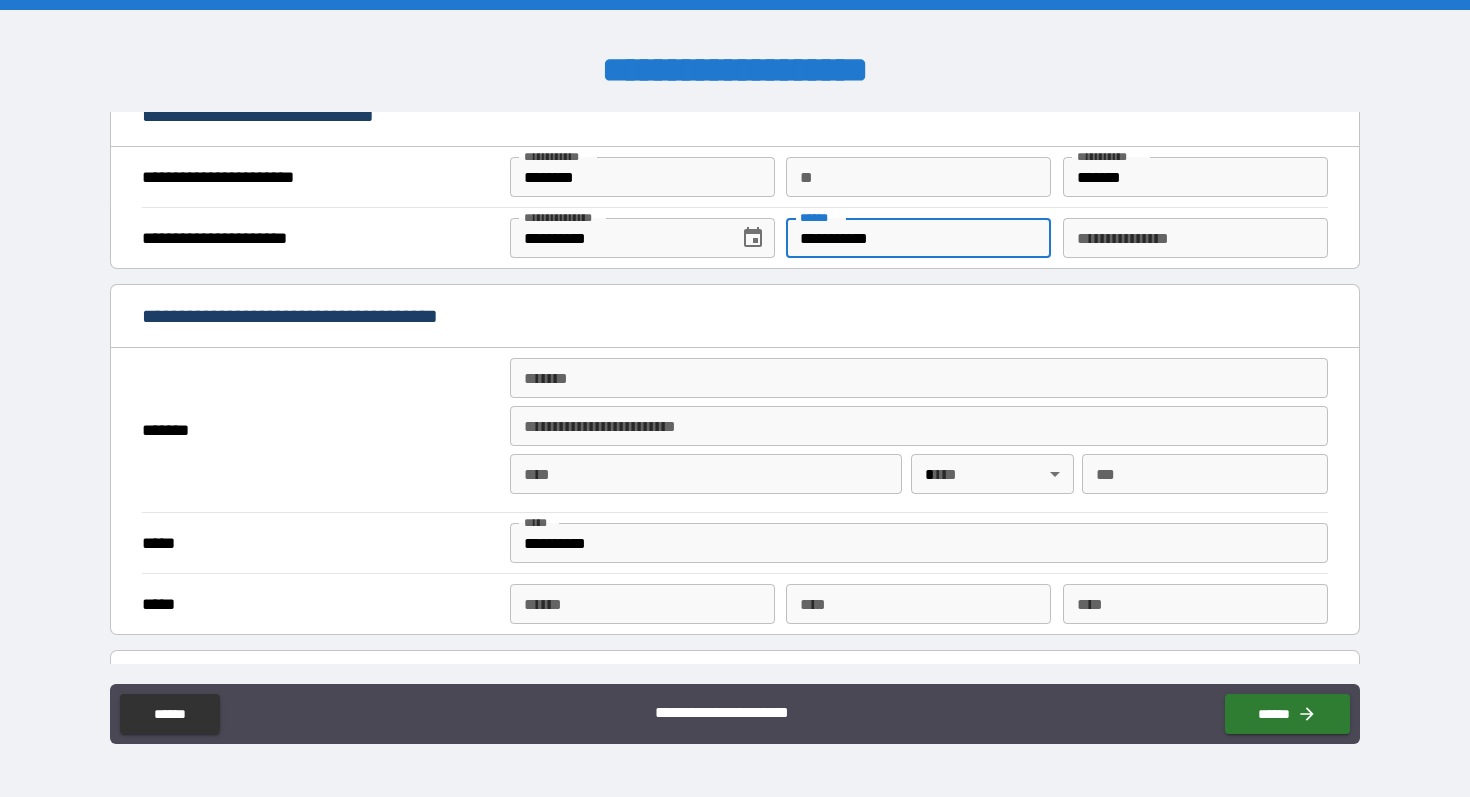 click on "*******" at bounding box center (919, 378) 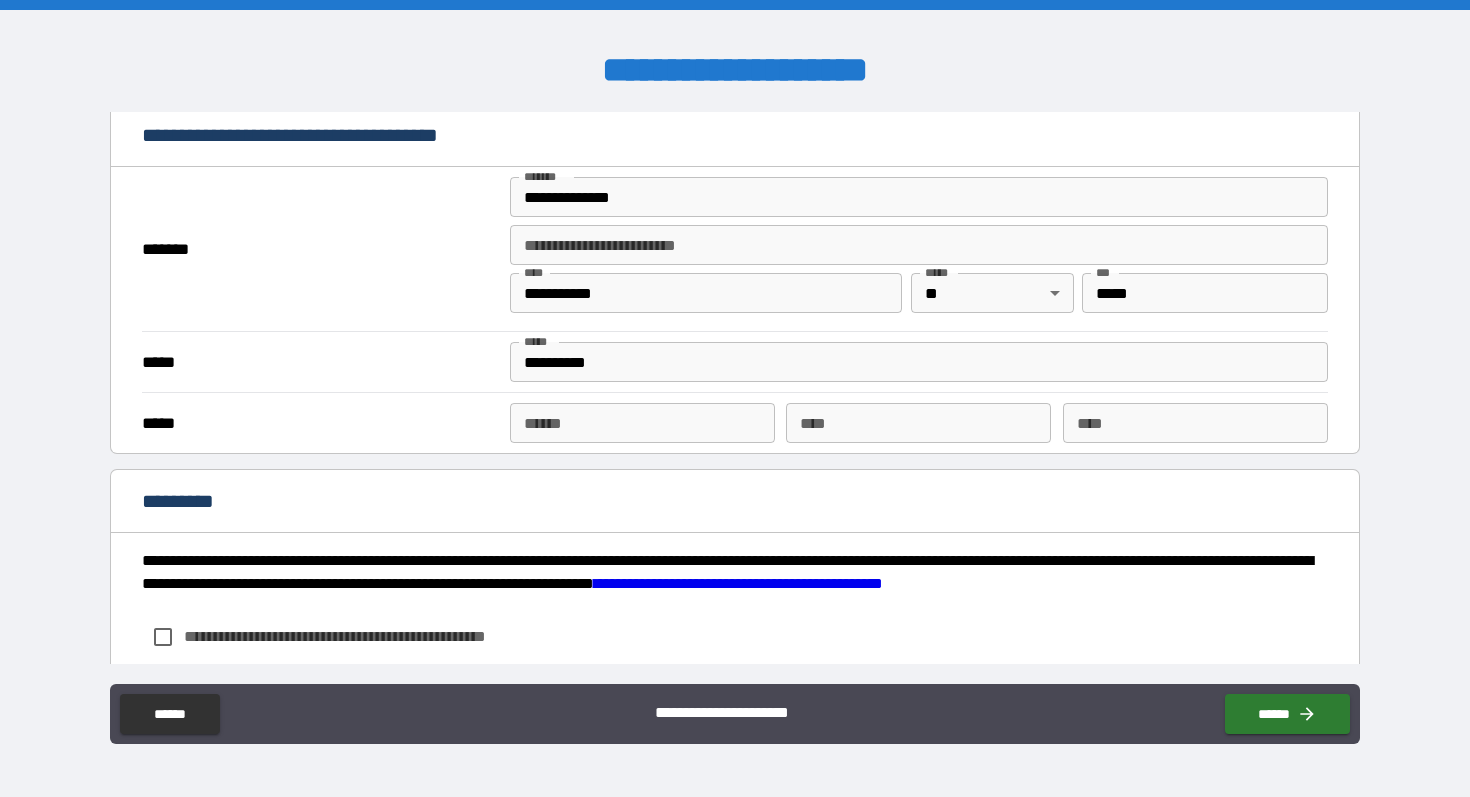 scroll, scrollTop: 1717, scrollLeft: 0, axis: vertical 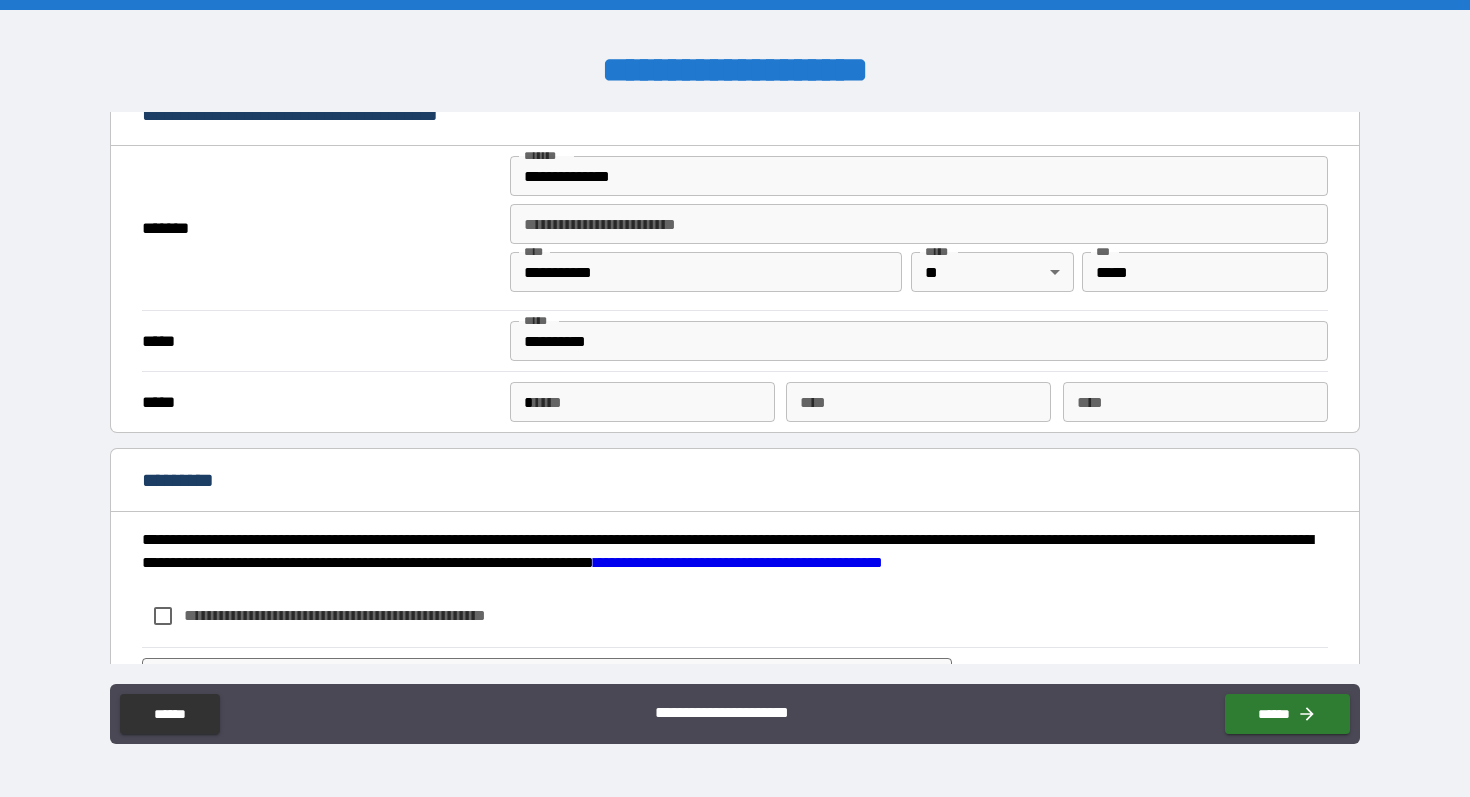 click on "*" at bounding box center [642, 402] 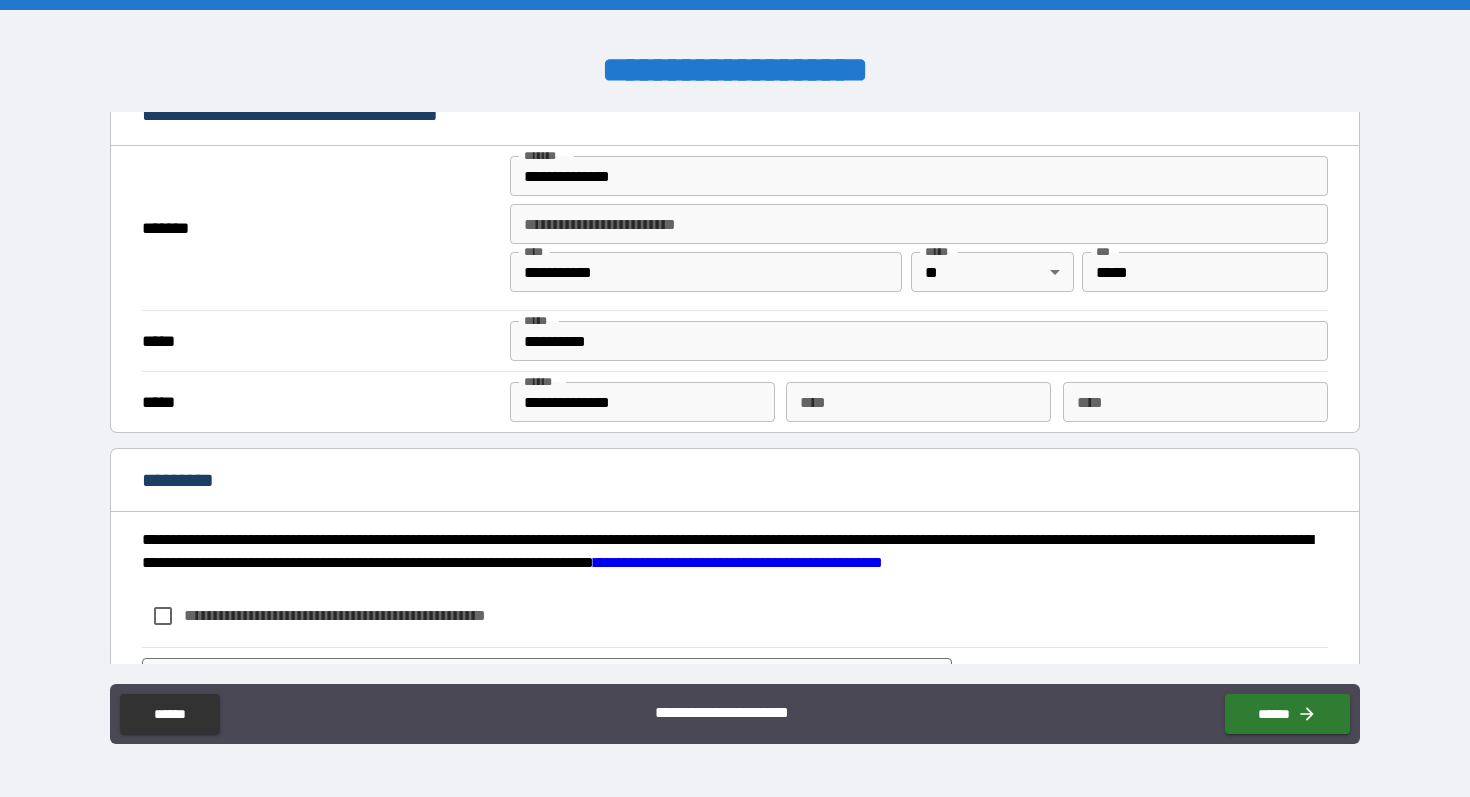 click on "**********" at bounding box center (734, 340) 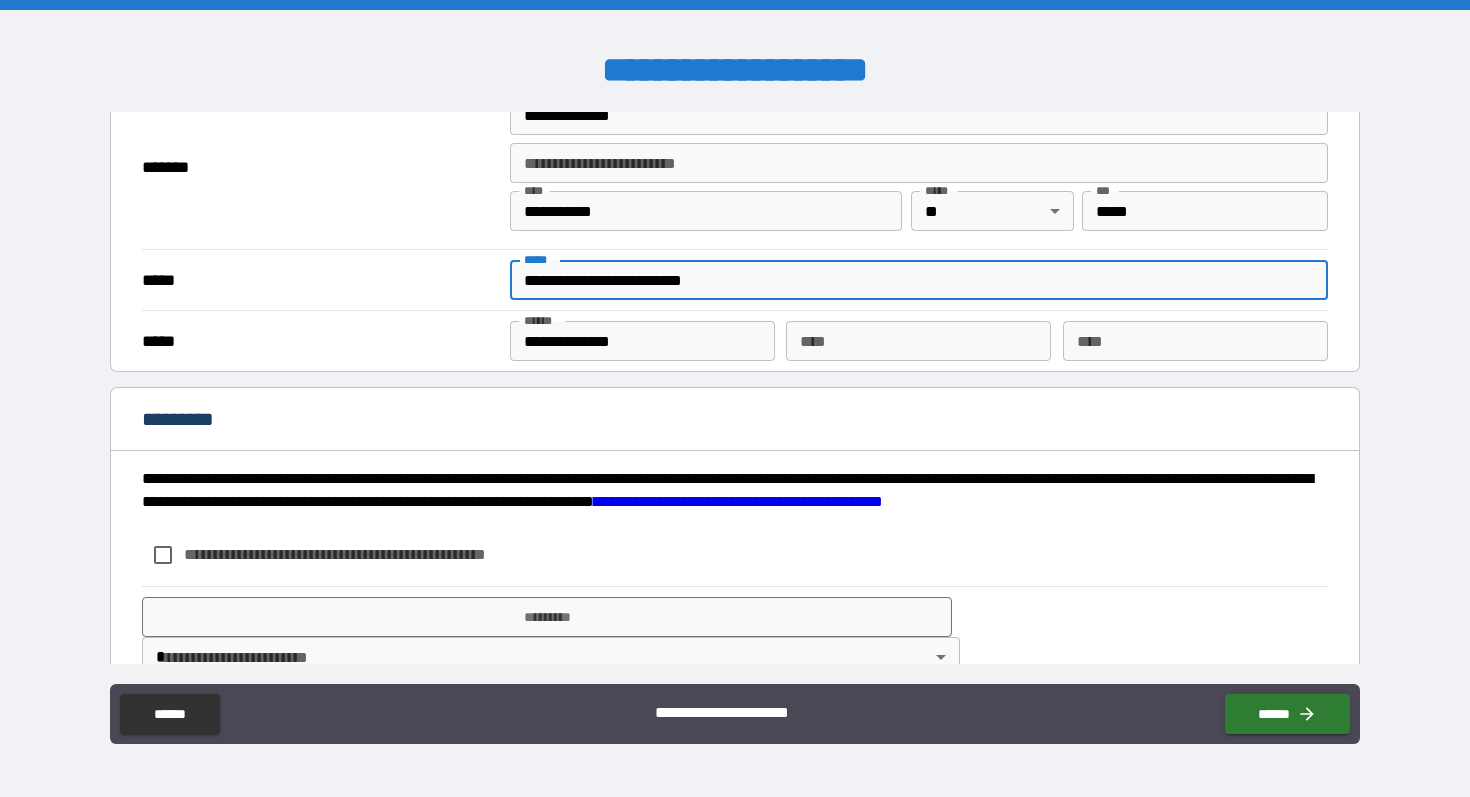 scroll, scrollTop: 1822, scrollLeft: 0, axis: vertical 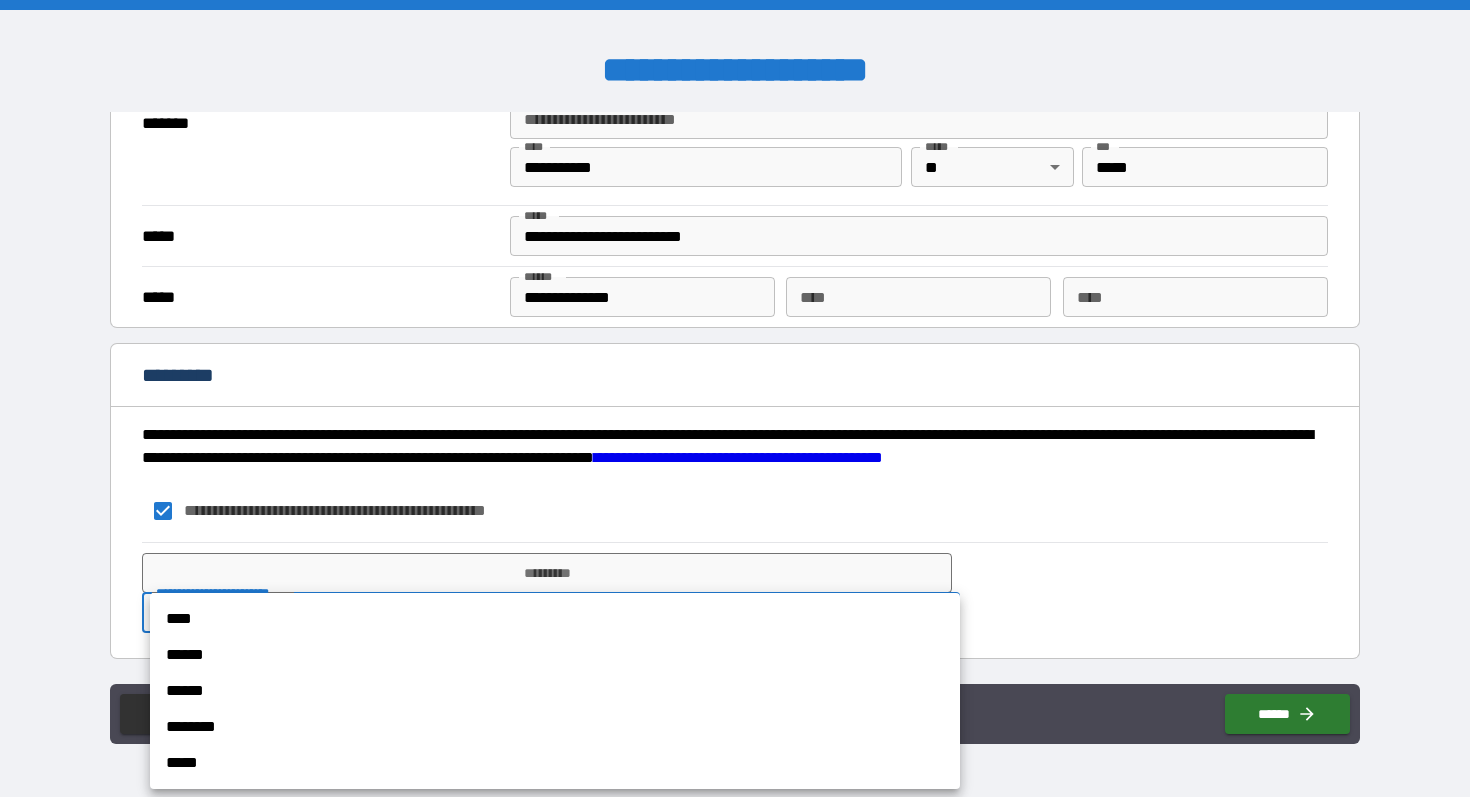 click on "**********" at bounding box center [735, 398] 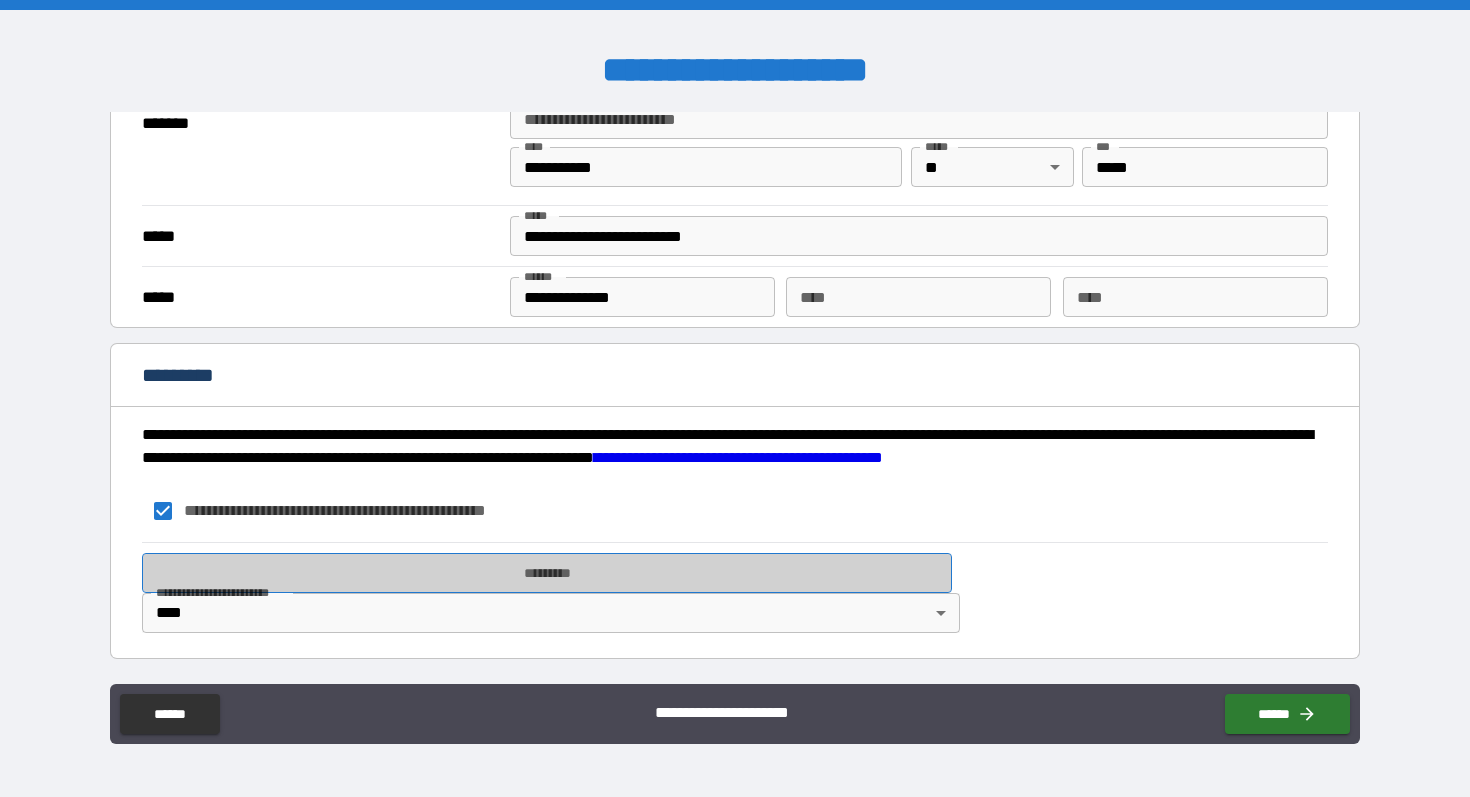 click on "*********" at bounding box center (547, 573) 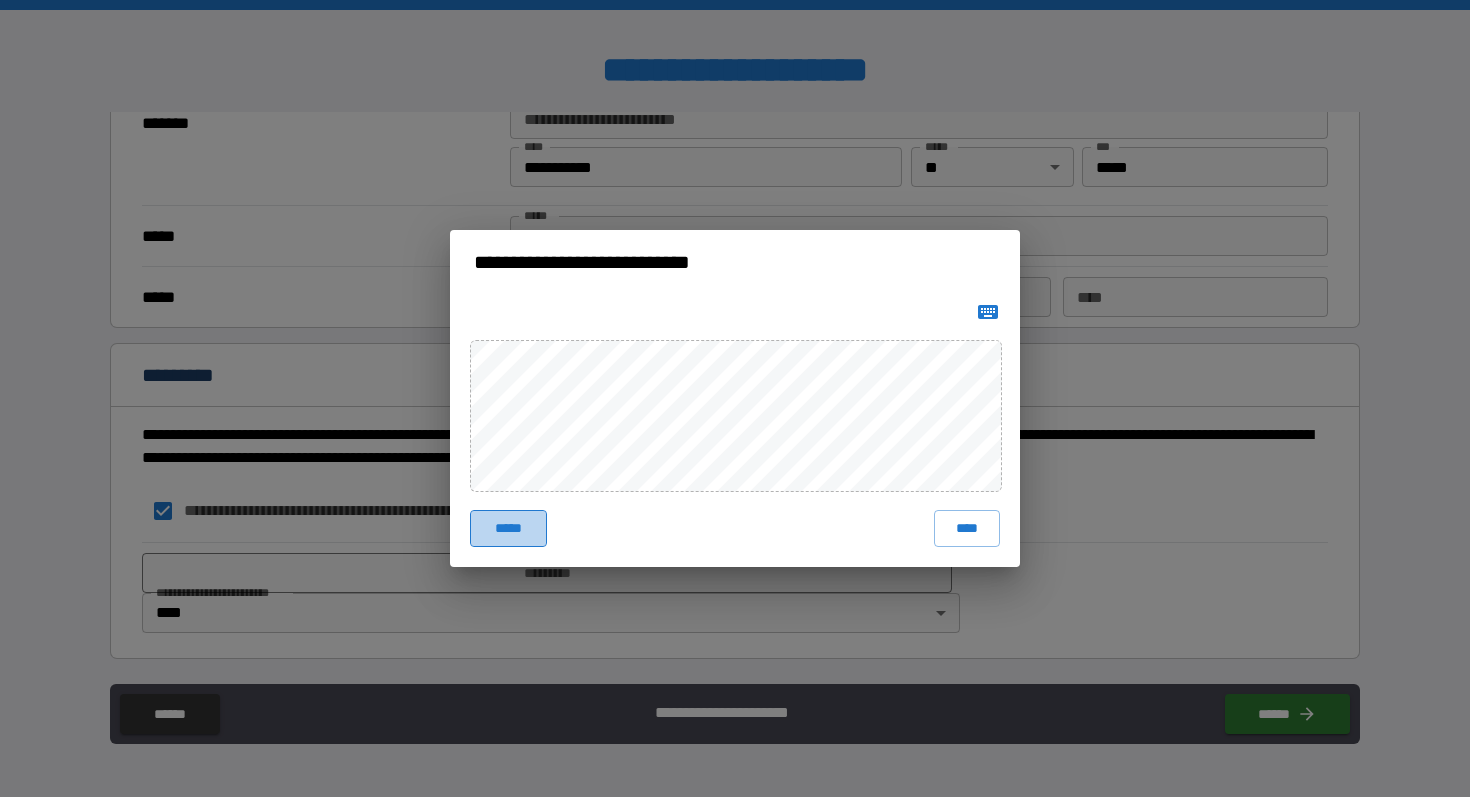 click on "*****" at bounding box center (508, 528) 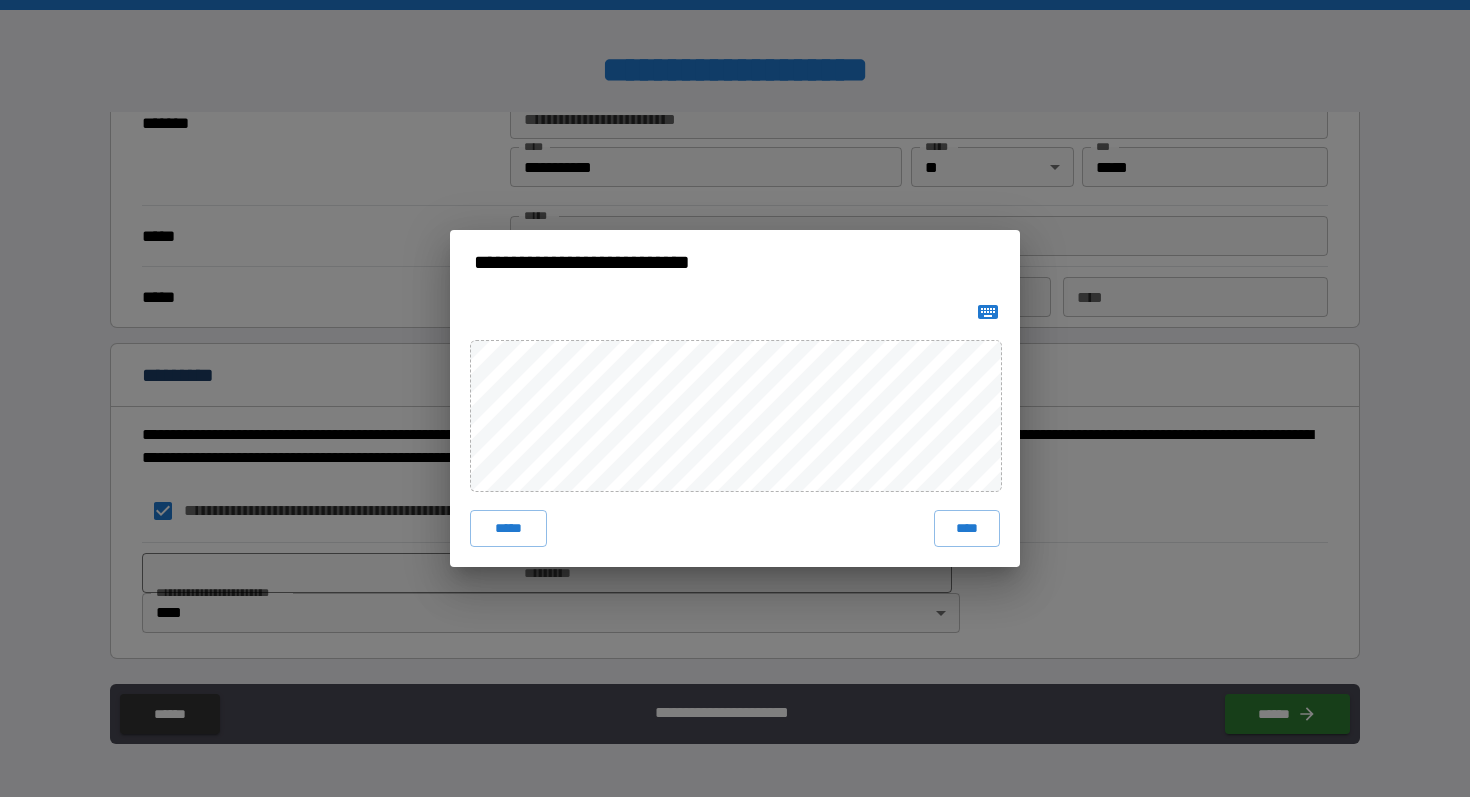 click 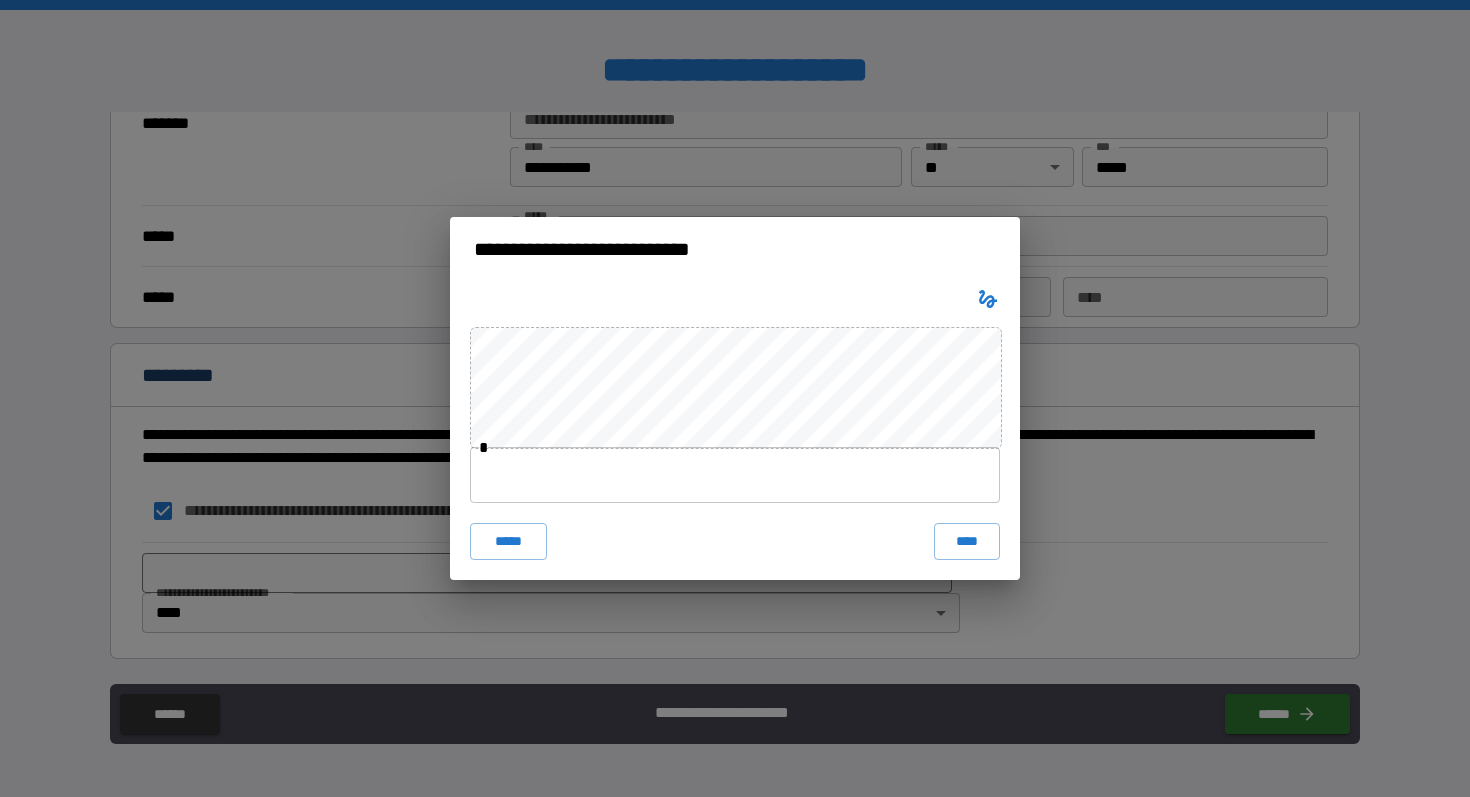 click at bounding box center [735, 475] 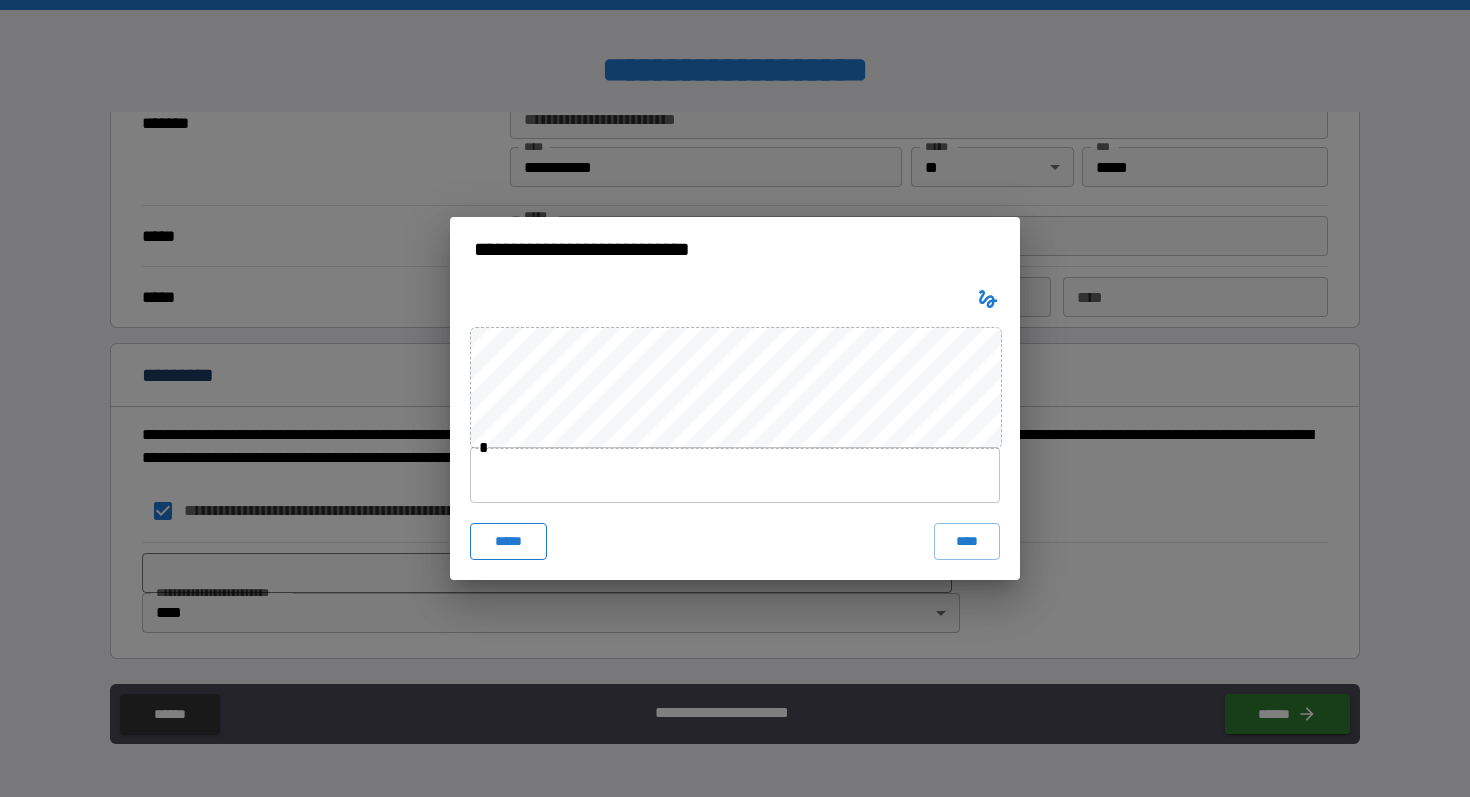 click on "*****" at bounding box center [508, 541] 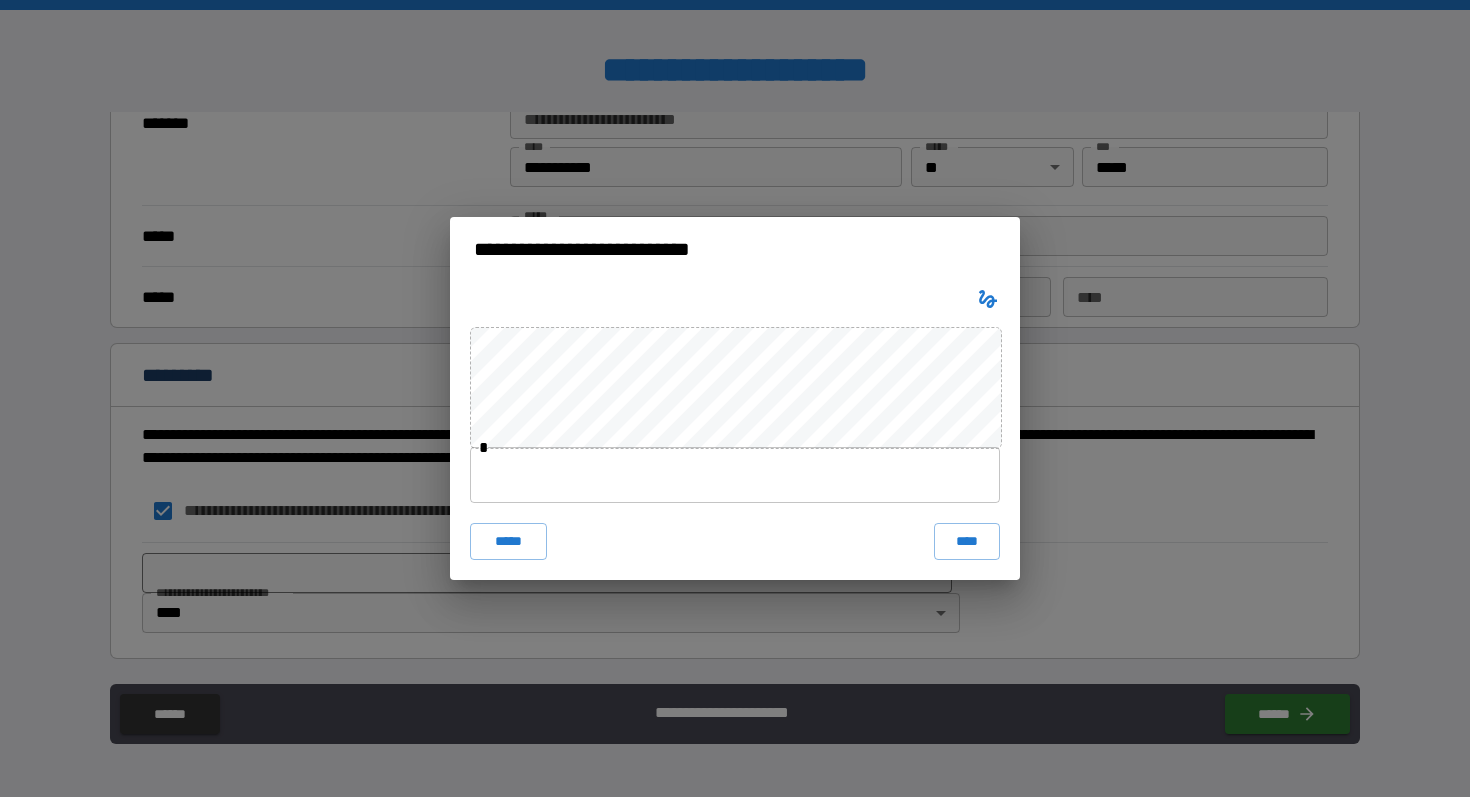 click at bounding box center [735, 475] 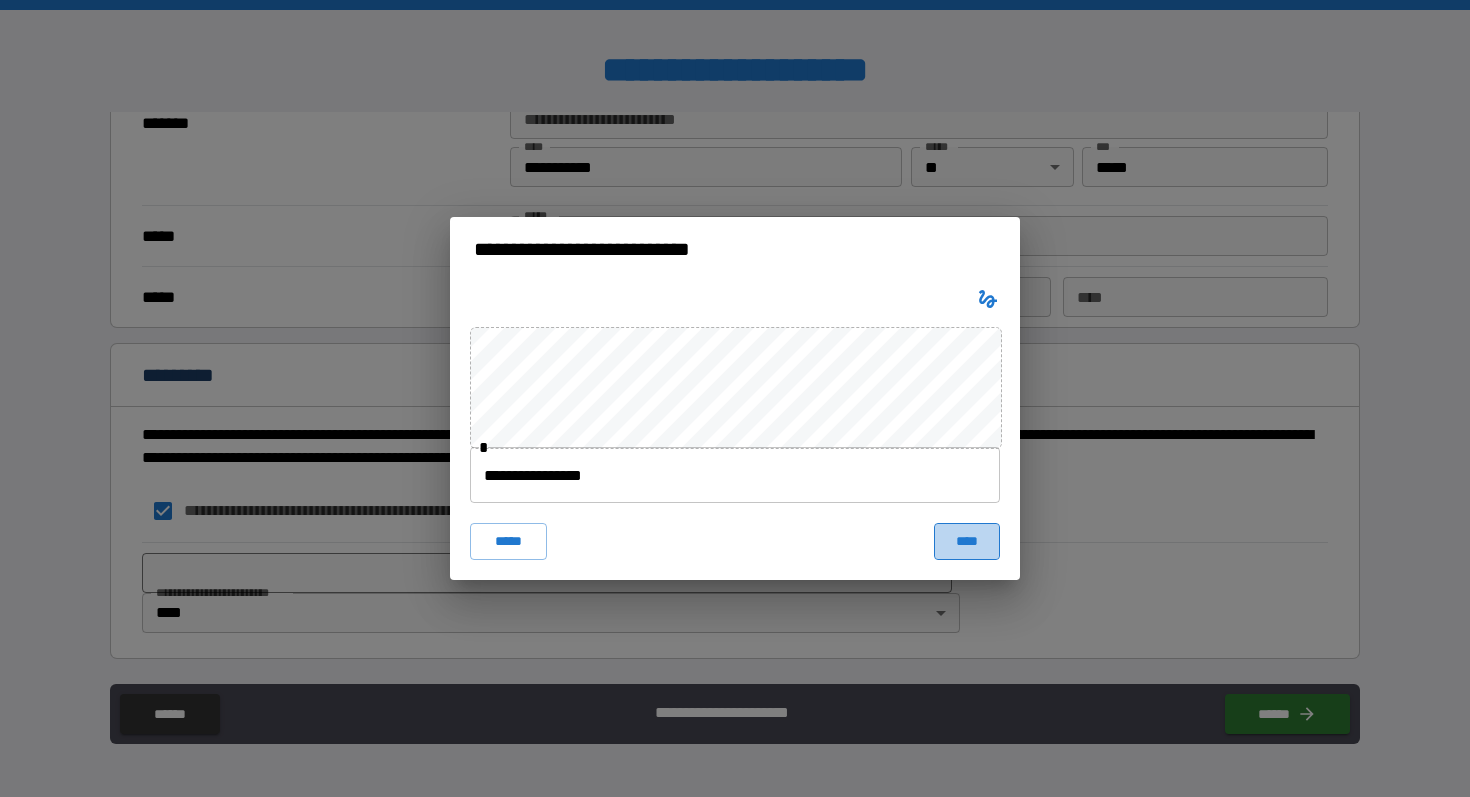 click on "****" at bounding box center [967, 541] 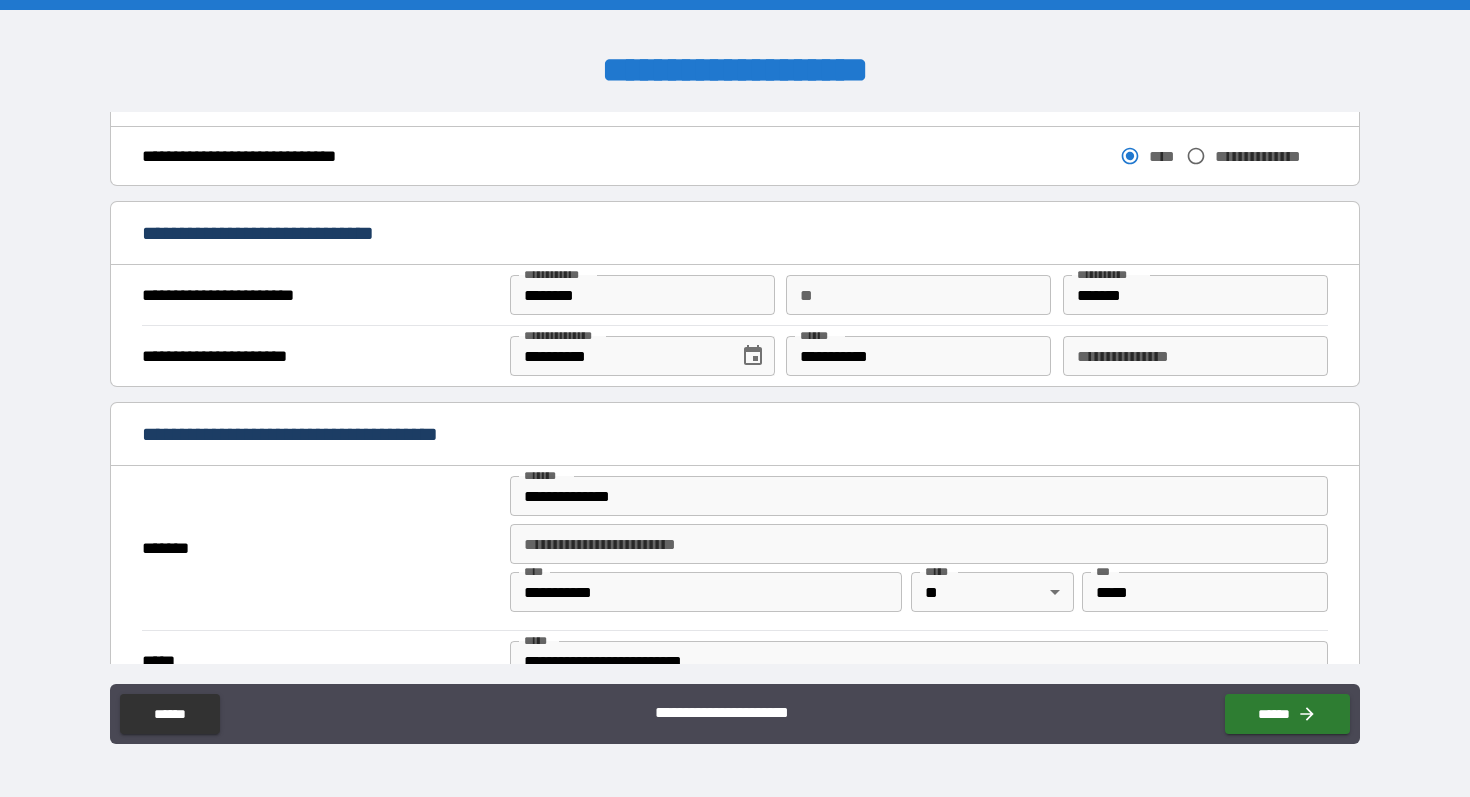 scroll, scrollTop: 1839, scrollLeft: 0, axis: vertical 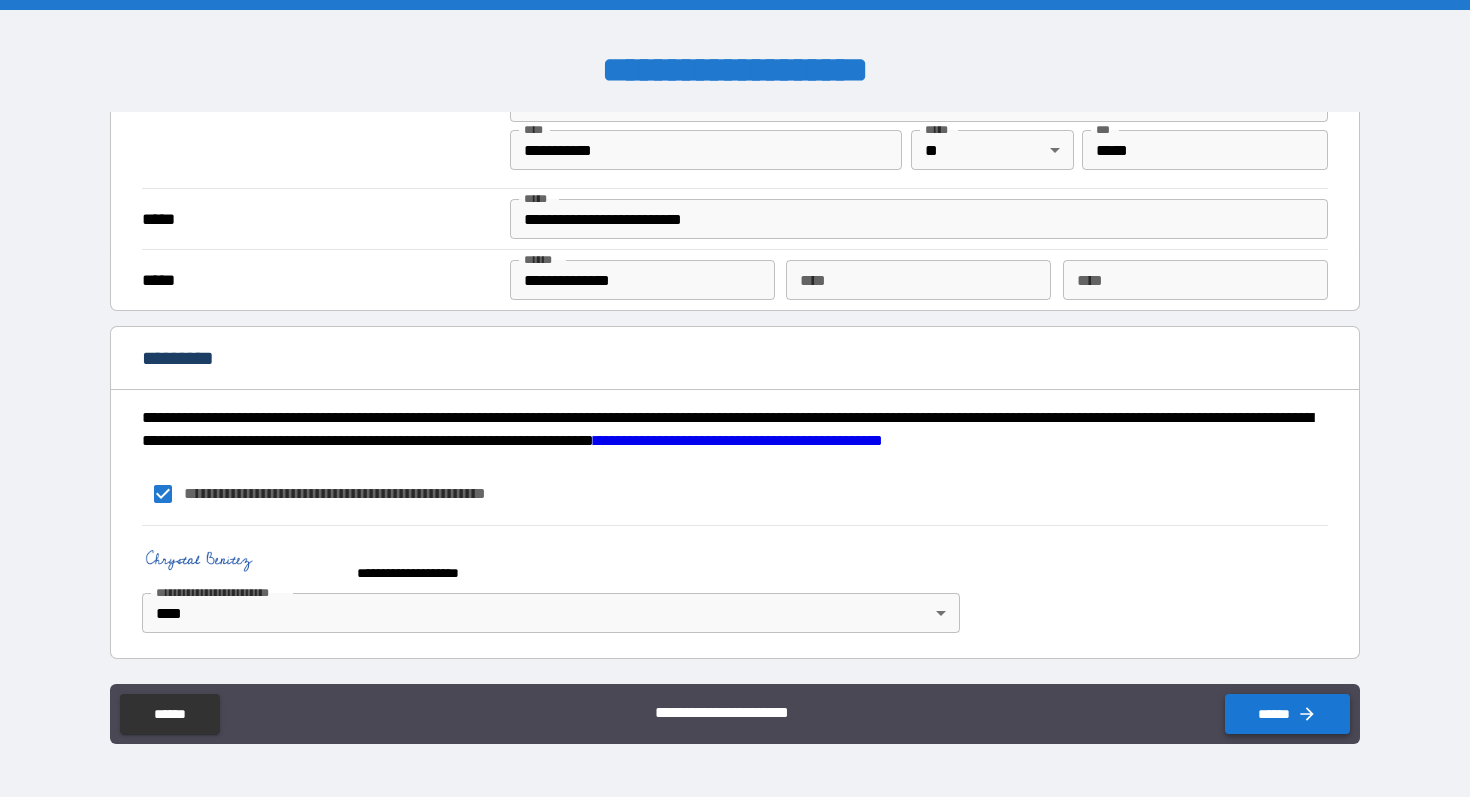 click on "******" at bounding box center [1287, 714] 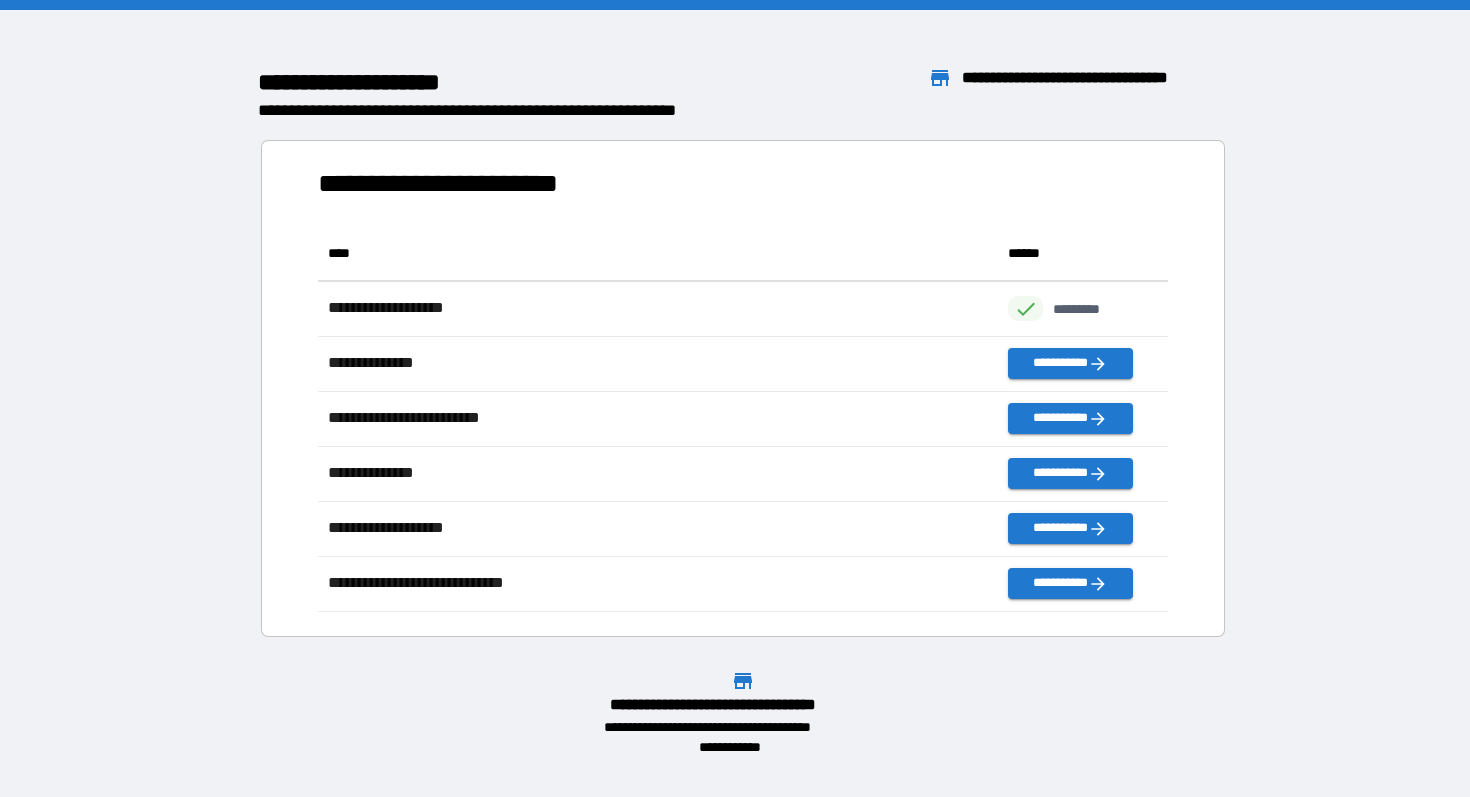 scroll, scrollTop: 1, scrollLeft: 1, axis: both 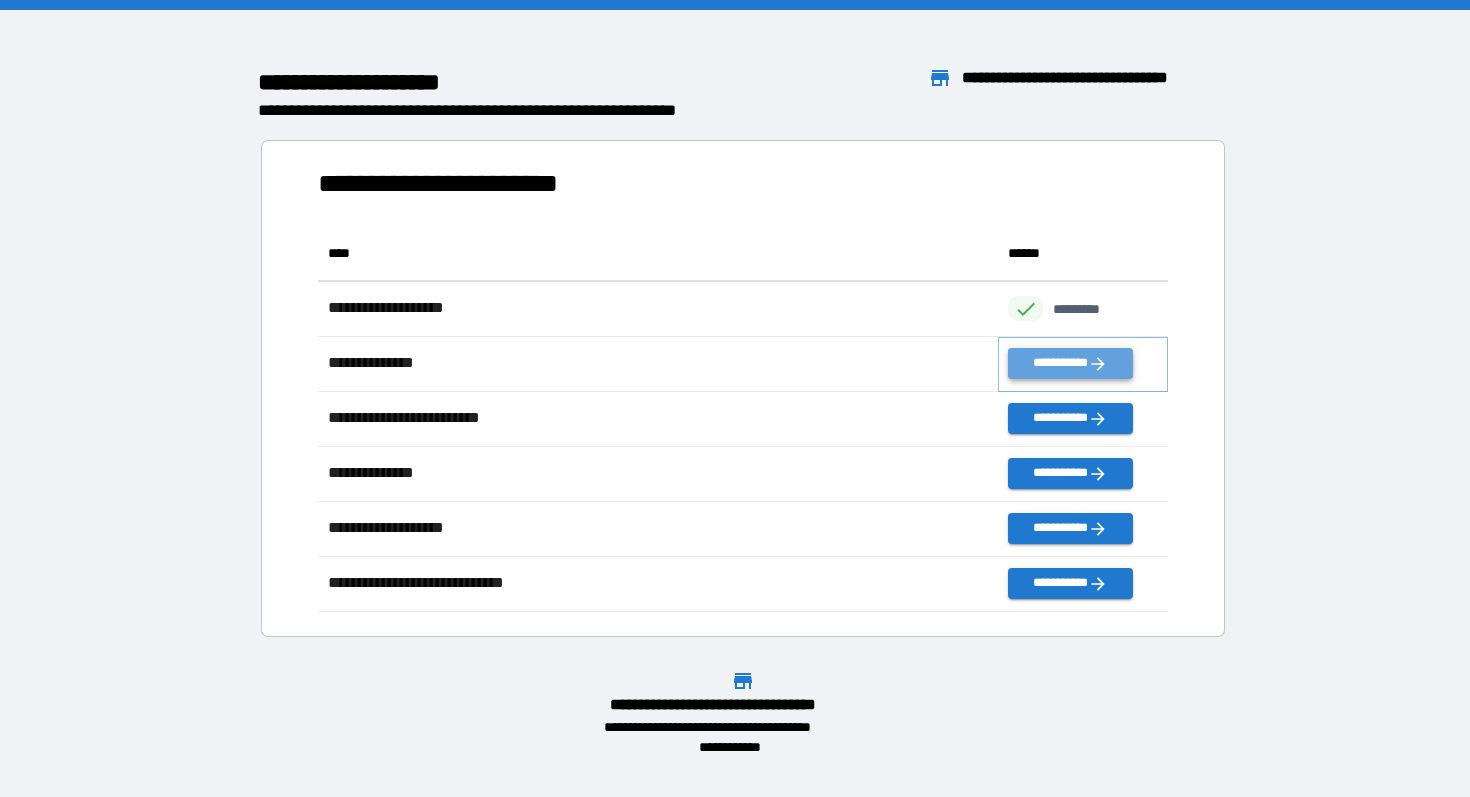 click on "**********" at bounding box center [1070, 363] 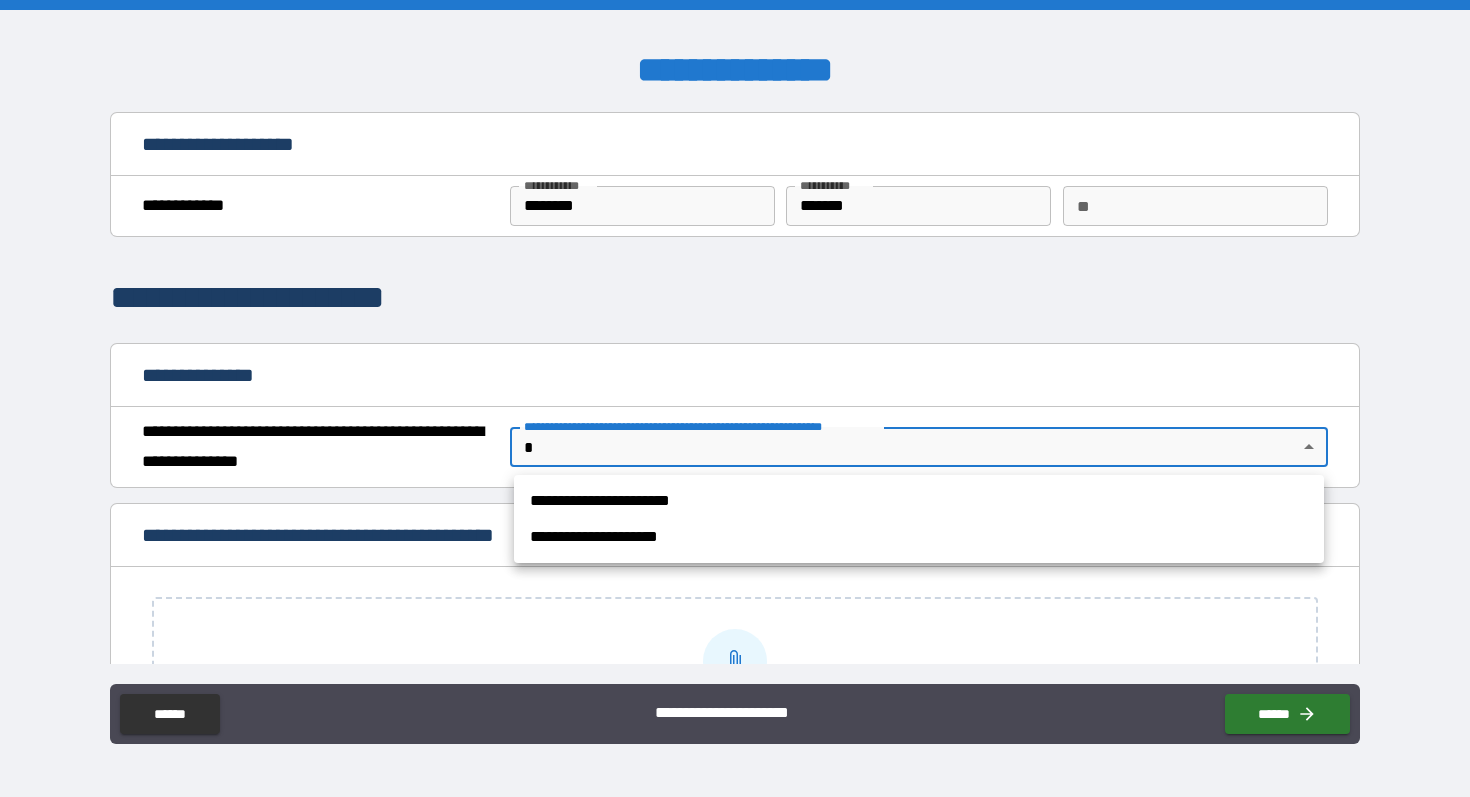 click on "**********" at bounding box center (735, 398) 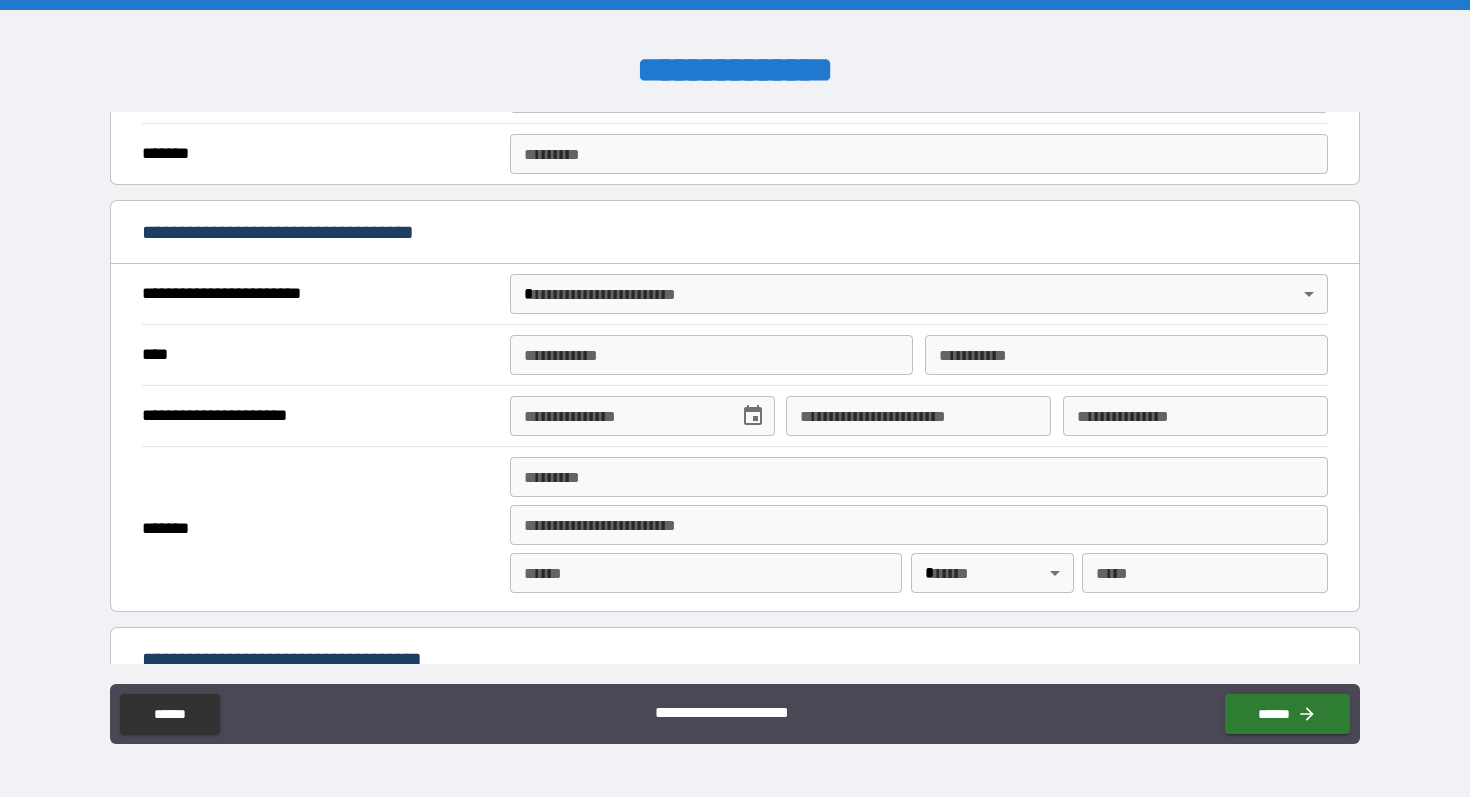 scroll, scrollTop: 1060, scrollLeft: 0, axis: vertical 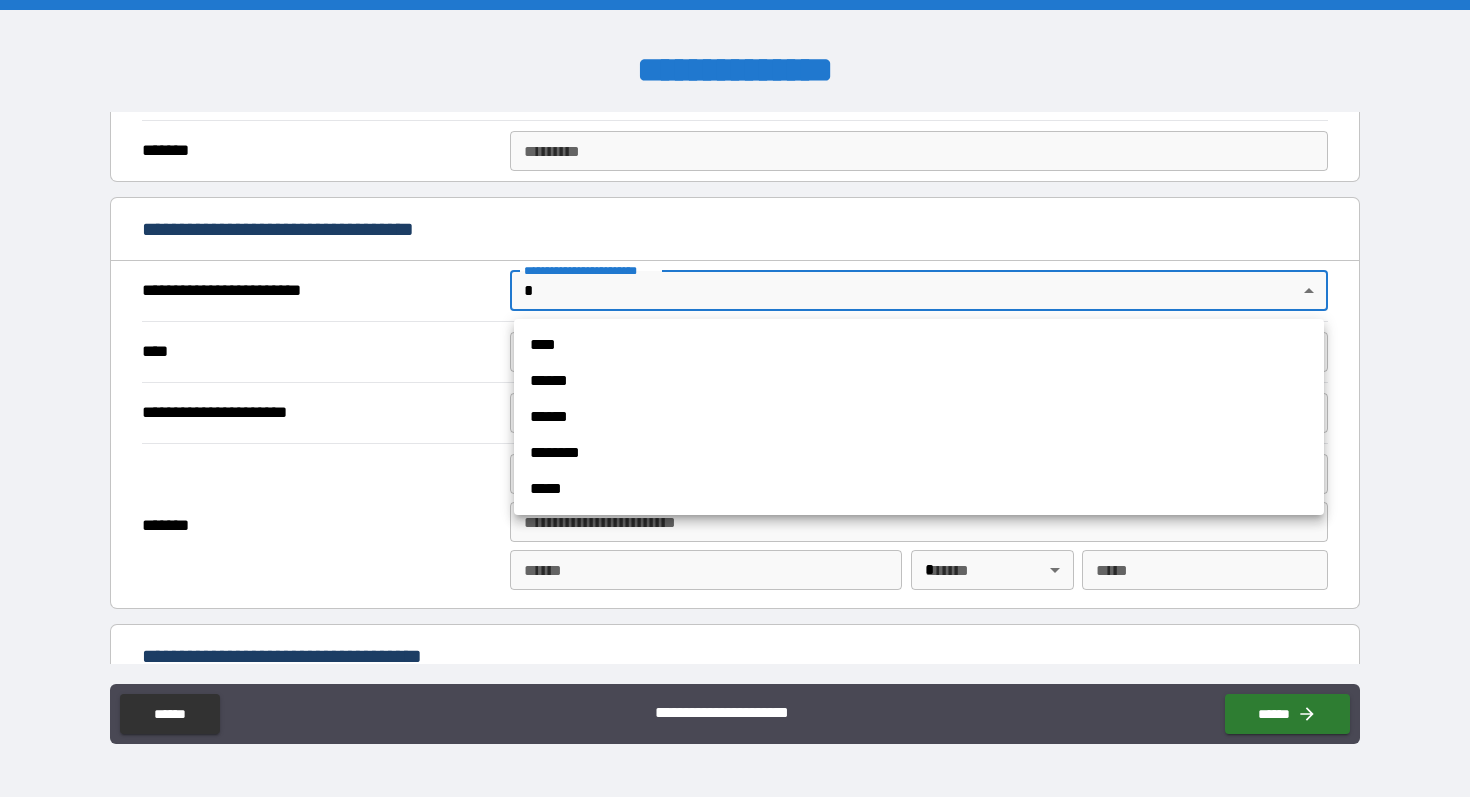 click on "**********" at bounding box center [735, 398] 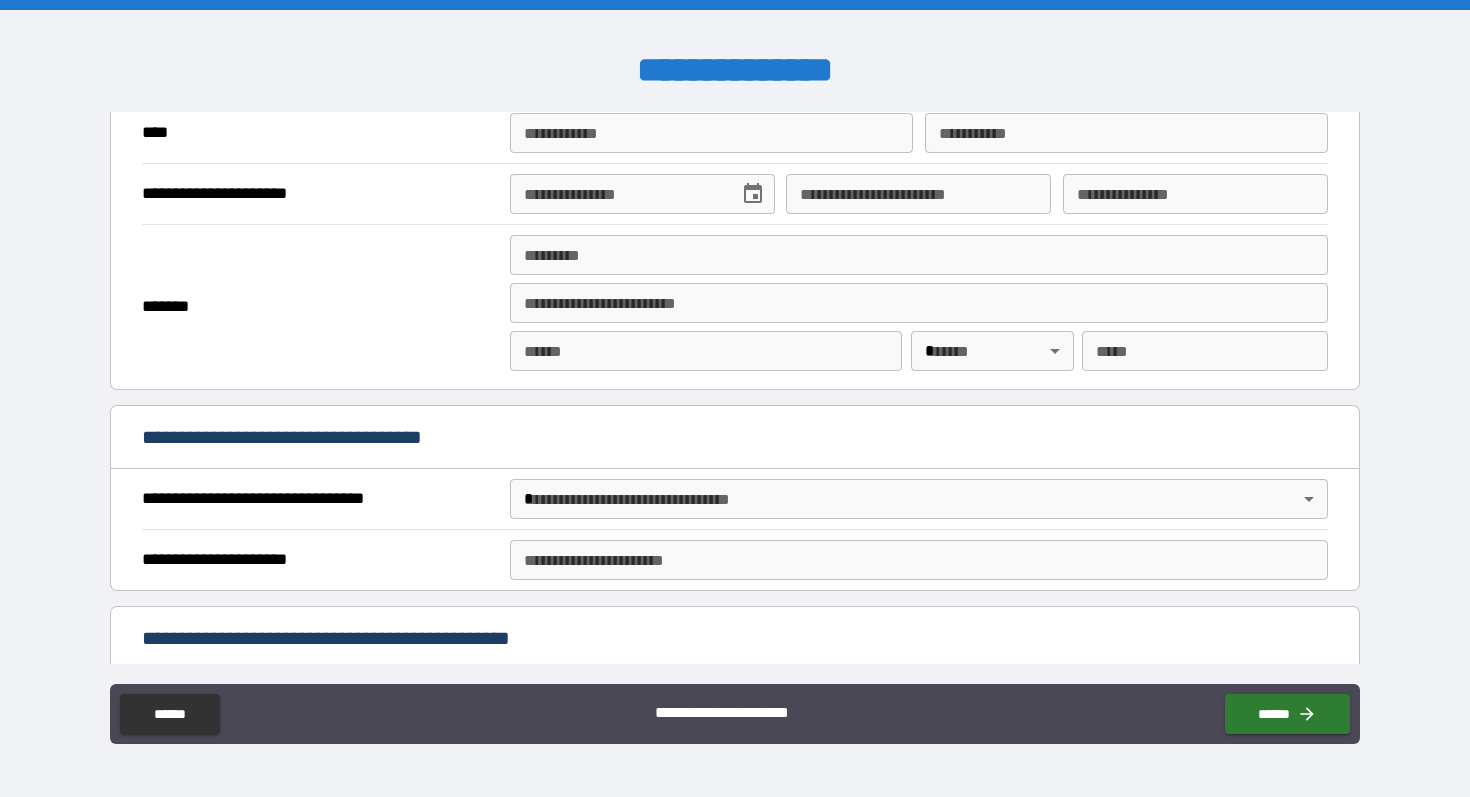 scroll, scrollTop: 1317, scrollLeft: 0, axis: vertical 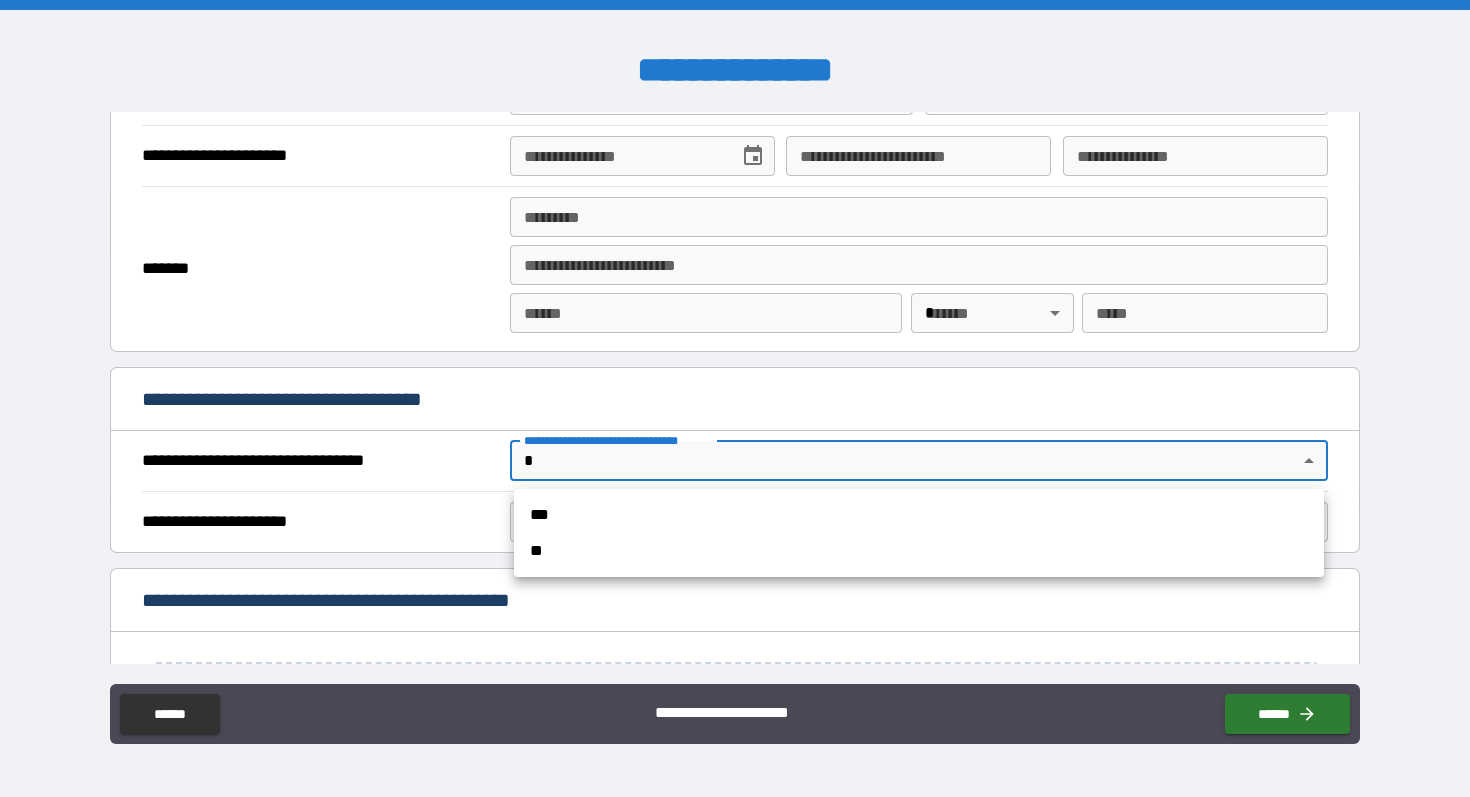 click on "**********" at bounding box center [735, 398] 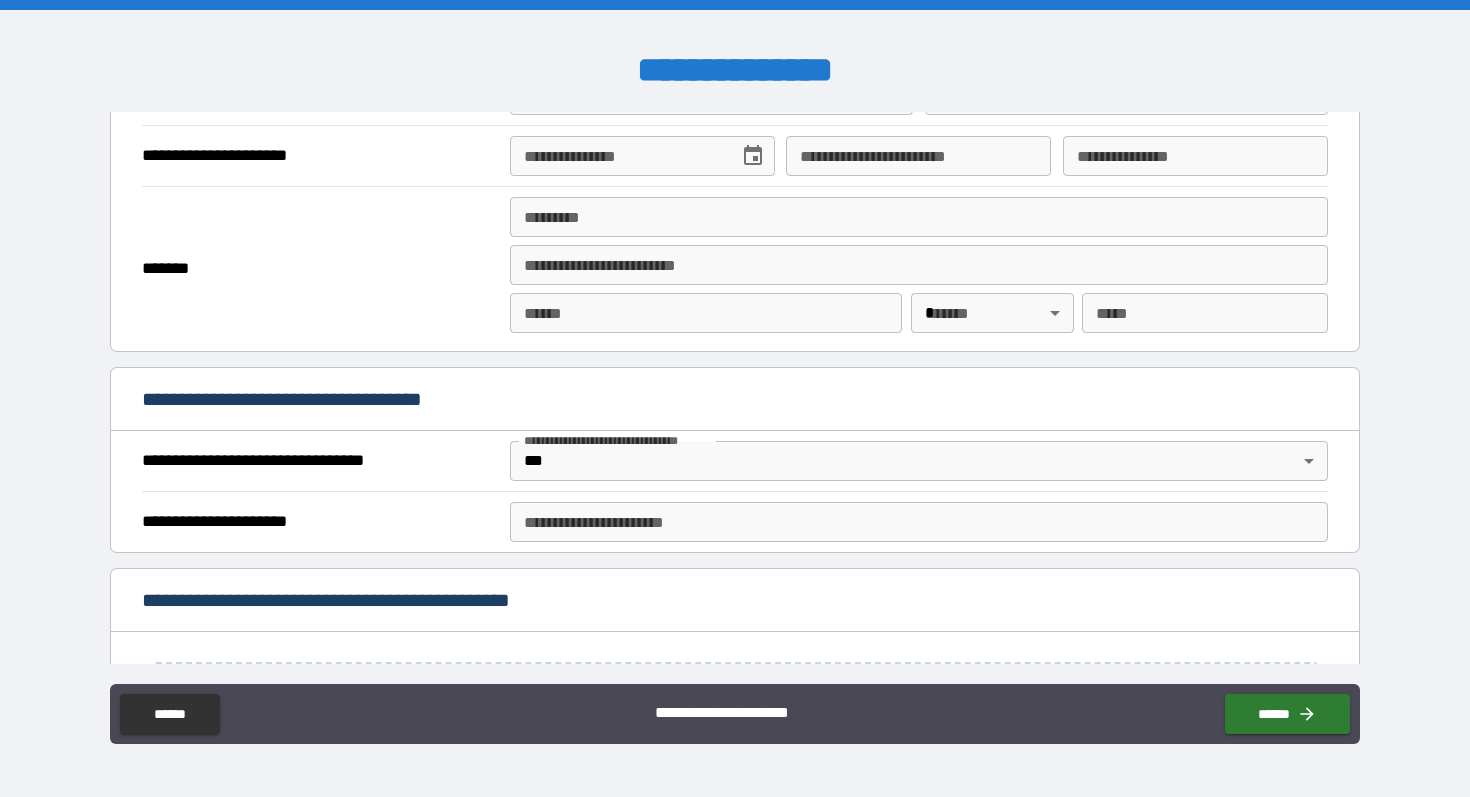 click on "**********" at bounding box center (734, 521) 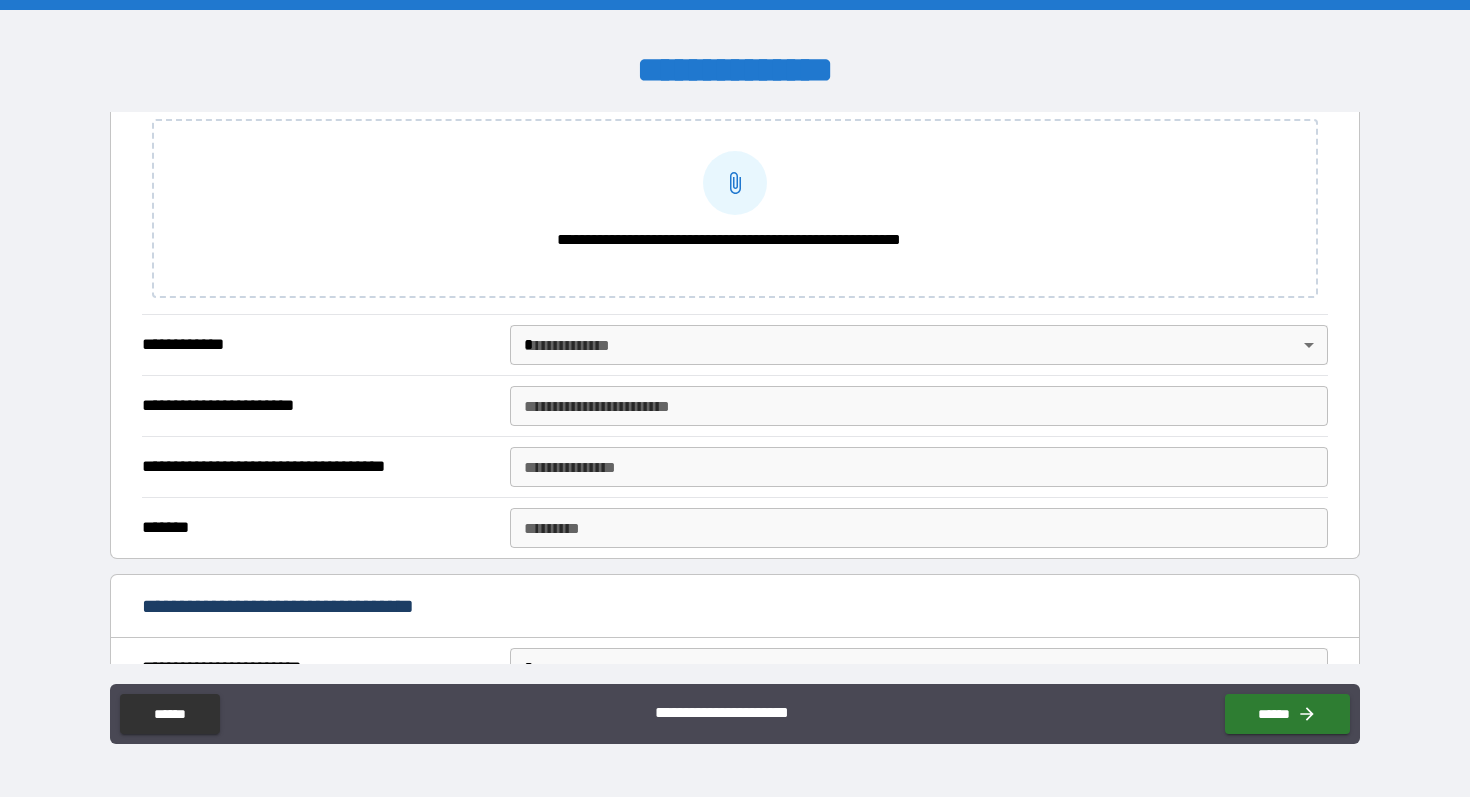 scroll, scrollTop: 684, scrollLeft: 0, axis: vertical 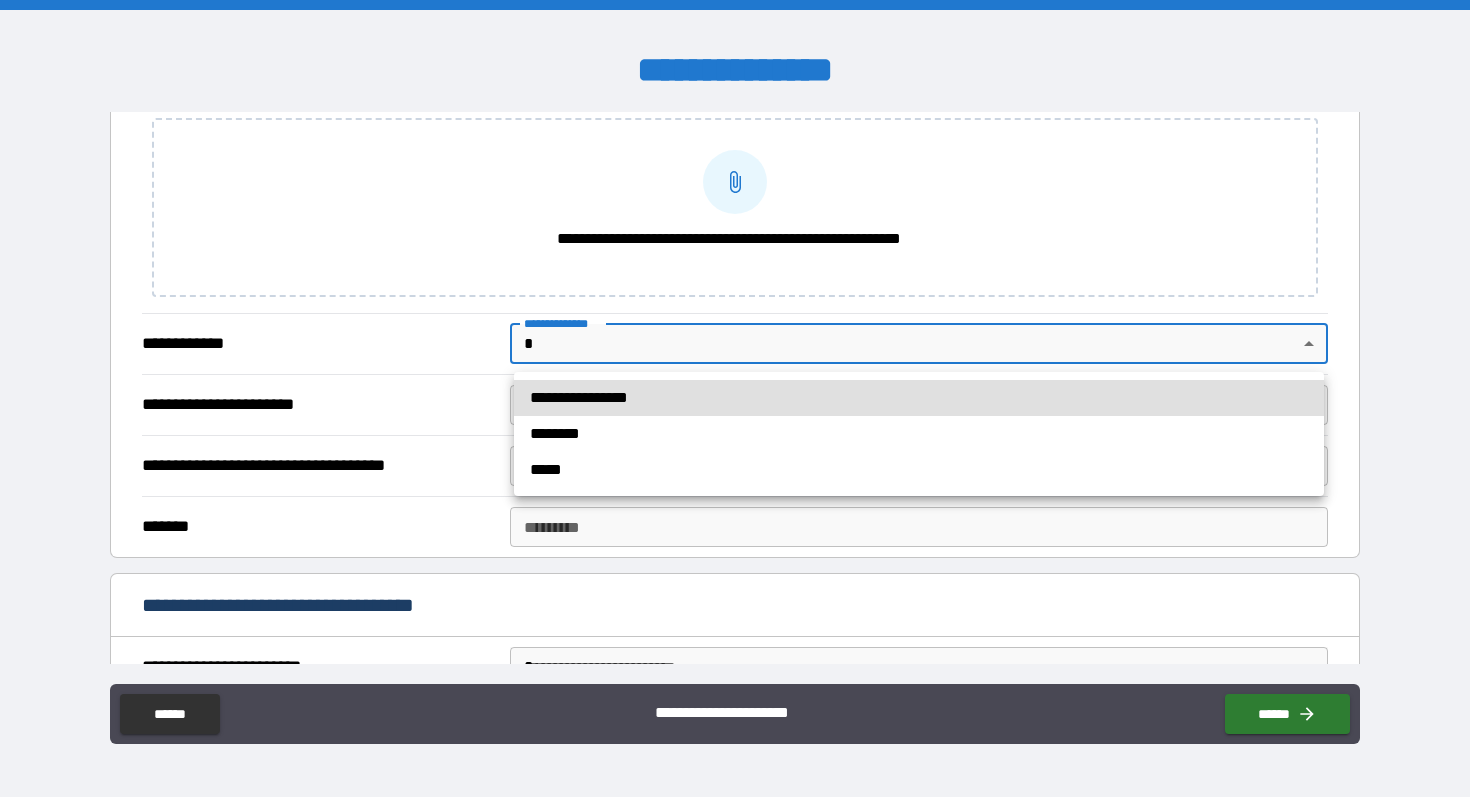 click on "**********" at bounding box center [735, 398] 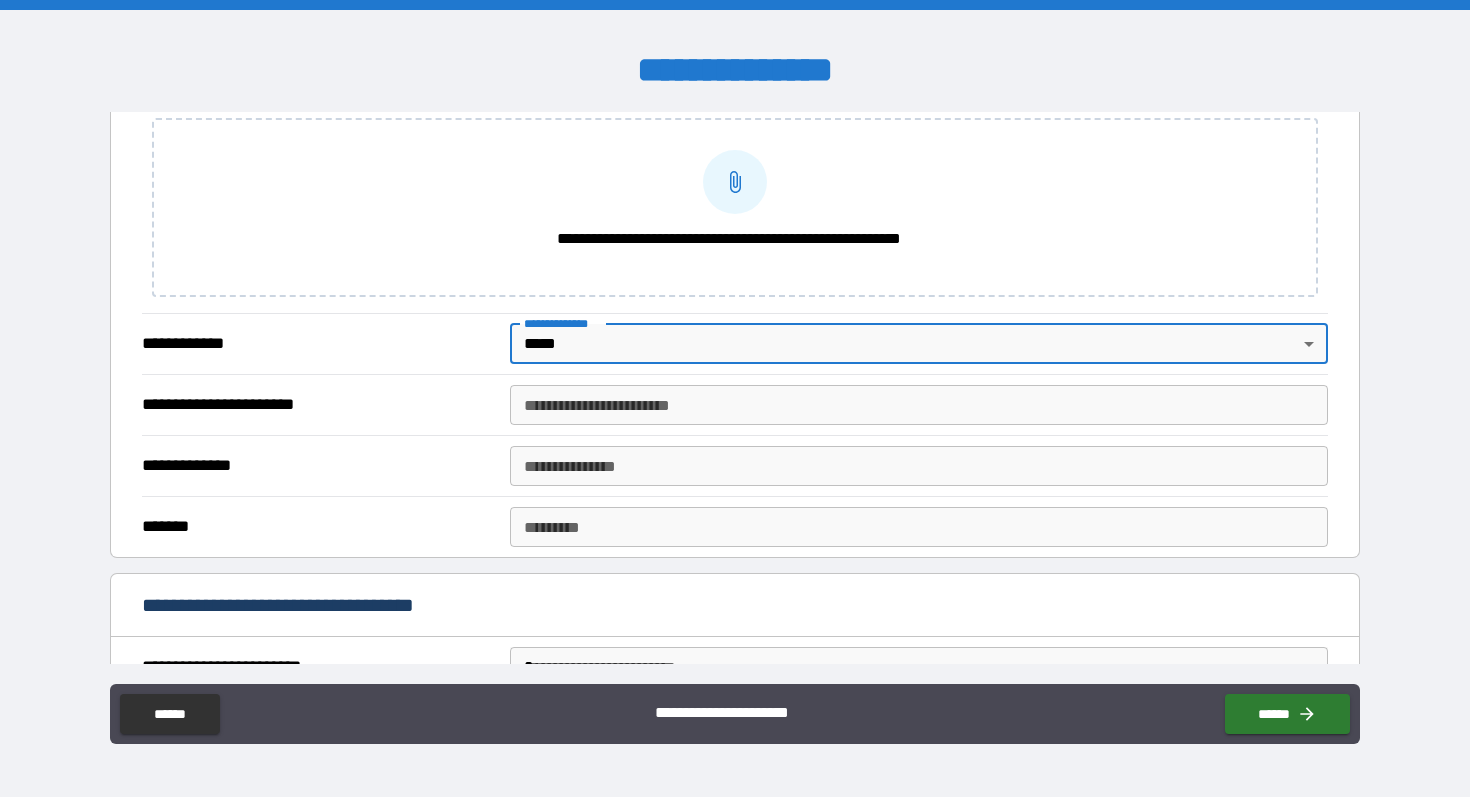 click on "**********" at bounding box center (735, 398) 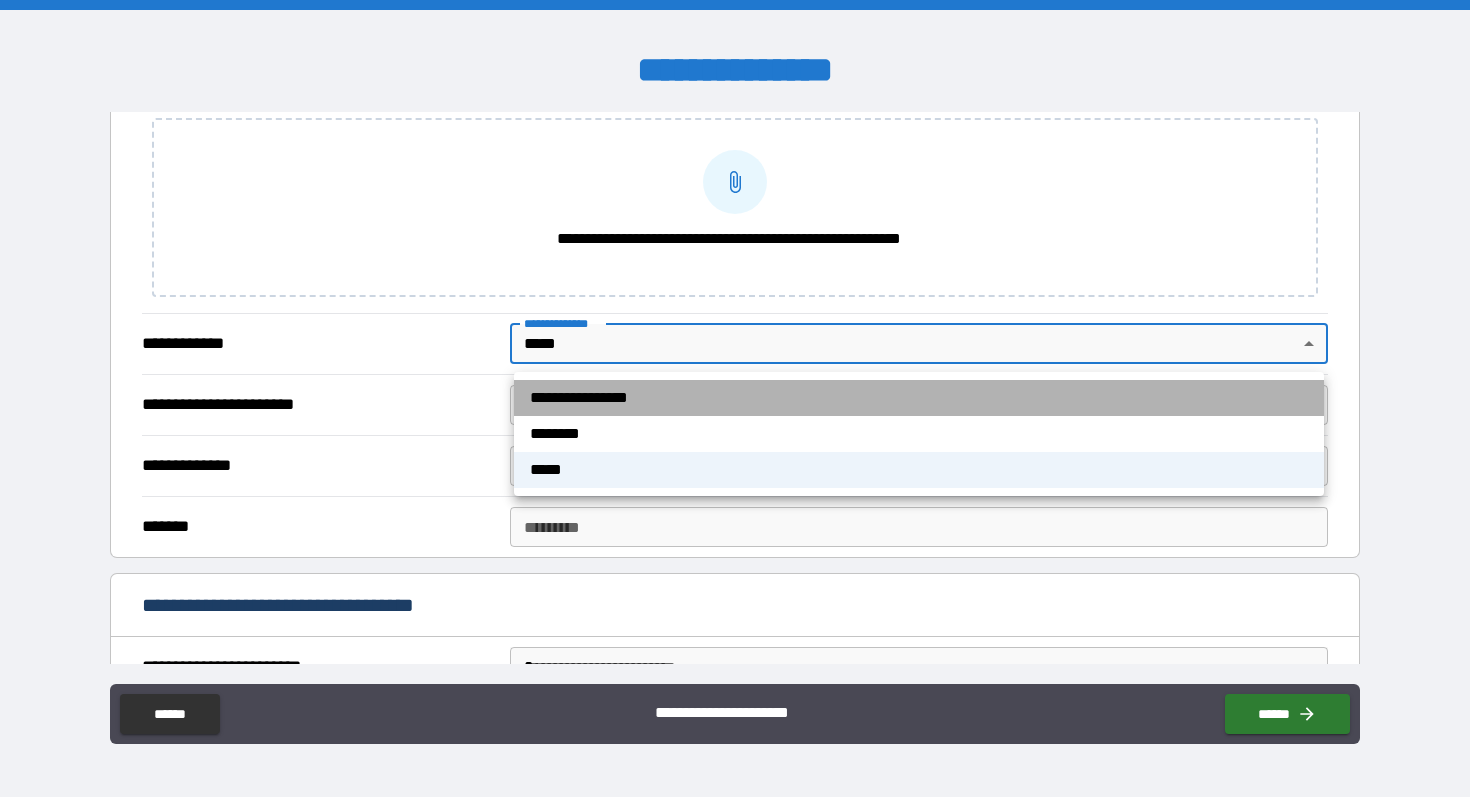 click on "**********" at bounding box center (919, 398) 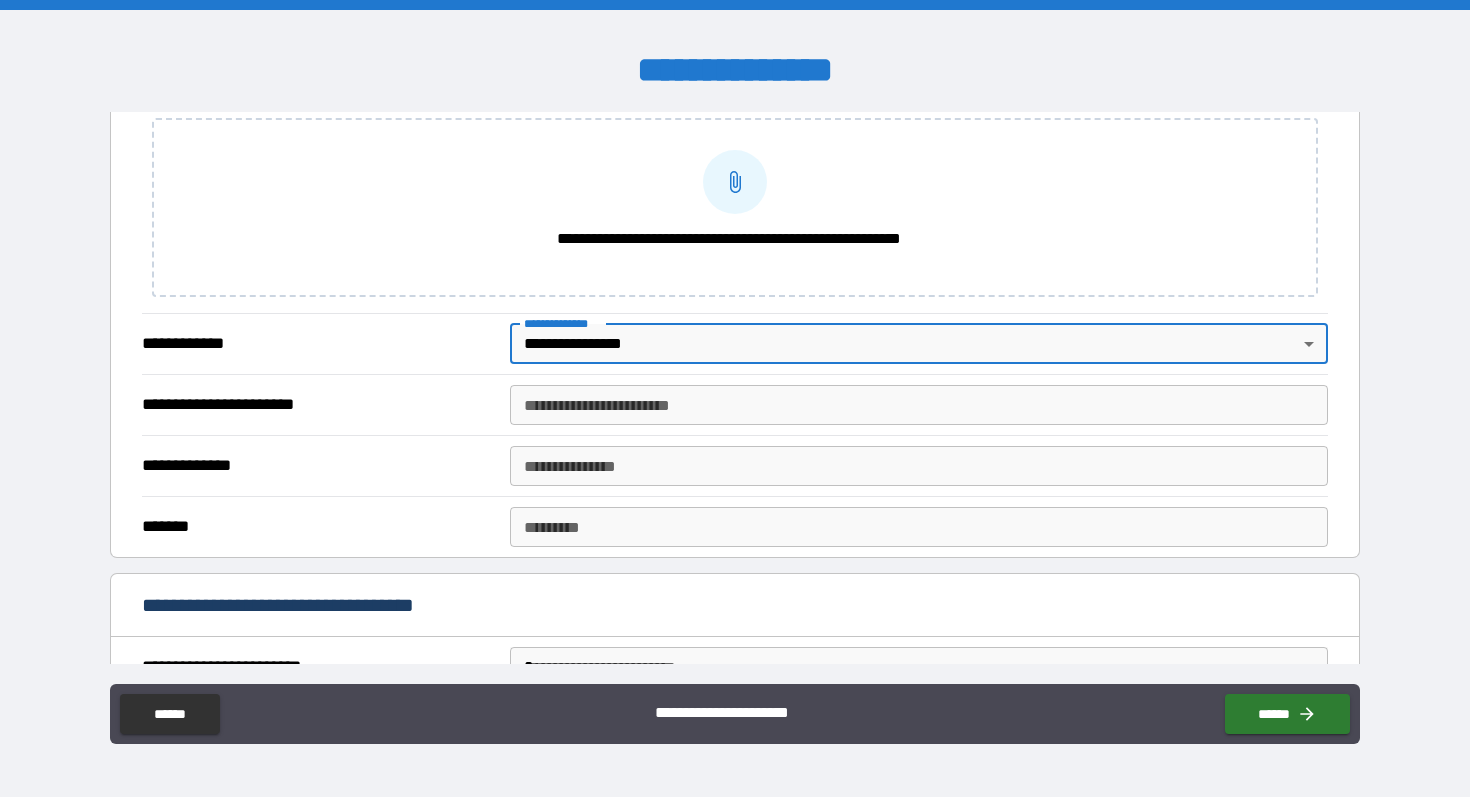 click on "**********" at bounding box center (919, 405) 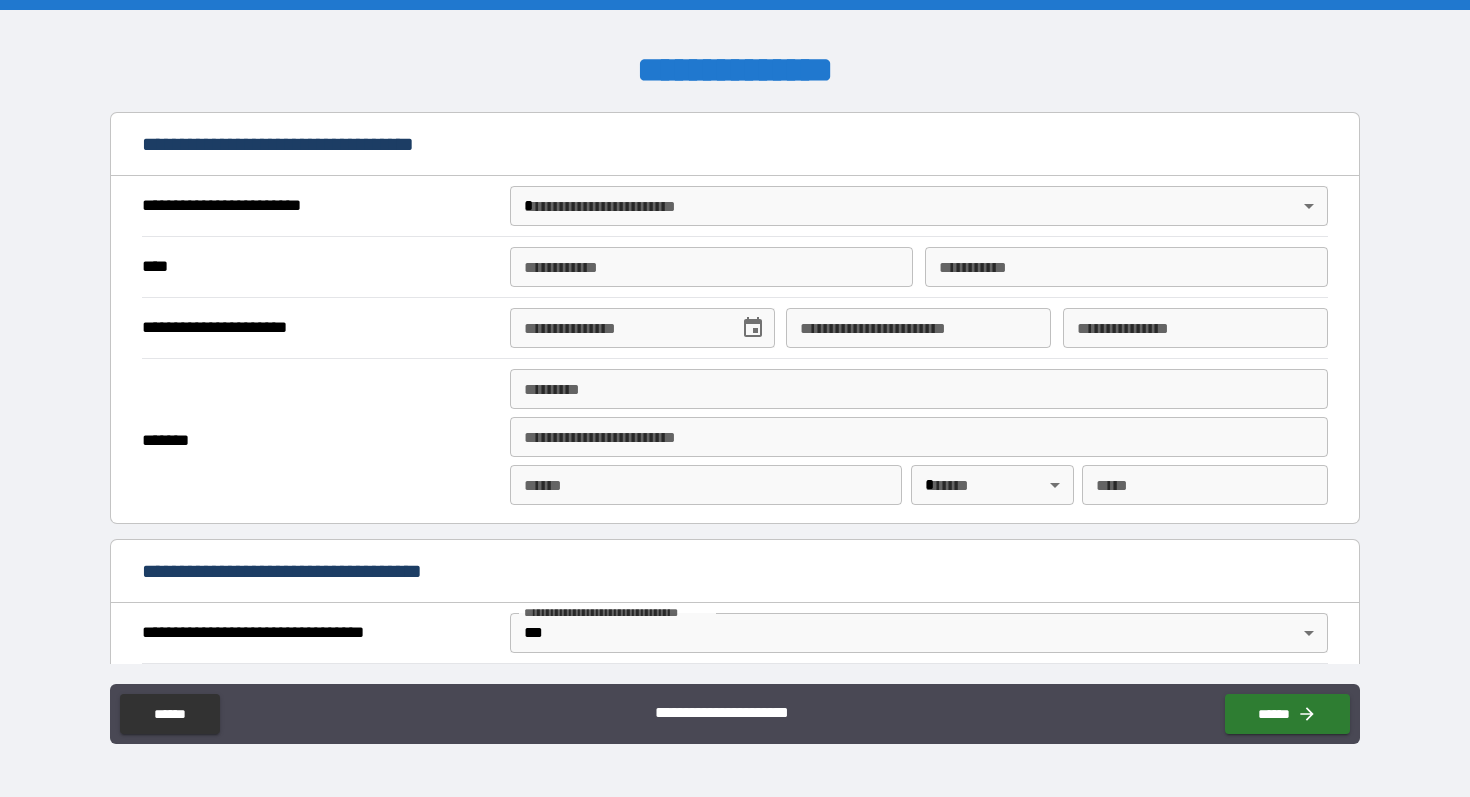 scroll, scrollTop: 1128, scrollLeft: 0, axis: vertical 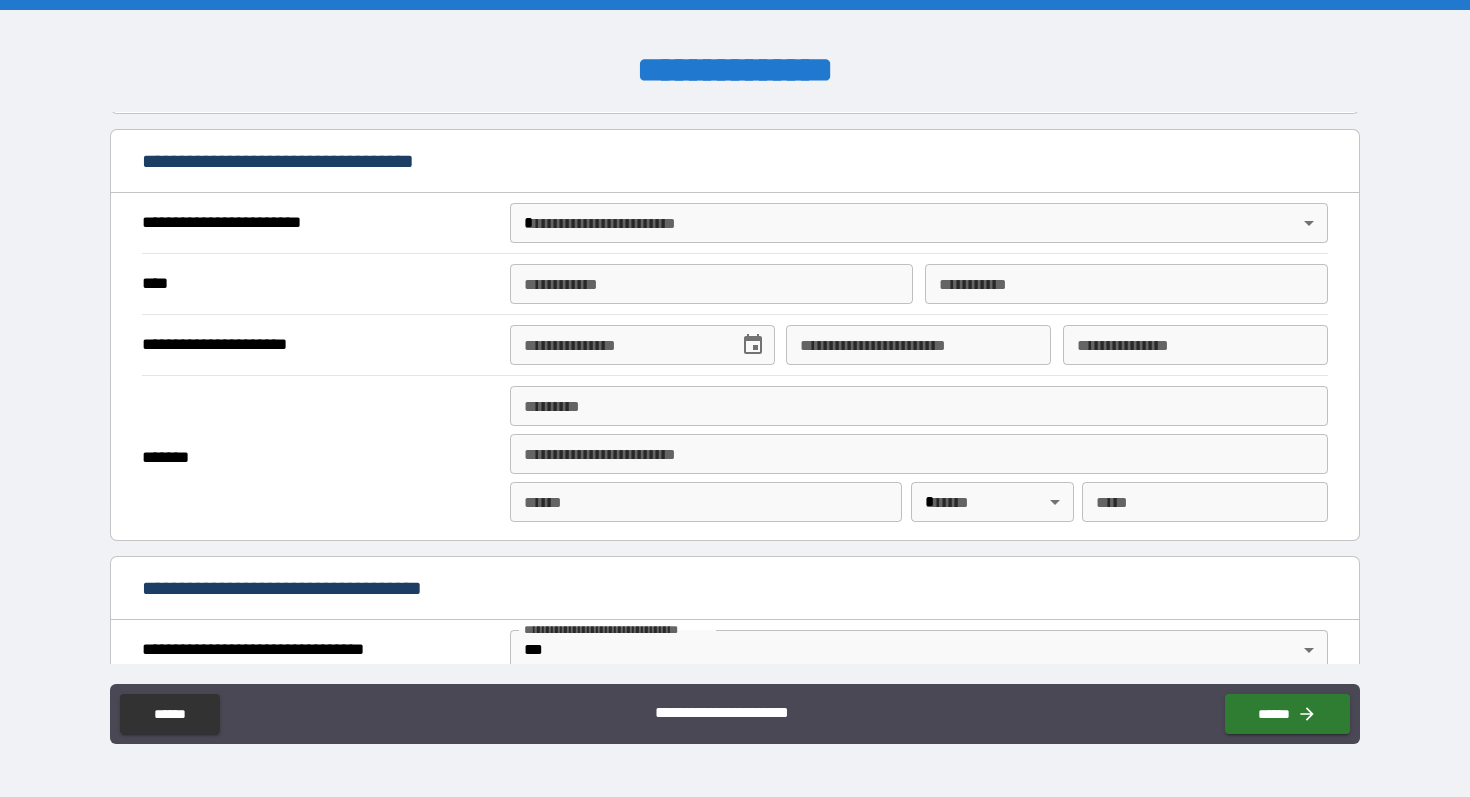 click on "**********" at bounding box center [735, 398] 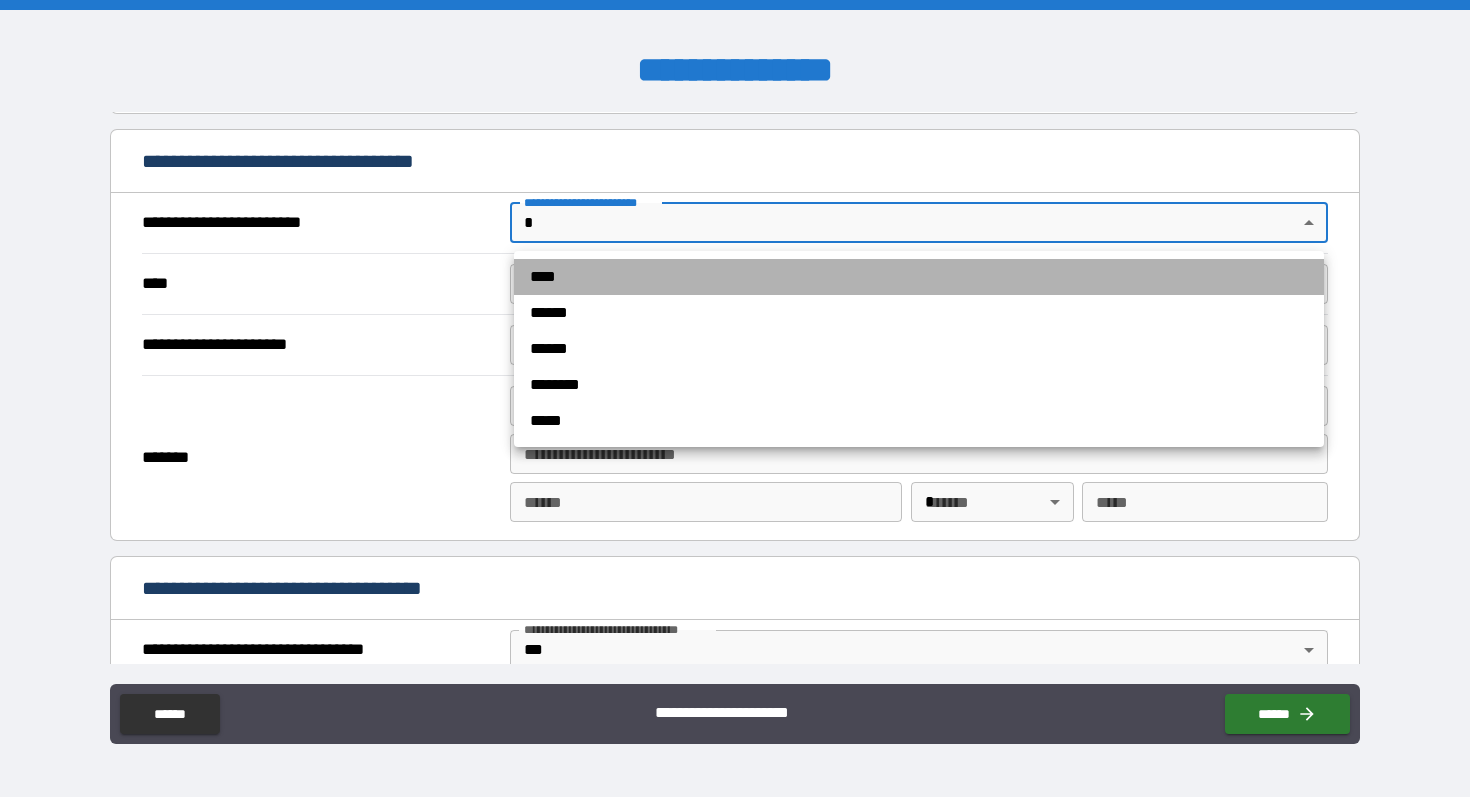 click on "****" at bounding box center (919, 277) 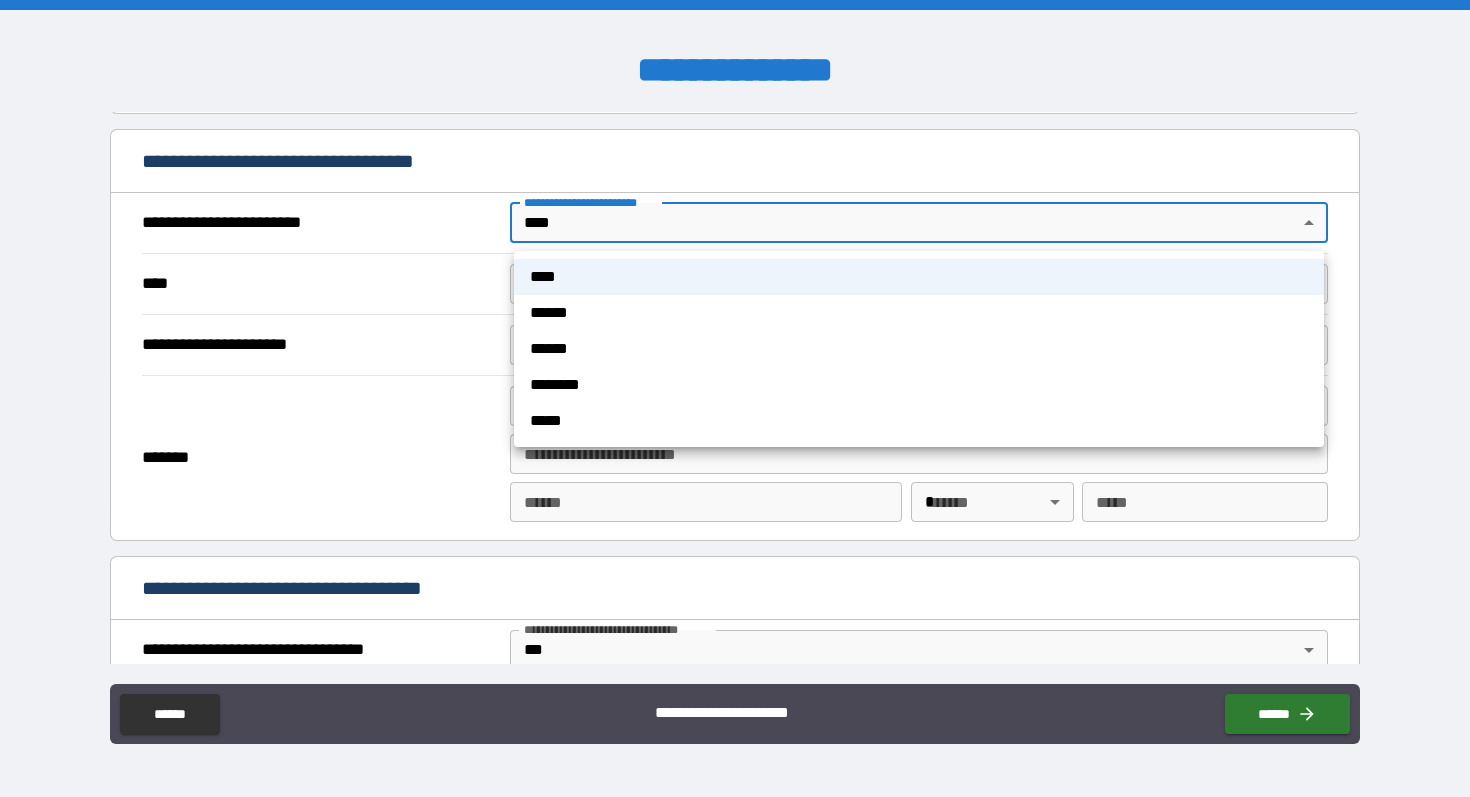 click on "**********" at bounding box center [735, 398] 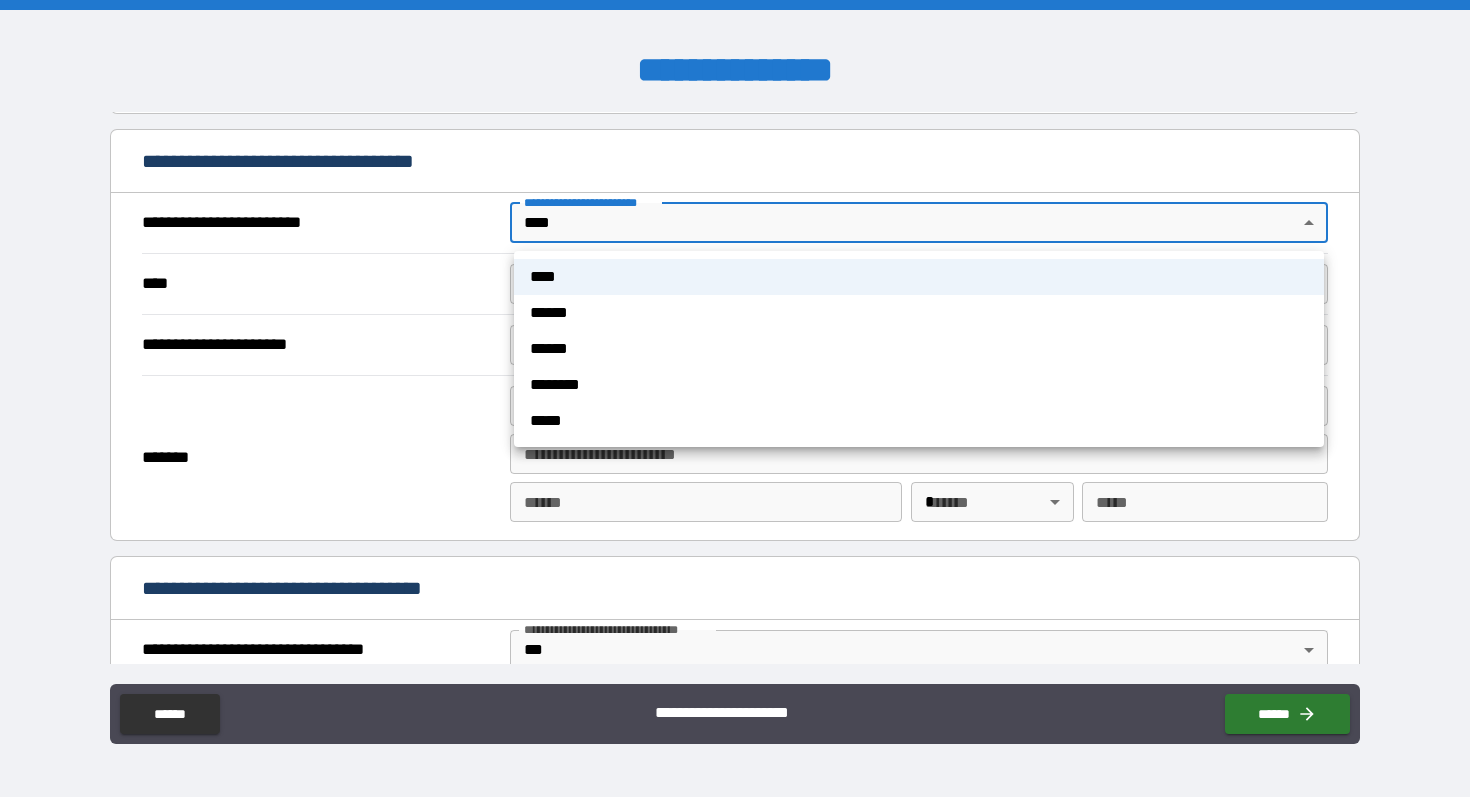 click at bounding box center [735, 398] 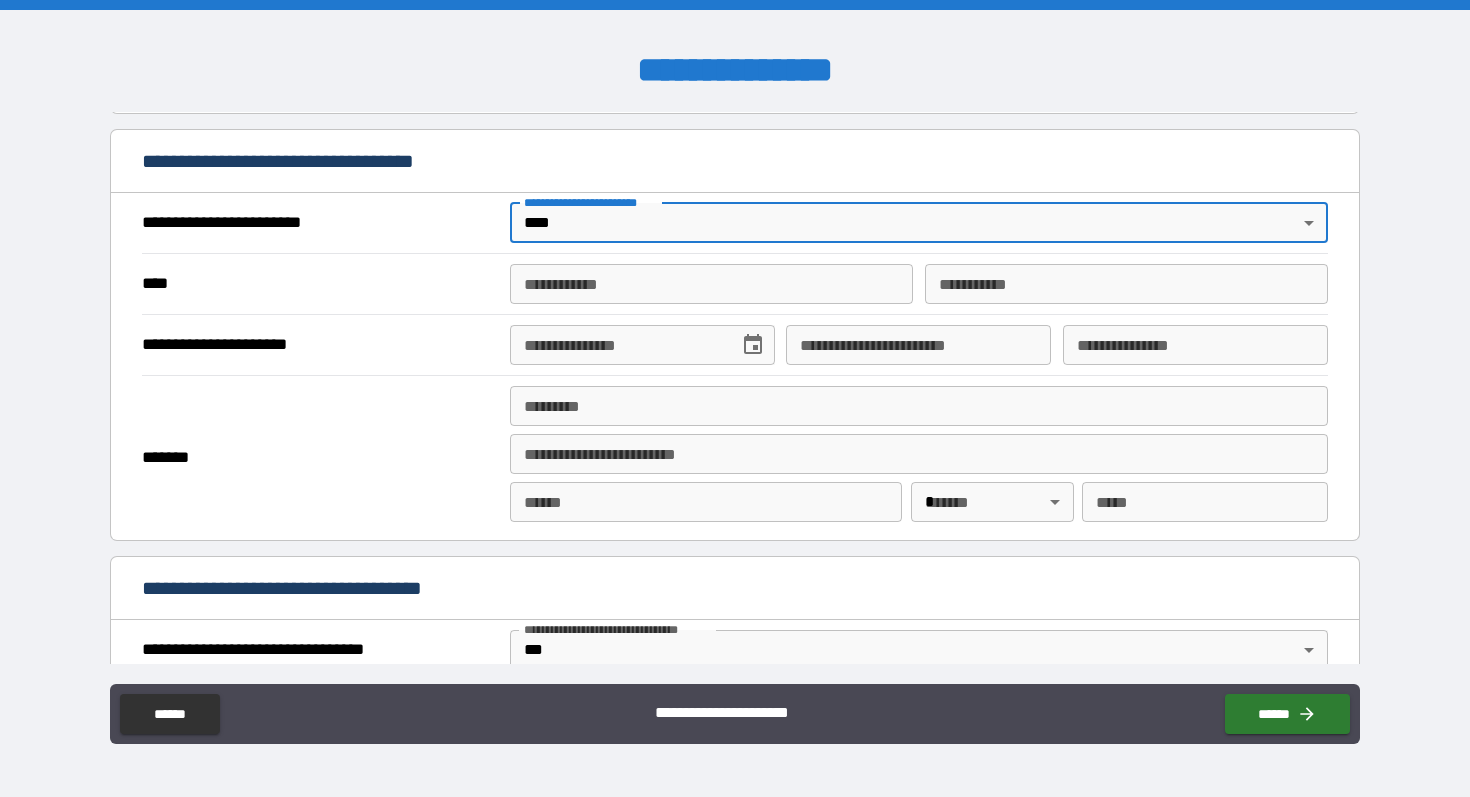 click on "**********" at bounding box center [711, 284] 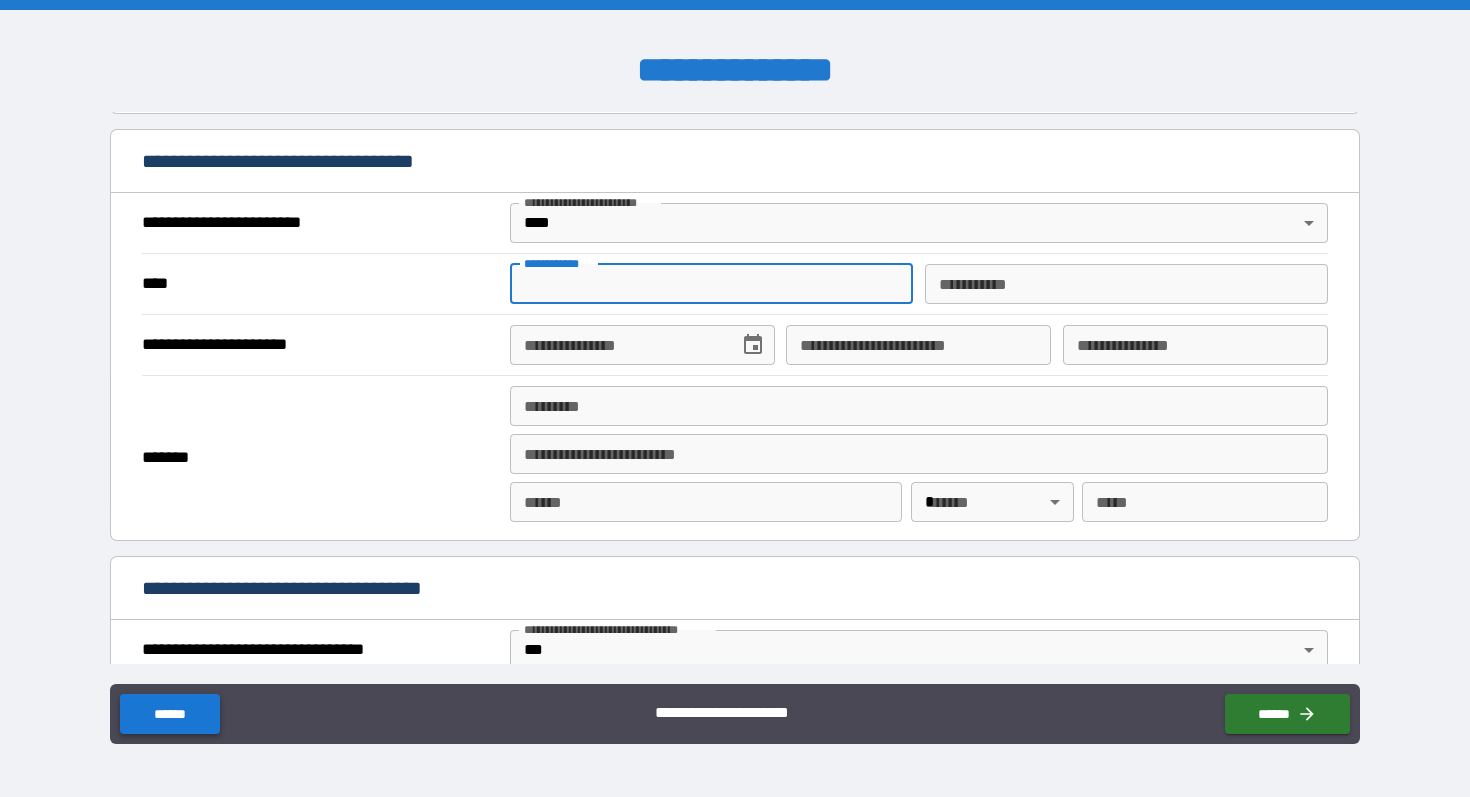 click on "******" at bounding box center [169, 714] 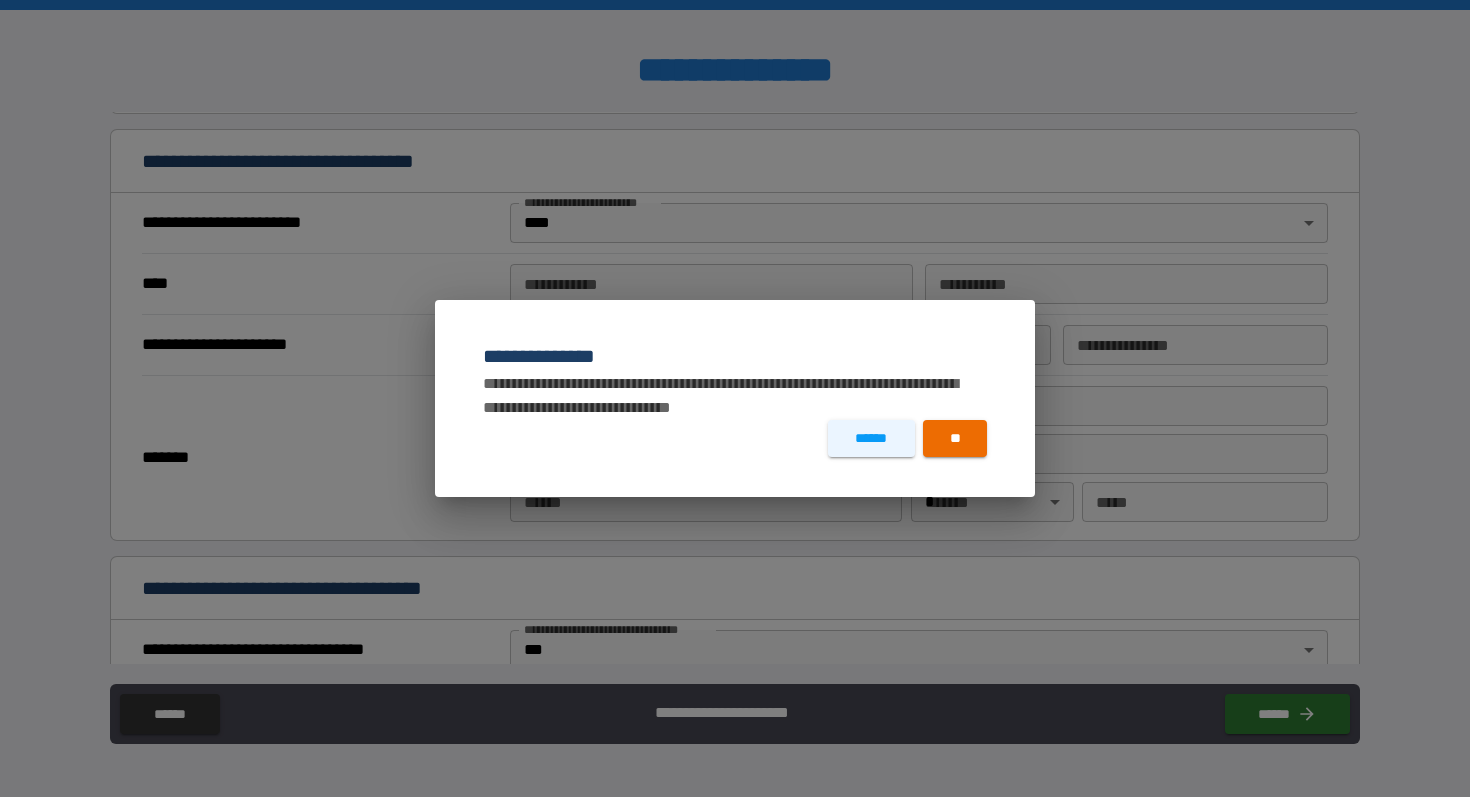 click on "****** **" at bounding box center [735, 458] 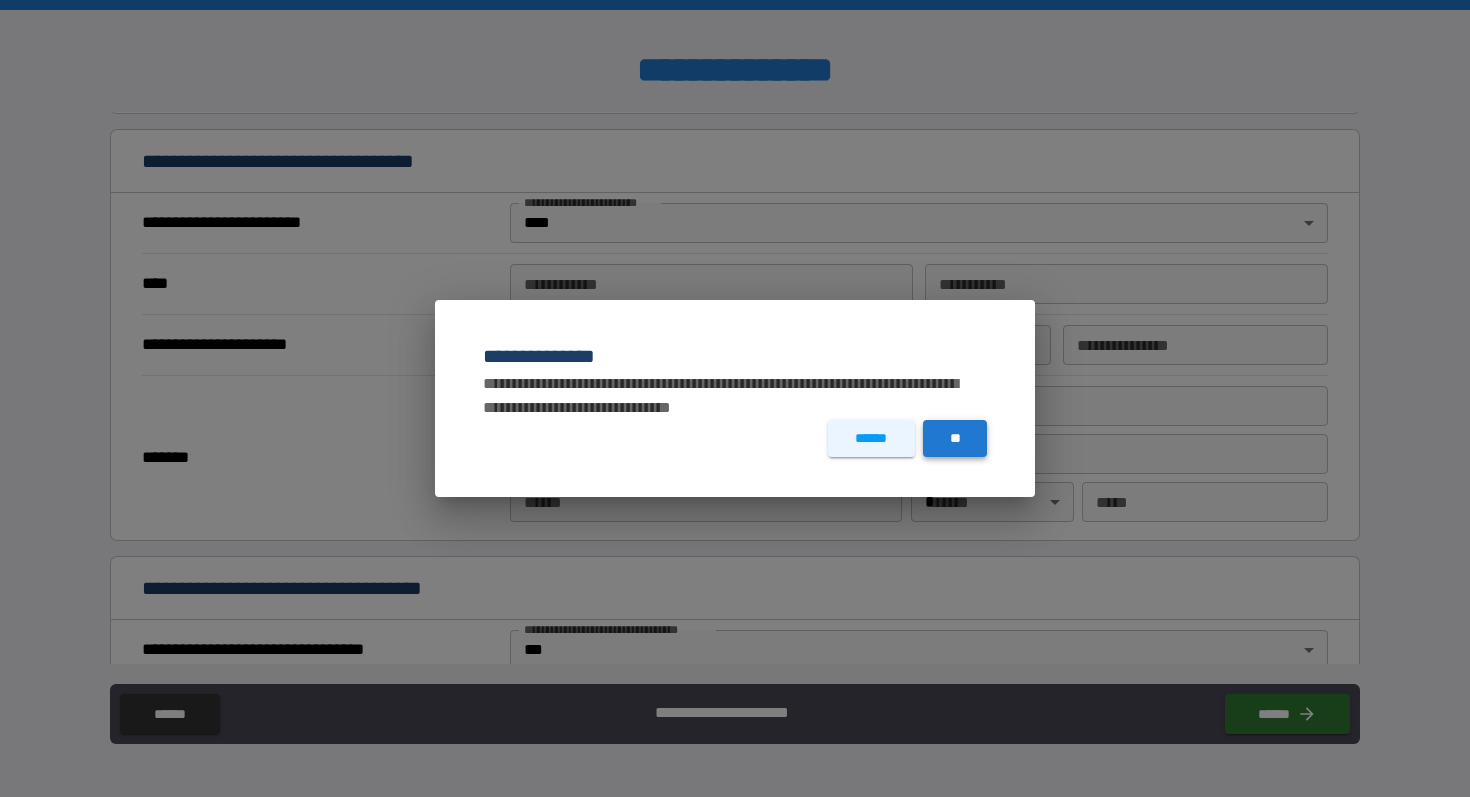 click on "**" at bounding box center (955, 438) 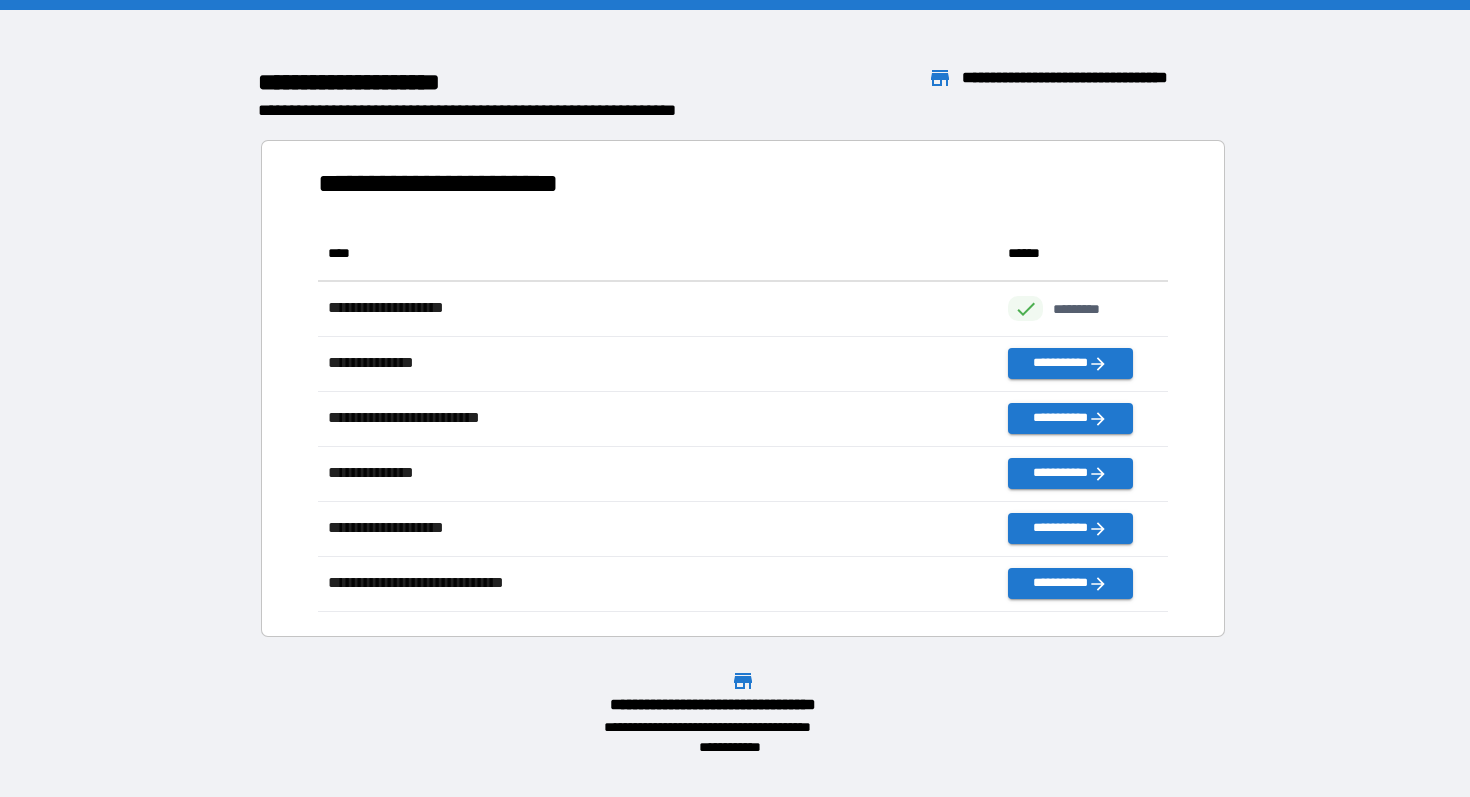 scroll, scrollTop: 1, scrollLeft: 1, axis: both 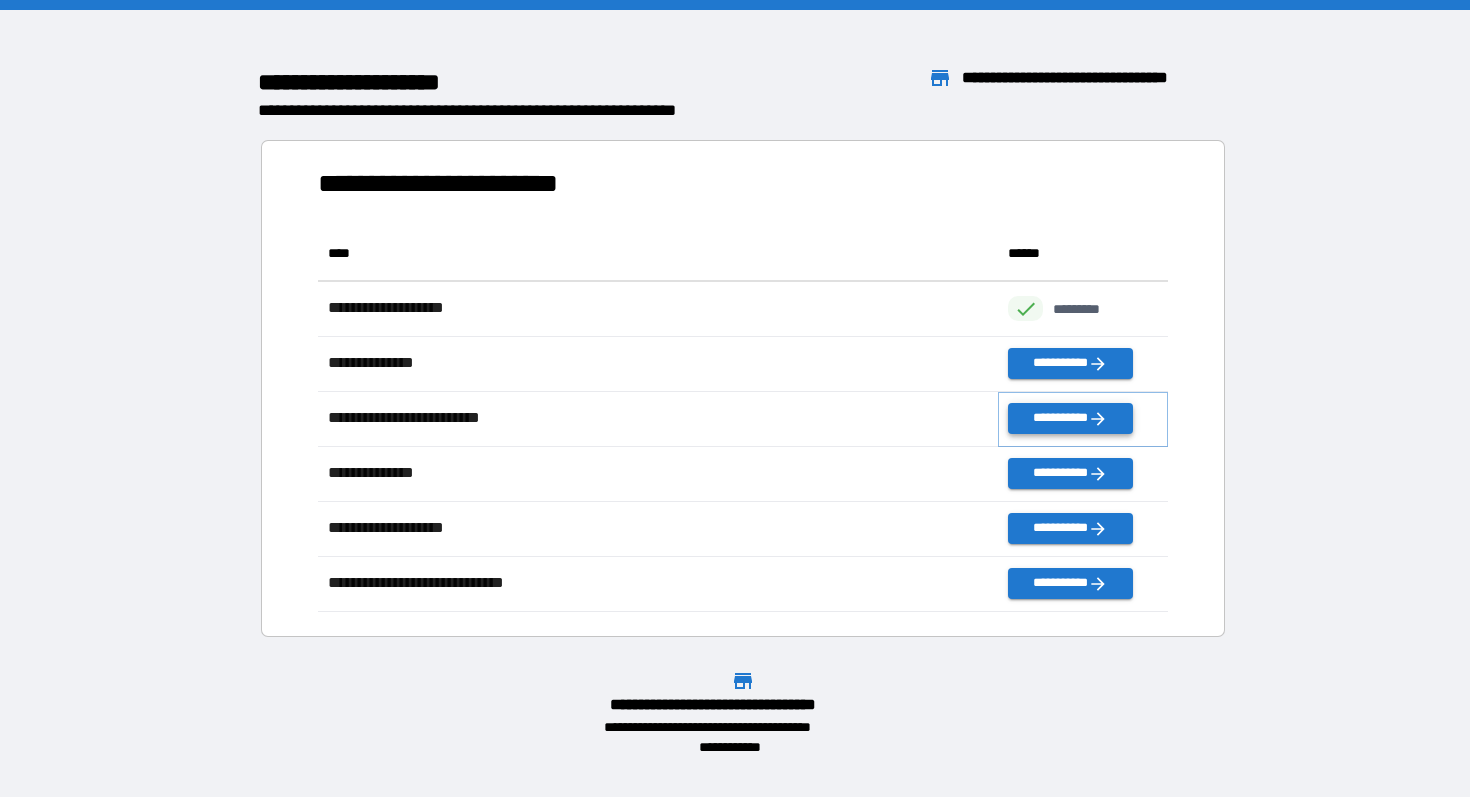 click on "**********" at bounding box center [1070, 418] 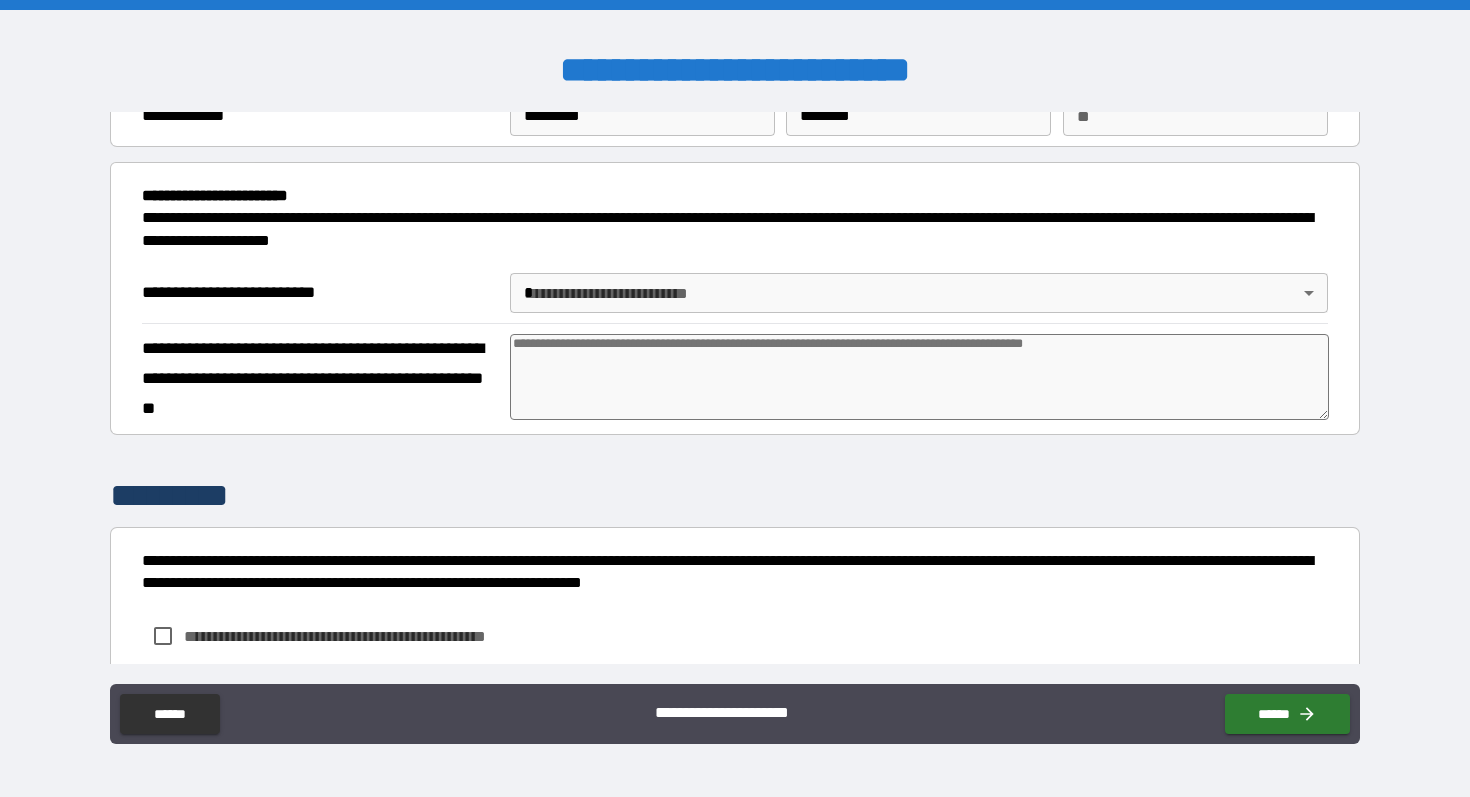scroll, scrollTop: 103, scrollLeft: 0, axis: vertical 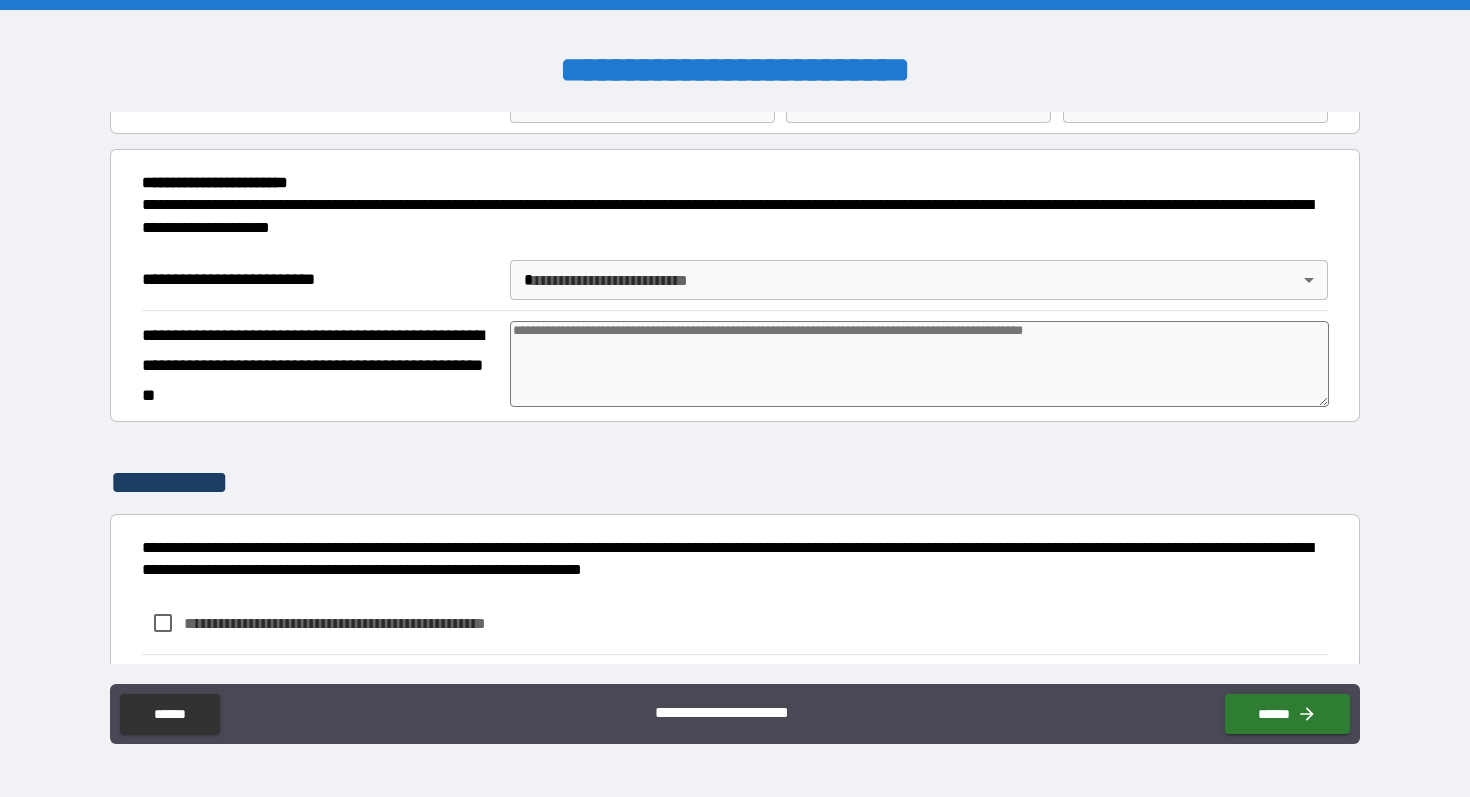 click on "**********" at bounding box center [735, 398] 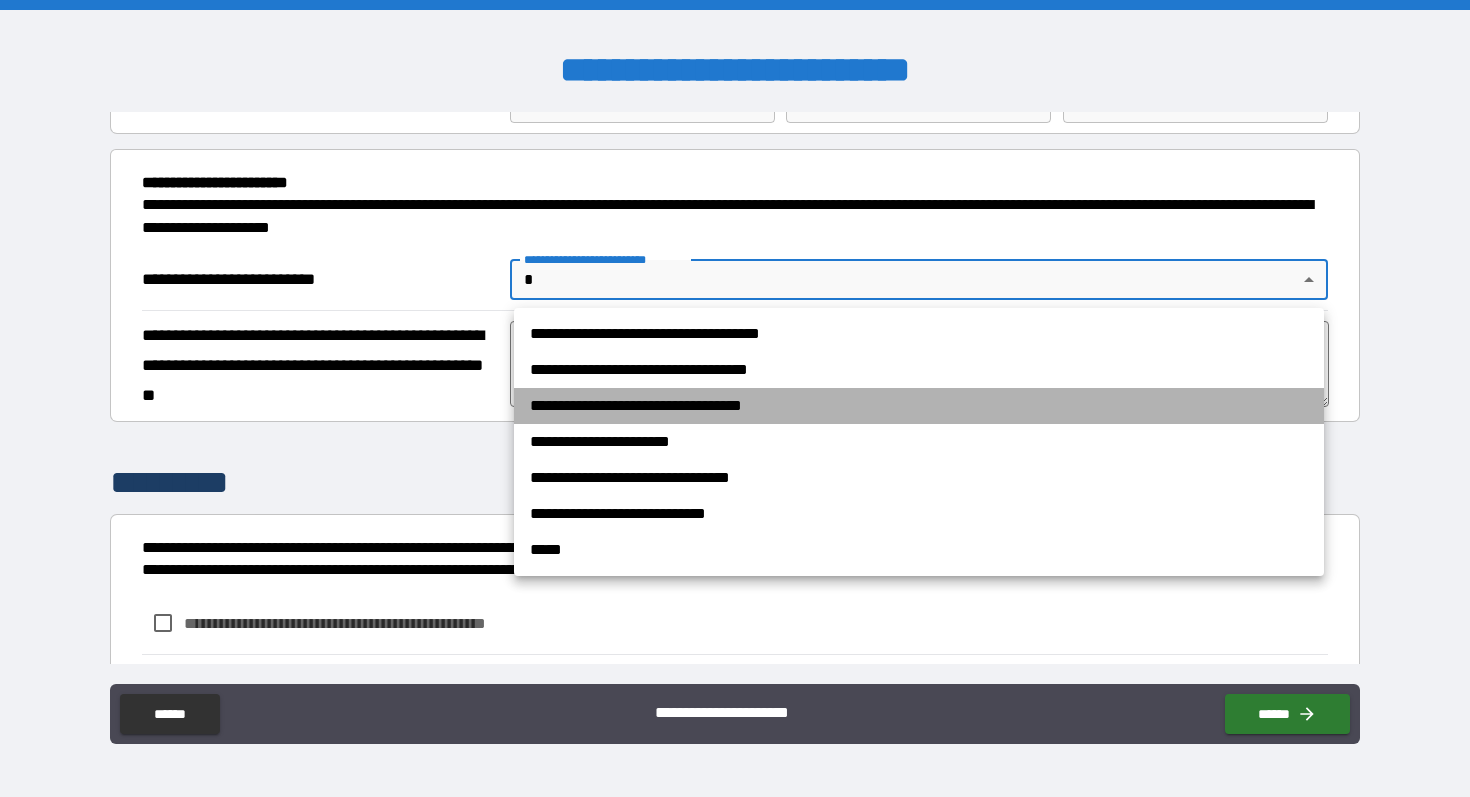 click on "**********" at bounding box center [919, 406] 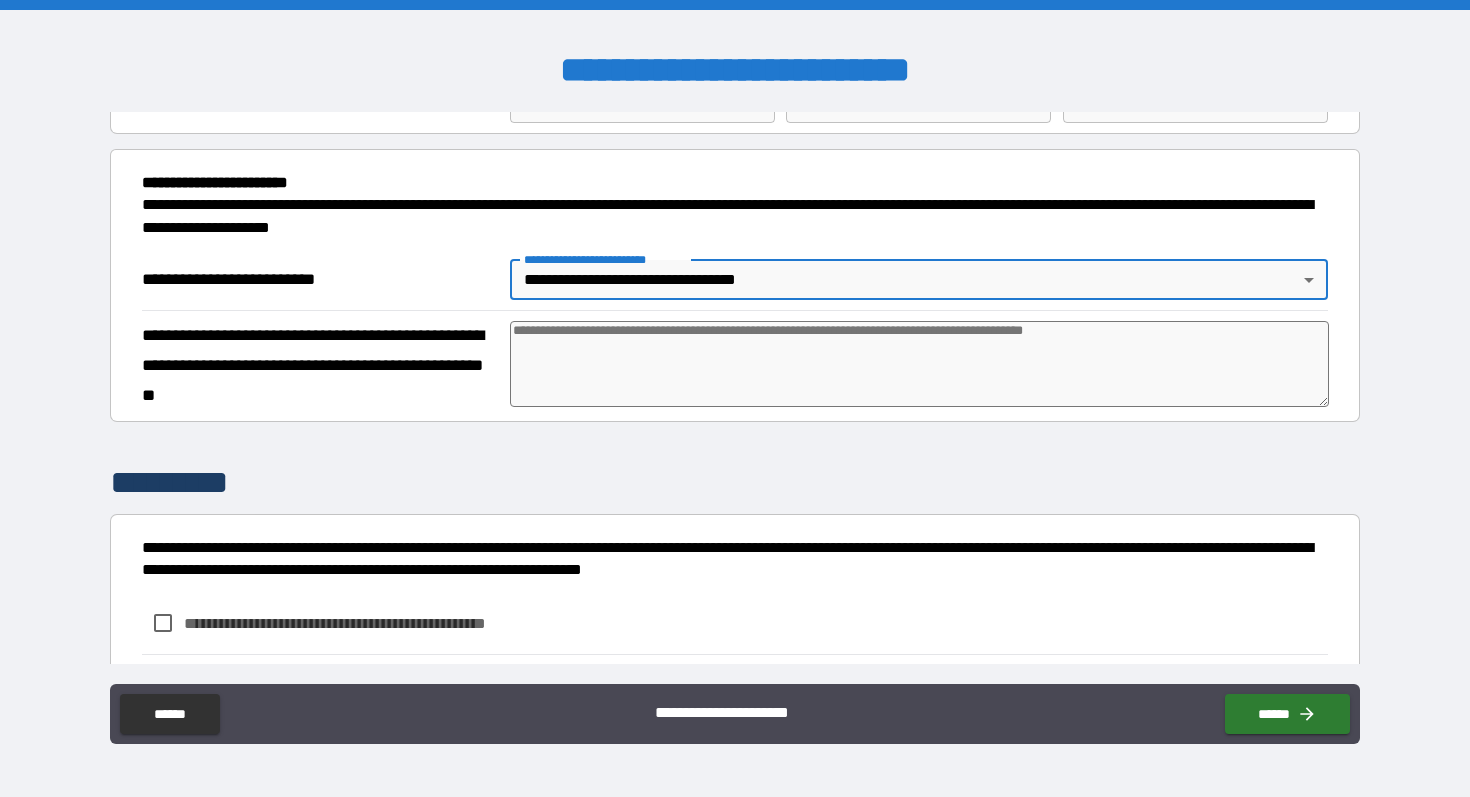 click at bounding box center (919, 364) 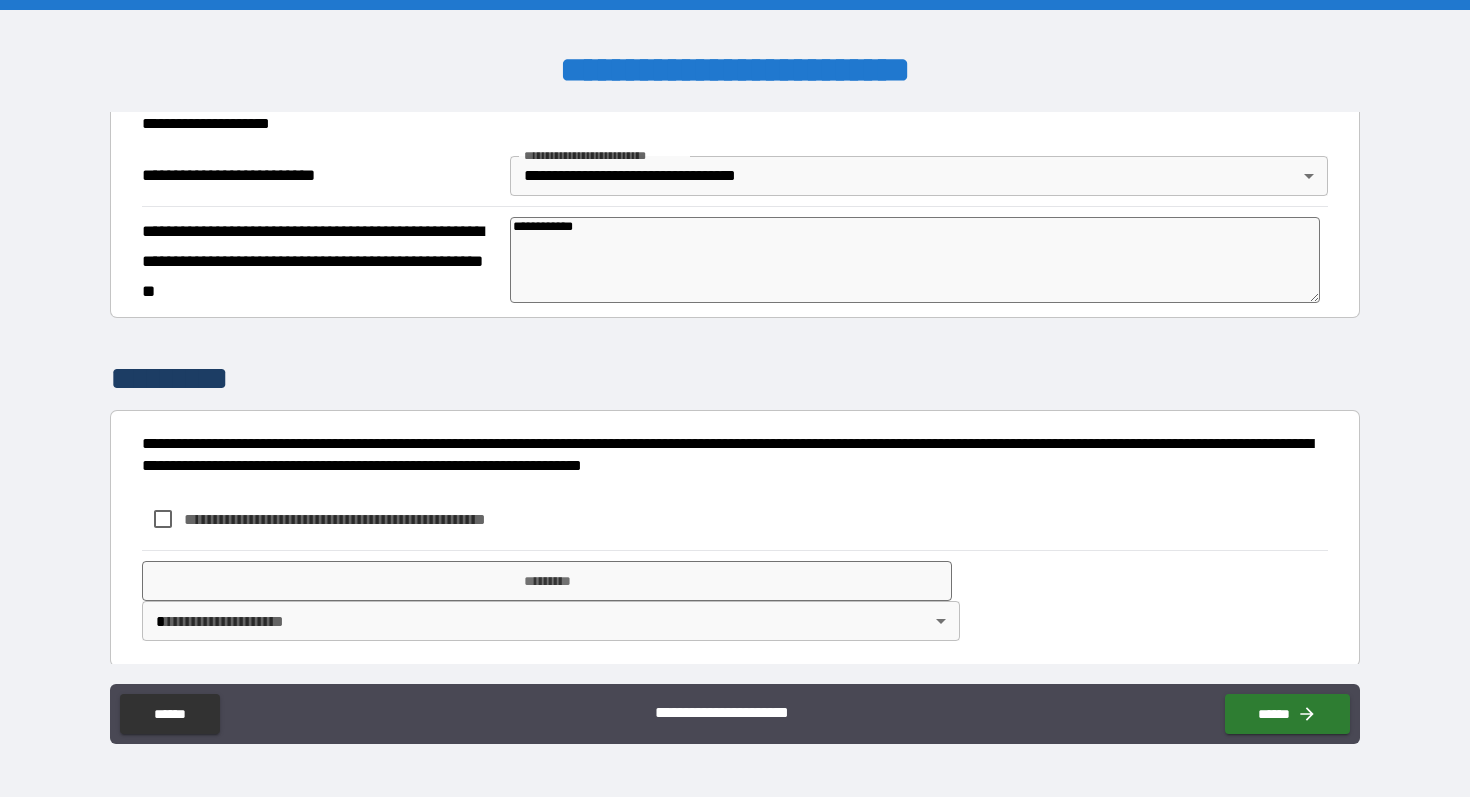 scroll, scrollTop: 215, scrollLeft: 0, axis: vertical 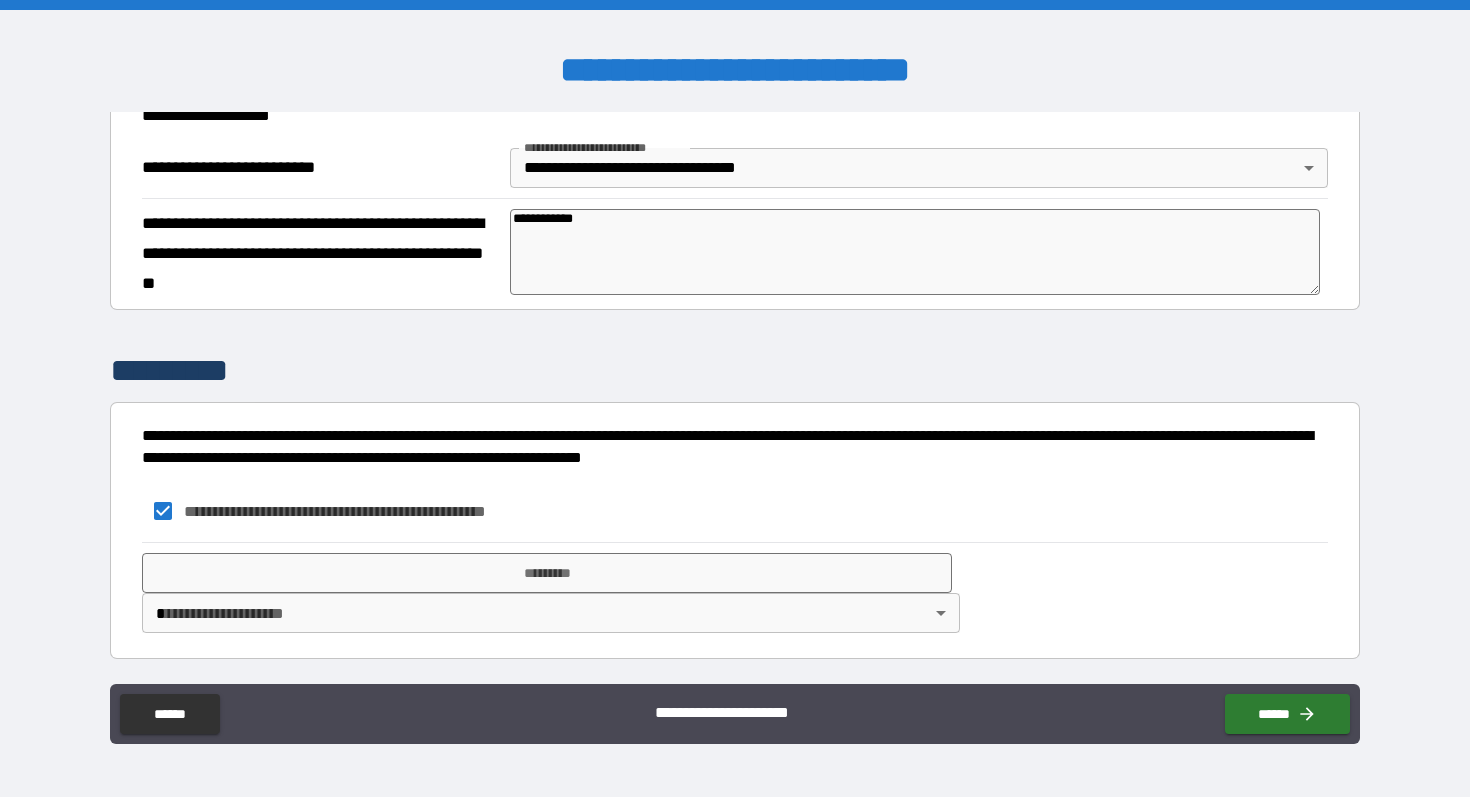 click on "**********" at bounding box center (735, 398) 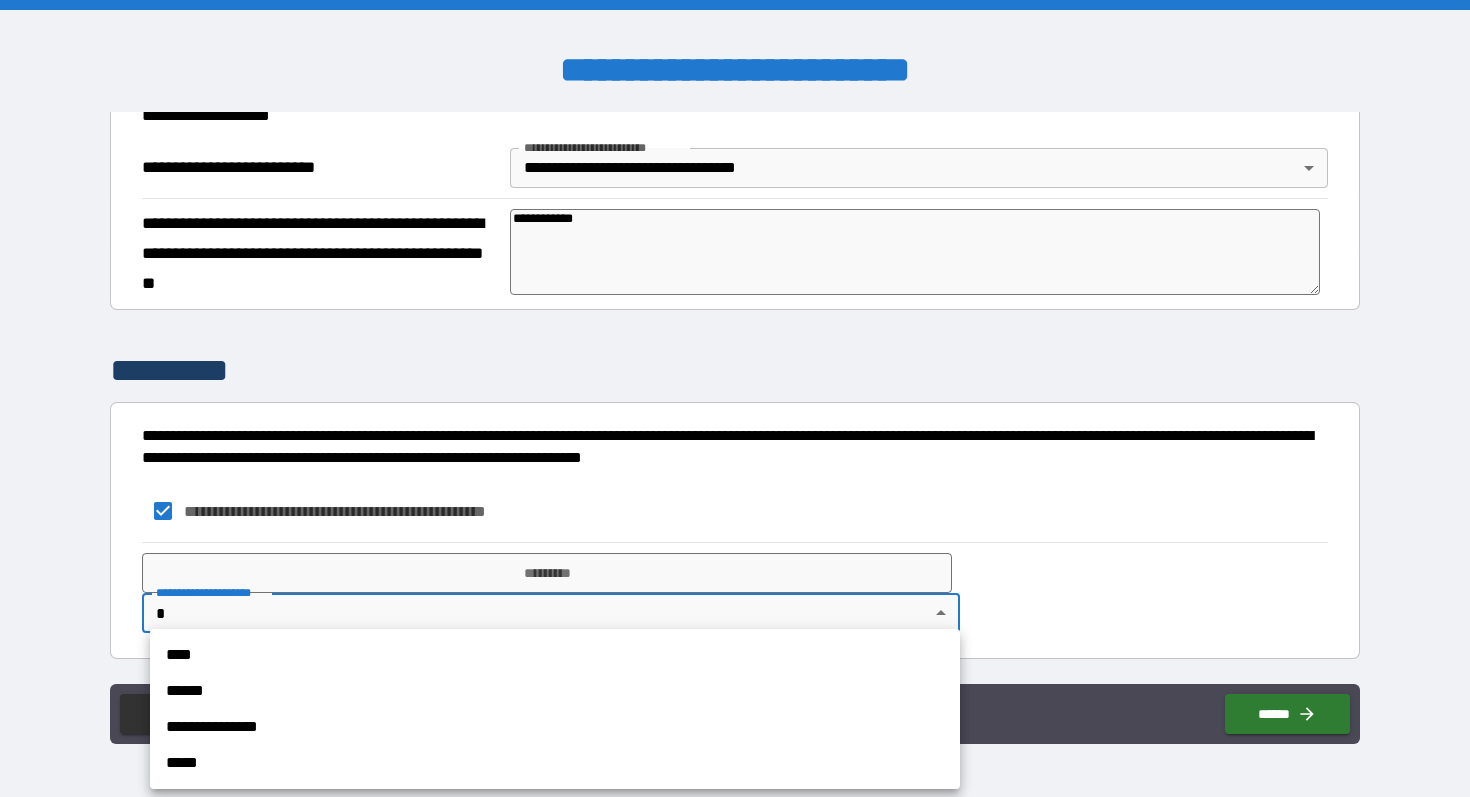 click on "****" at bounding box center (555, 655) 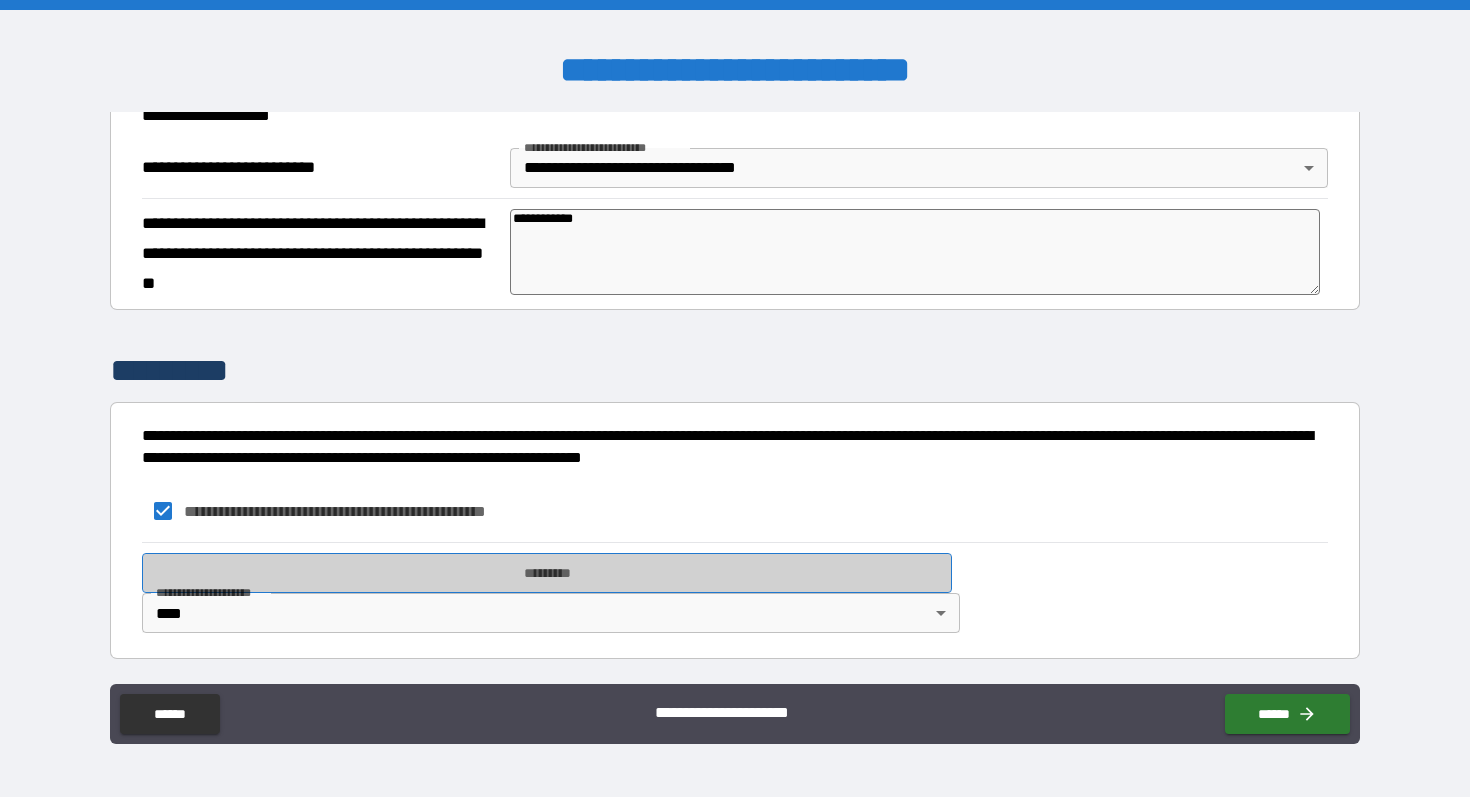 click on "*********" at bounding box center (547, 573) 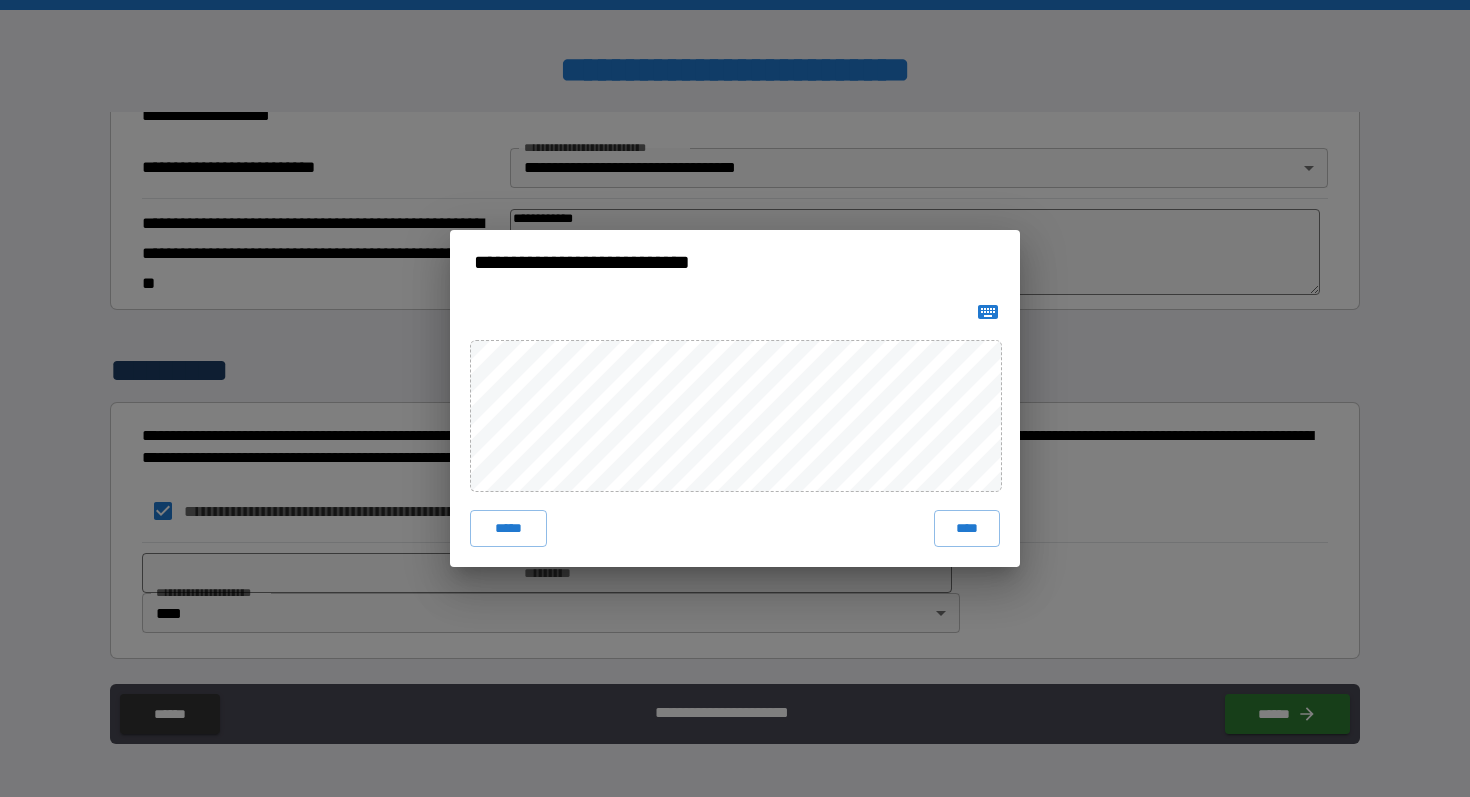 click at bounding box center (988, 312) 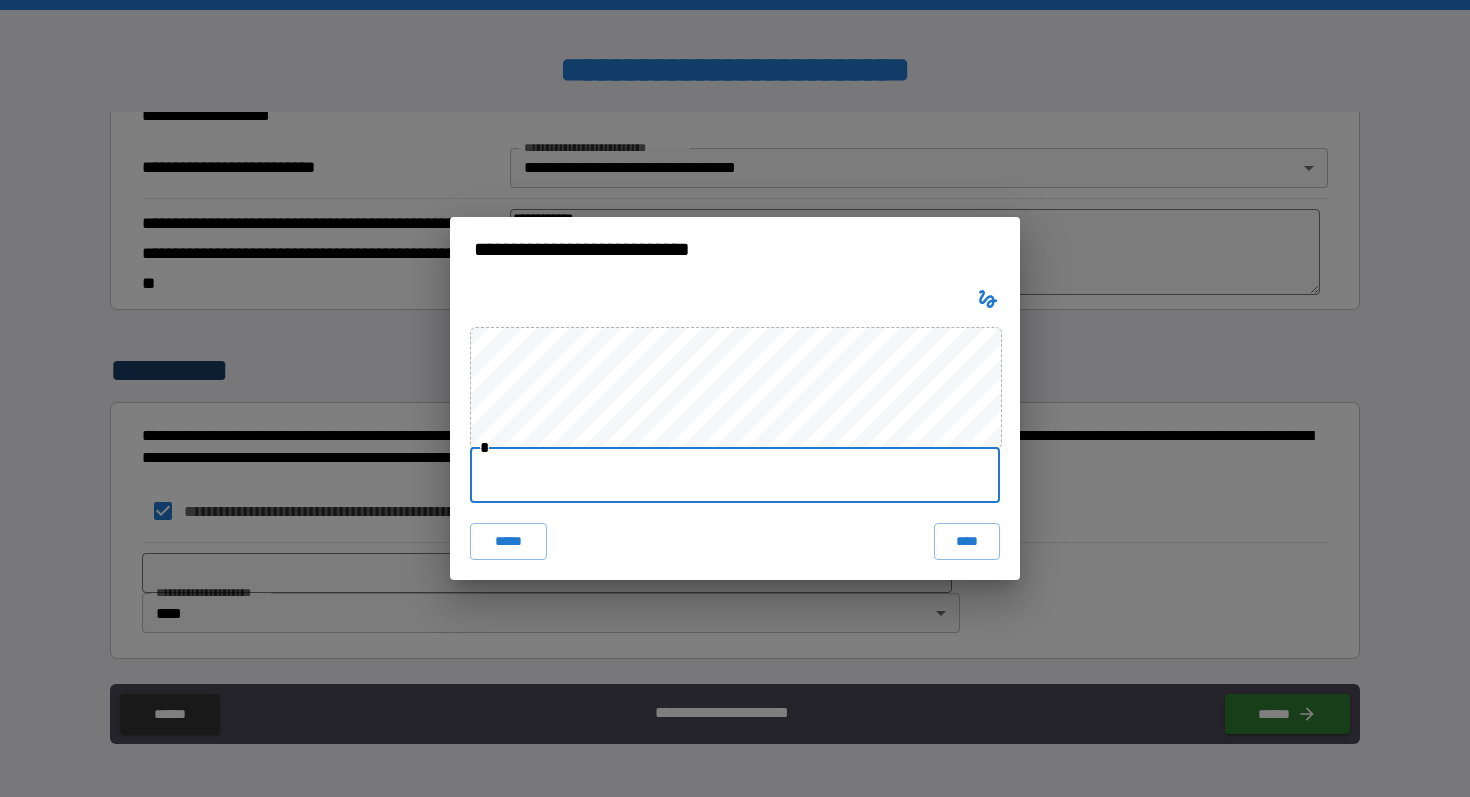 click at bounding box center [735, 475] 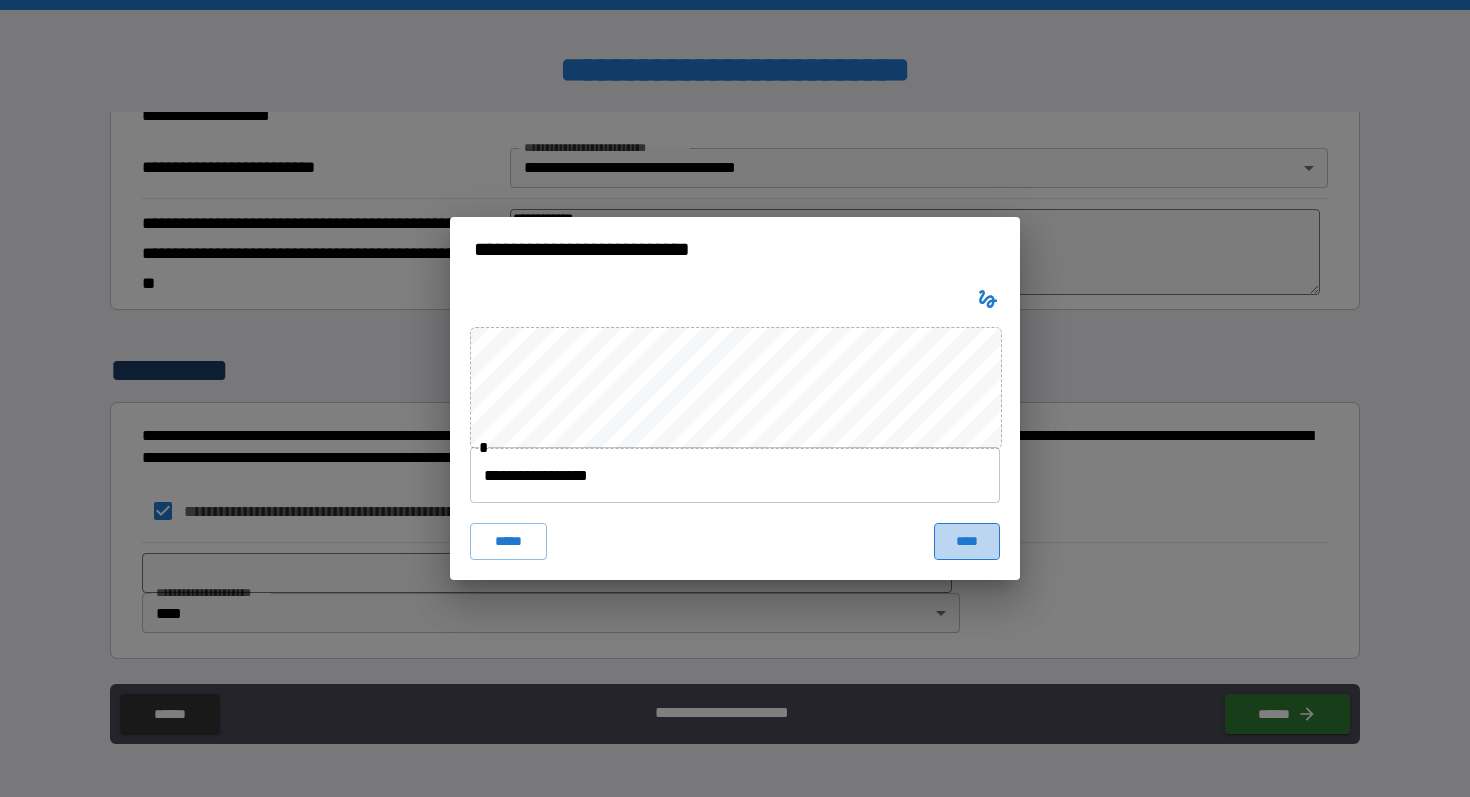 click on "****" at bounding box center [967, 541] 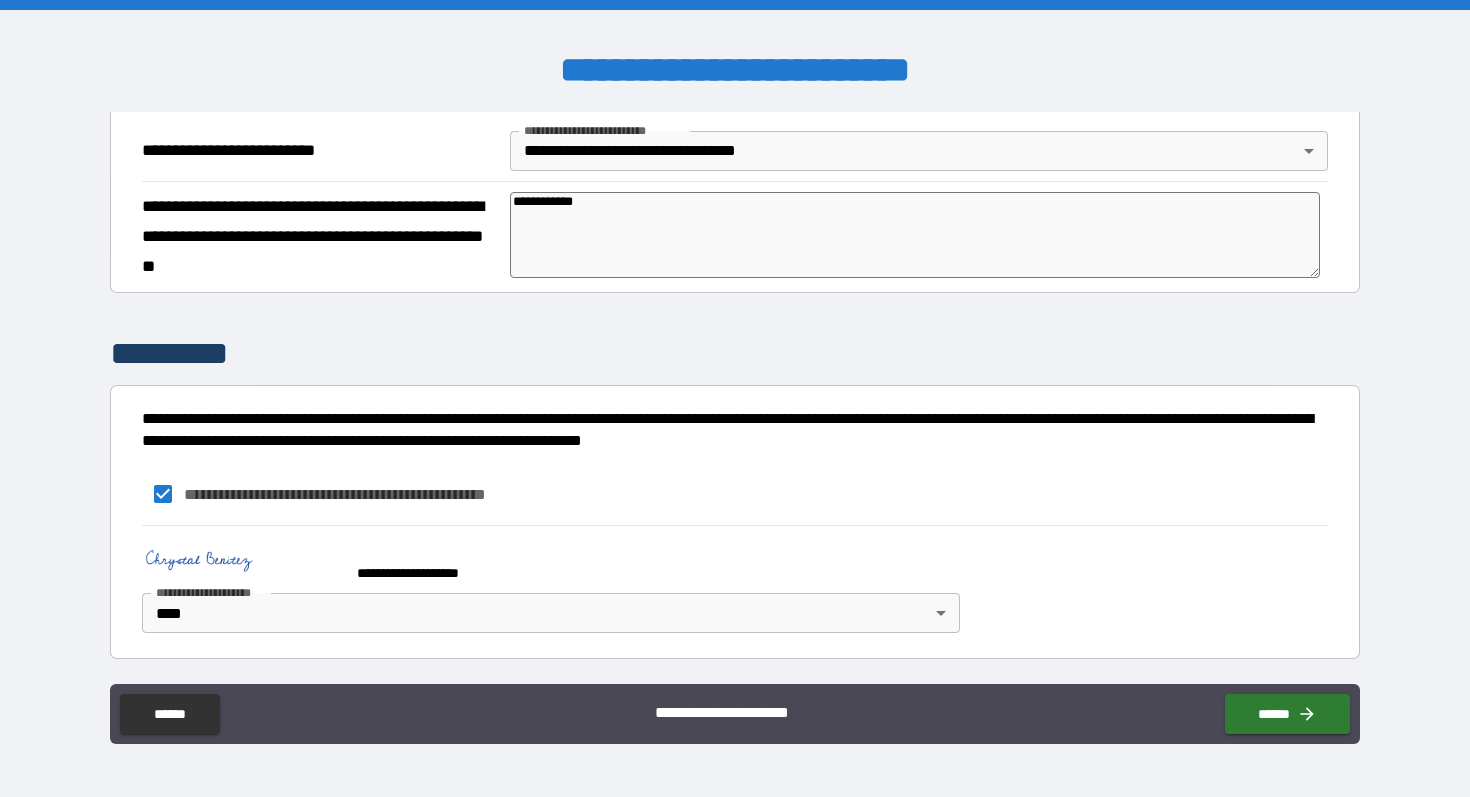 scroll, scrollTop: 0, scrollLeft: 0, axis: both 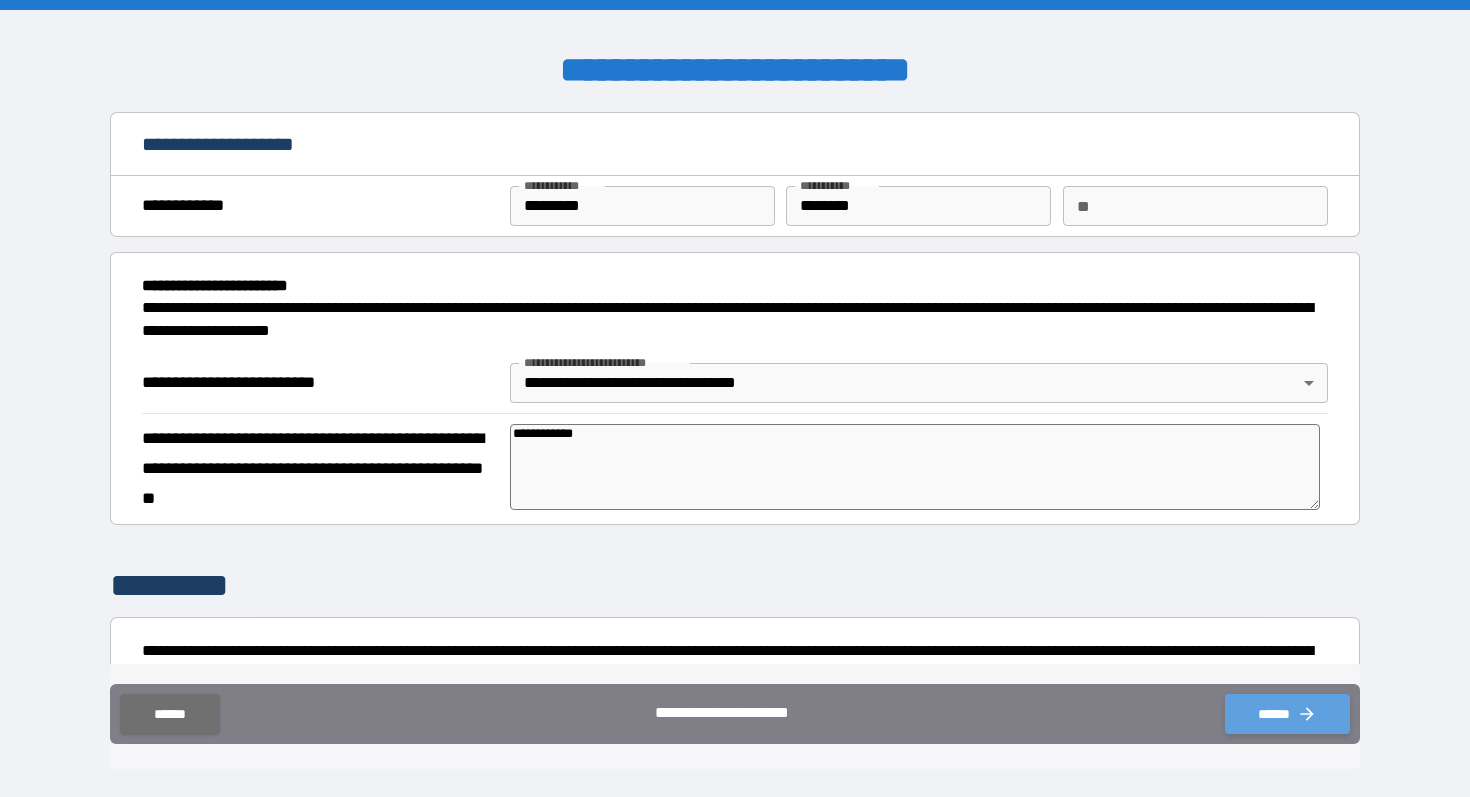 click on "******" at bounding box center (1287, 714) 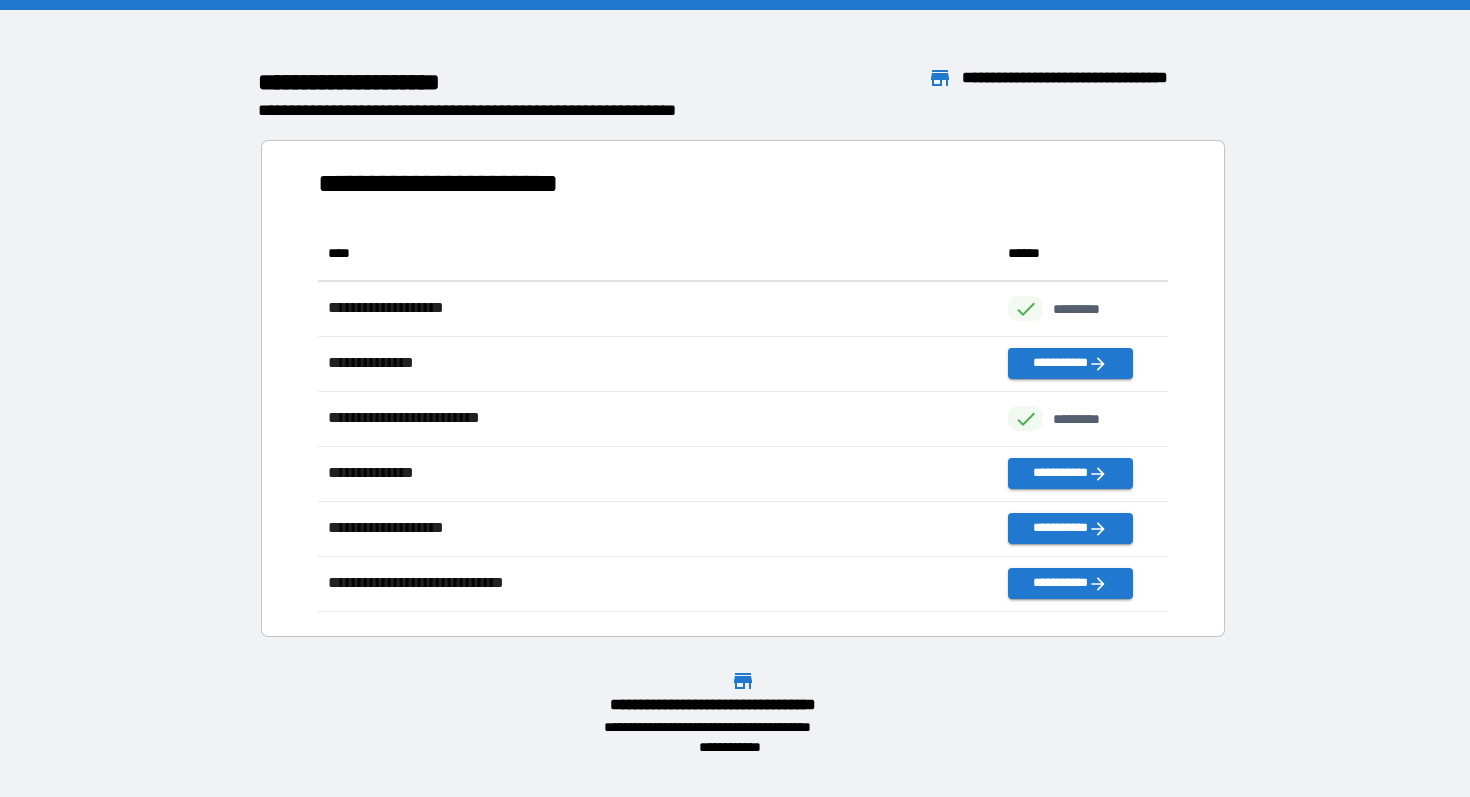 scroll, scrollTop: 1, scrollLeft: 1, axis: both 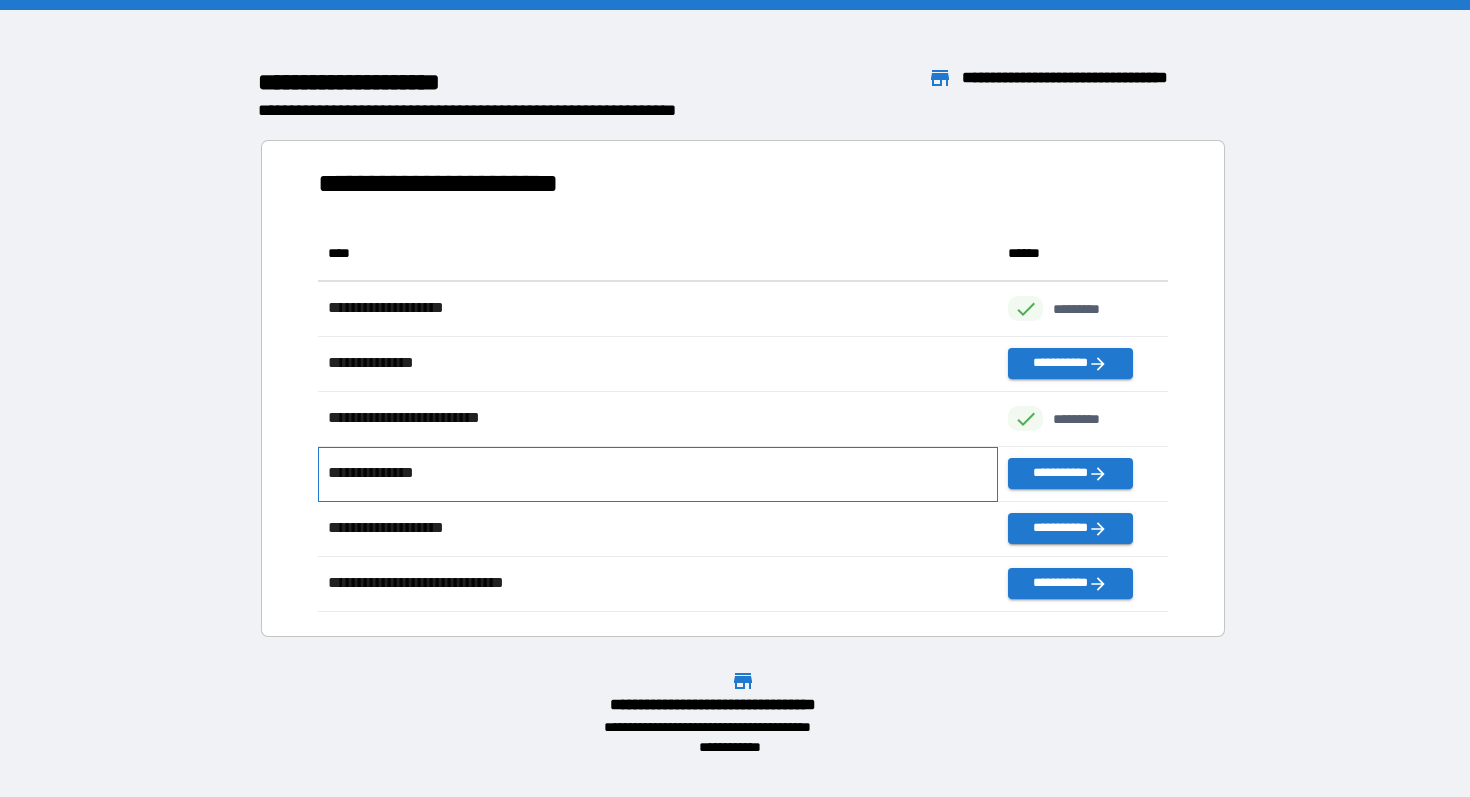 click on "**********" at bounding box center [658, 474] 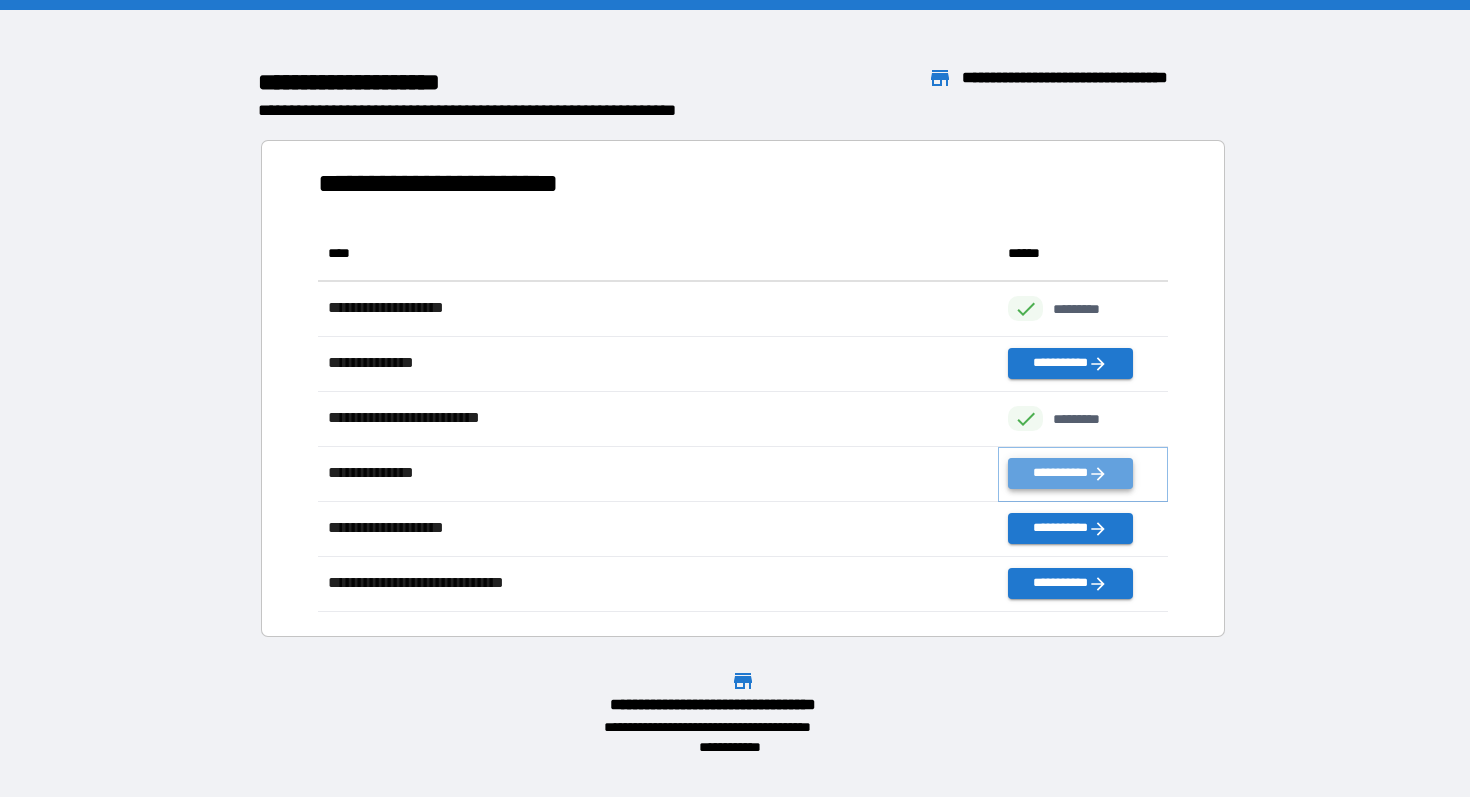 click on "**********" at bounding box center (1070, 473) 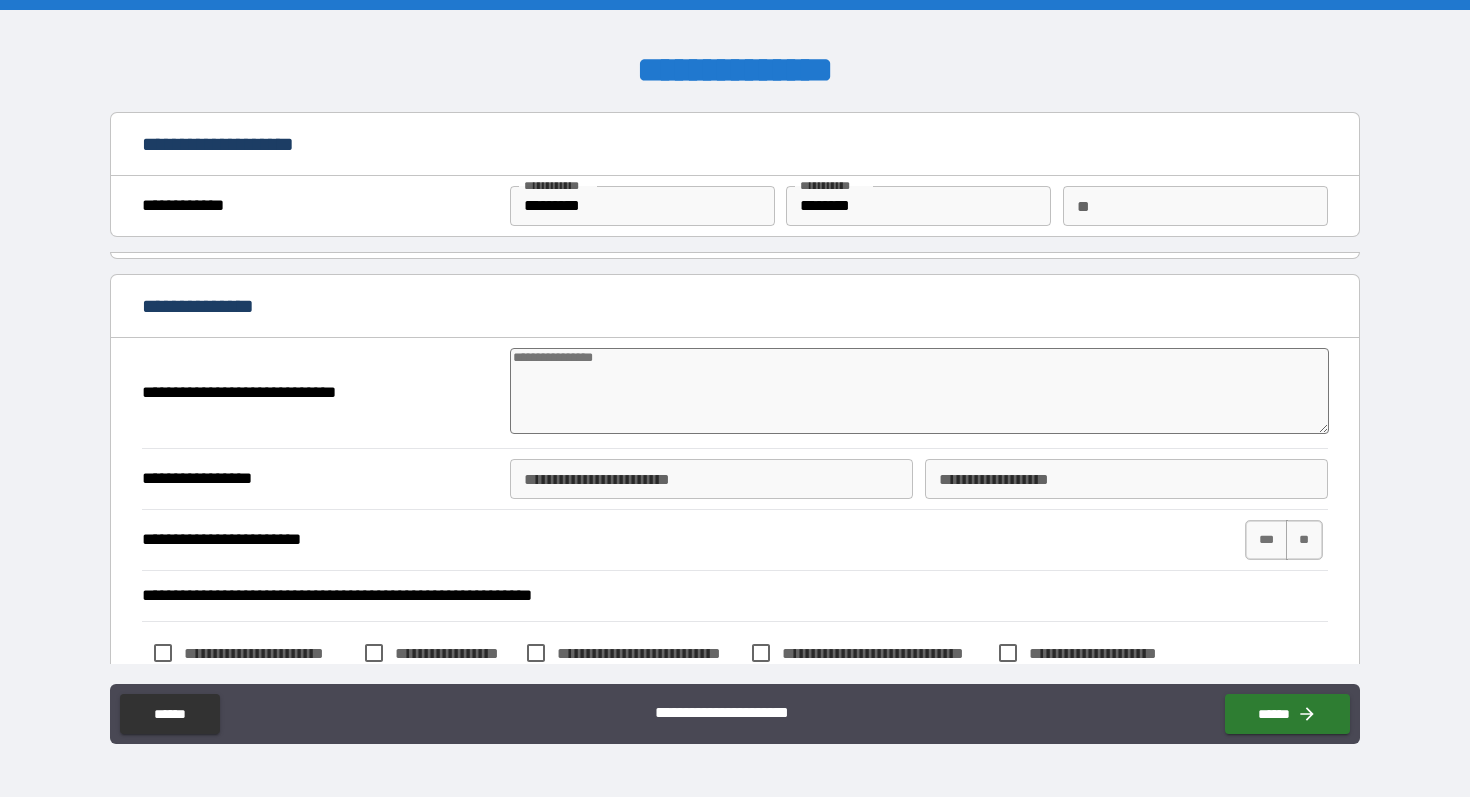 click at bounding box center [919, 391] 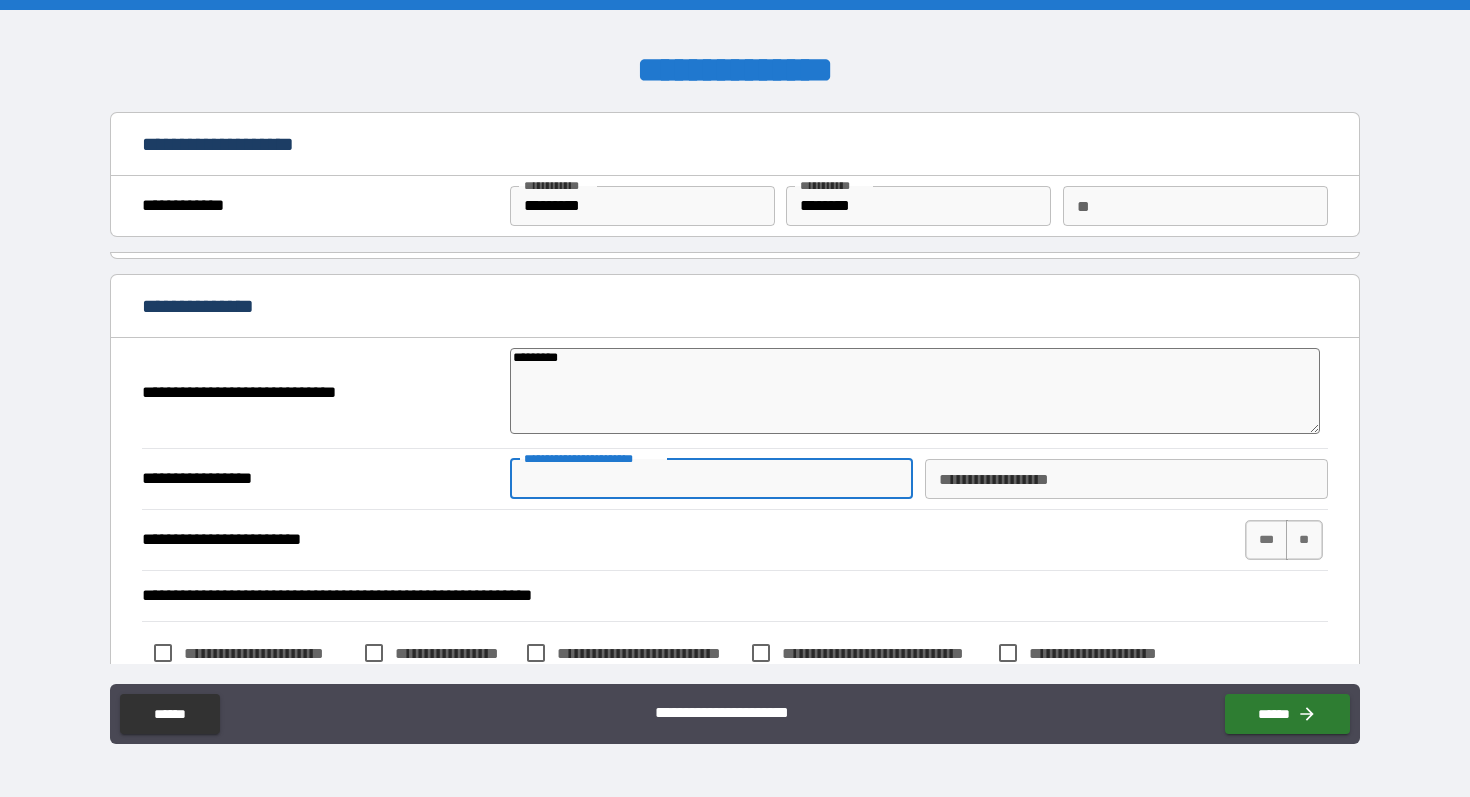 click on "**********" at bounding box center [711, 479] 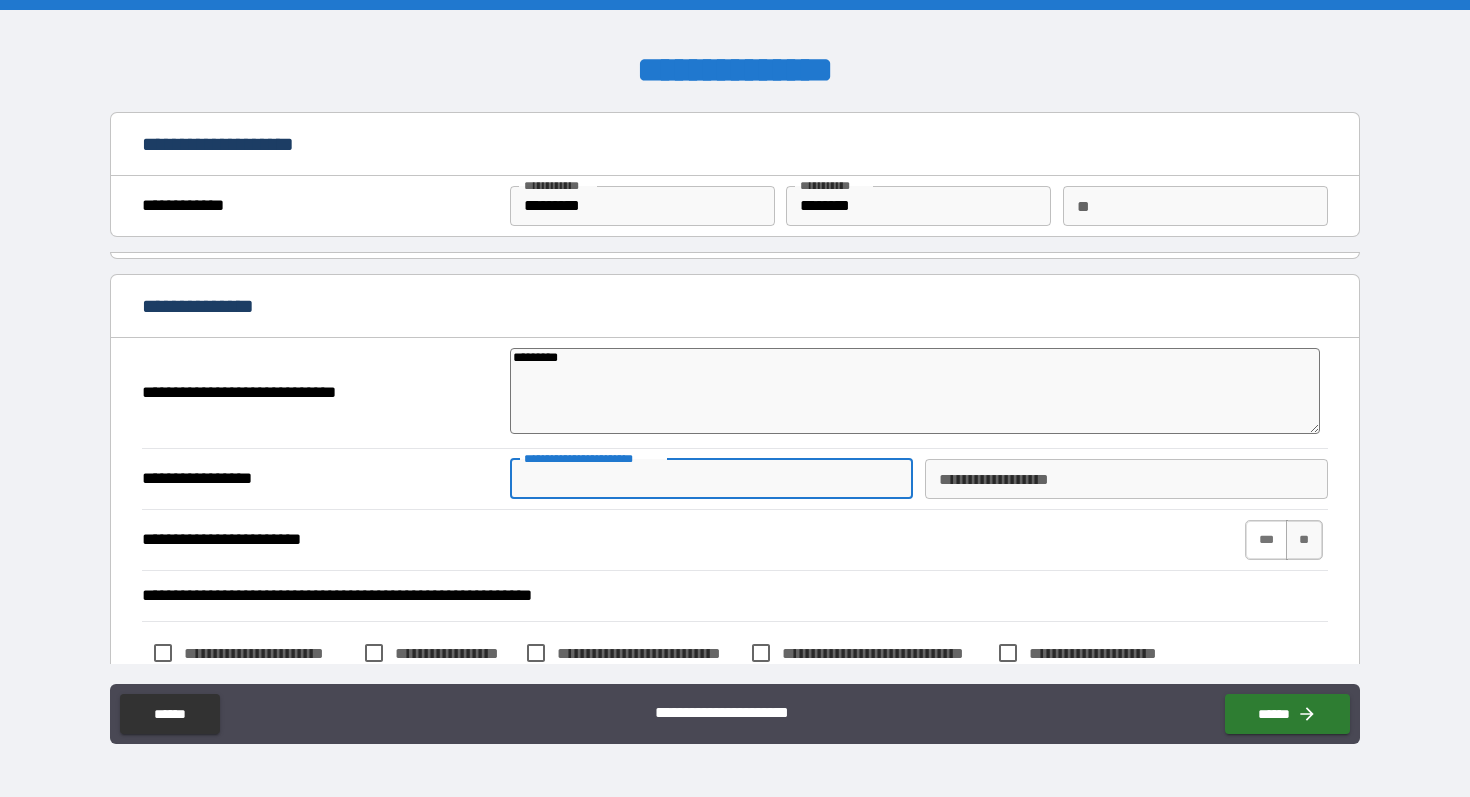 click on "***" at bounding box center [1266, 540] 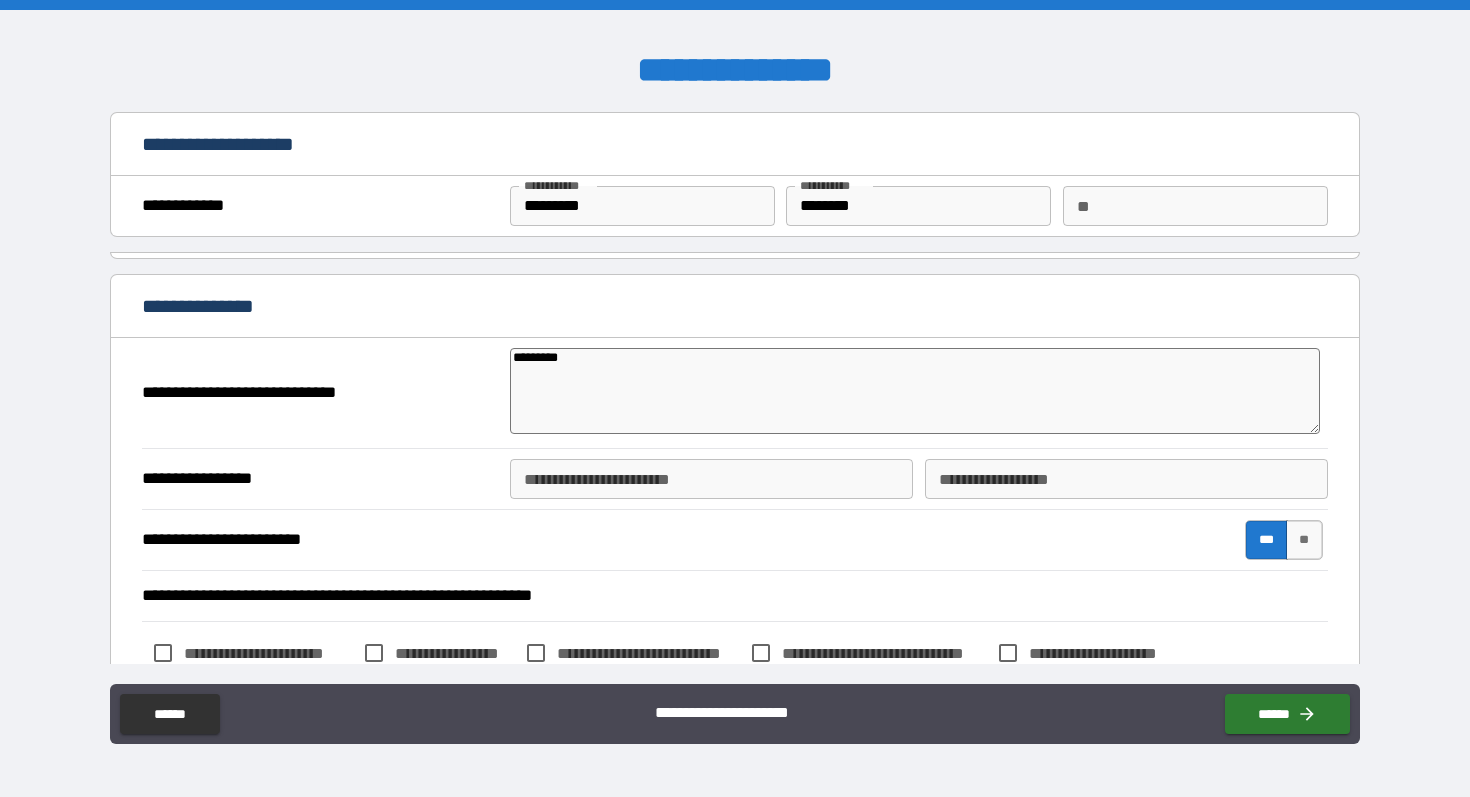 click on "[FIRST] [LAST]" at bounding box center [734, 398] 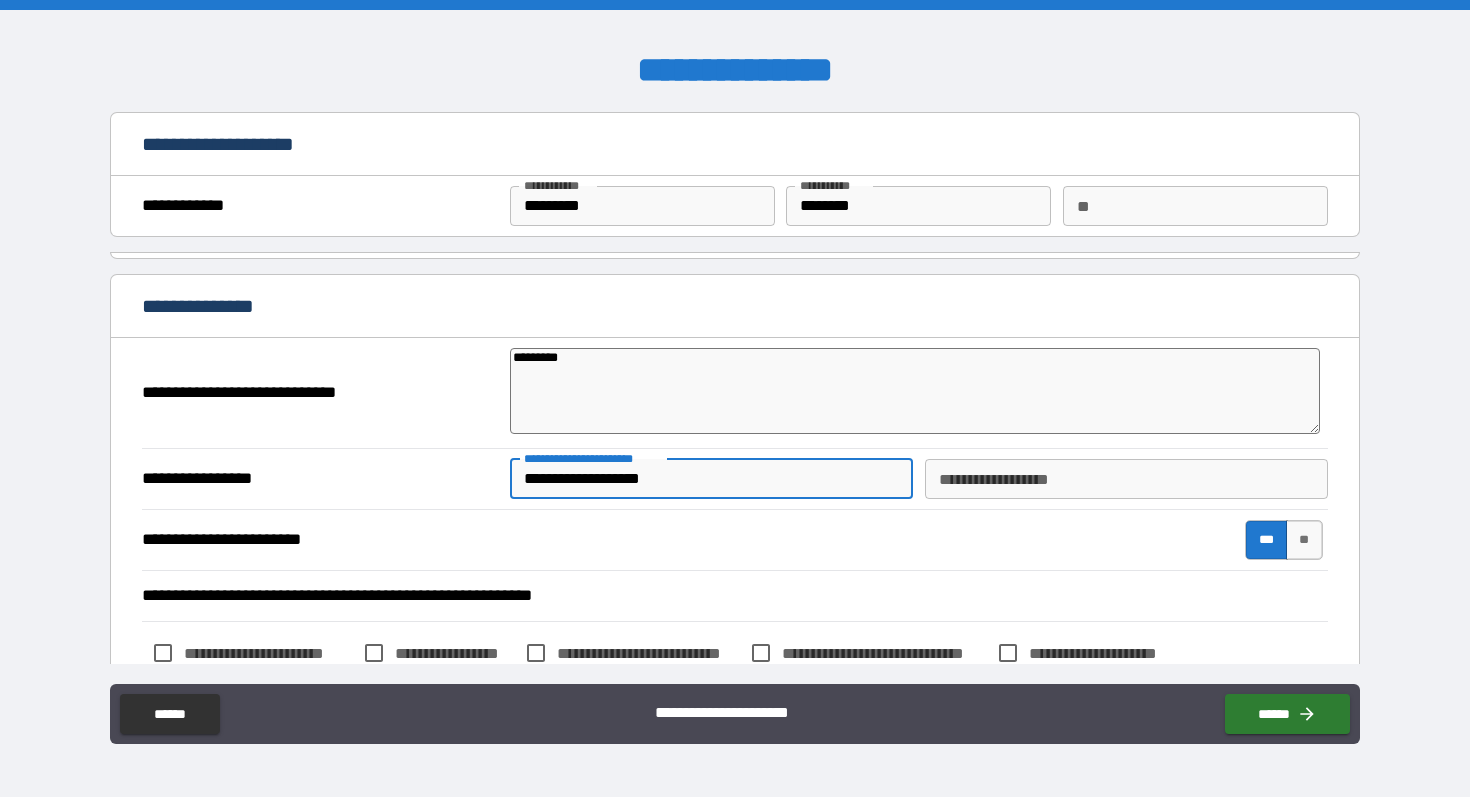 click on "**********" at bounding box center [1126, 479] 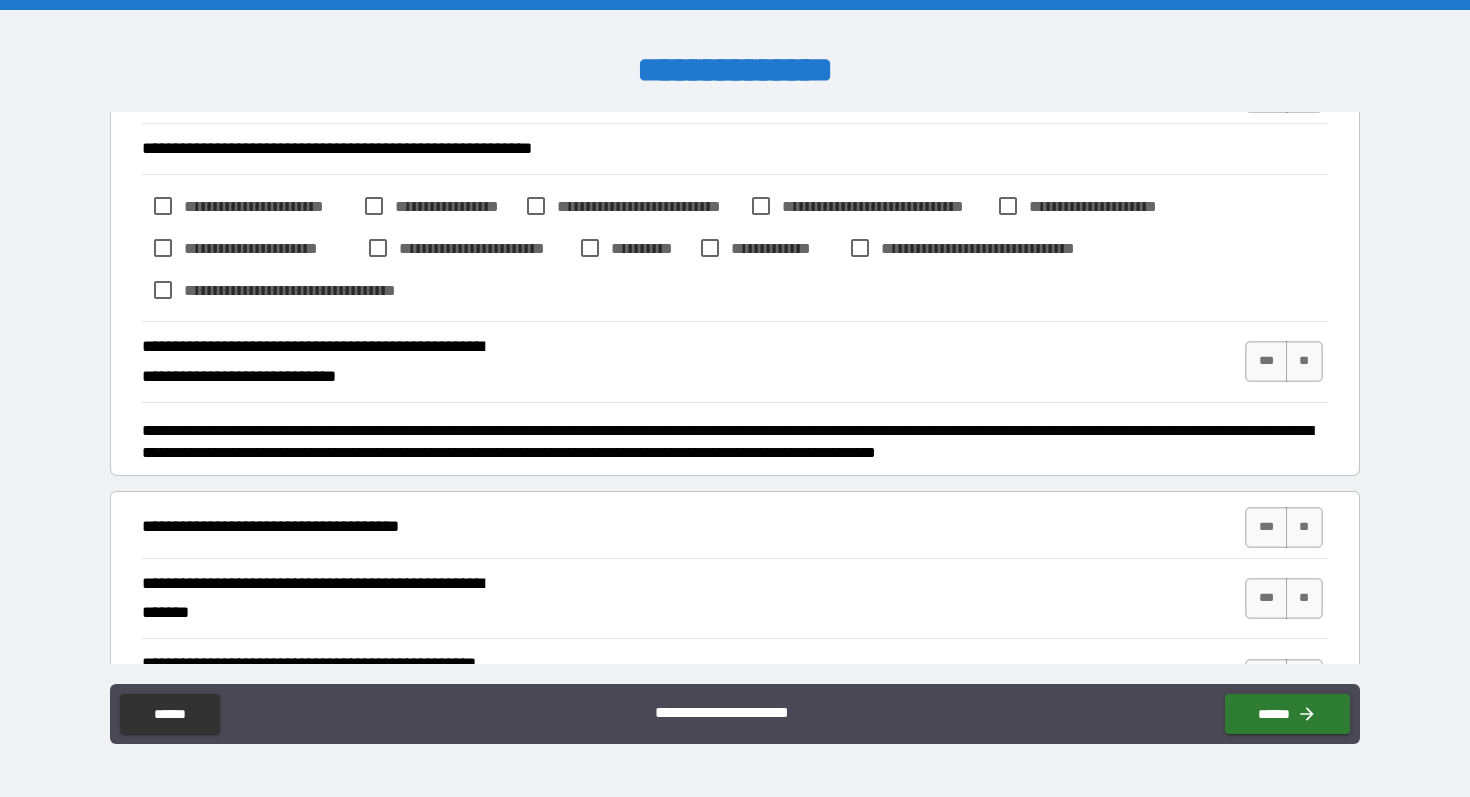 scroll, scrollTop: 544, scrollLeft: 0, axis: vertical 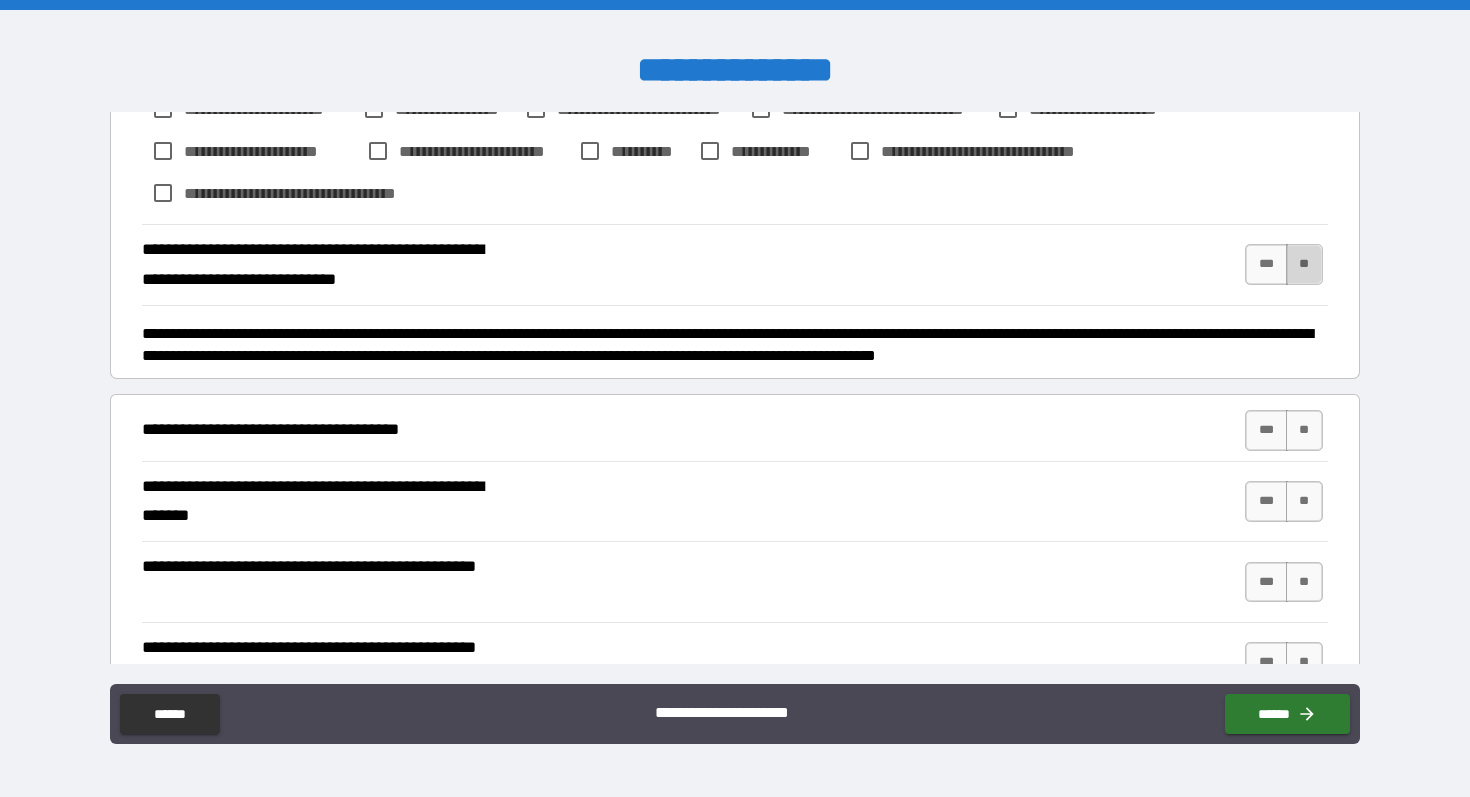 click on "**" at bounding box center [1304, 264] 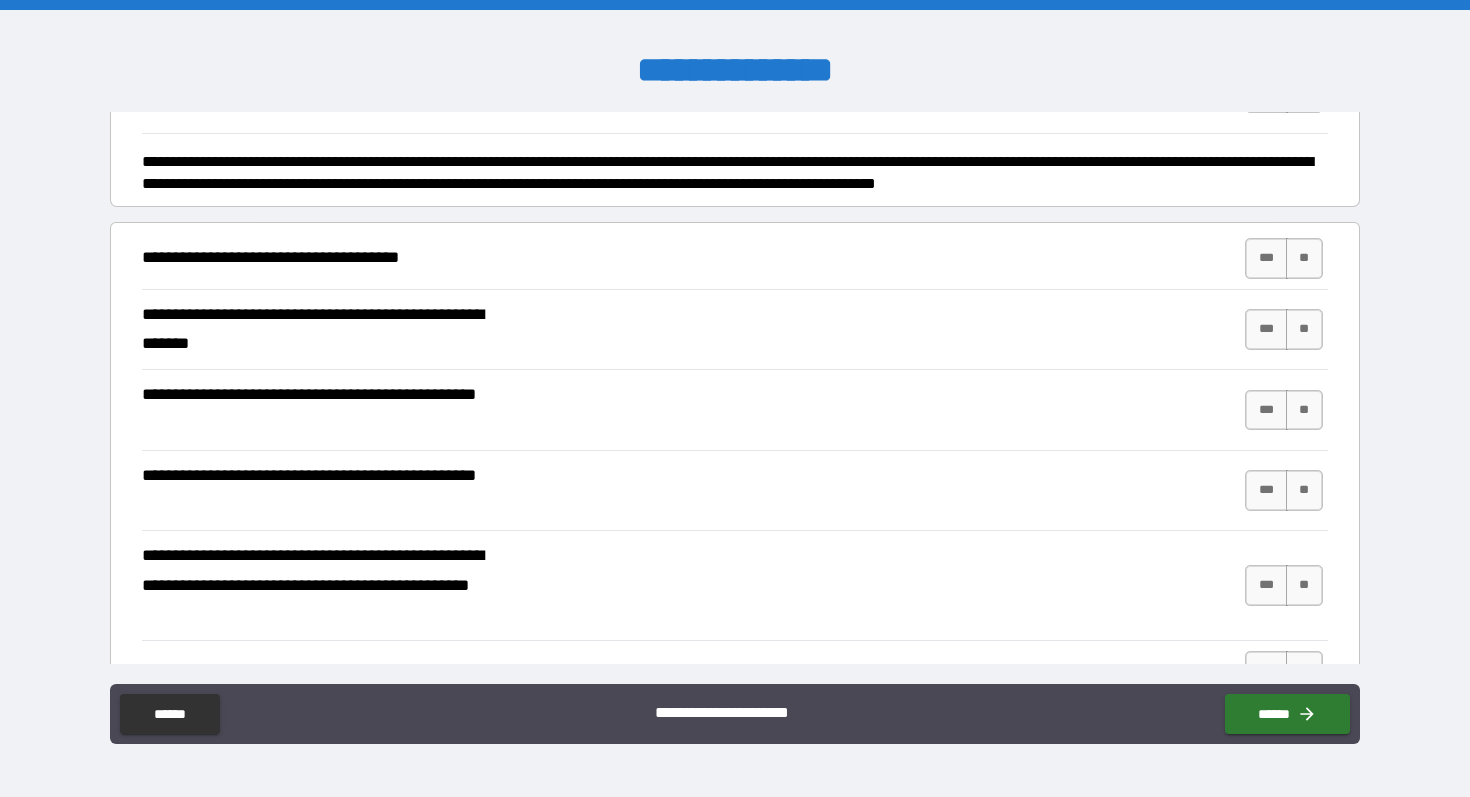 scroll, scrollTop: 717, scrollLeft: 0, axis: vertical 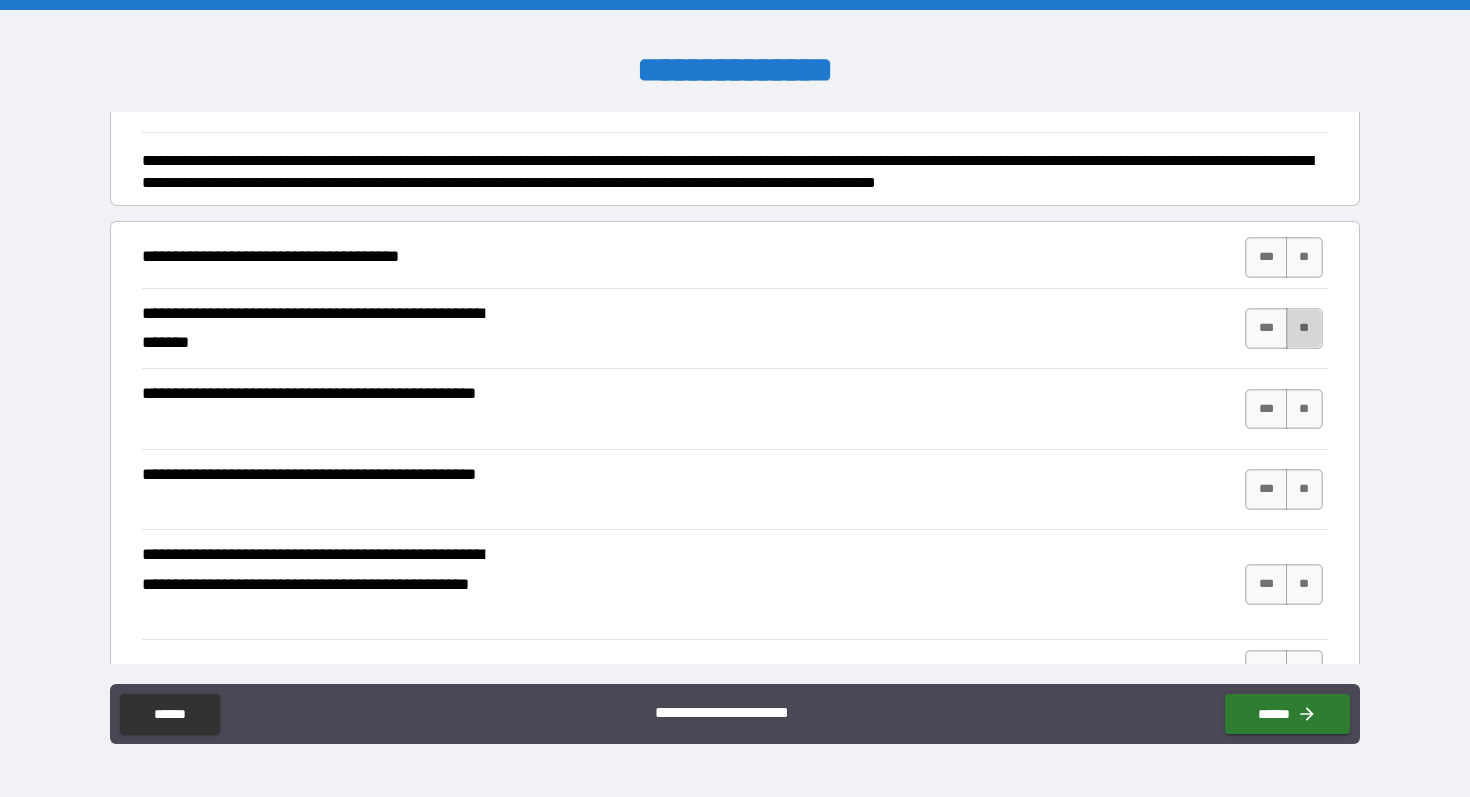 click on "**" at bounding box center [1304, 328] 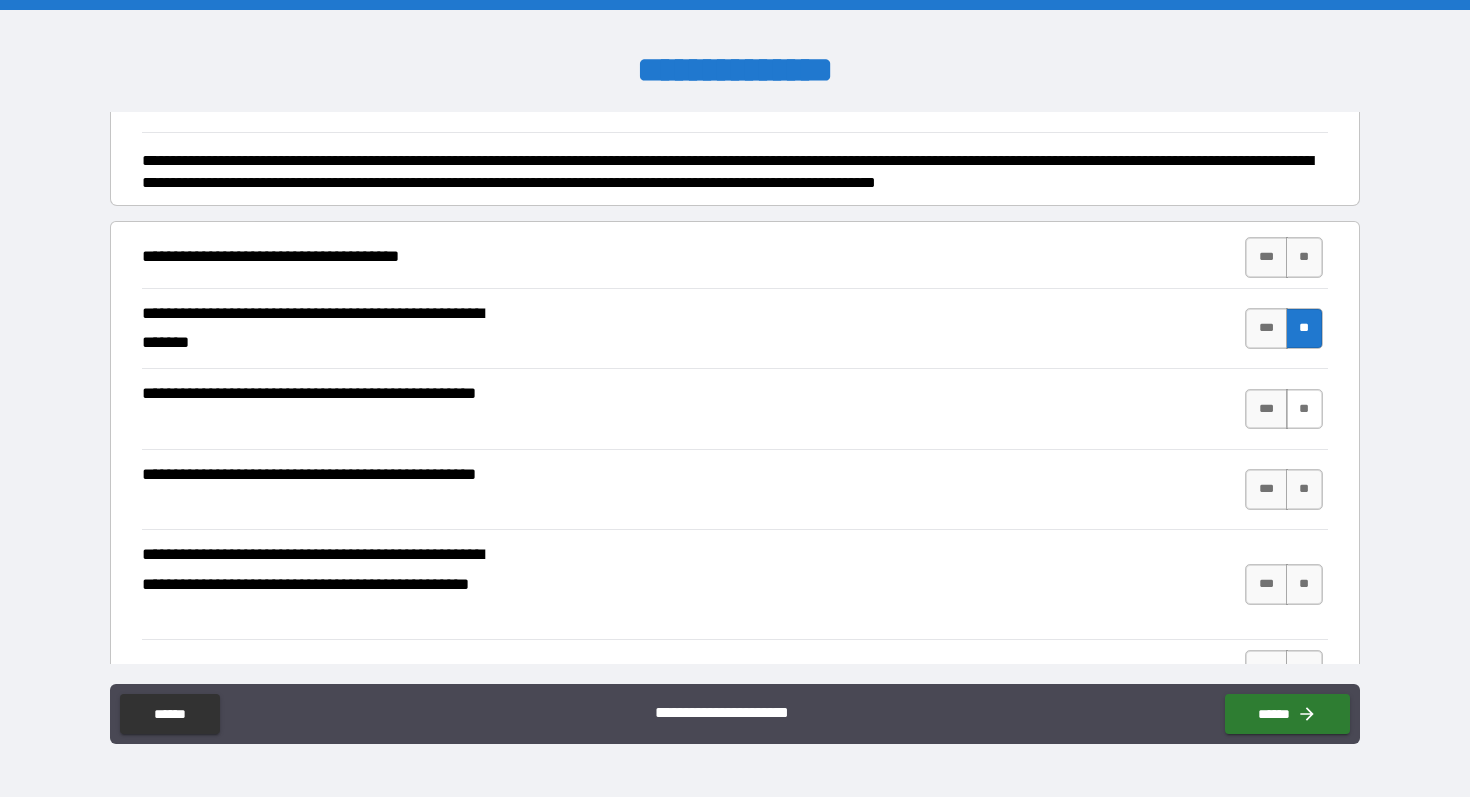 click on "**" at bounding box center [1304, 409] 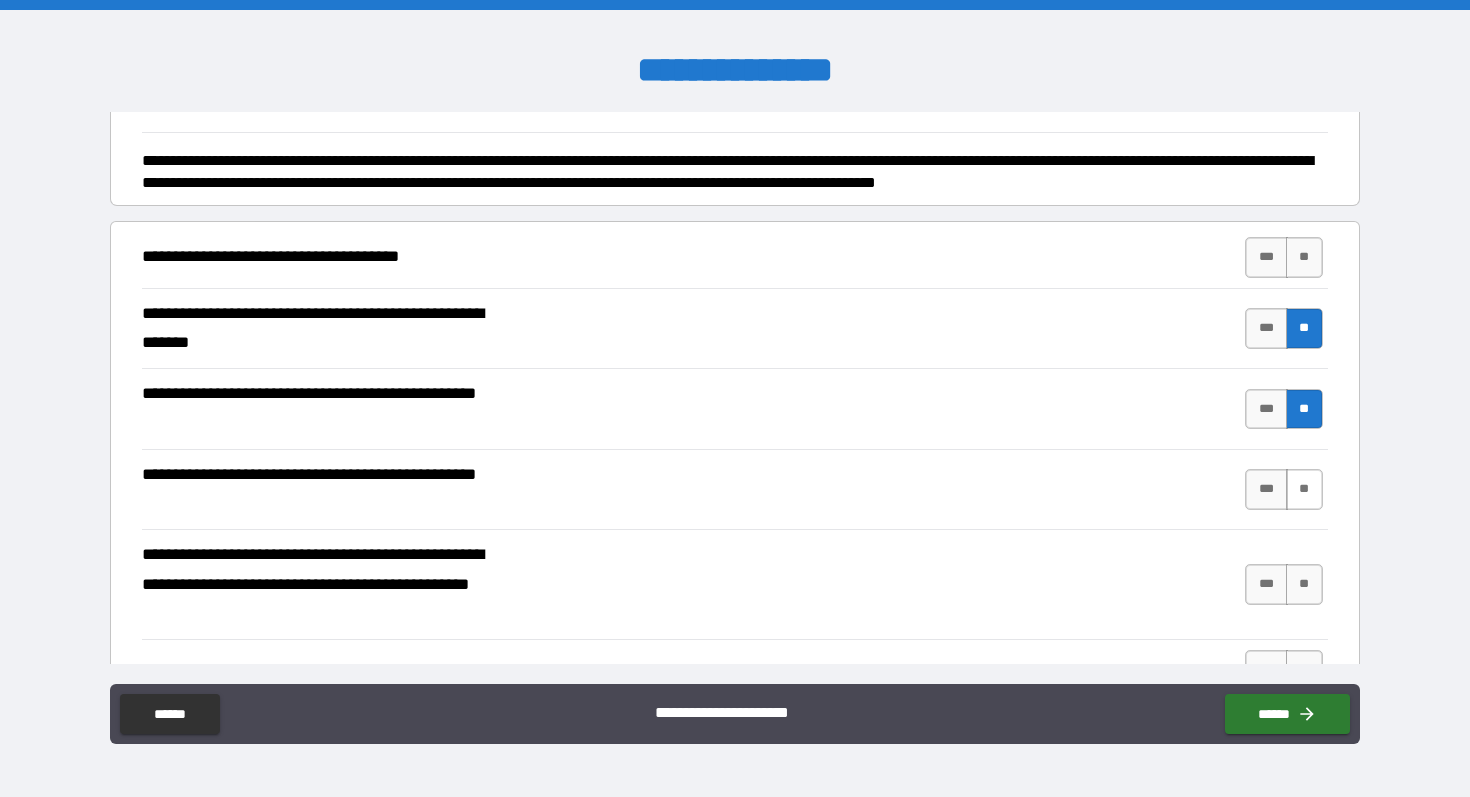 click on "**" at bounding box center [1304, 489] 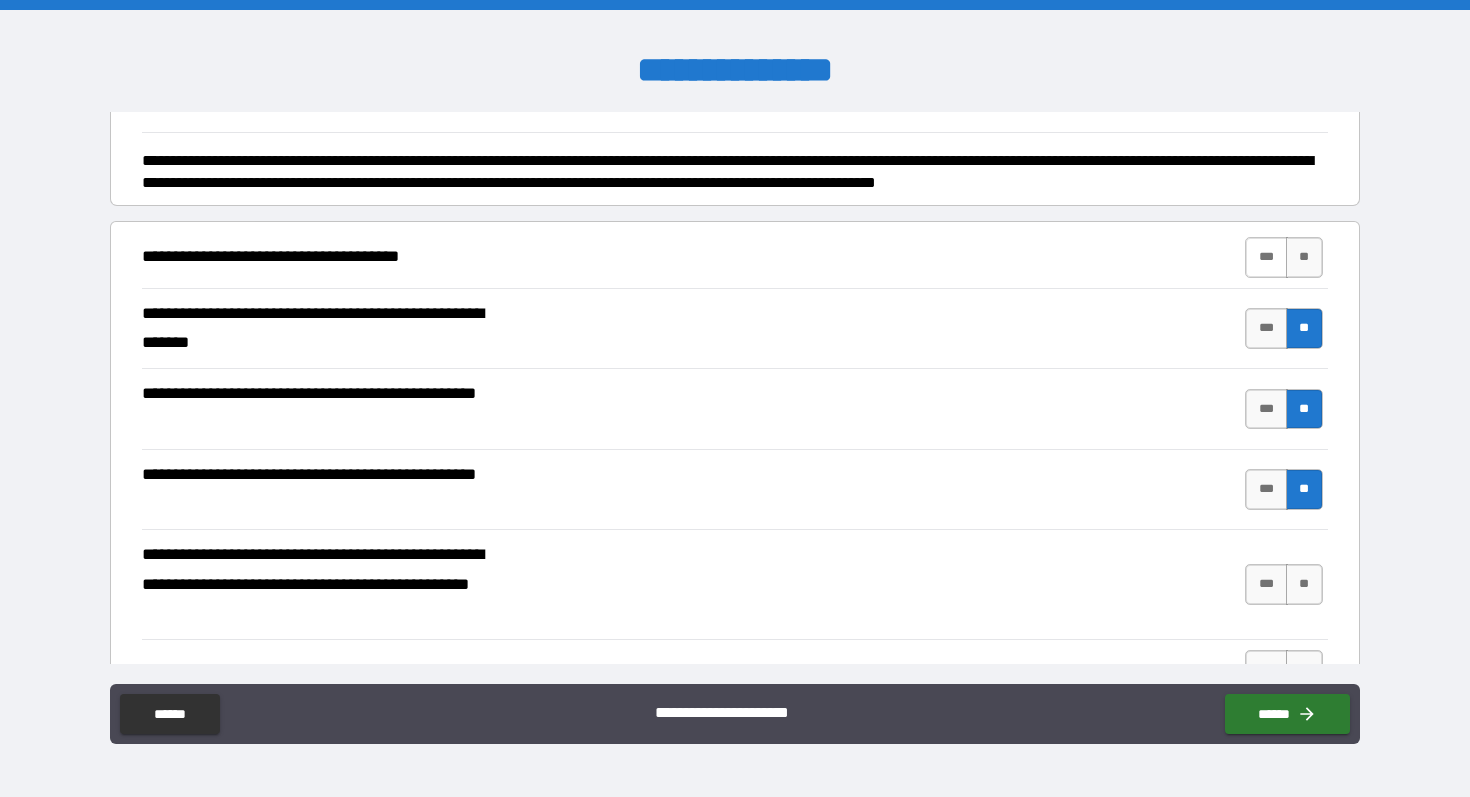 click on "***" at bounding box center [1266, 257] 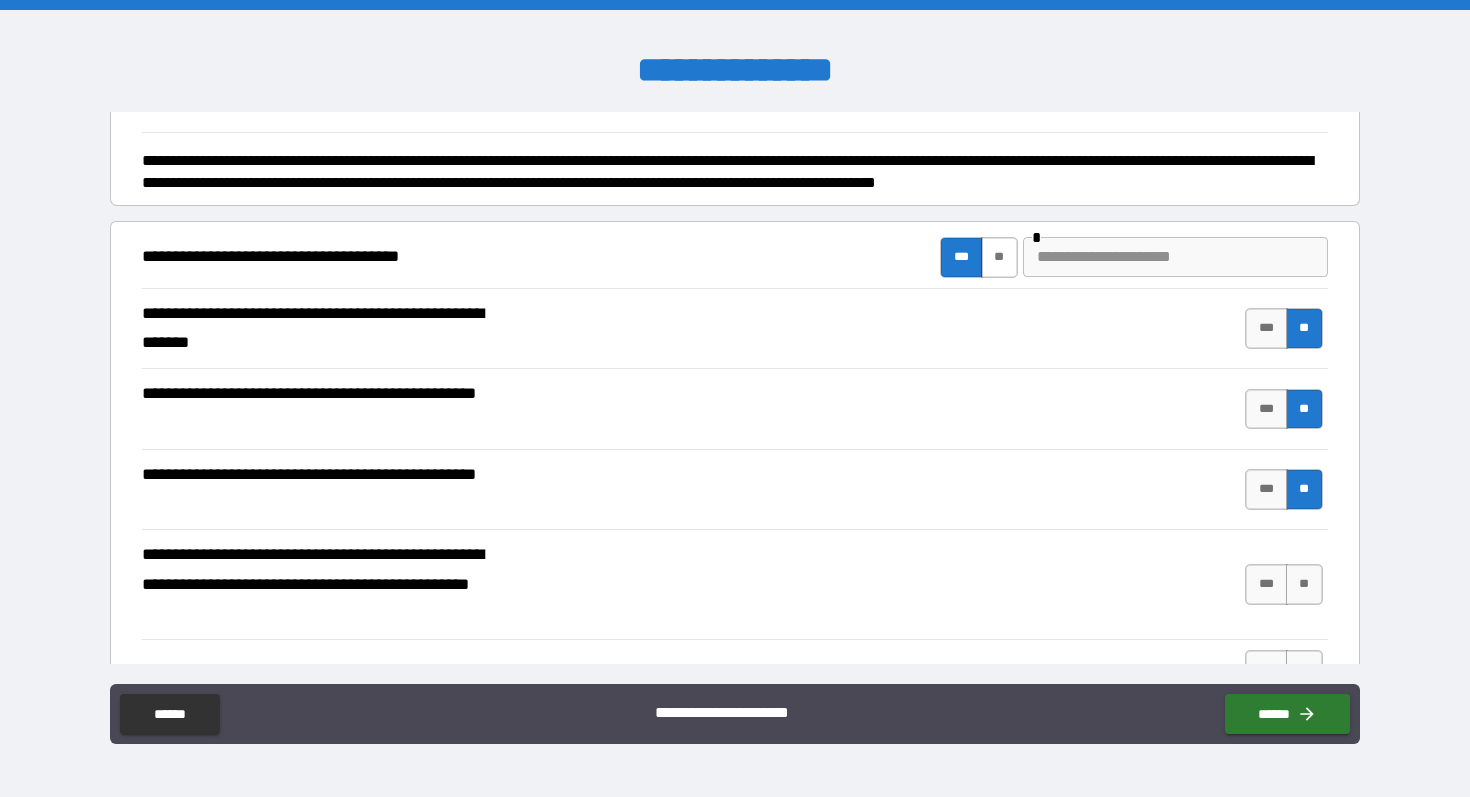 click on "**" at bounding box center [999, 257] 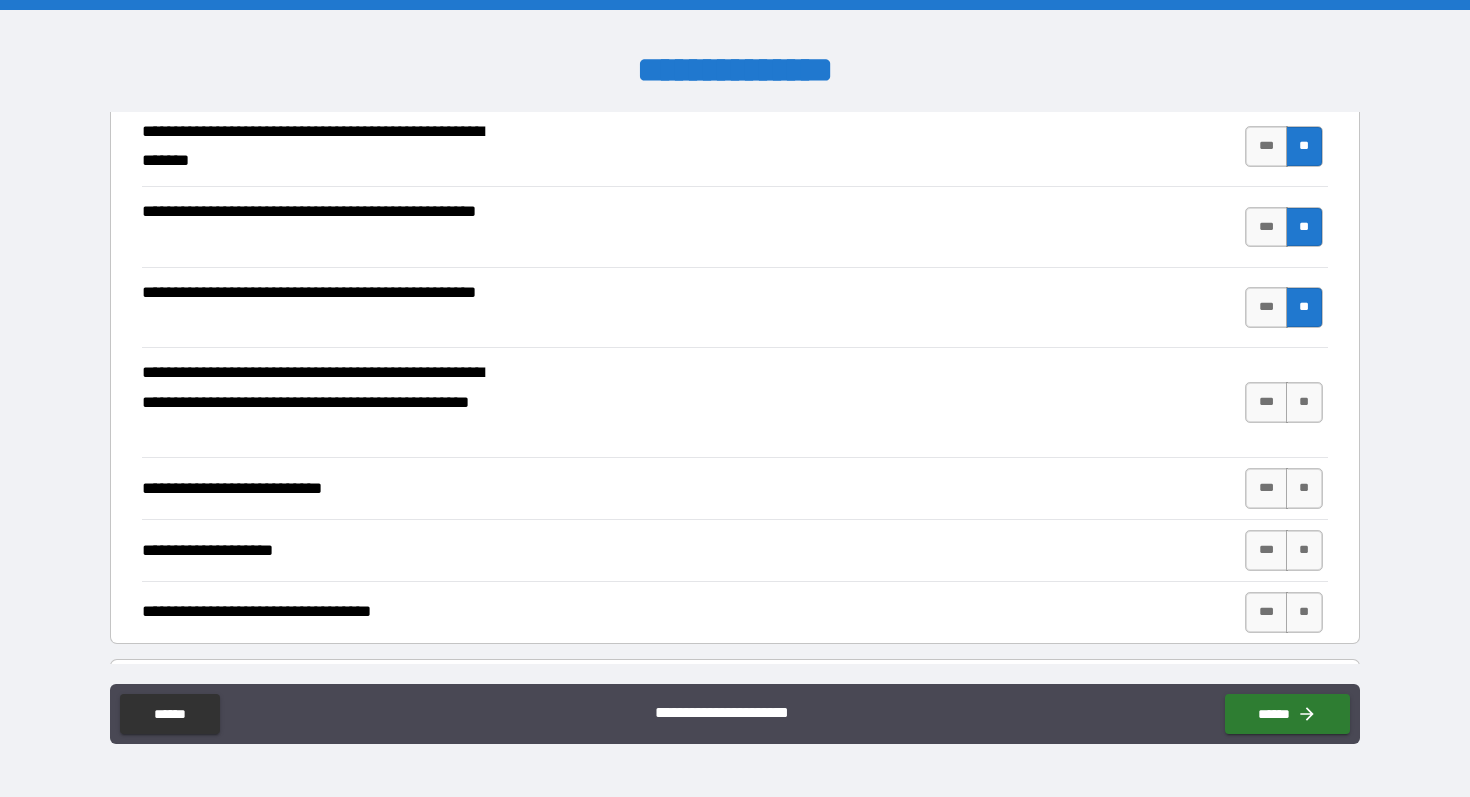 scroll, scrollTop: 906, scrollLeft: 0, axis: vertical 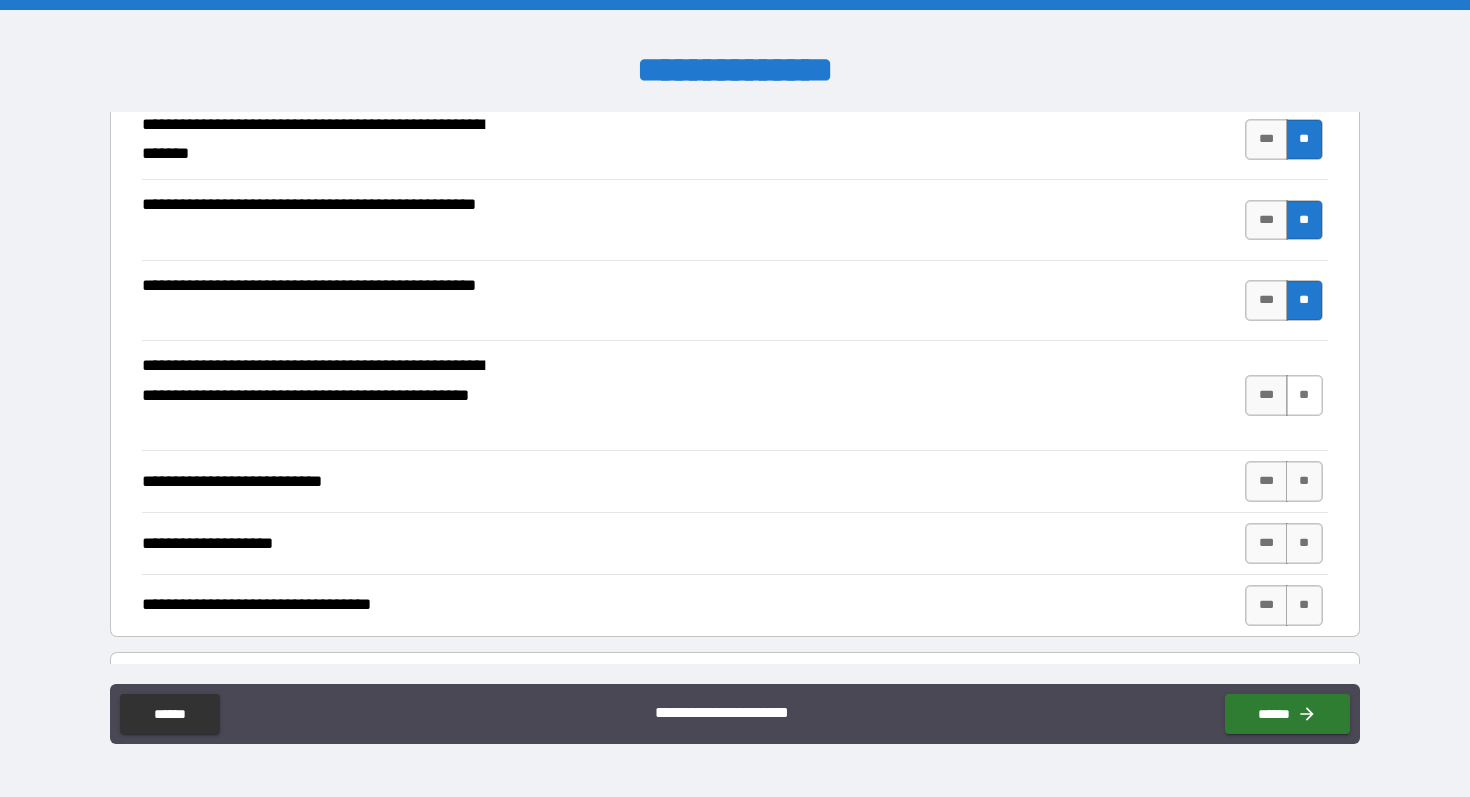 click on "**" at bounding box center (1304, 395) 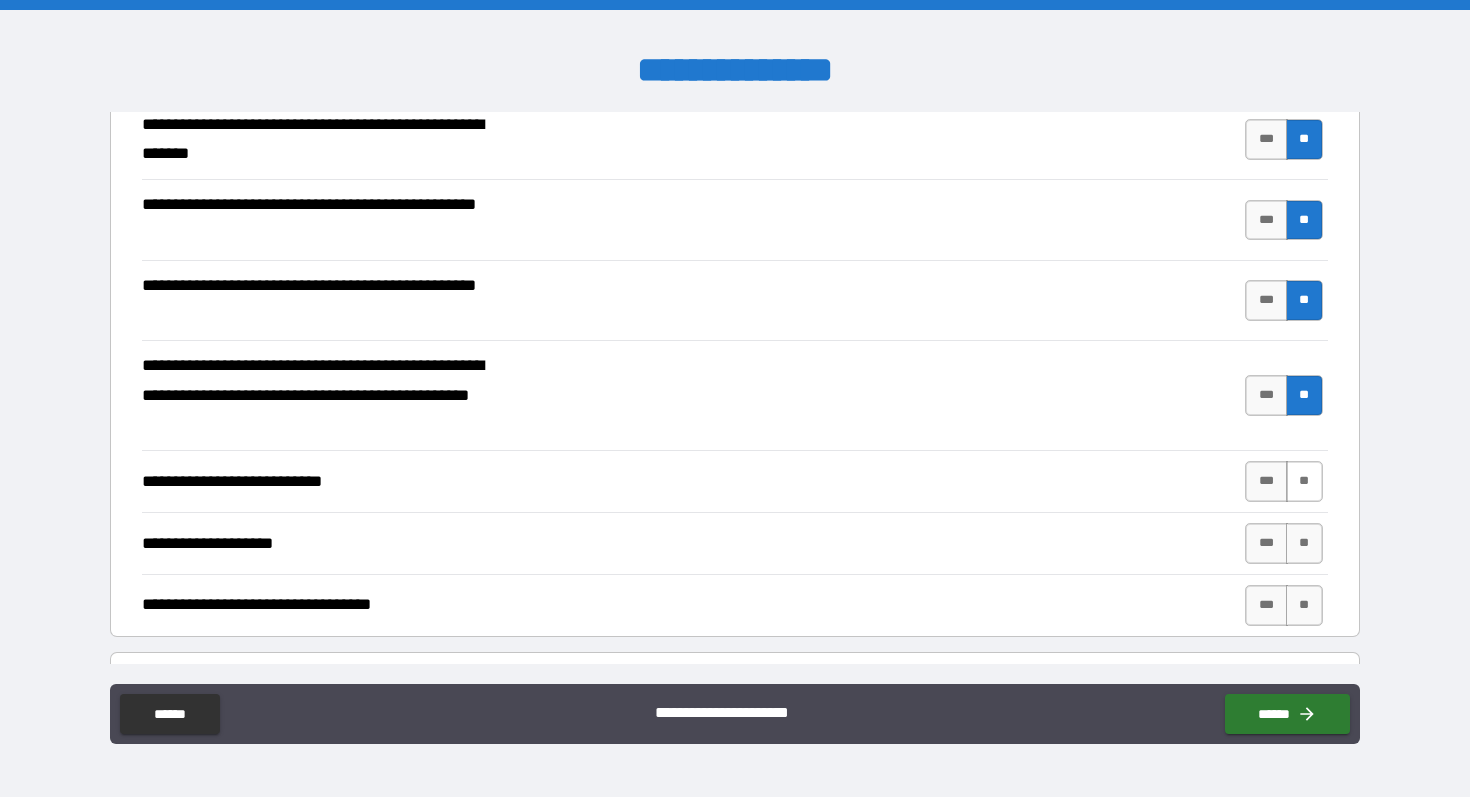 click on "**" at bounding box center [1304, 481] 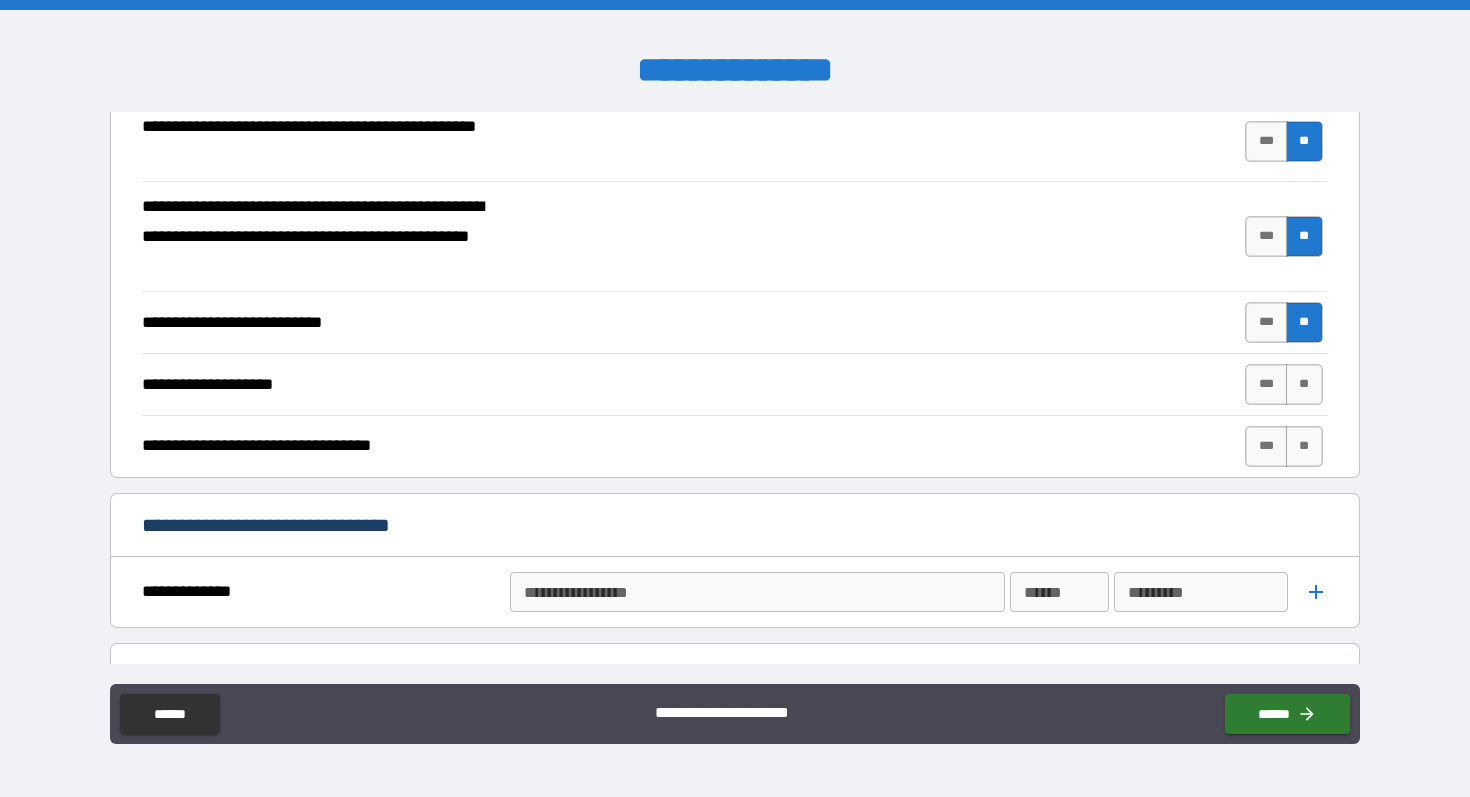 scroll, scrollTop: 1075, scrollLeft: 0, axis: vertical 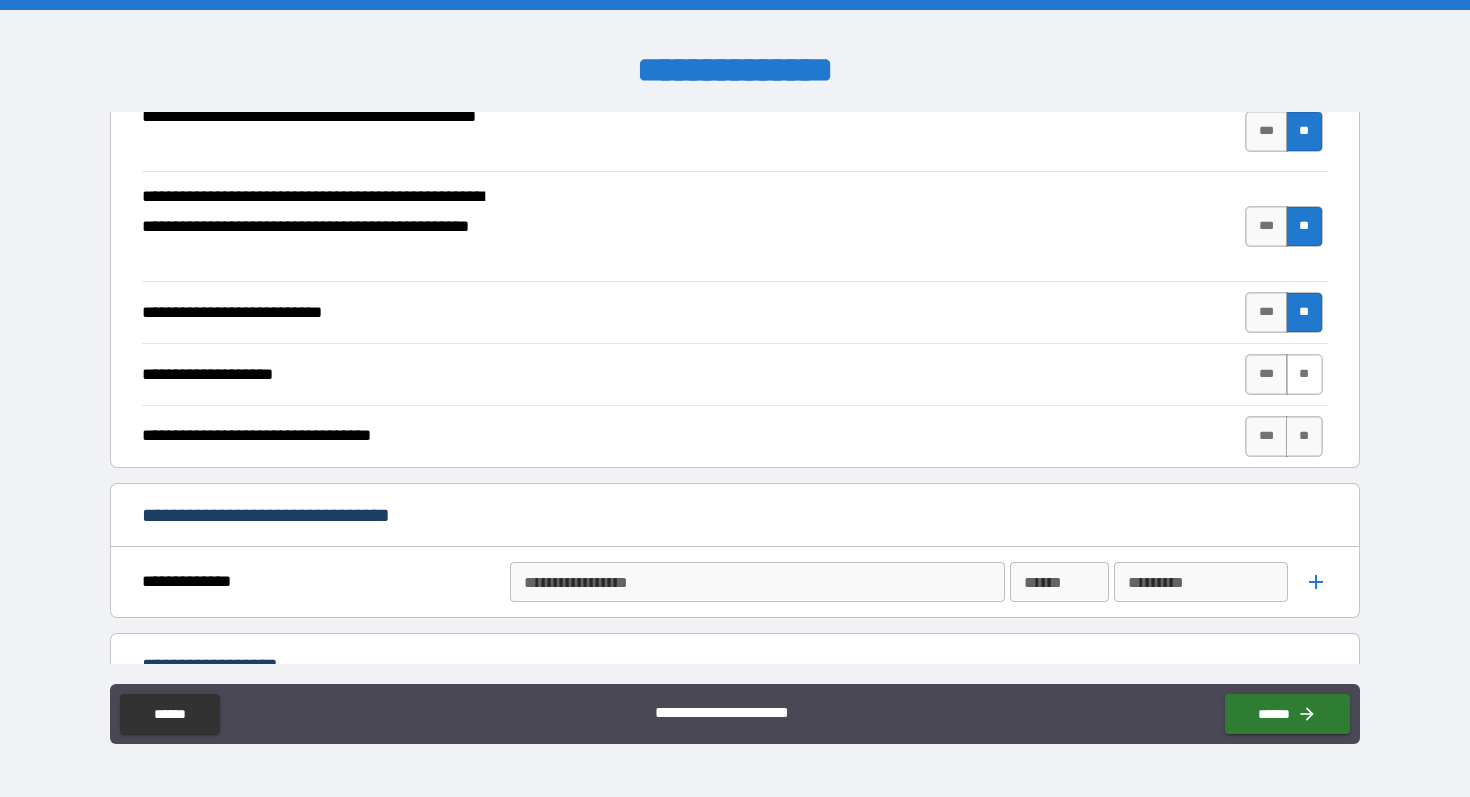 click on "**" at bounding box center (1304, 374) 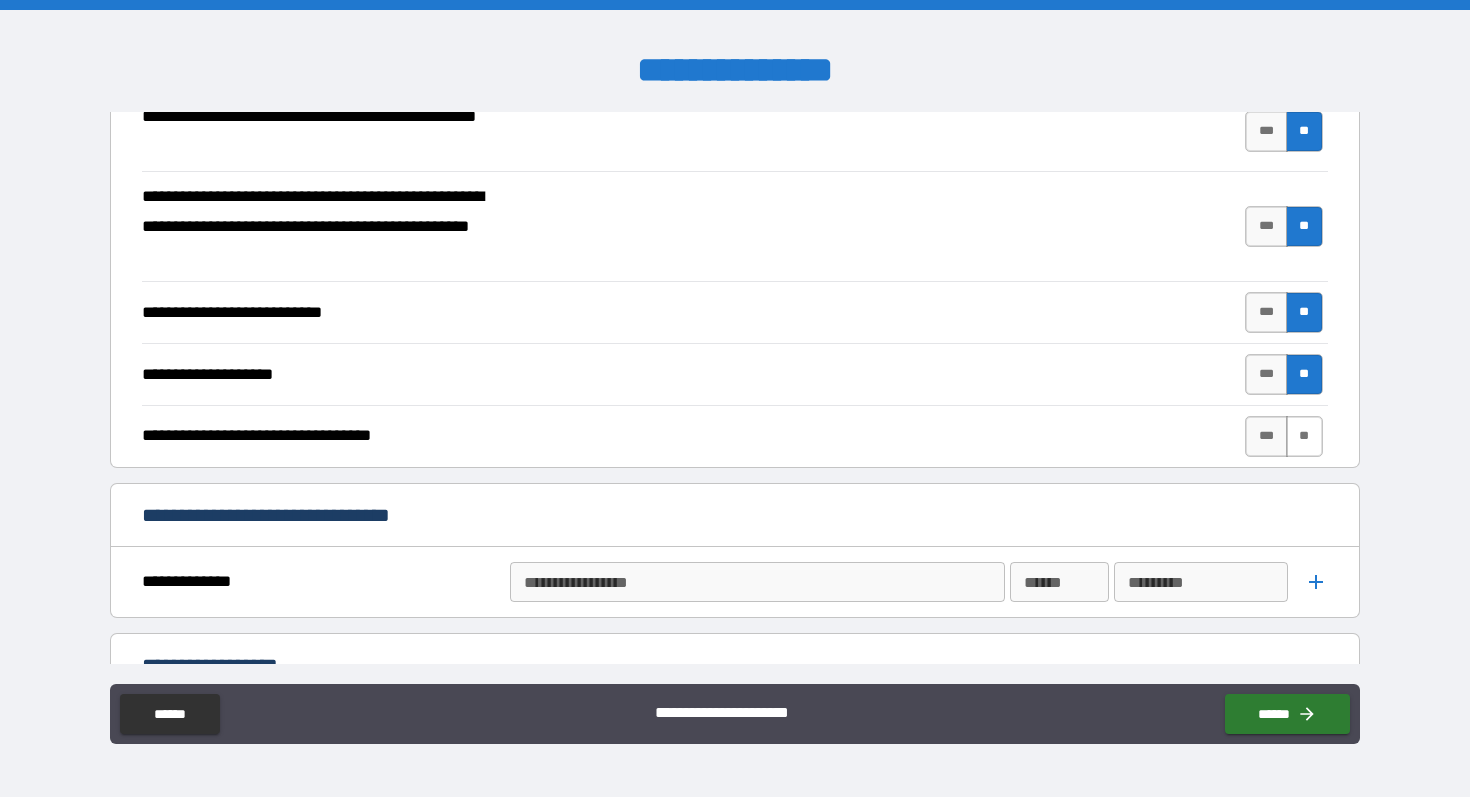 click on "**" at bounding box center [1304, 436] 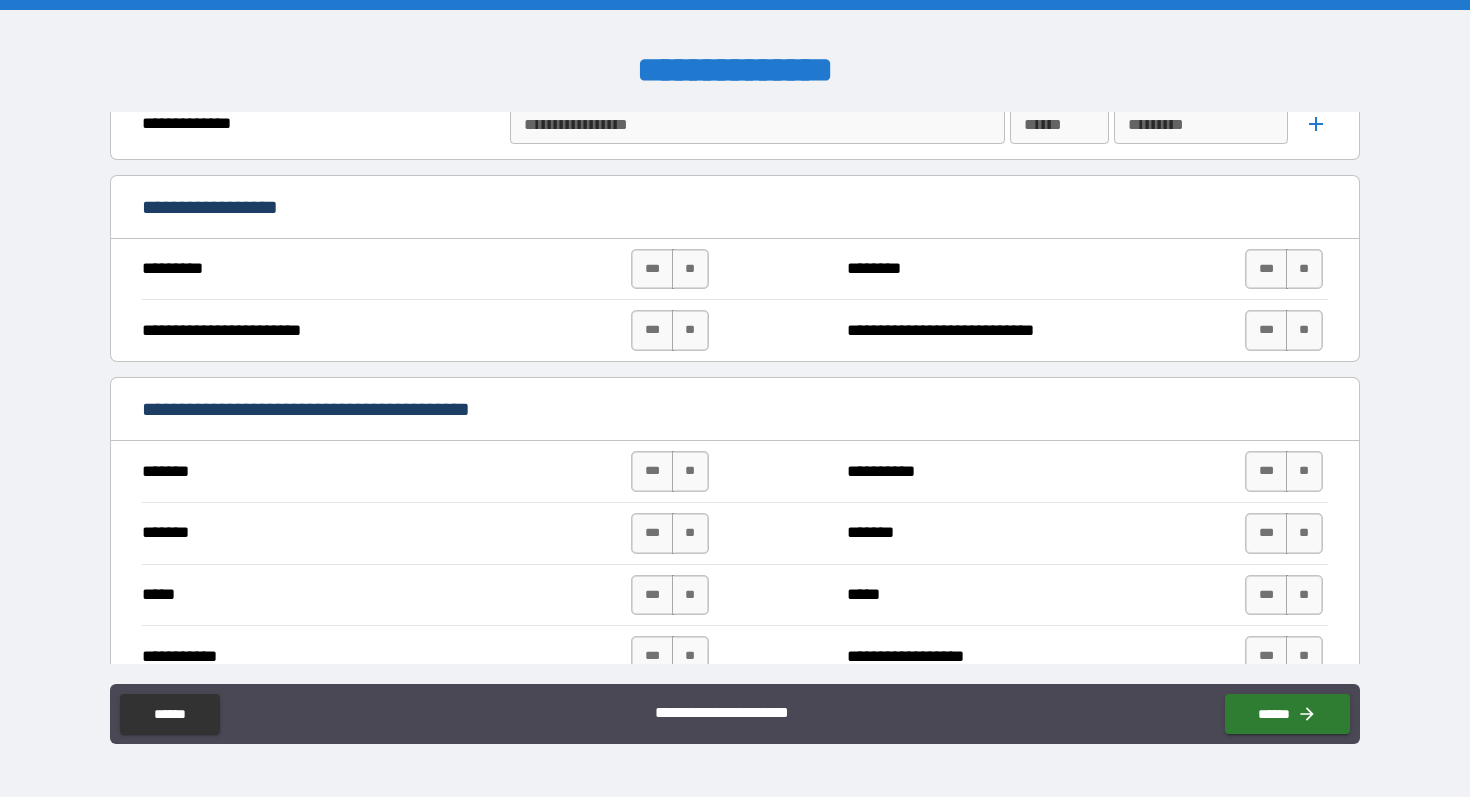 scroll, scrollTop: 1535, scrollLeft: 0, axis: vertical 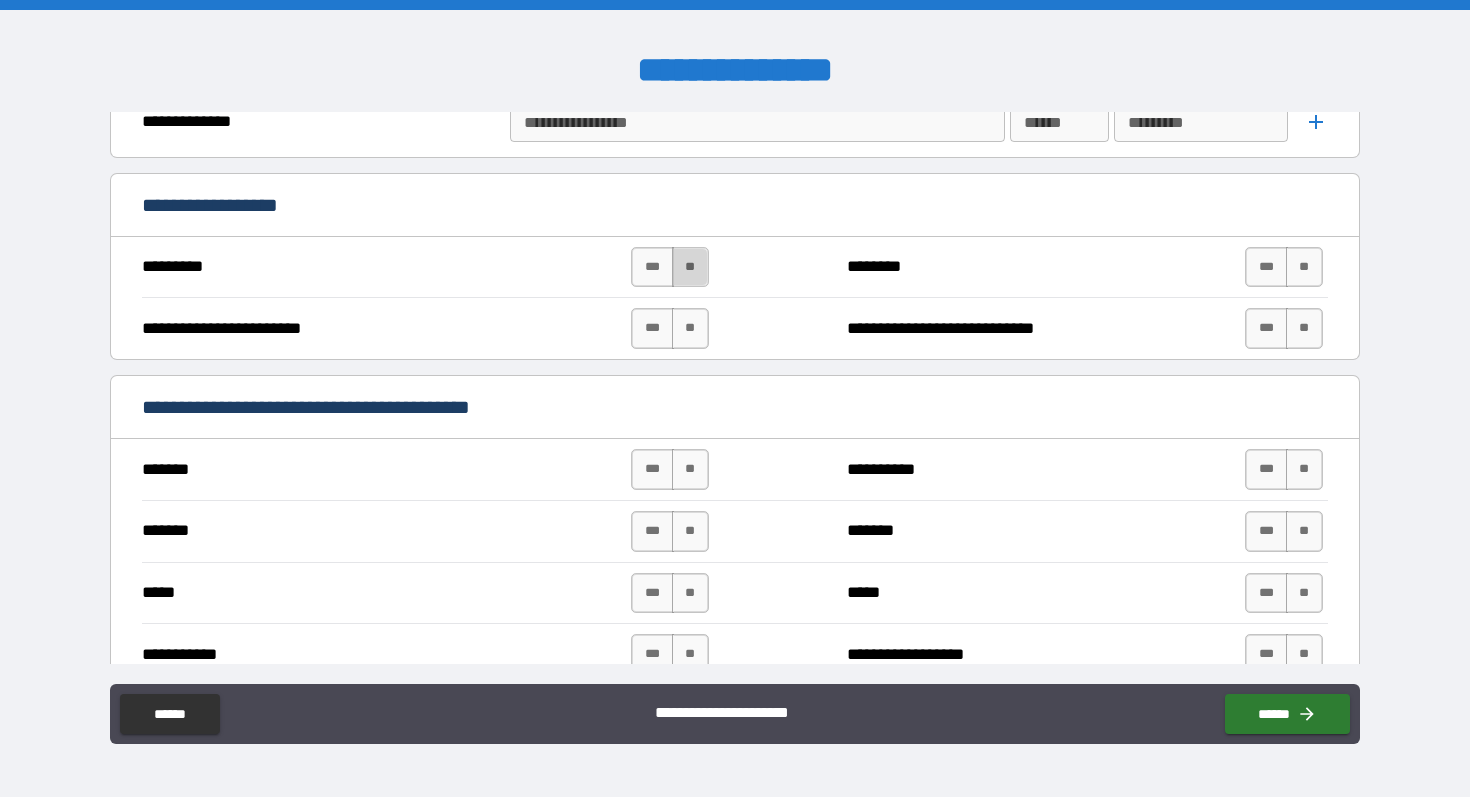click on "**" at bounding box center [690, 267] 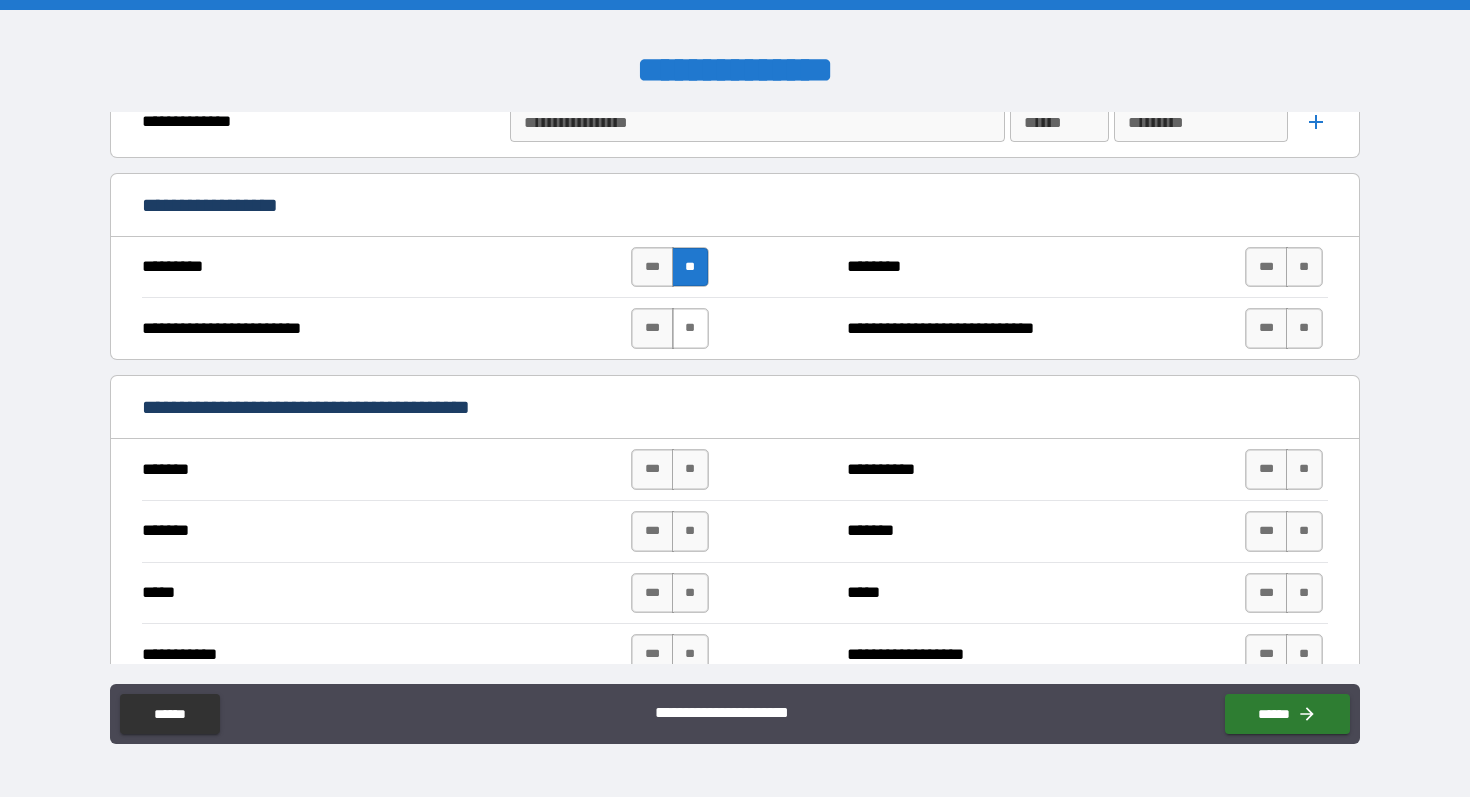 click on "**" at bounding box center [690, 328] 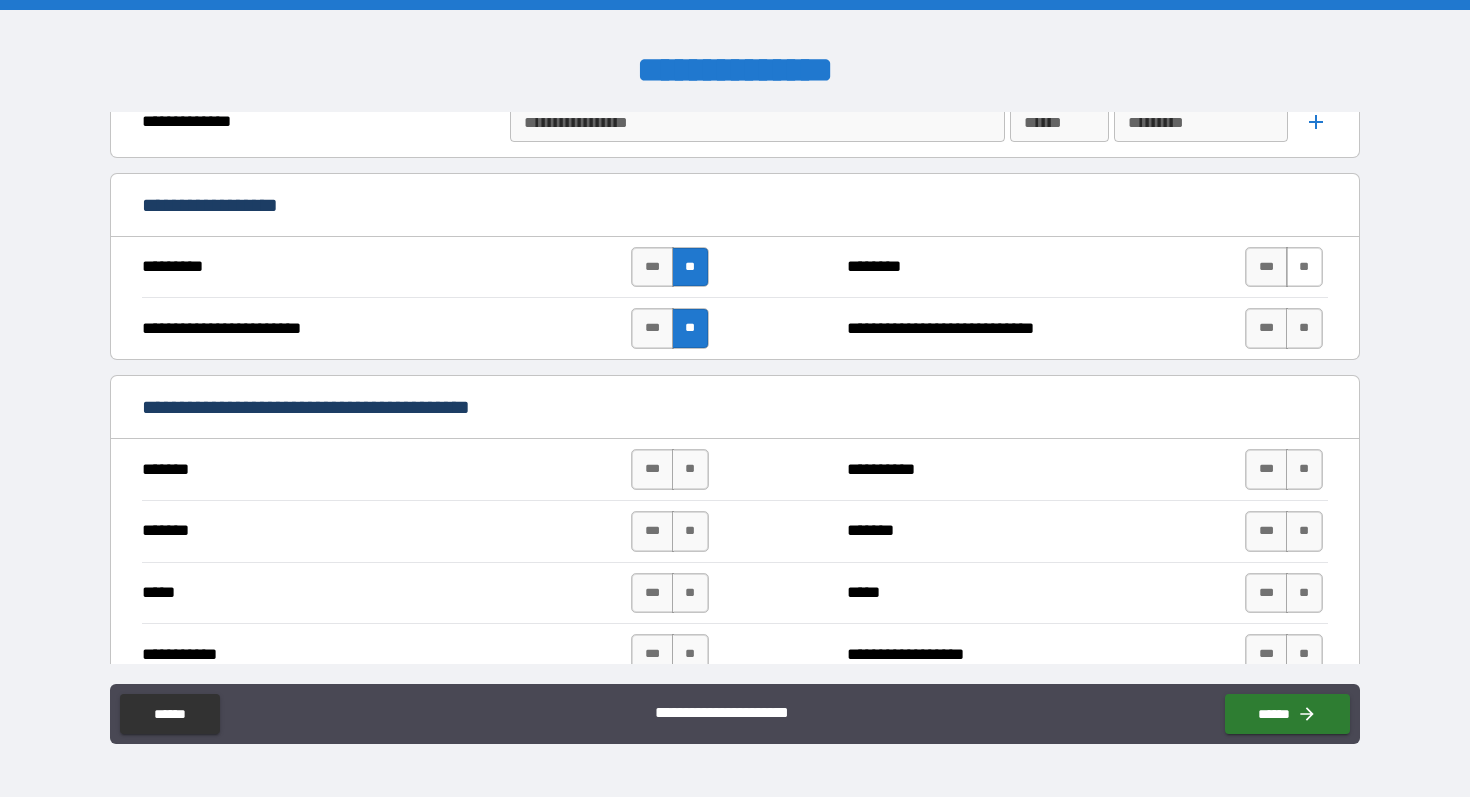 click on "**" at bounding box center (1304, 267) 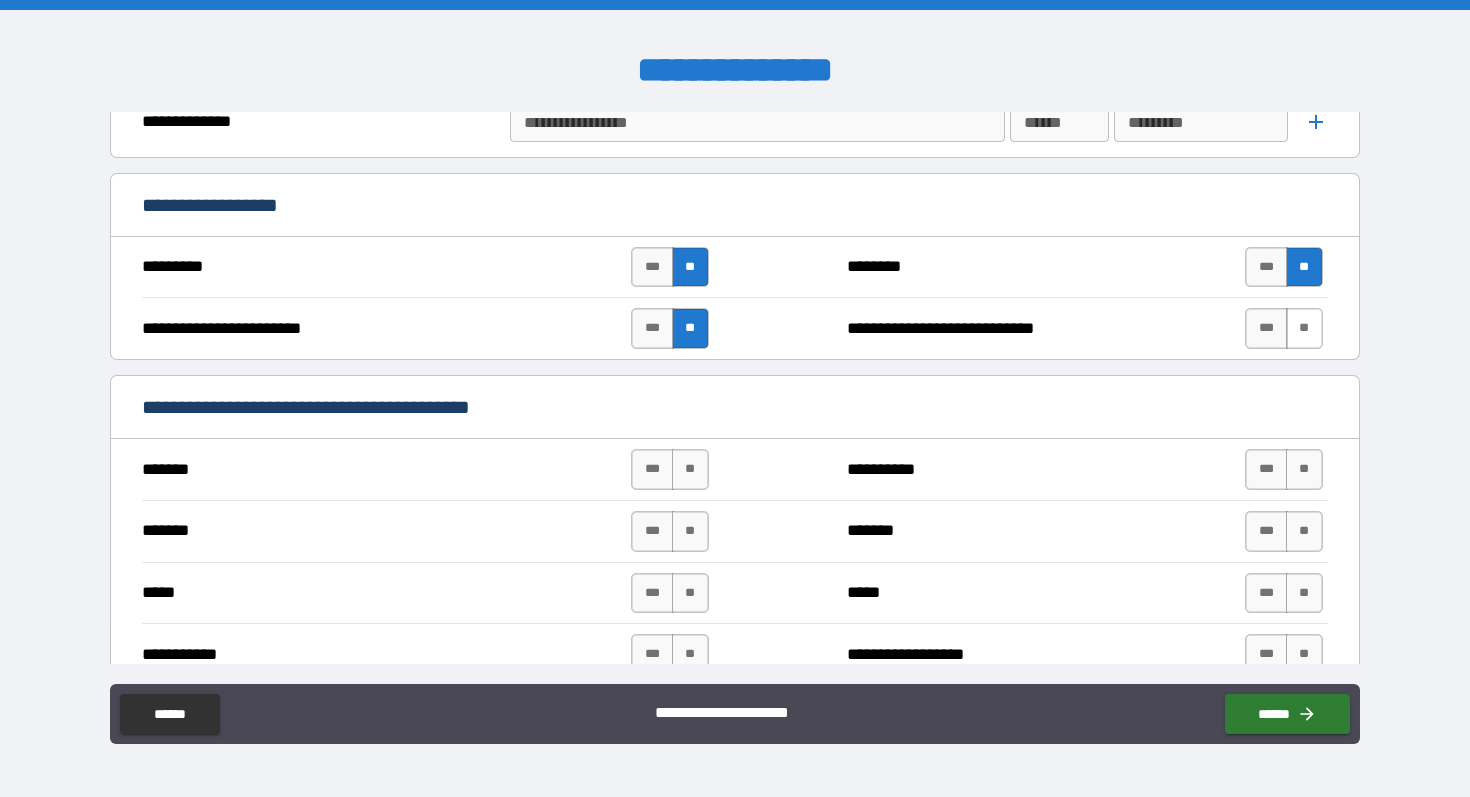 click on "**" at bounding box center [1304, 328] 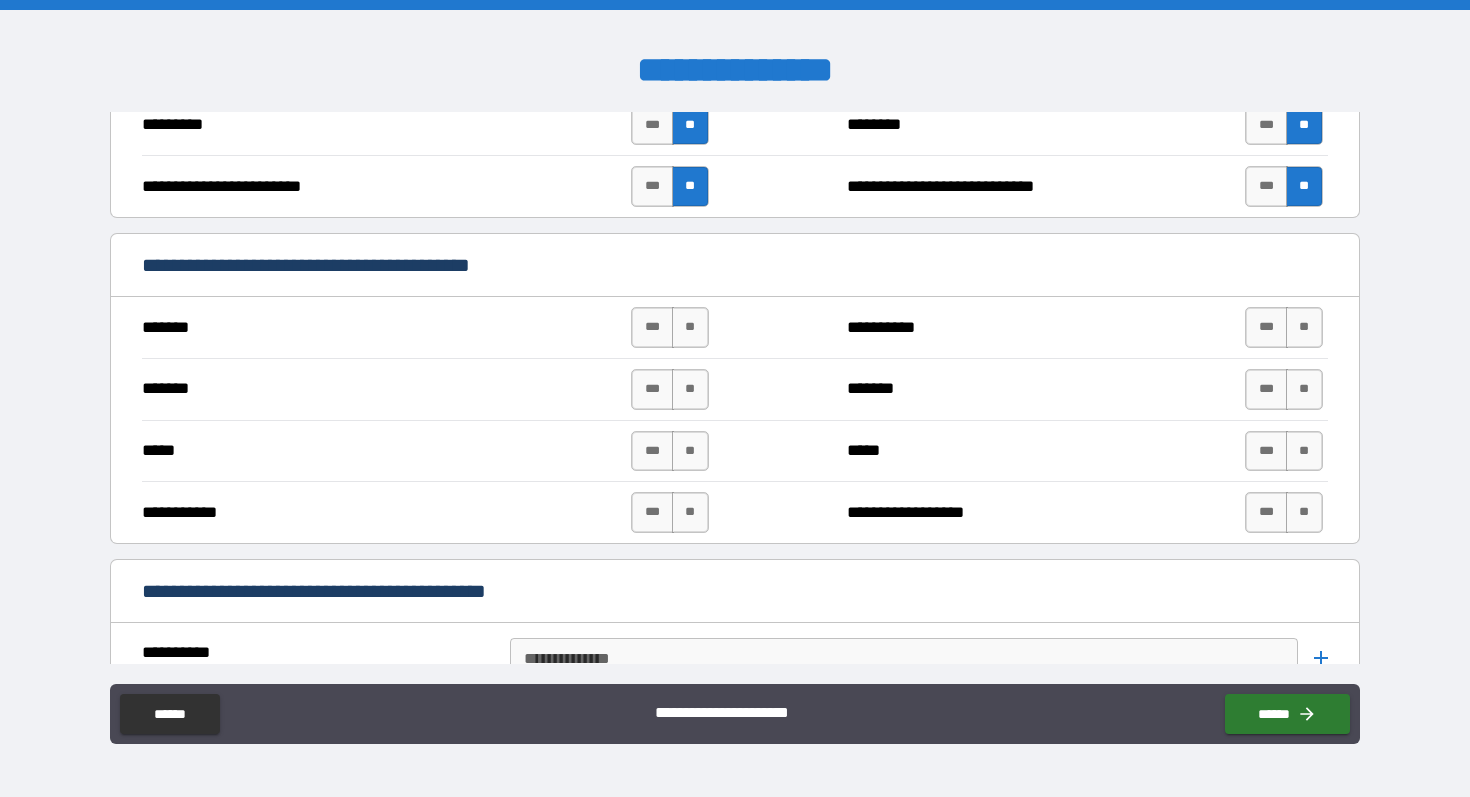 scroll, scrollTop: 1692, scrollLeft: 0, axis: vertical 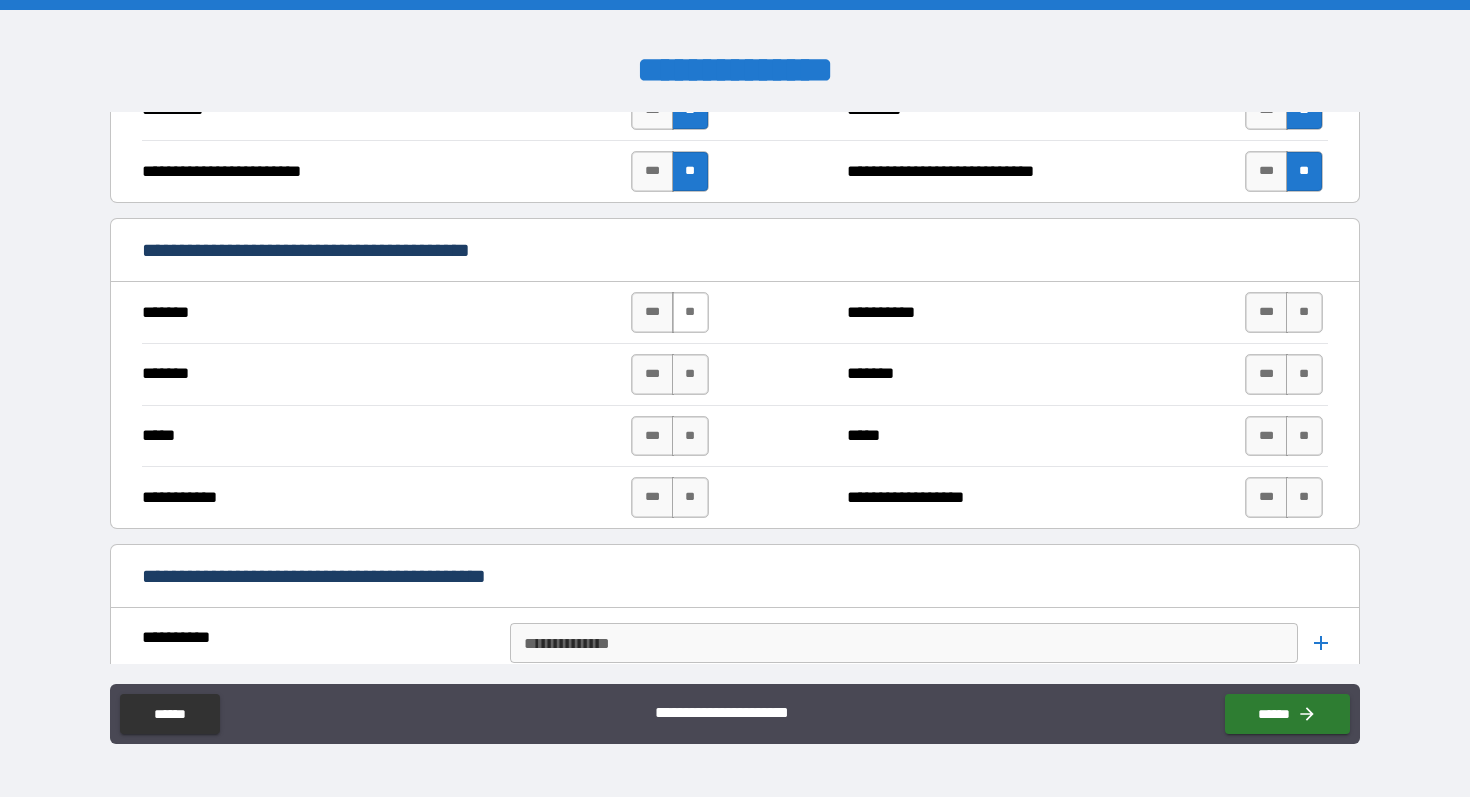click on "**" at bounding box center (690, 312) 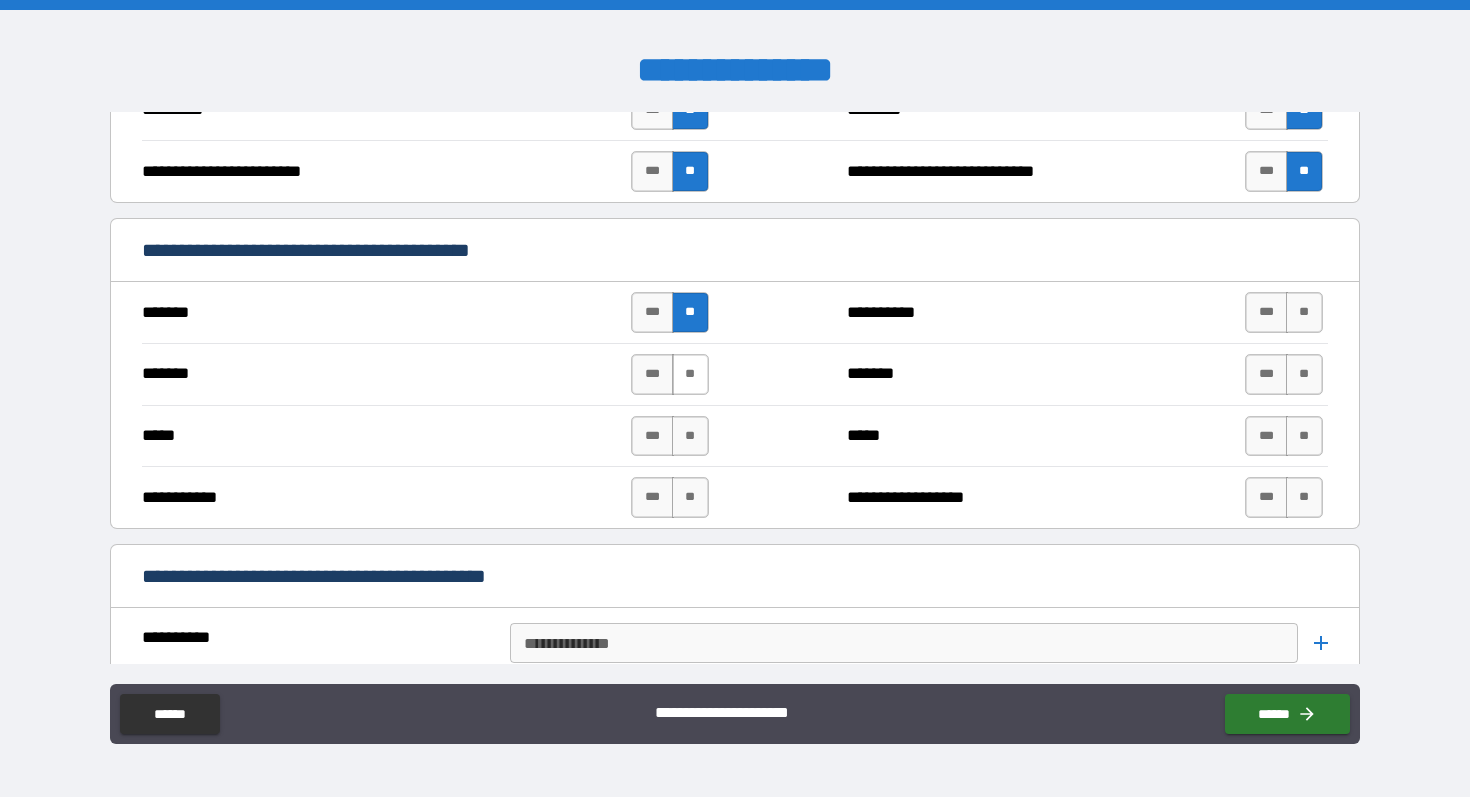 click on "**" at bounding box center [690, 374] 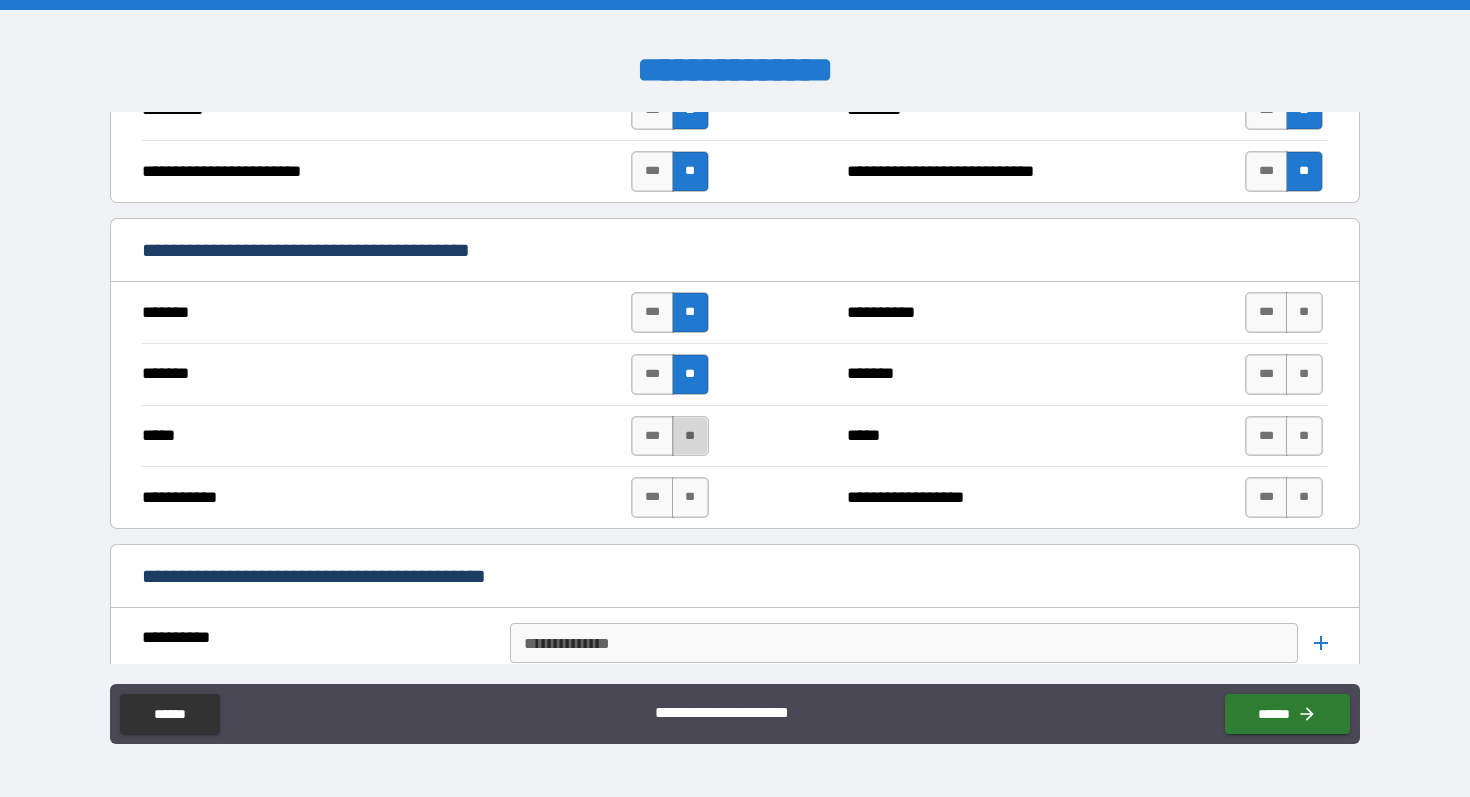 click on "**" at bounding box center (690, 436) 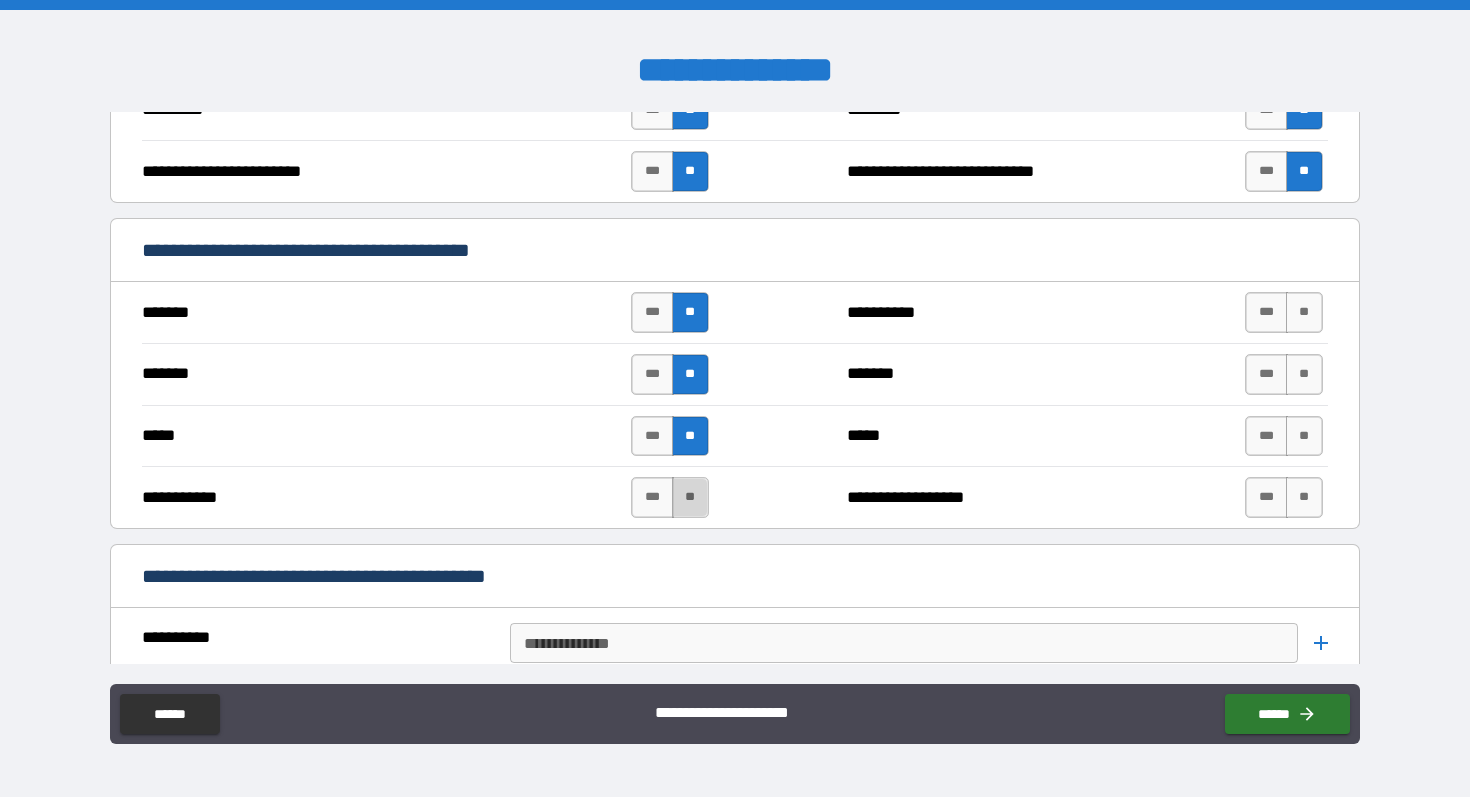 click on "**" at bounding box center (690, 497) 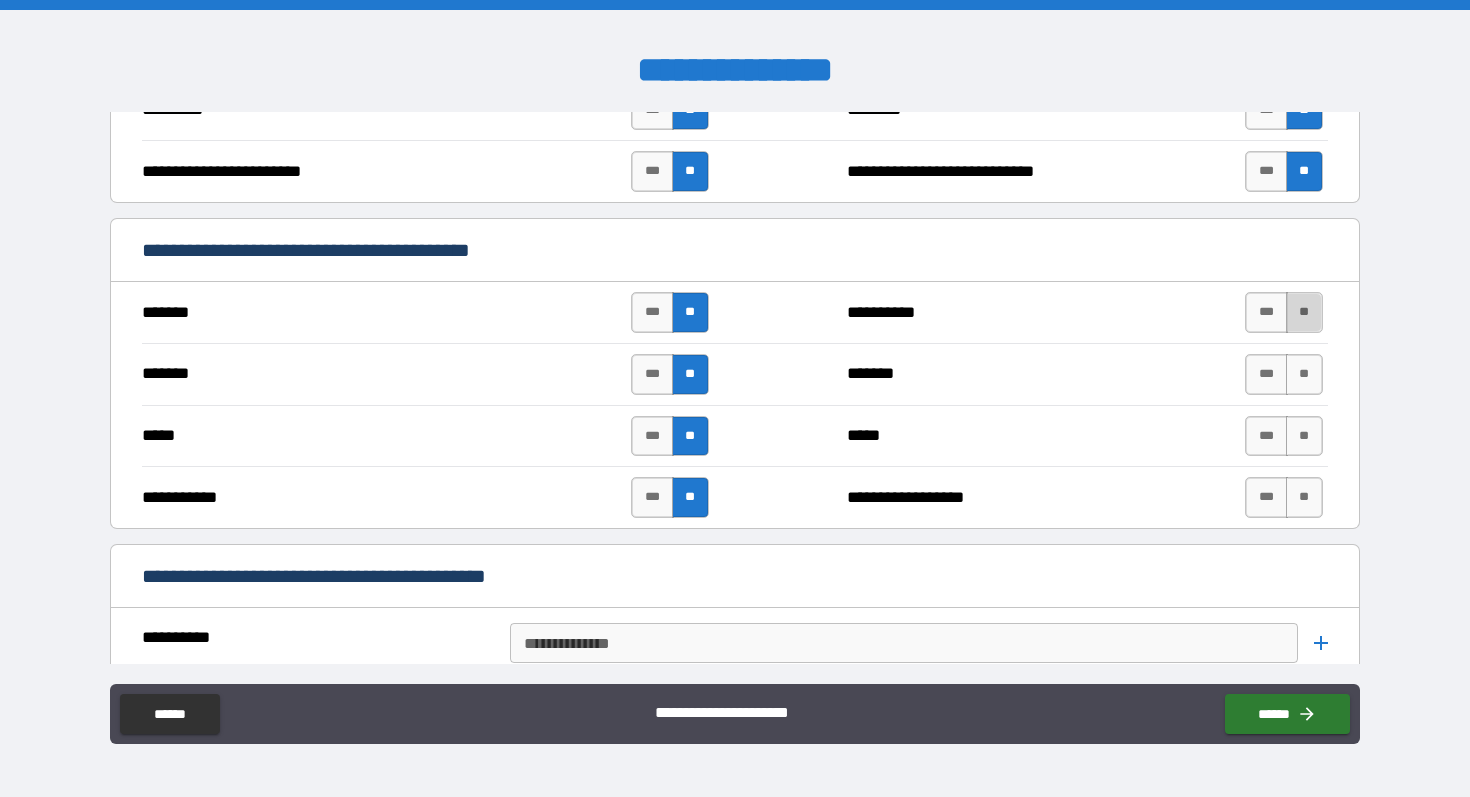 click on "**" at bounding box center (1304, 312) 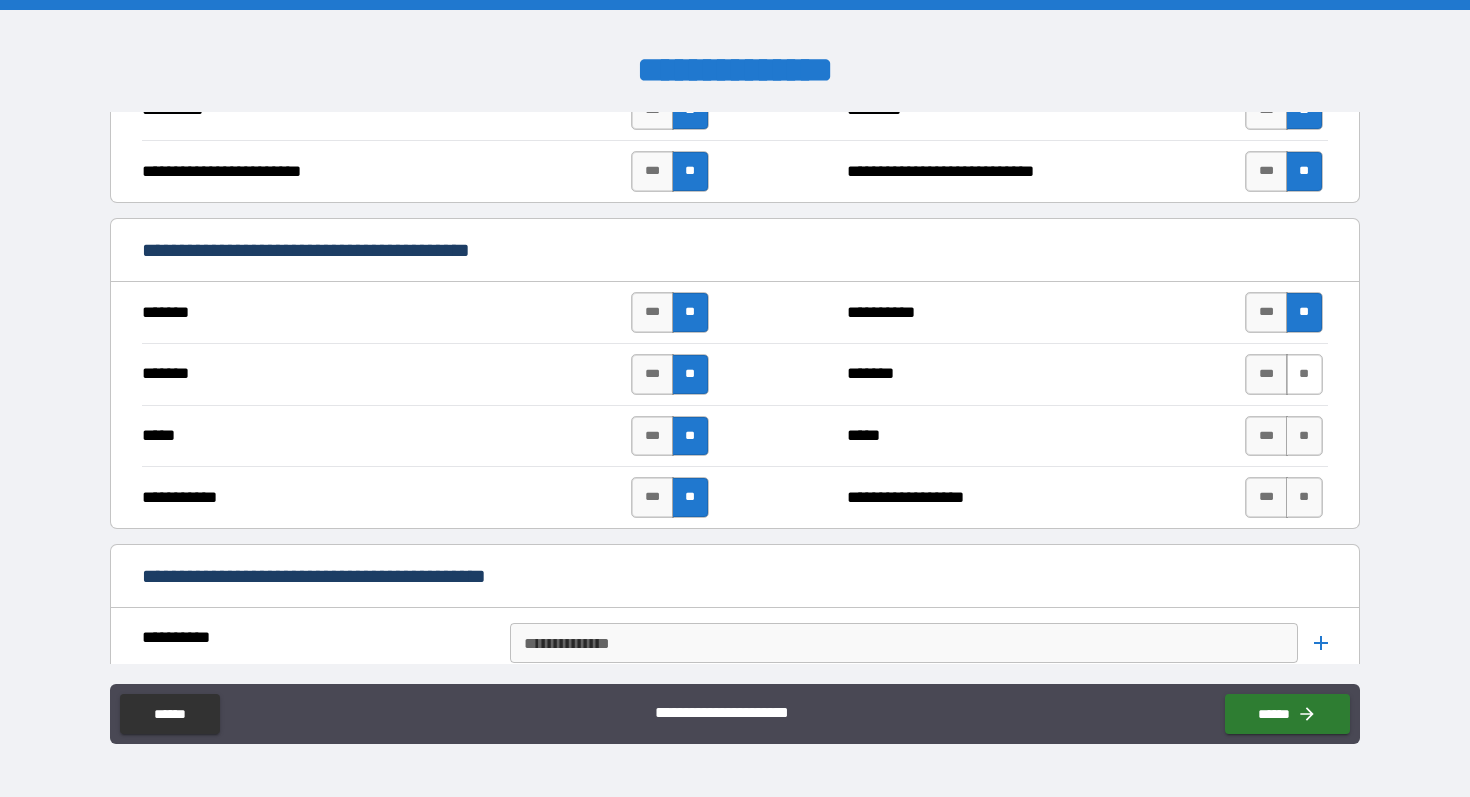 click on "**" at bounding box center [1304, 374] 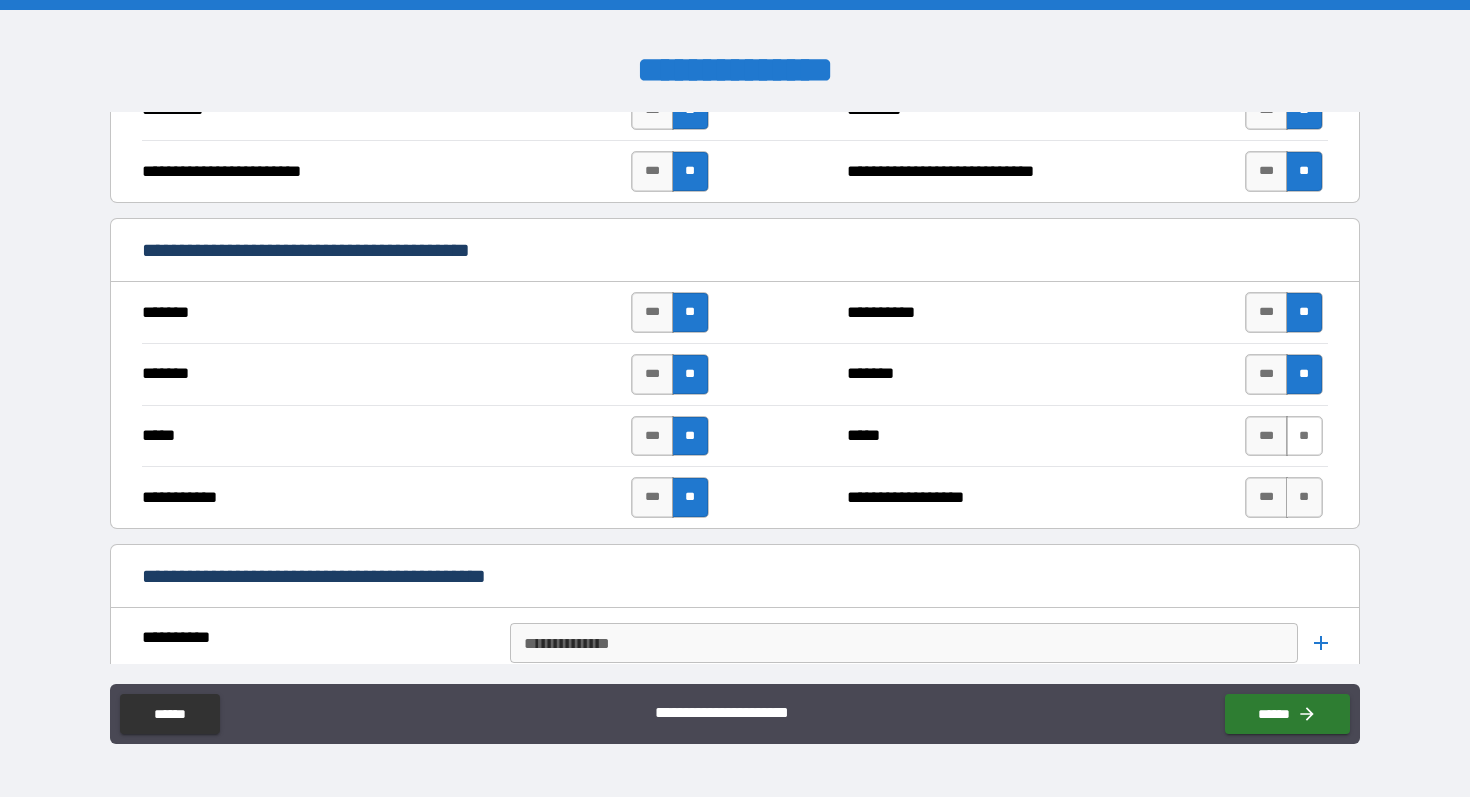 click on "**" at bounding box center (1304, 436) 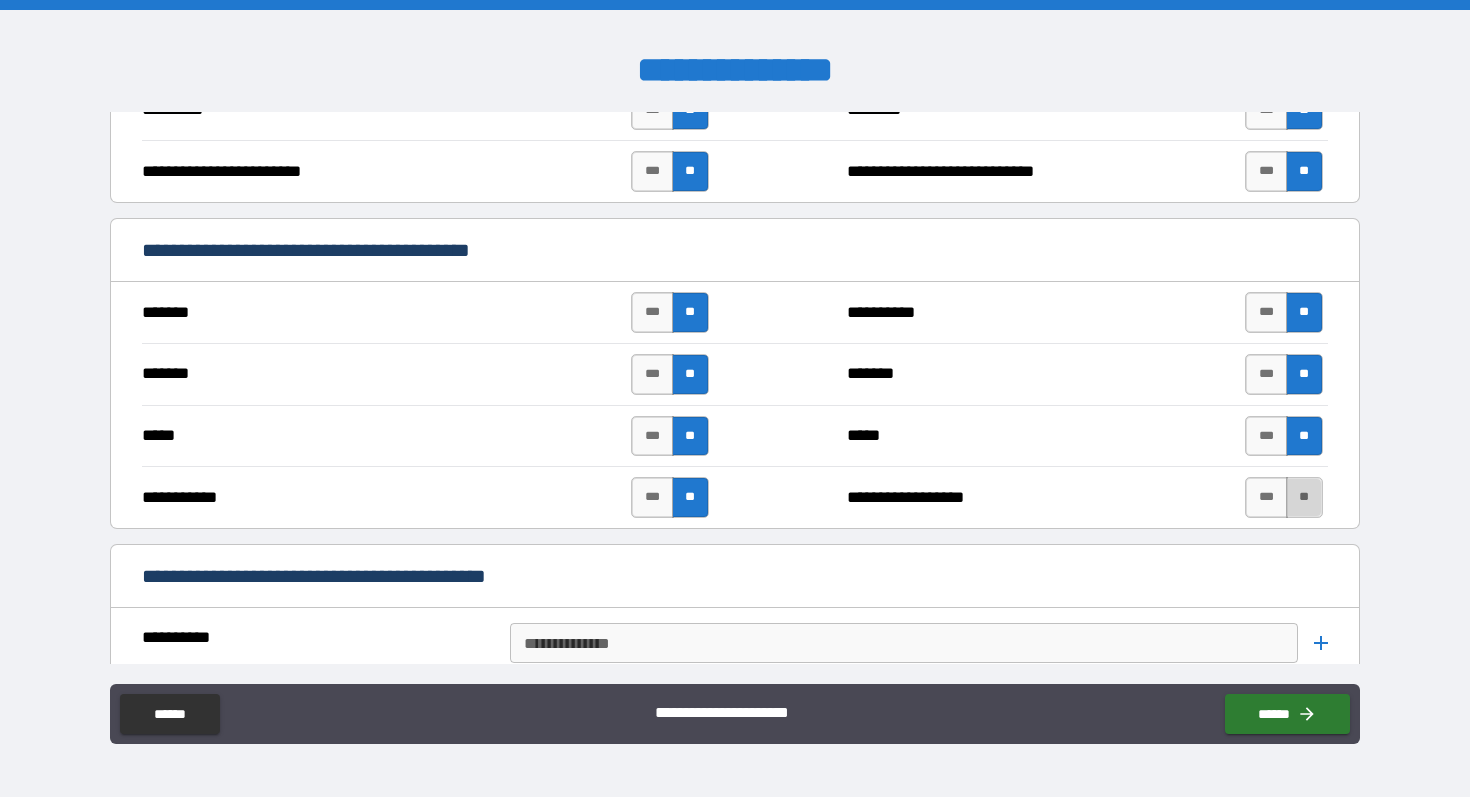 click on "**" at bounding box center [1304, 497] 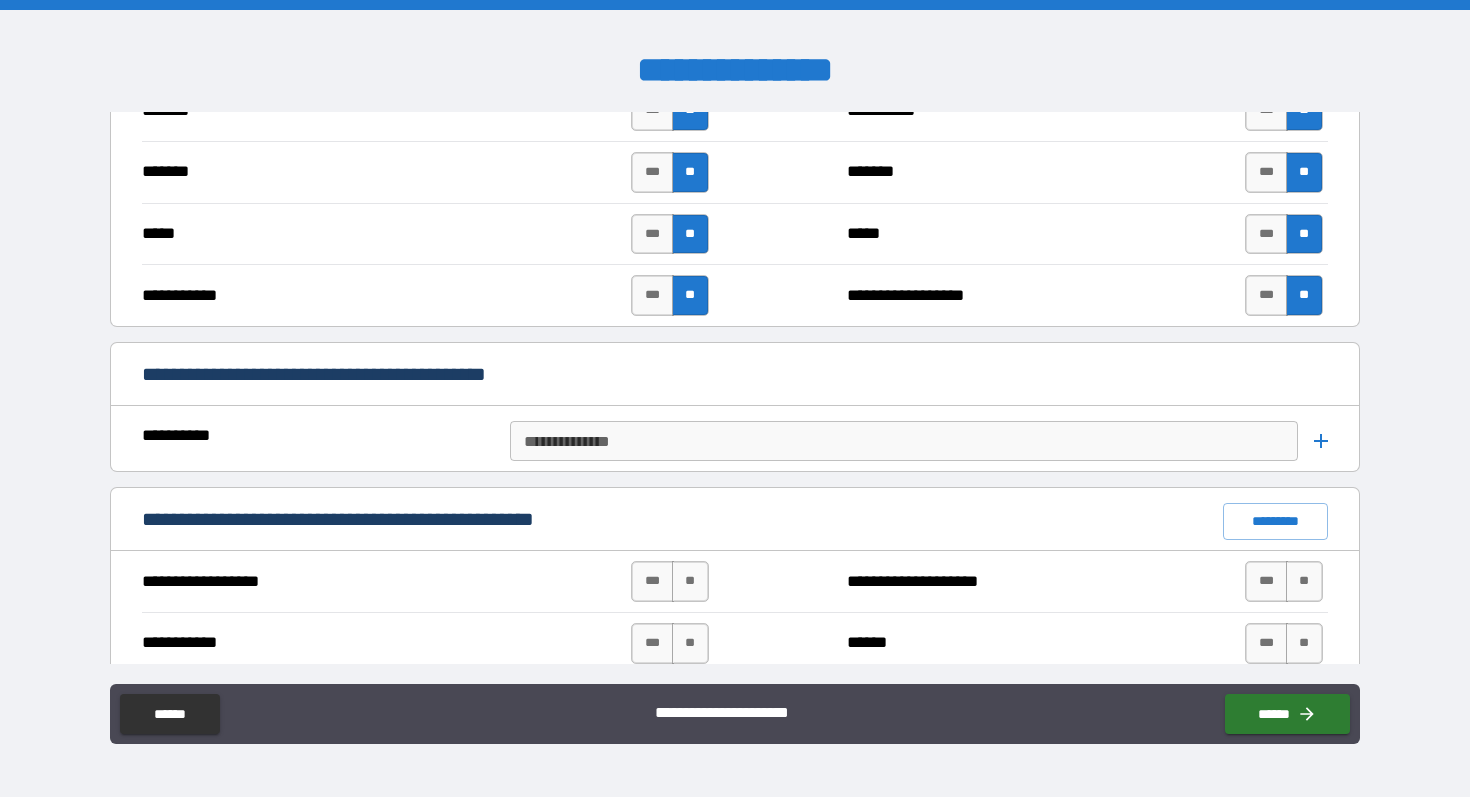 scroll, scrollTop: 1922, scrollLeft: 0, axis: vertical 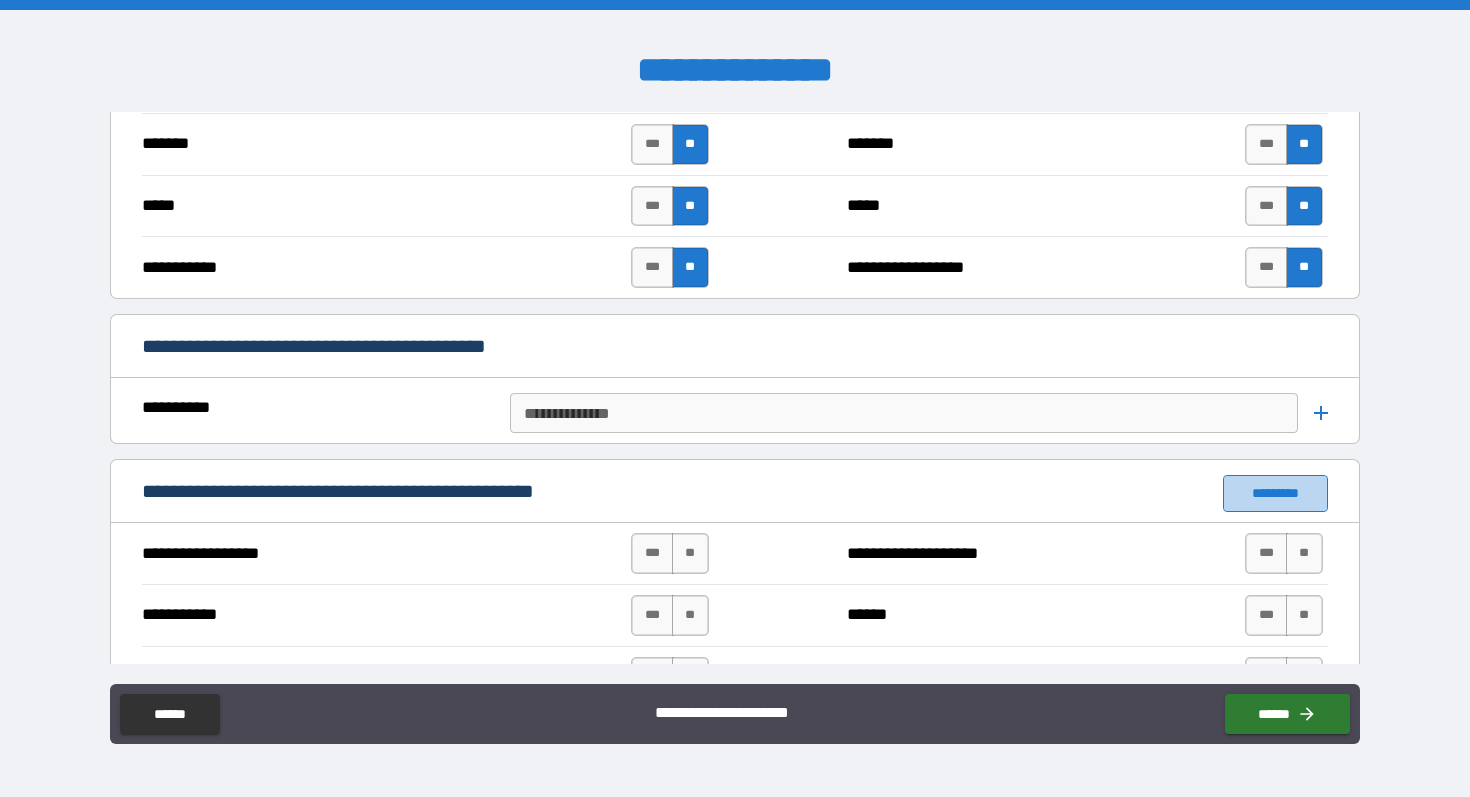 click on "*********" at bounding box center (1275, 493) 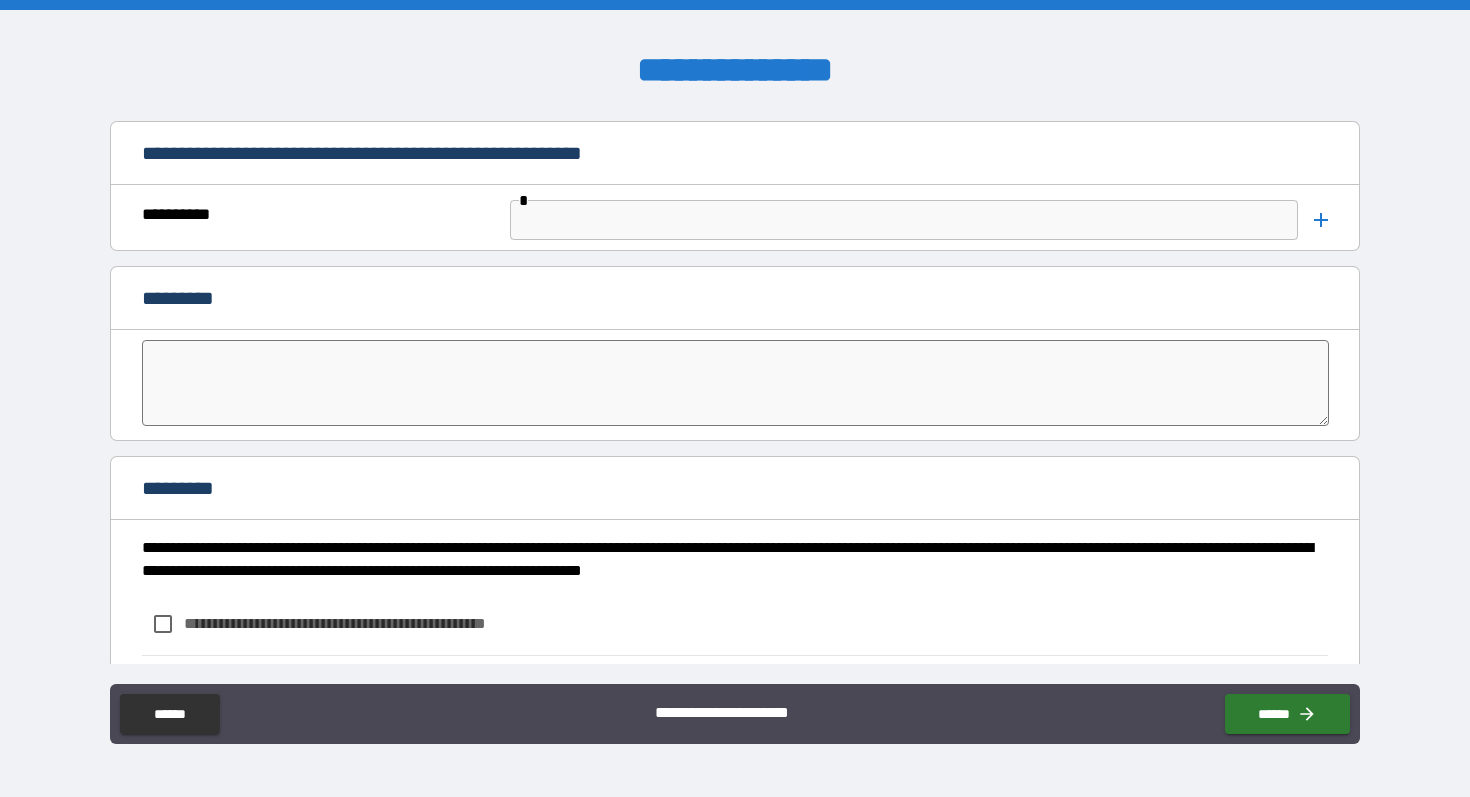 scroll, scrollTop: 4860, scrollLeft: 0, axis: vertical 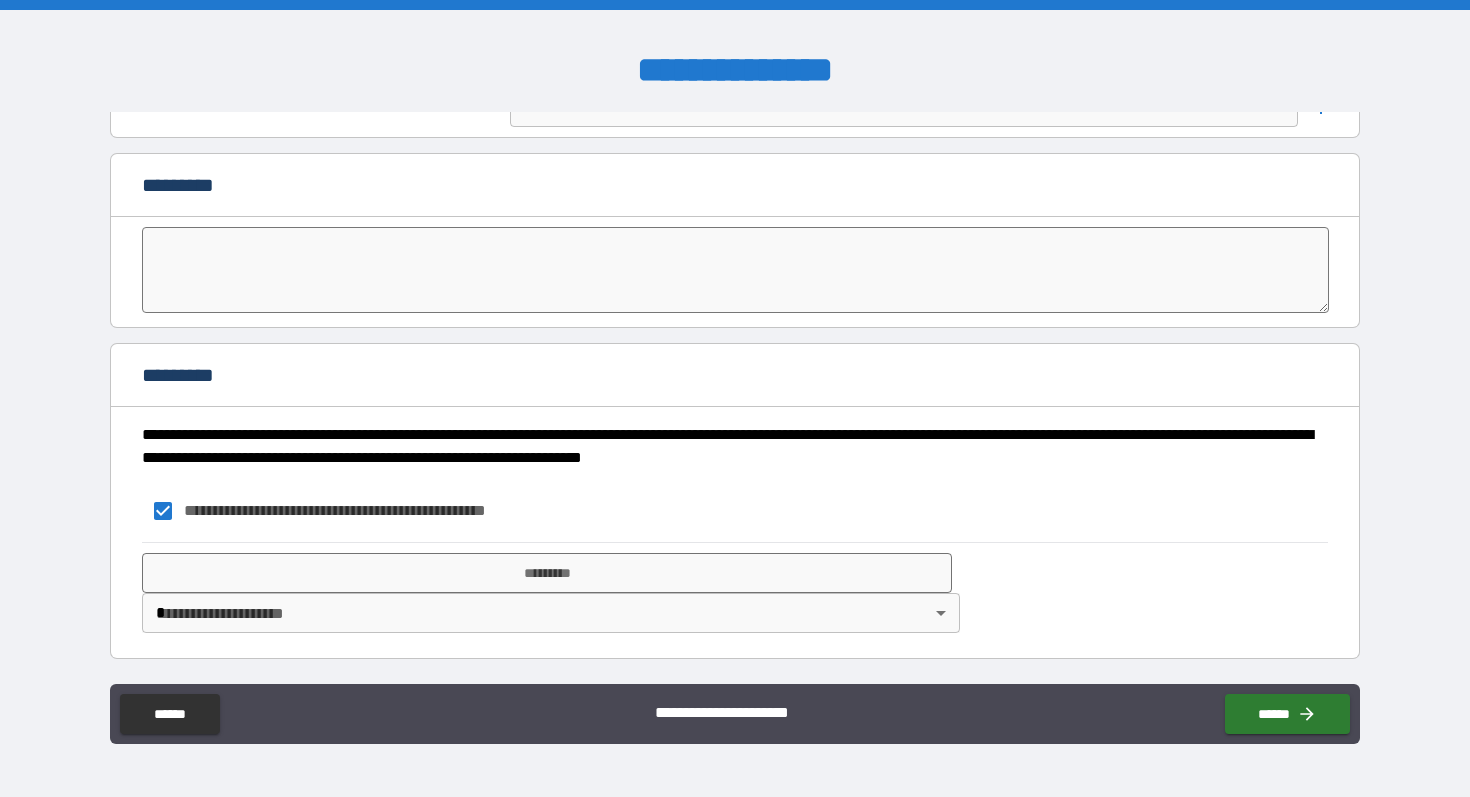 click on "**********" at bounding box center (735, 398) 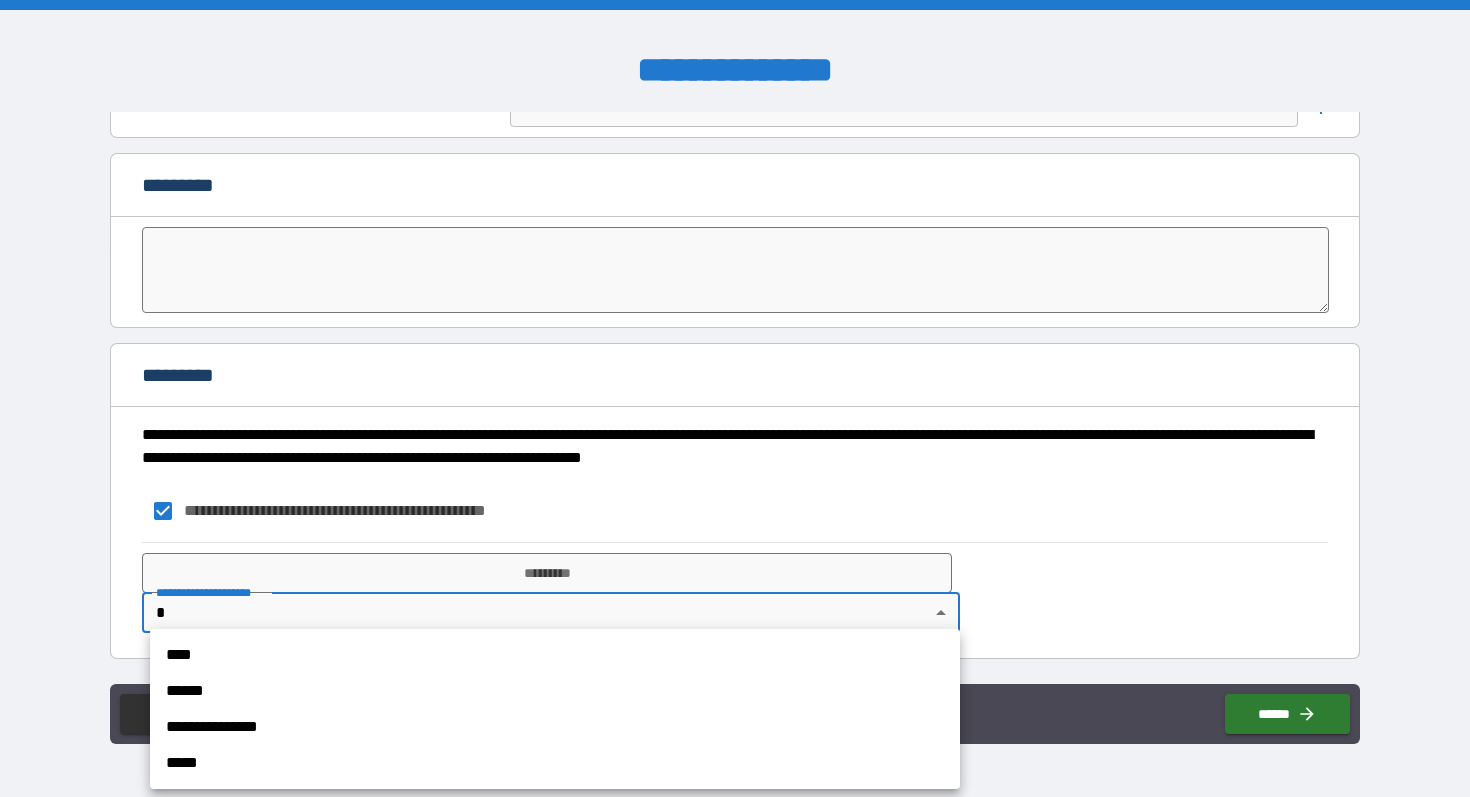 click on "****" at bounding box center (555, 655) 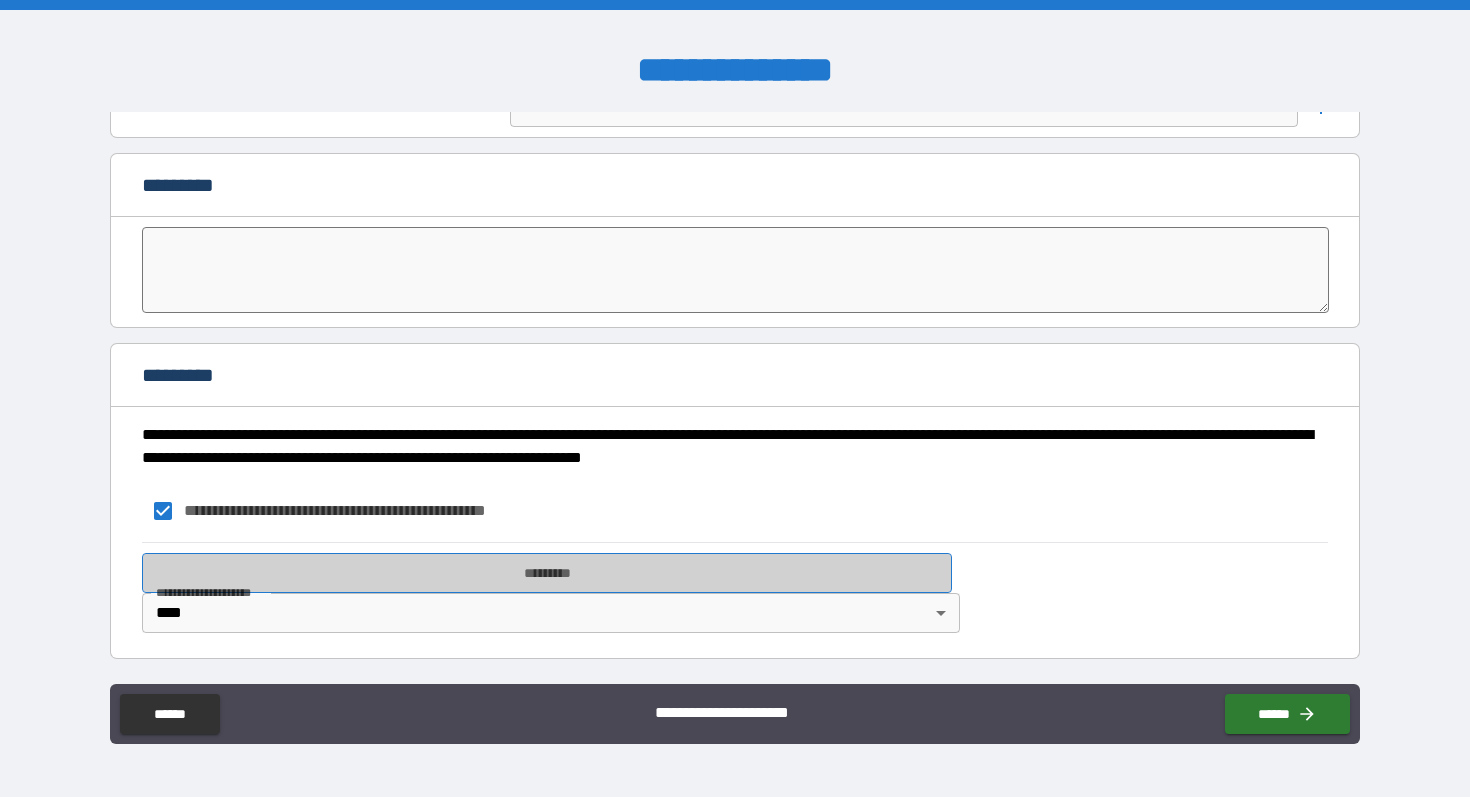 click on "*********" at bounding box center (547, 573) 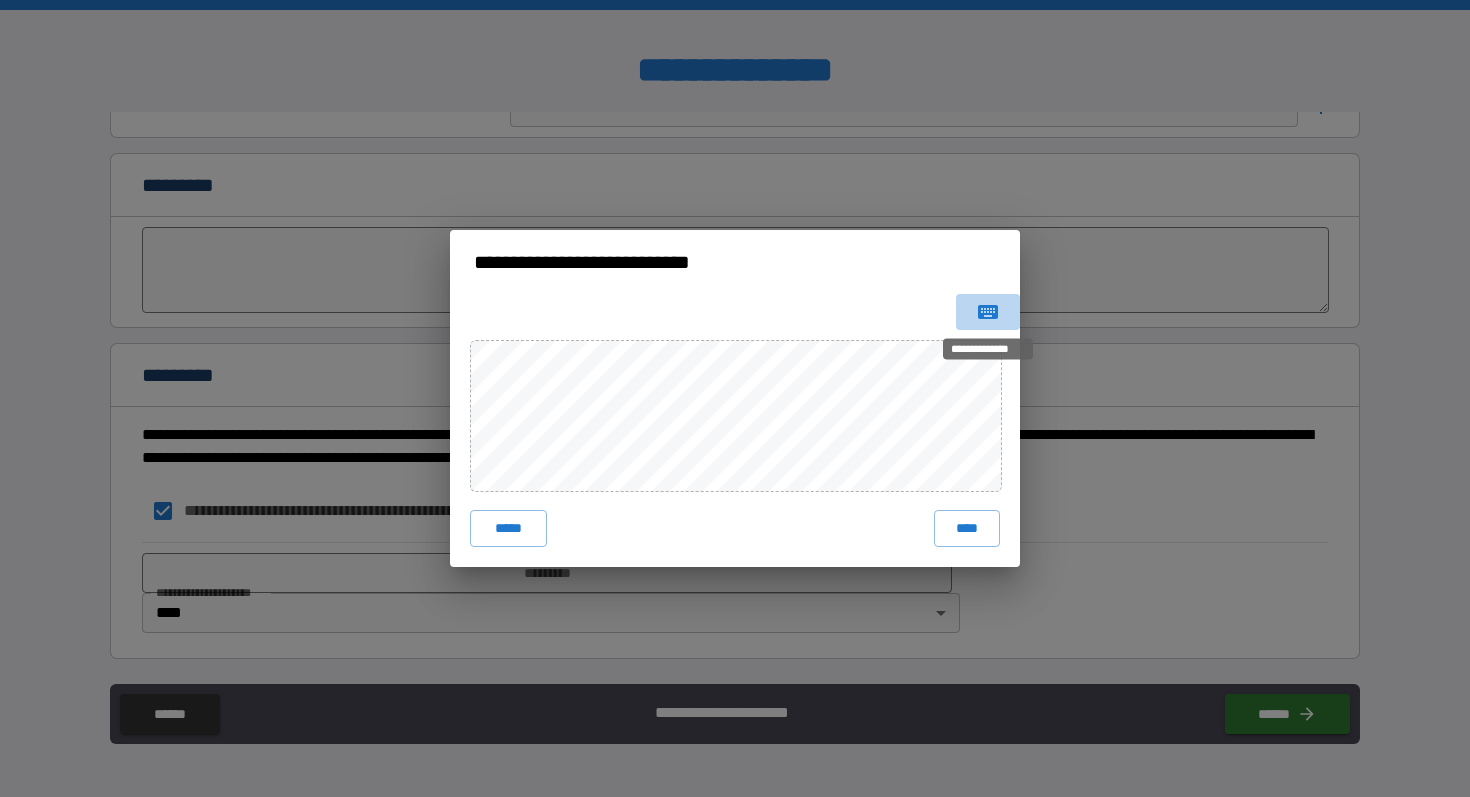 click 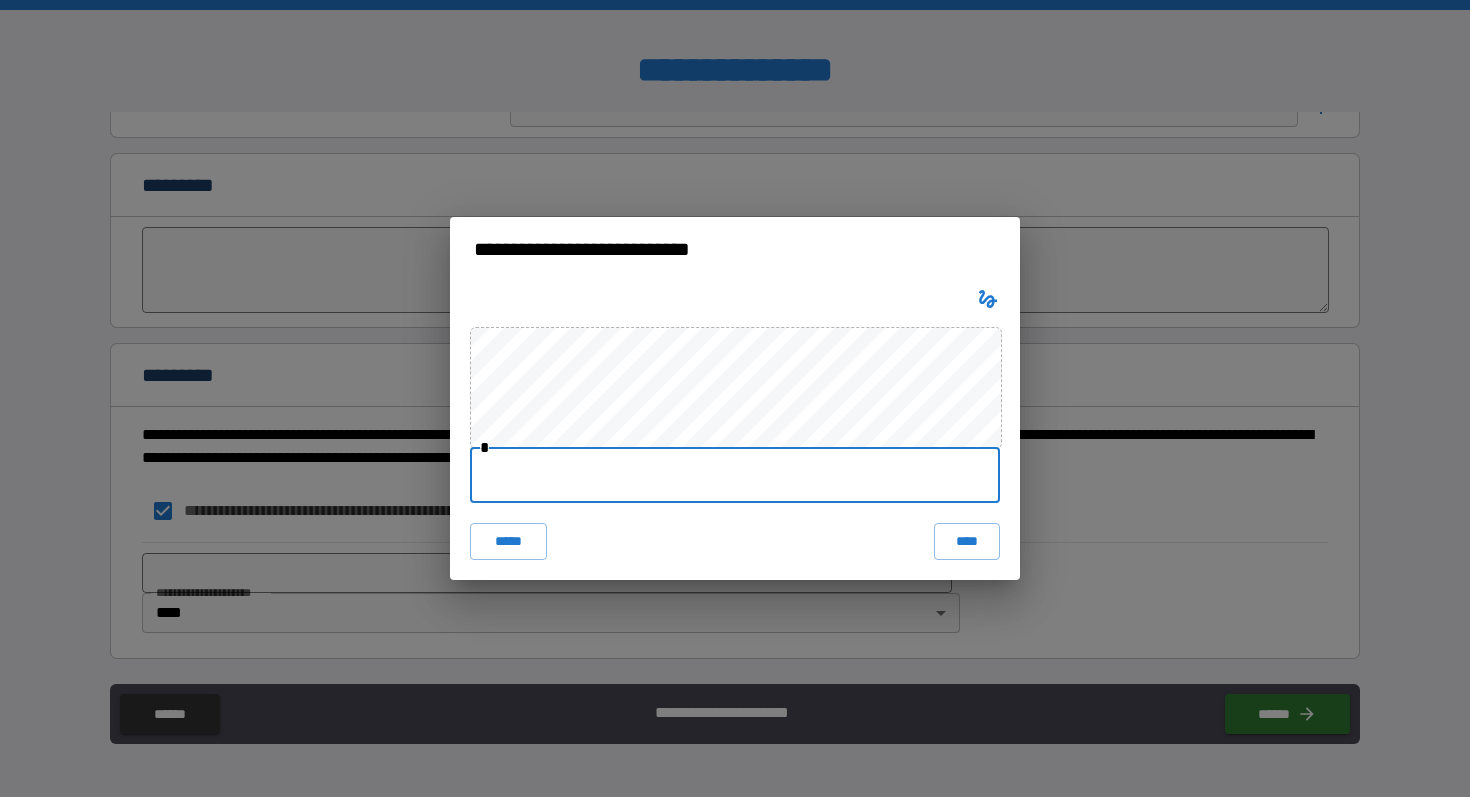 click at bounding box center [735, 475] 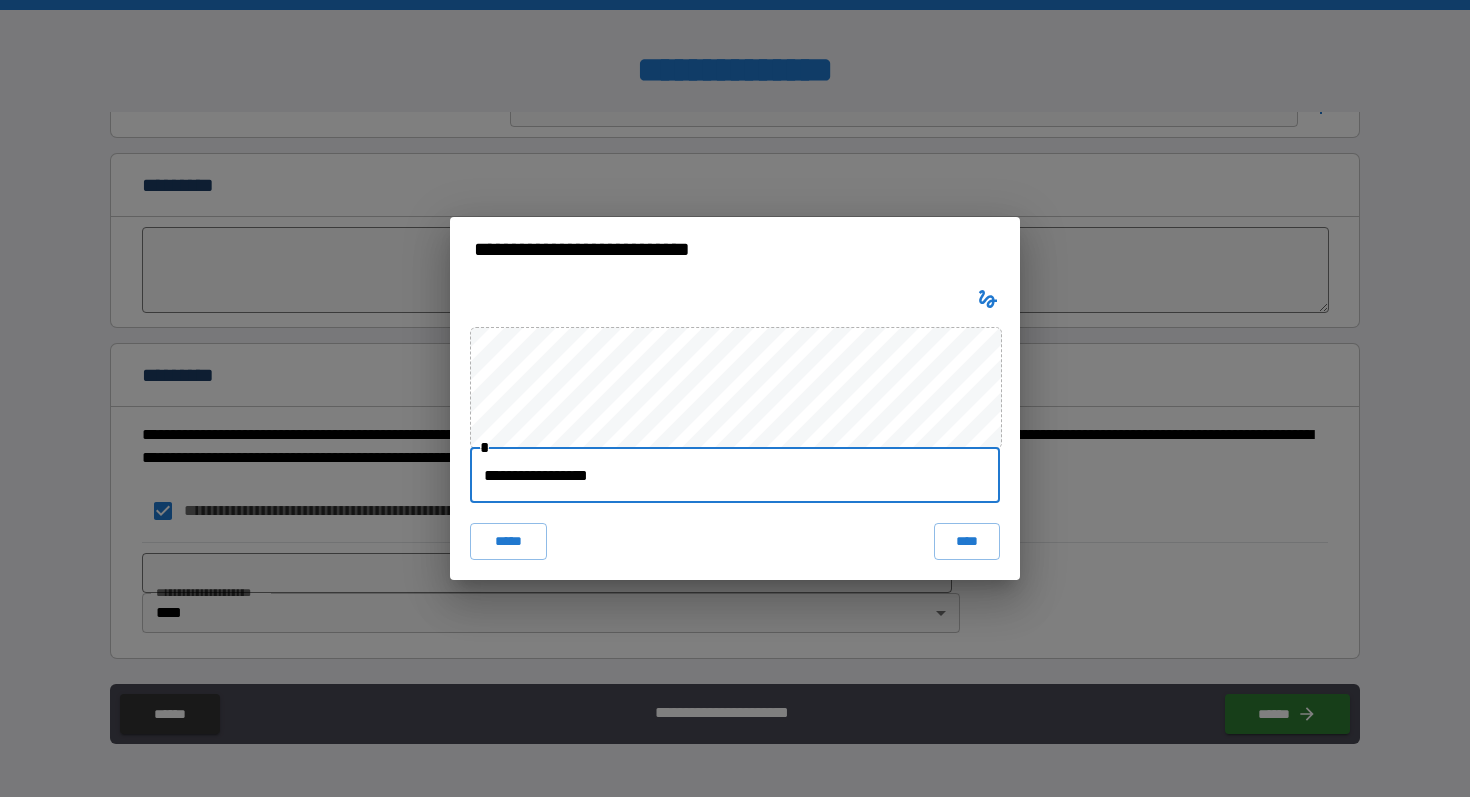 click on "**********" at bounding box center (735, 430) 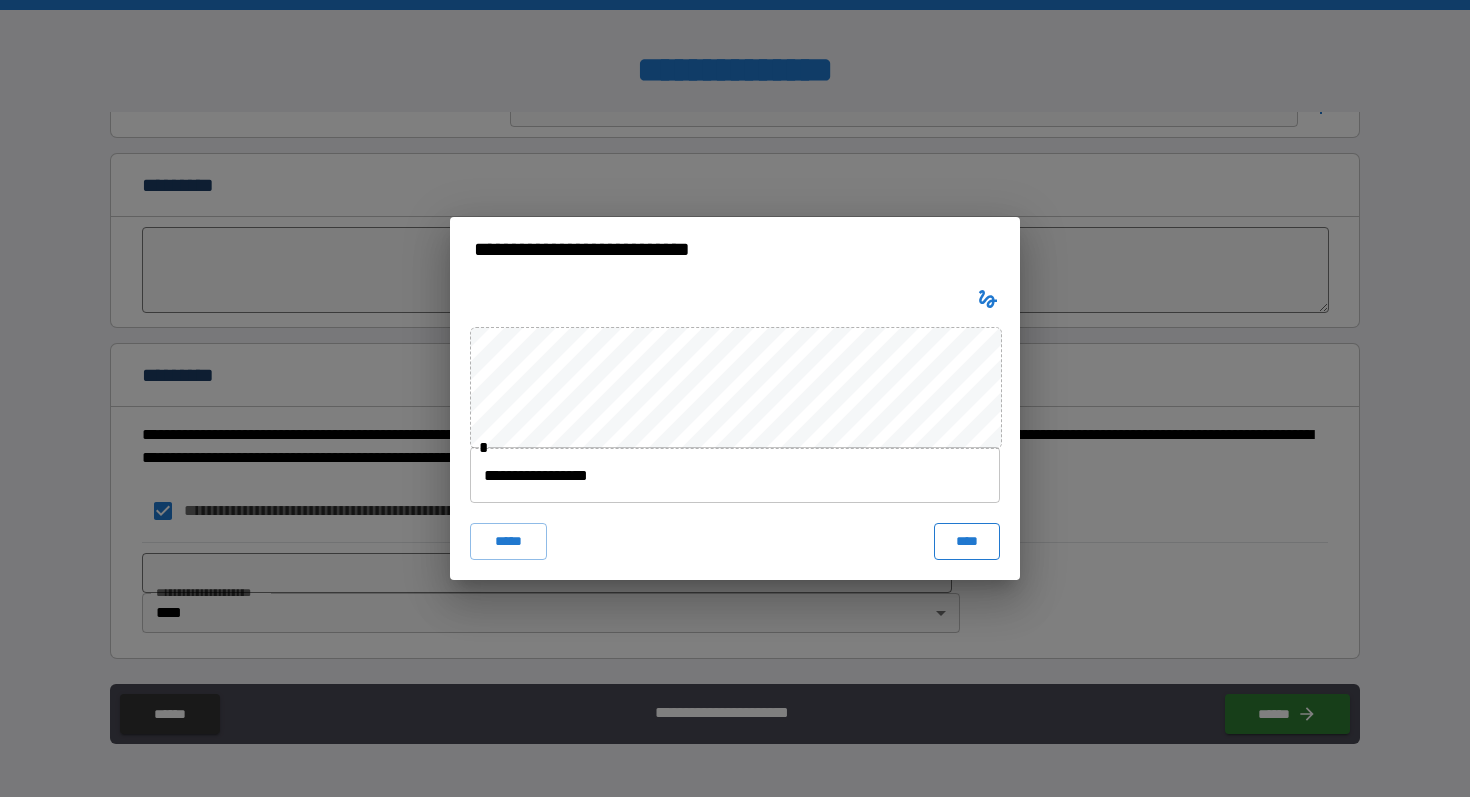 click on "****" at bounding box center (967, 541) 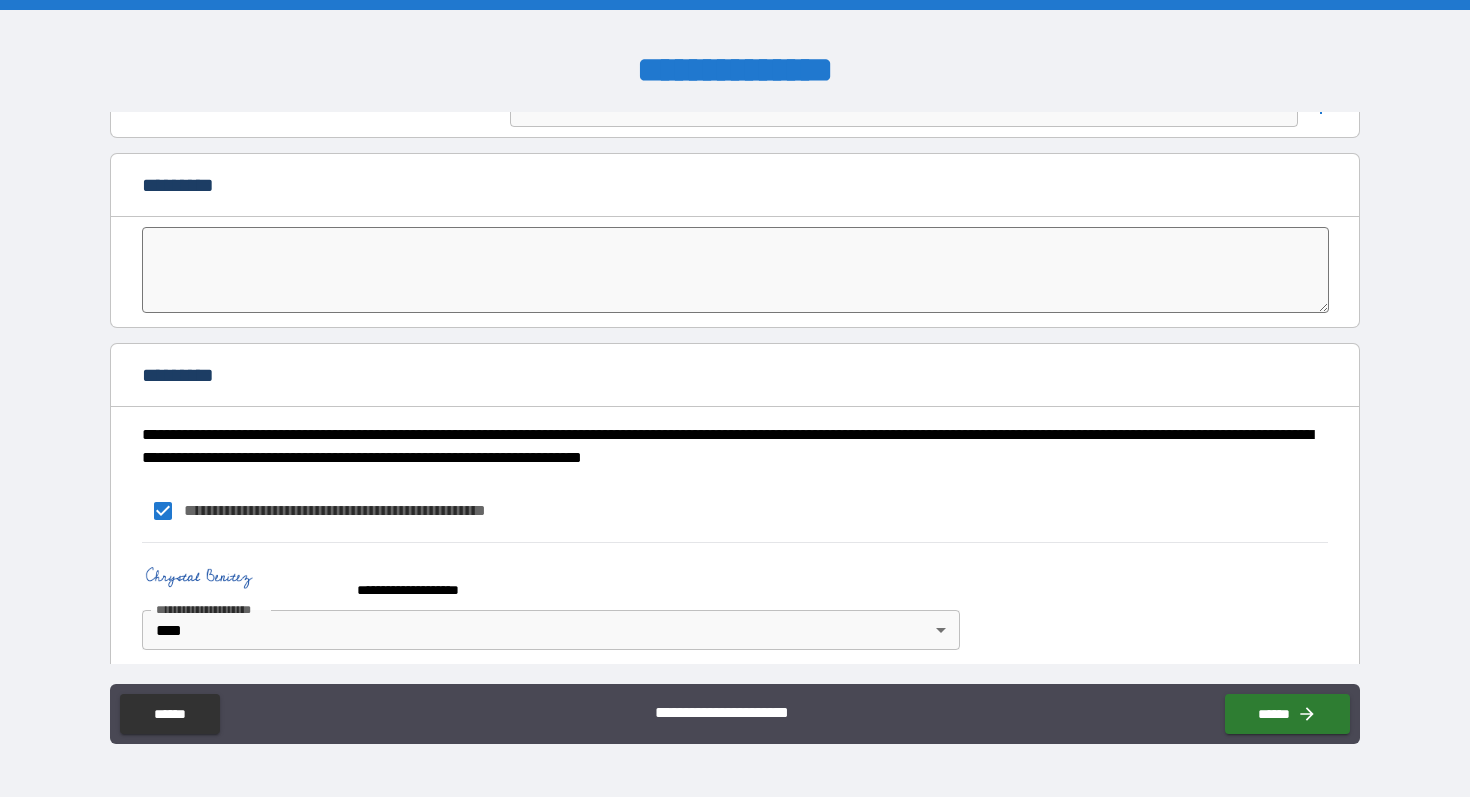 scroll, scrollTop: 4877, scrollLeft: 0, axis: vertical 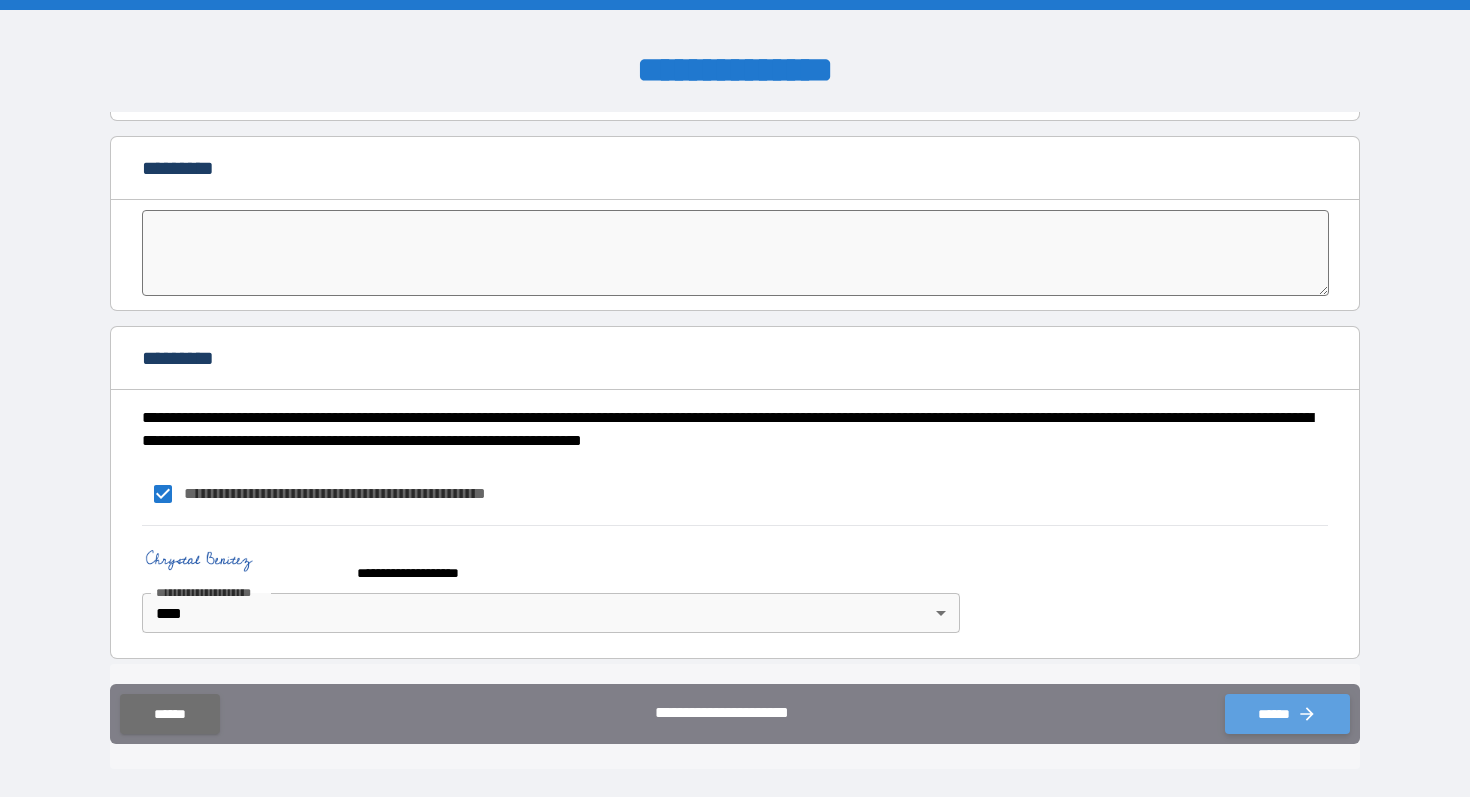 click on "******" at bounding box center [1287, 714] 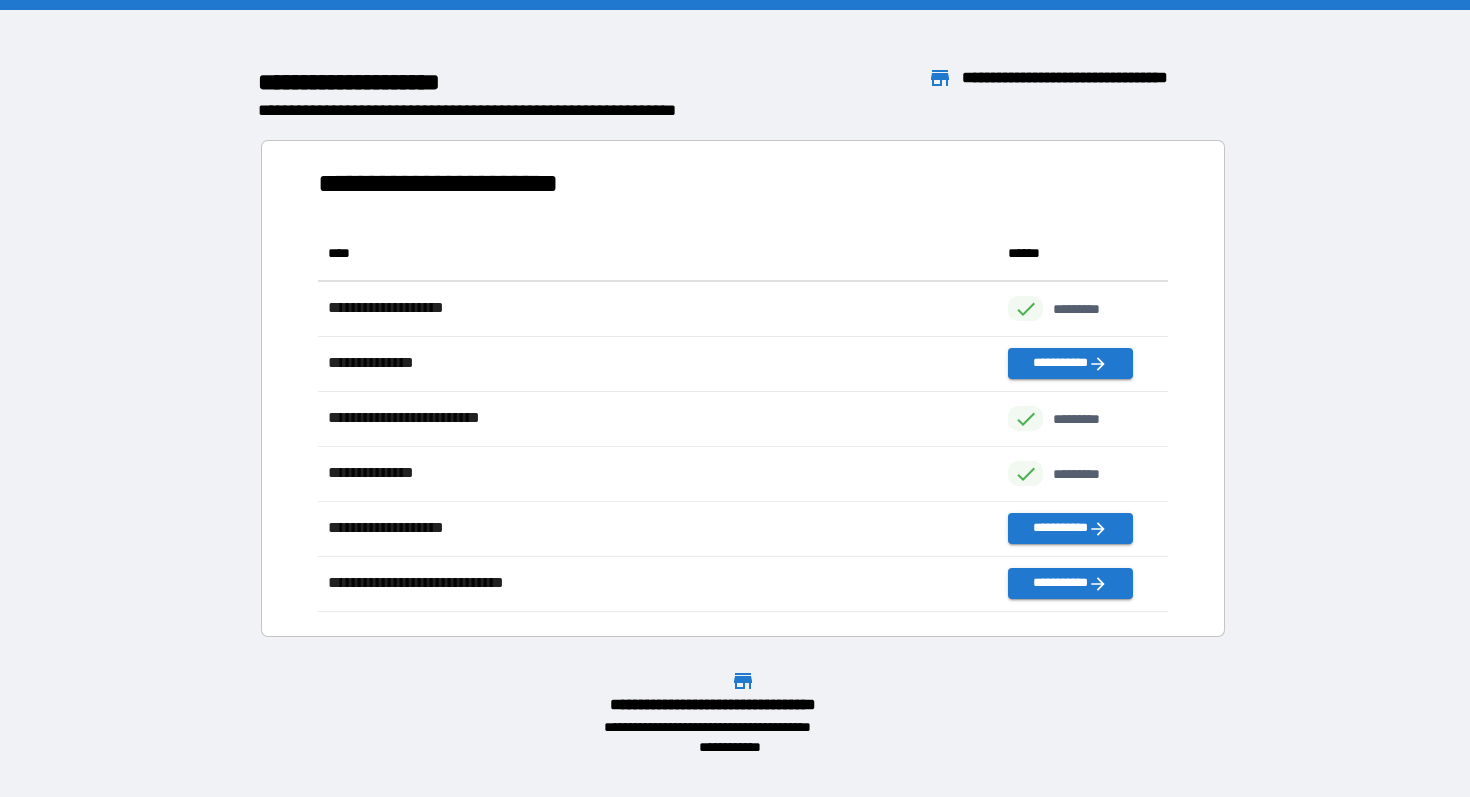 scroll, scrollTop: 1, scrollLeft: 1, axis: both 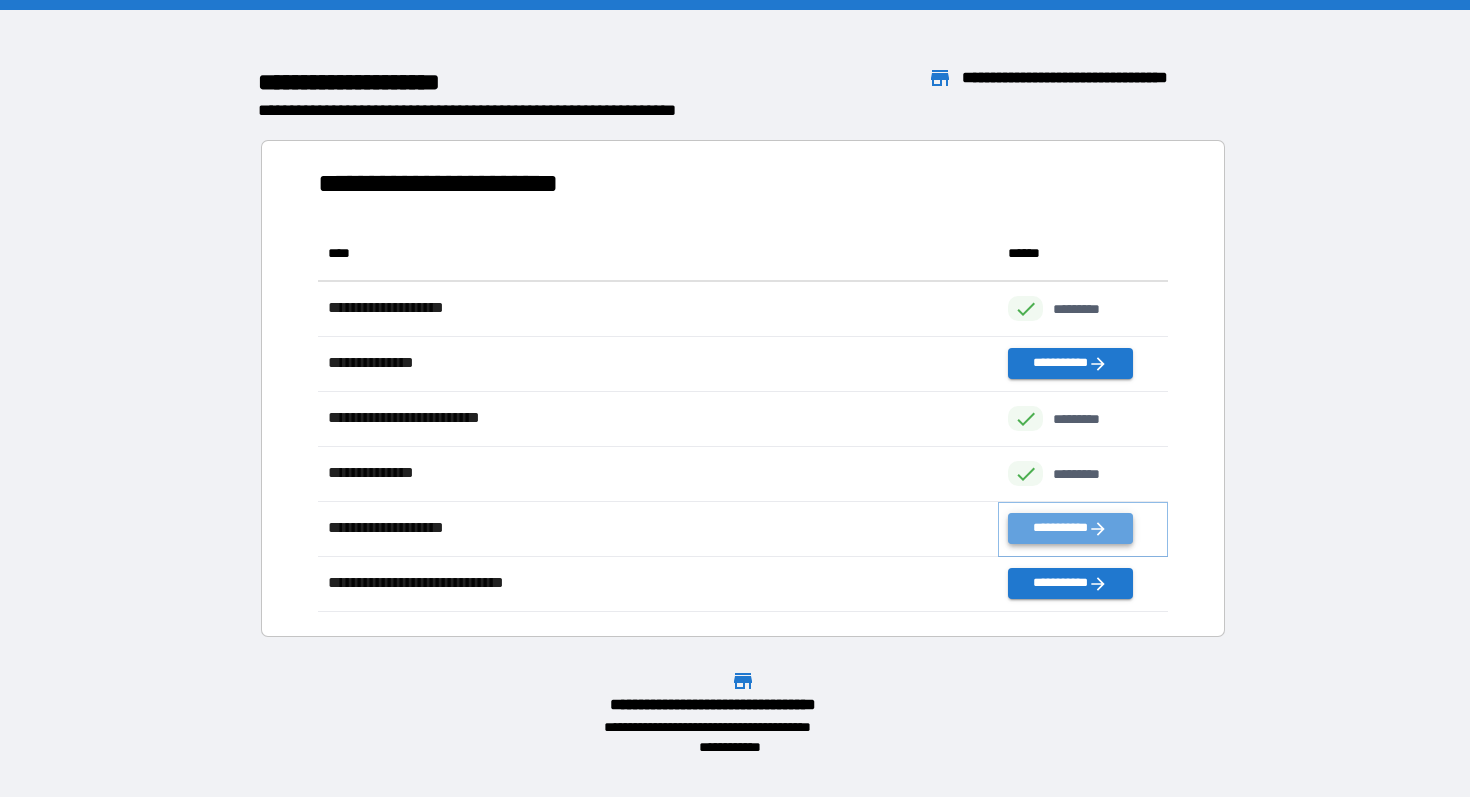 click on "**********" at bounding box center (1070, 528) 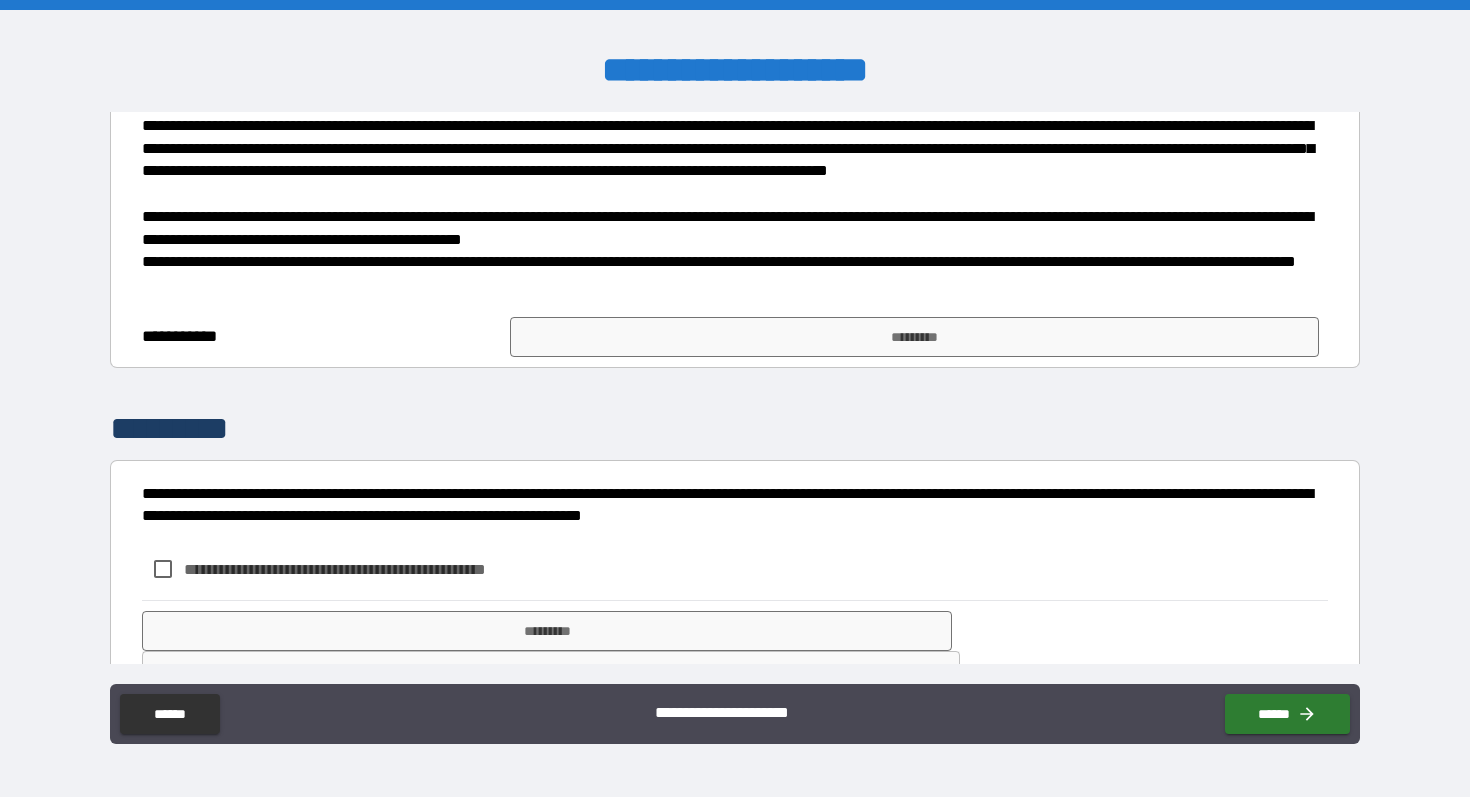 scroll, scrollTop: 601, scrollLeft: 0, axis: vertical 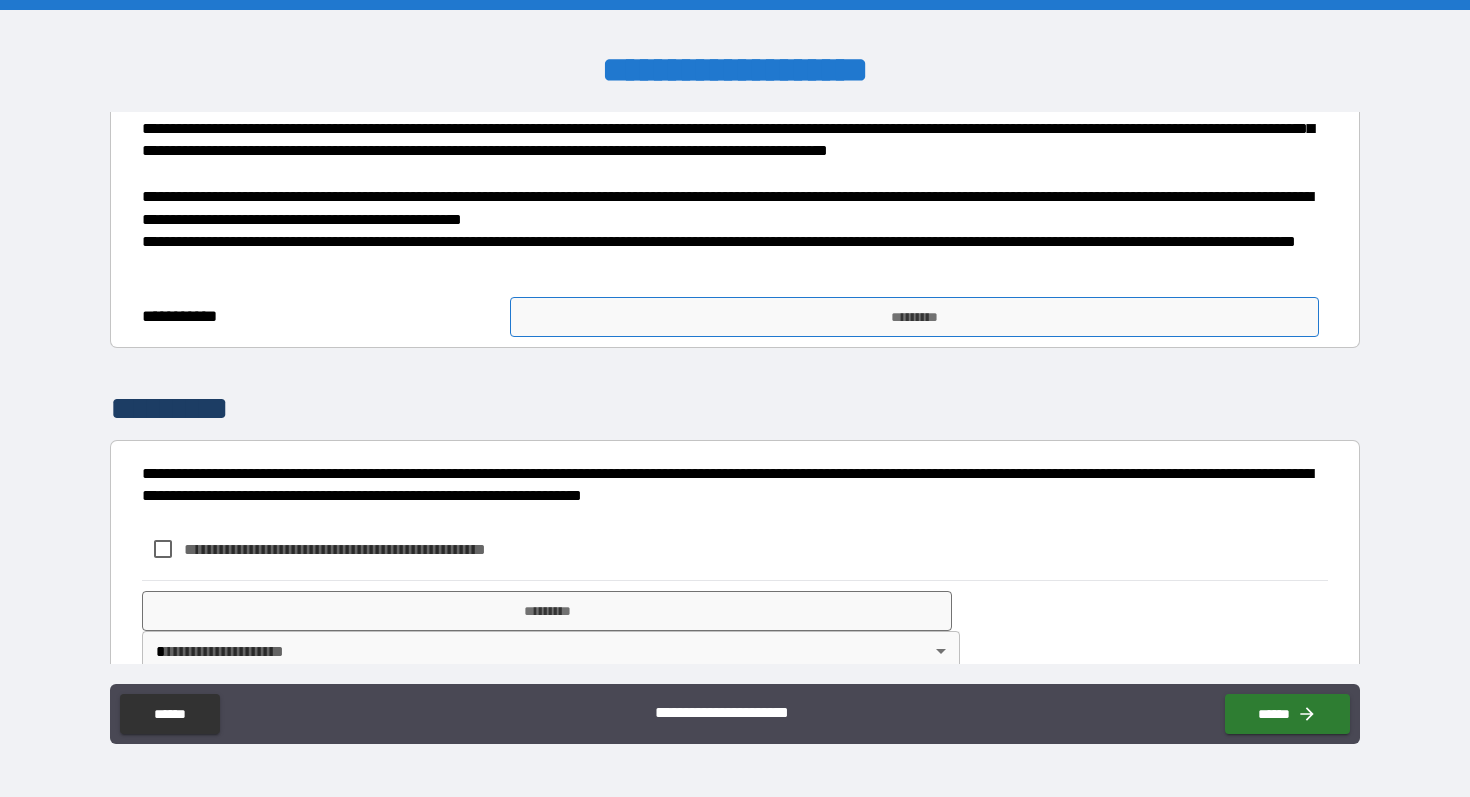 click on "*********" at bounding box center (915, 317) 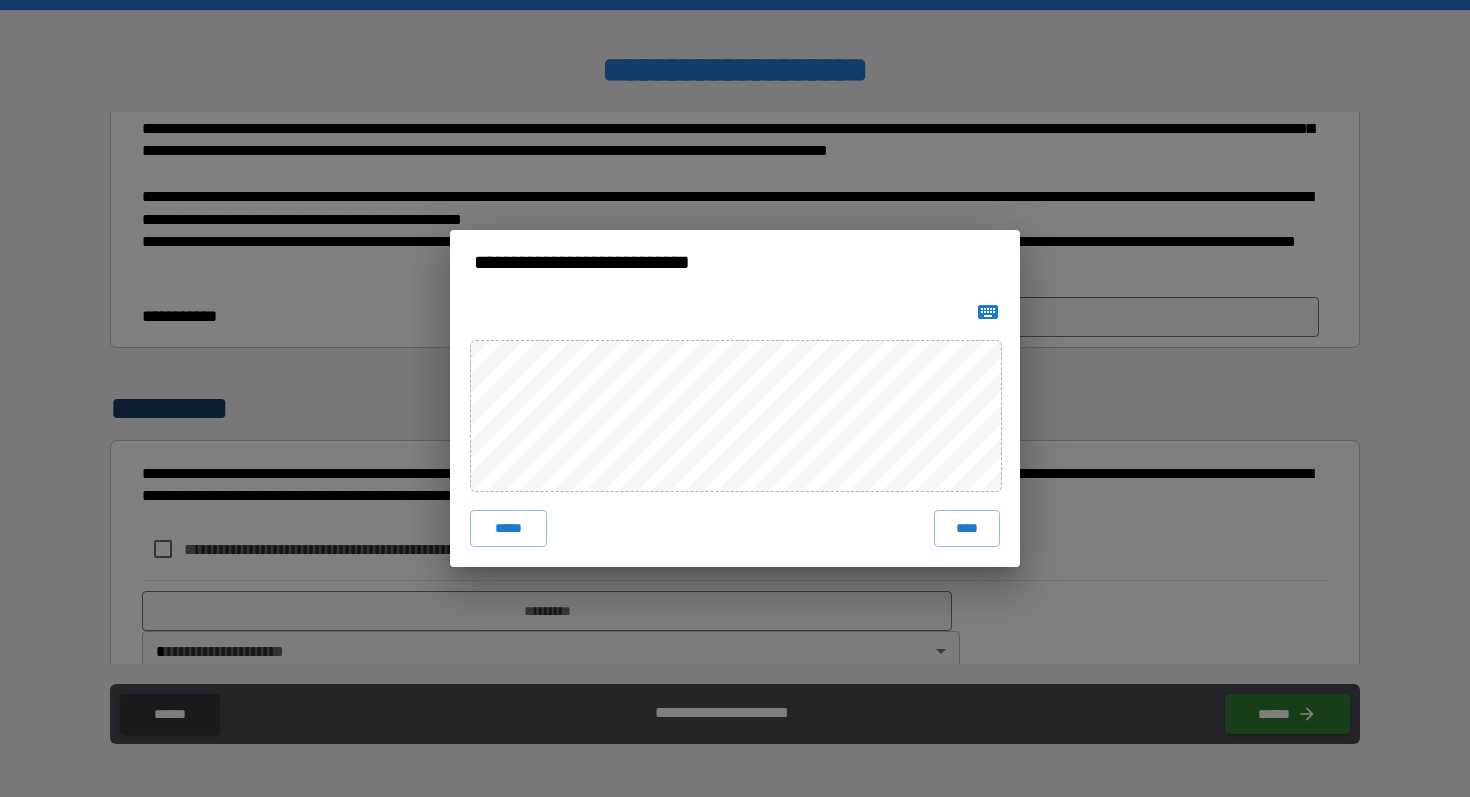 click 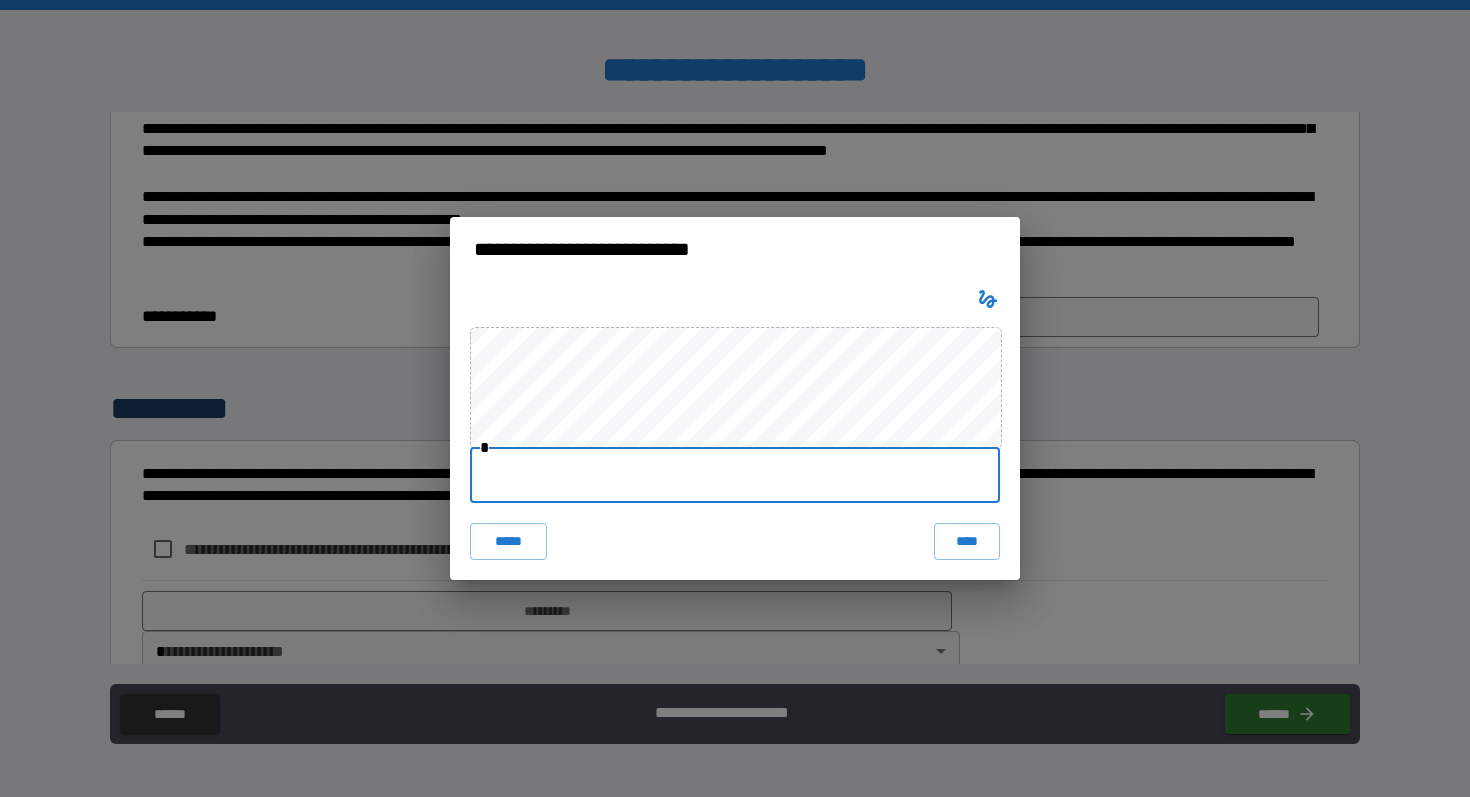 click at bounding box center (735, 475) 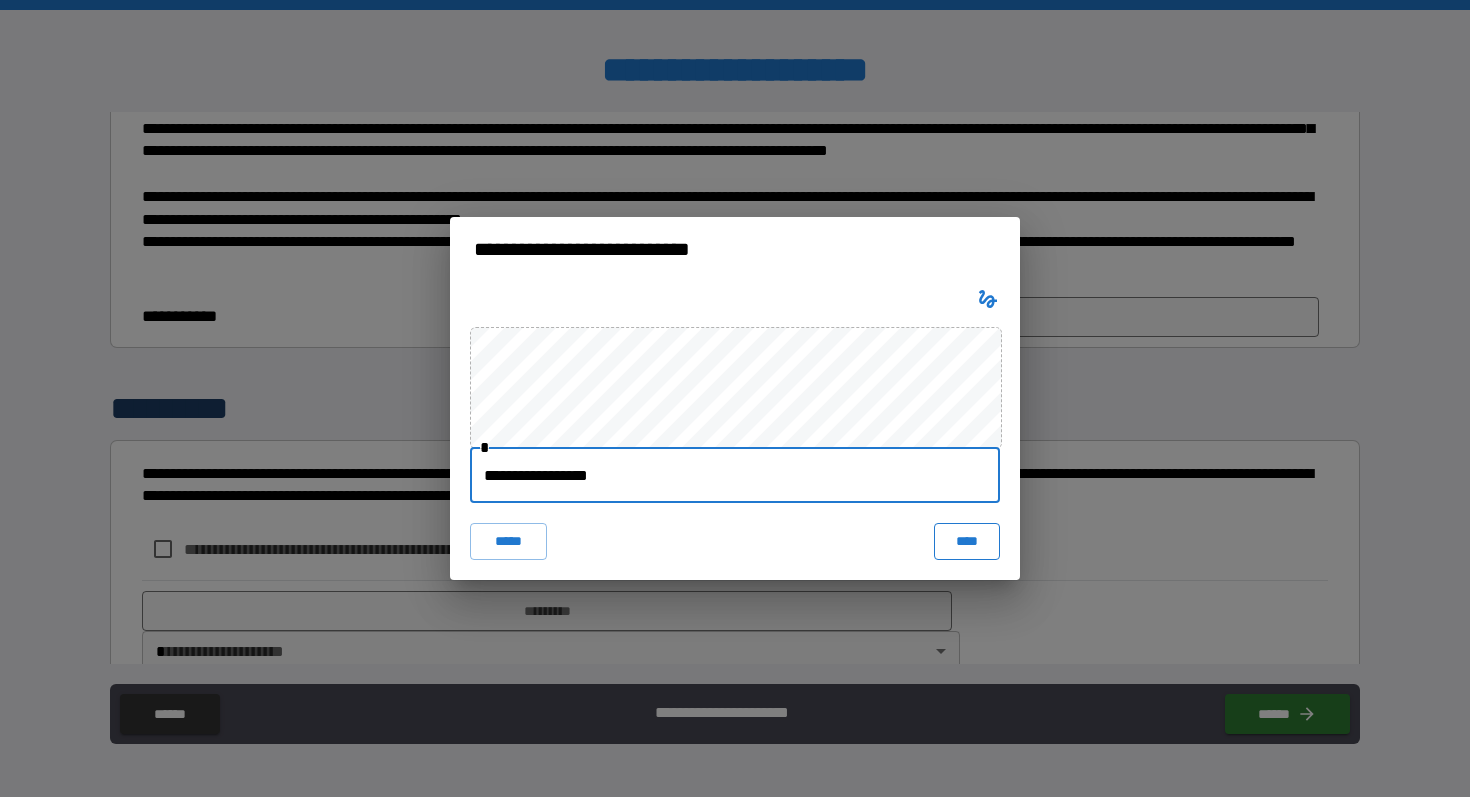 click on "****" at bounding box center [967, 541] 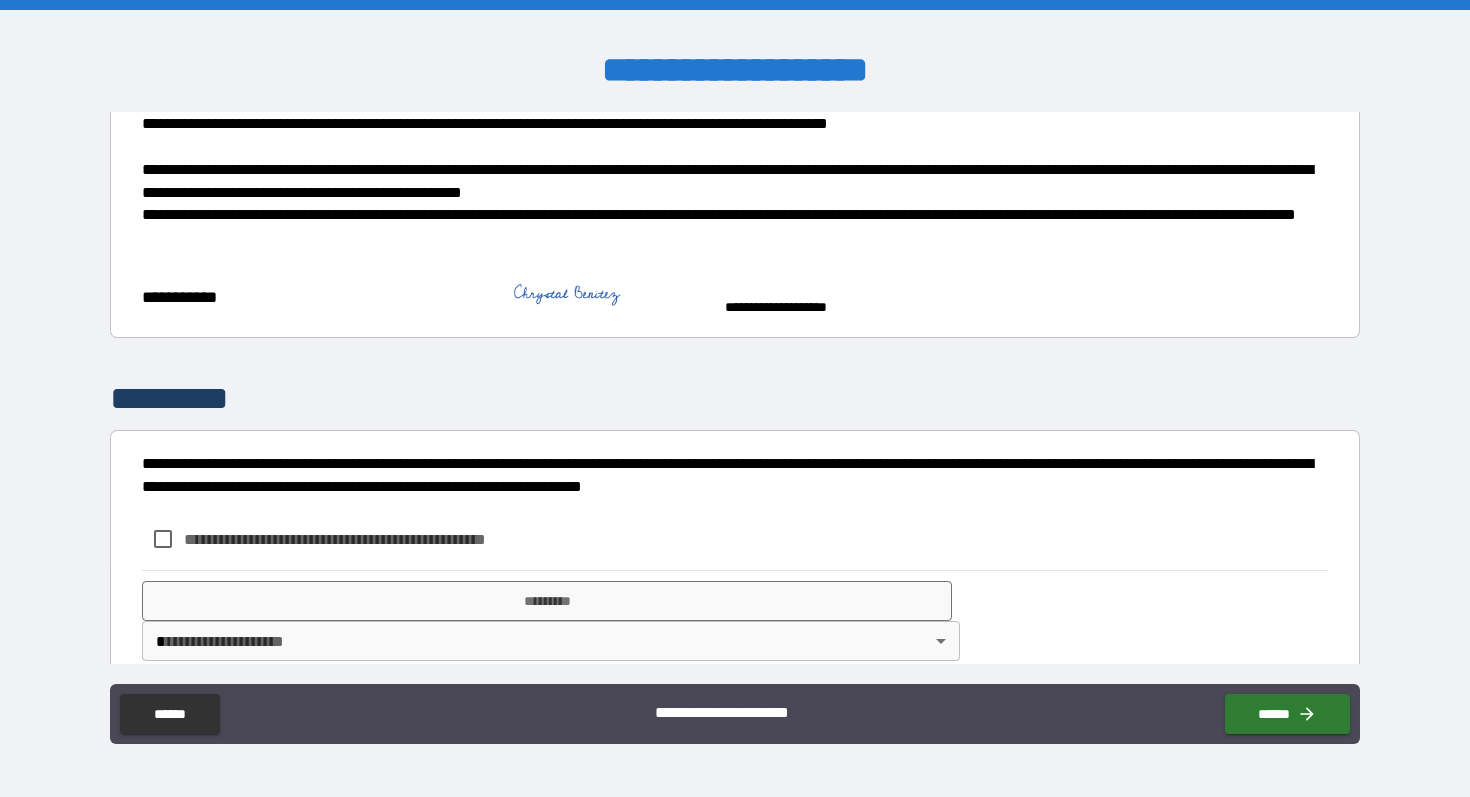 scroll, scrollTop: 657, scrollLeft: 0, axis: vertical 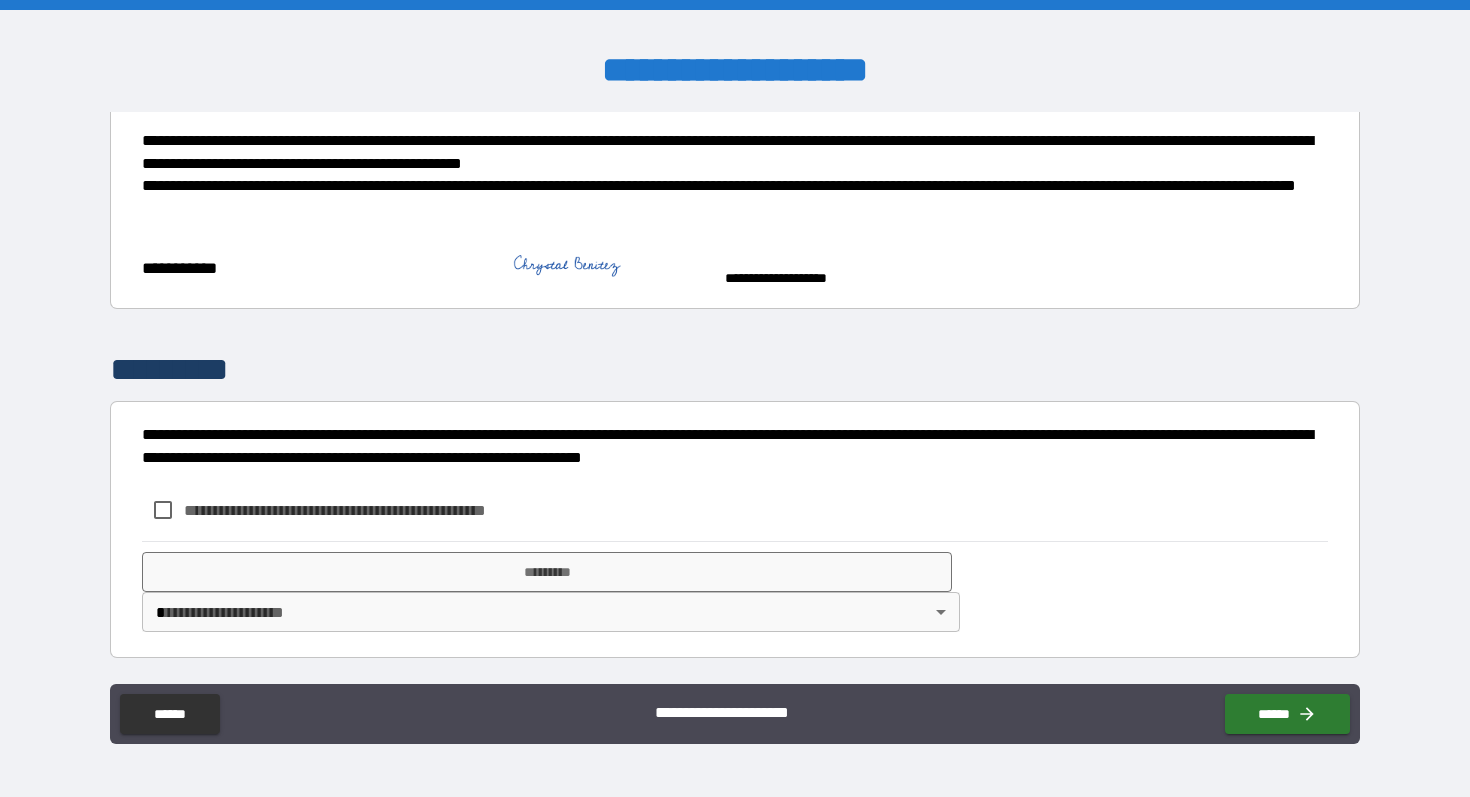 click on "**********" at bounding box center [735, 510] 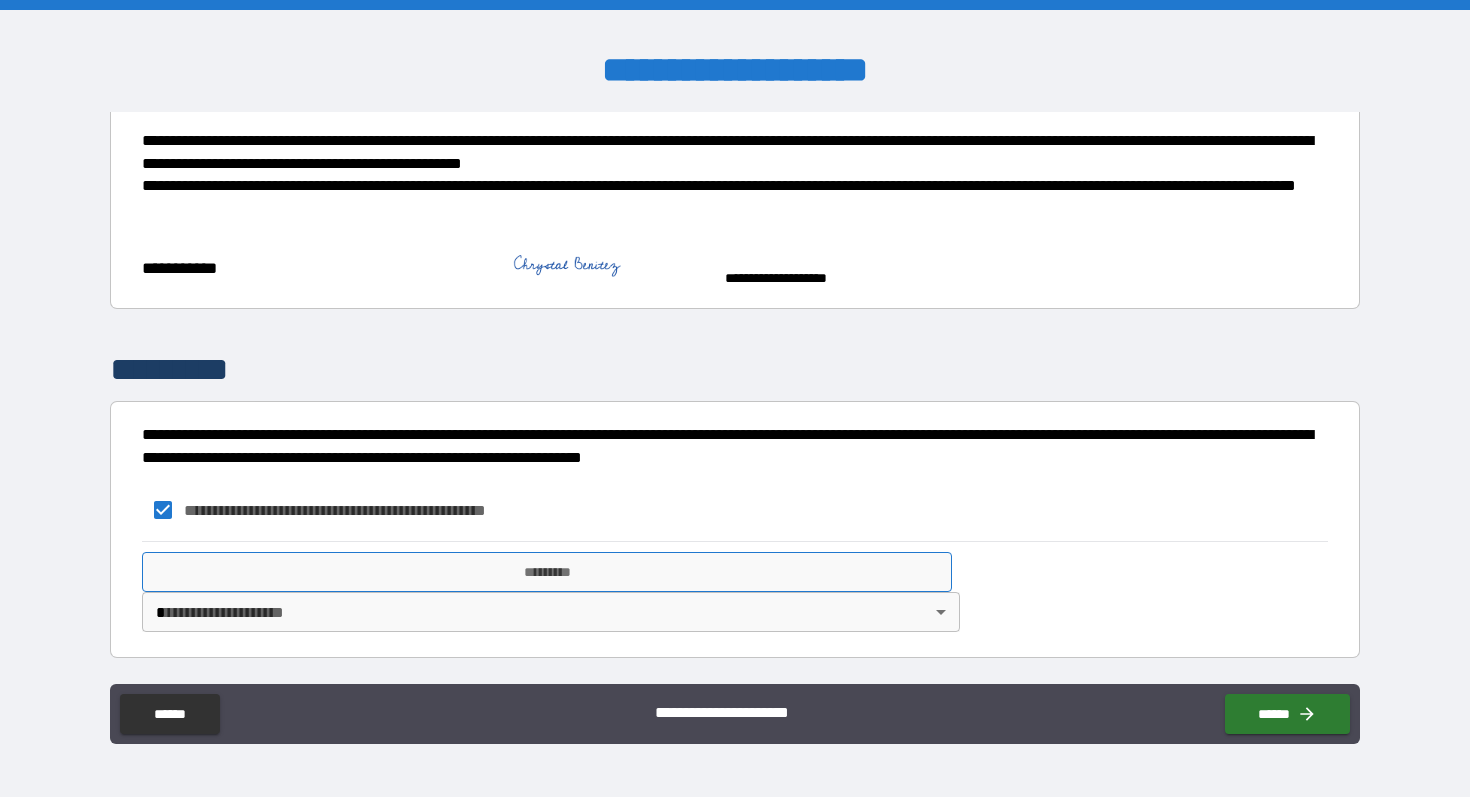 click on "*********" at bounding box center [547, 572] 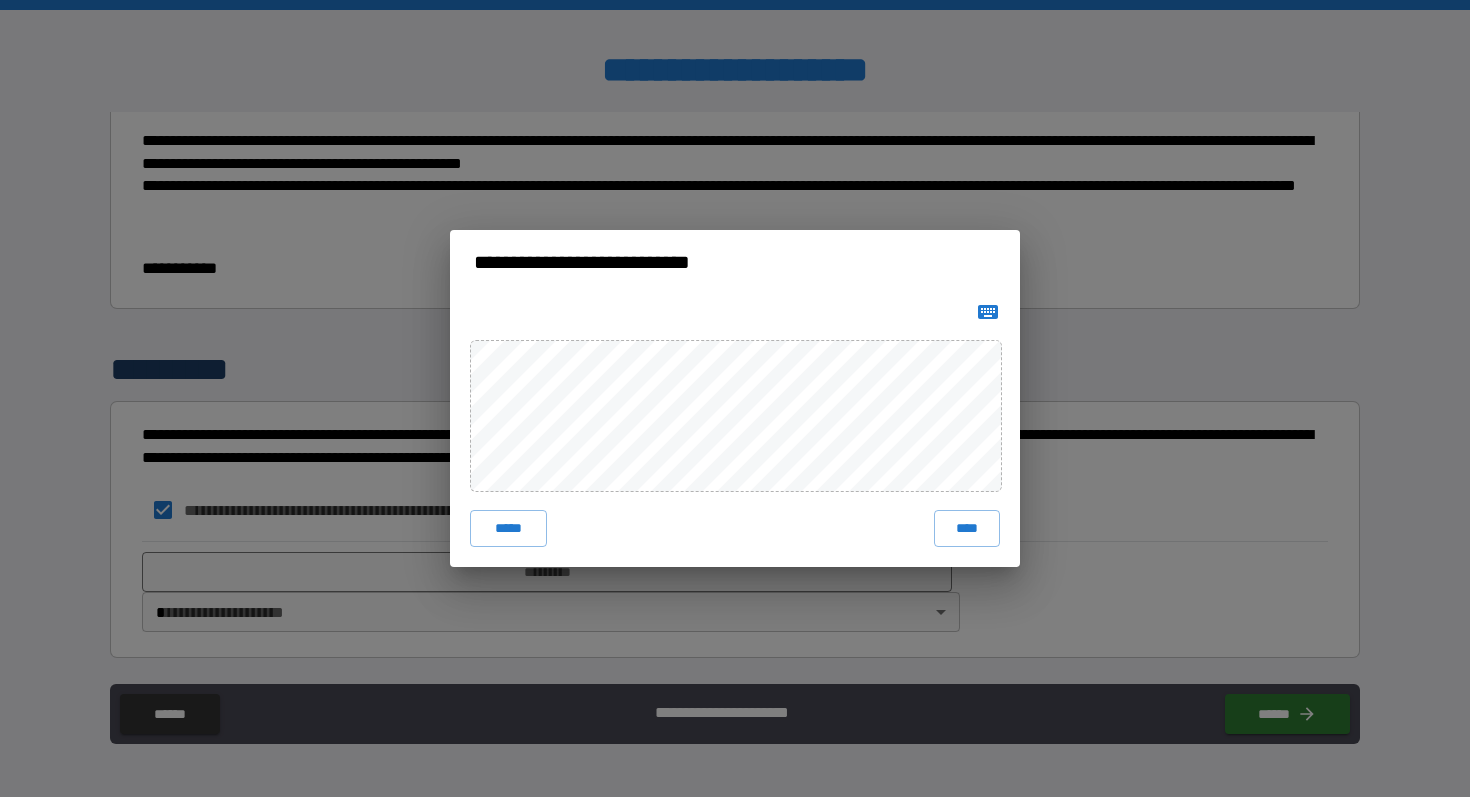 click 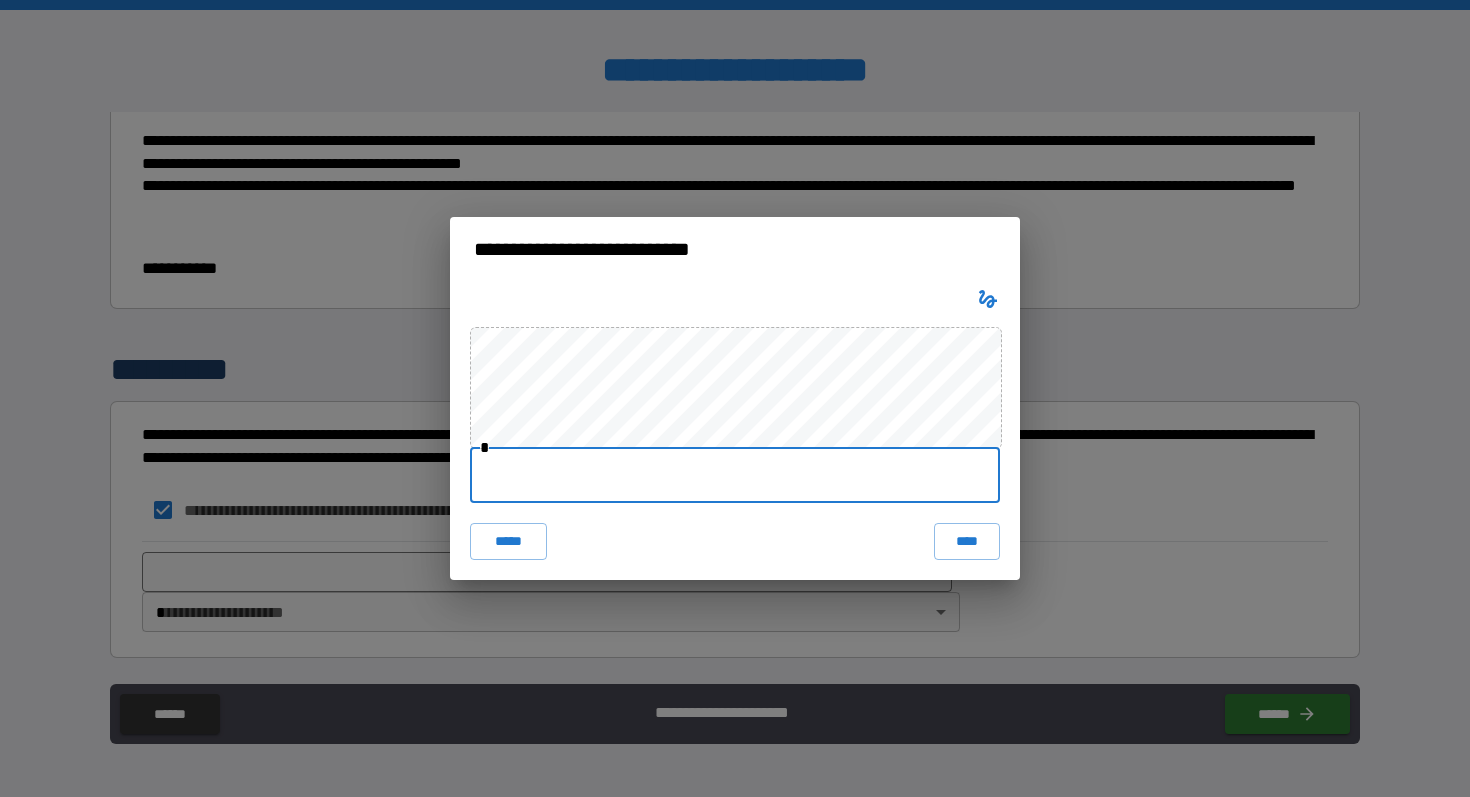 click at bounding box center (735, 475) 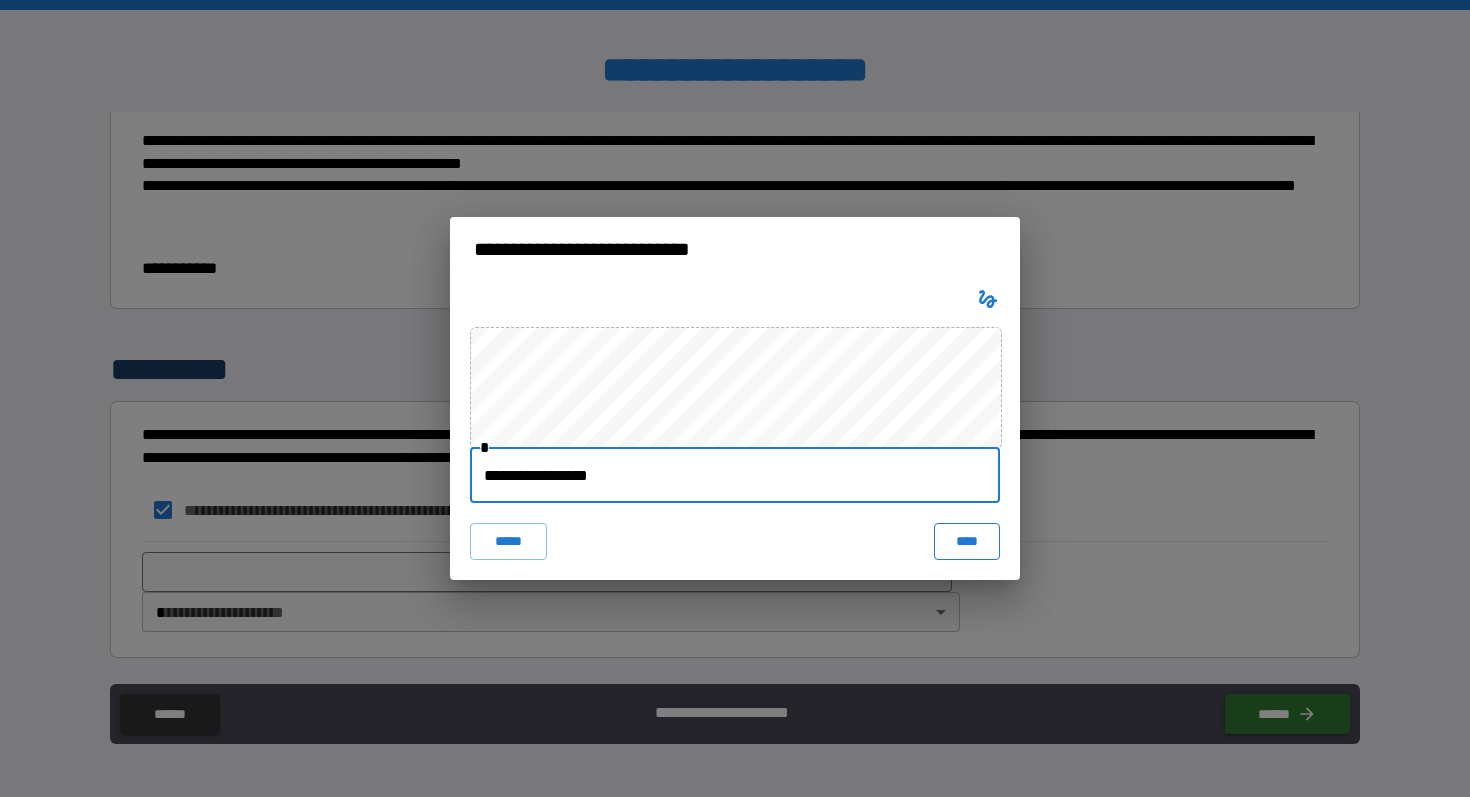 click on "****" at bounding box center (967, 541) 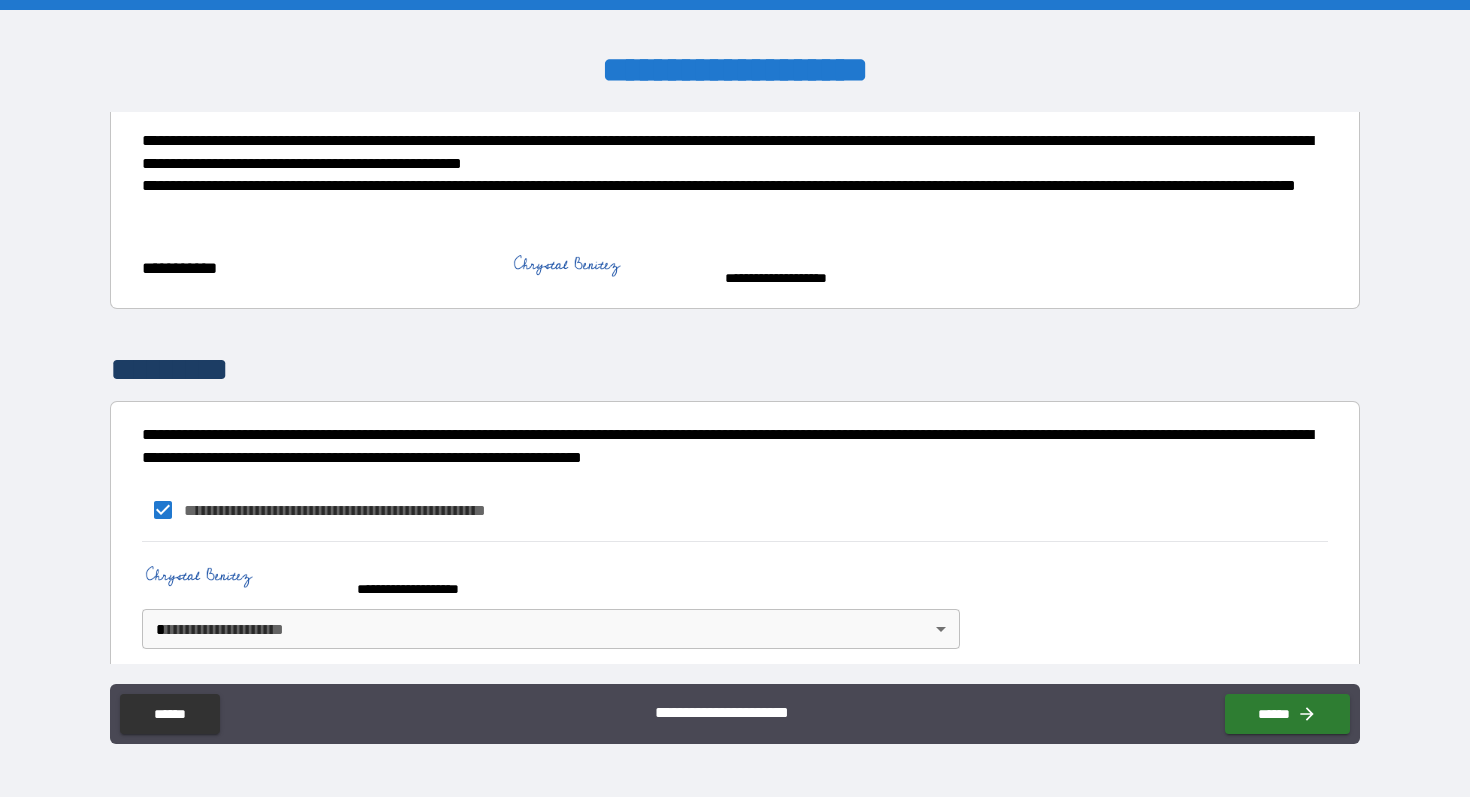 scroll, scrollTop: 674, scrollLeft: 0, axis: vertical 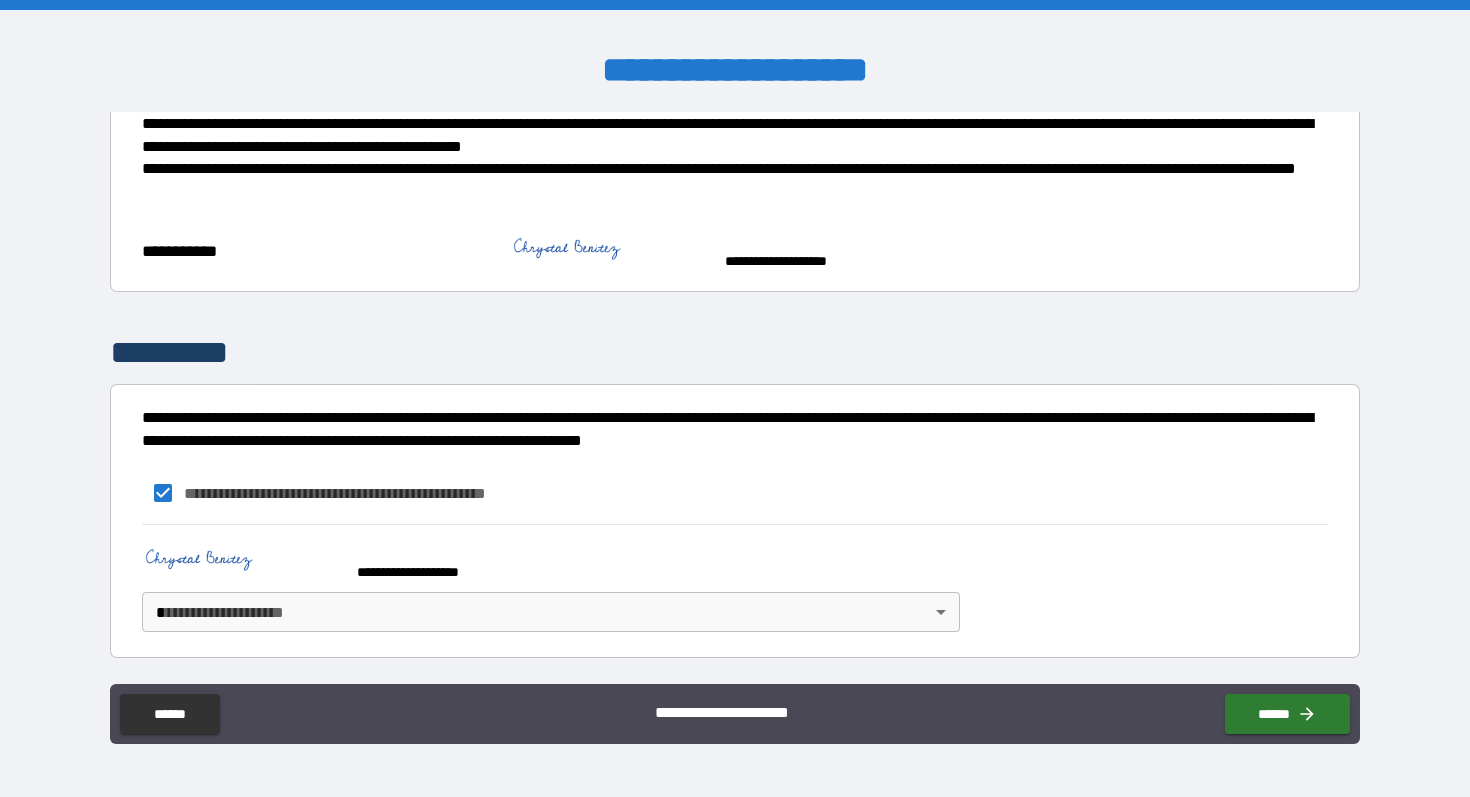 click on "**********" at bounding box center [735, 398] 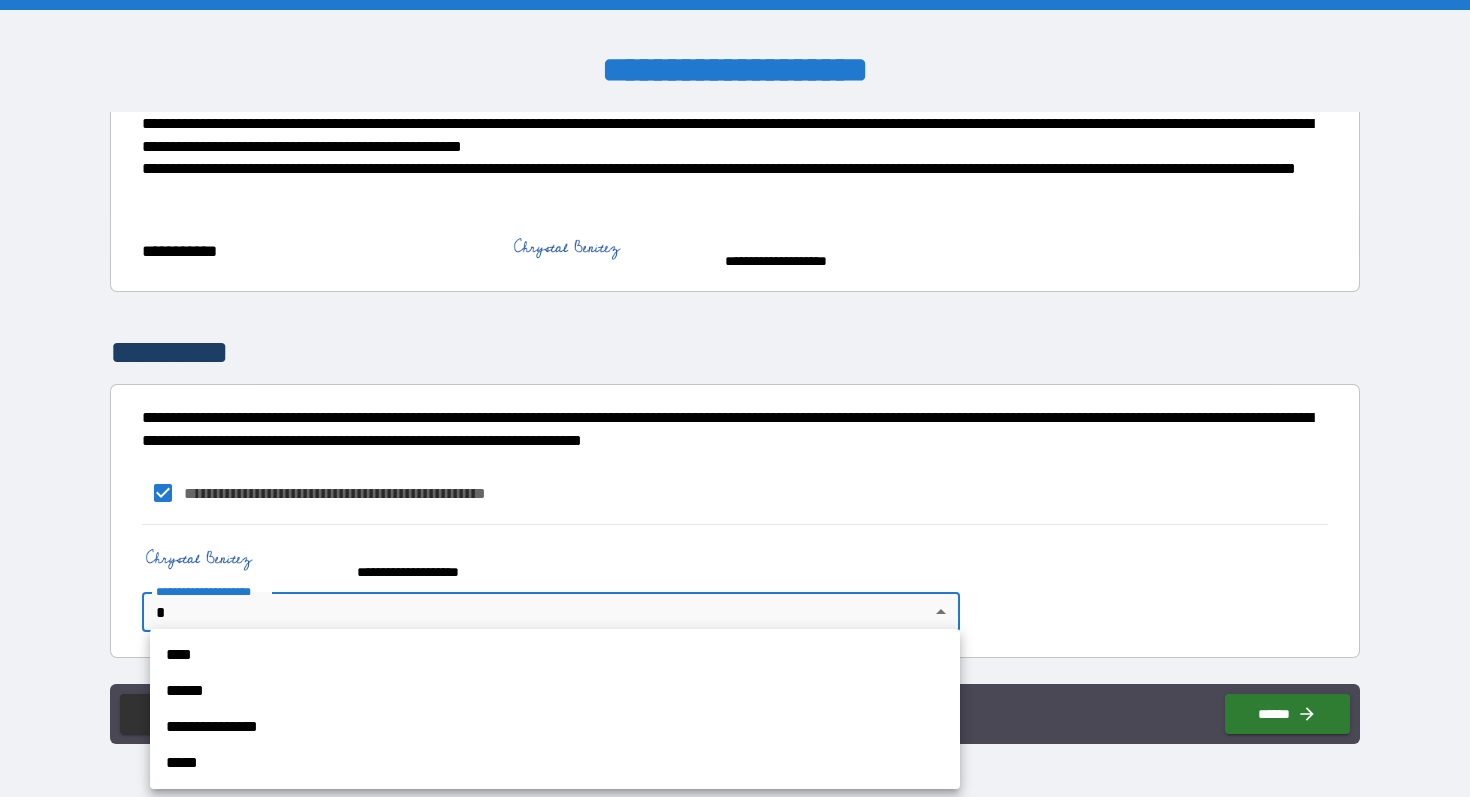 click on "****" at bounding box center [555, 655] 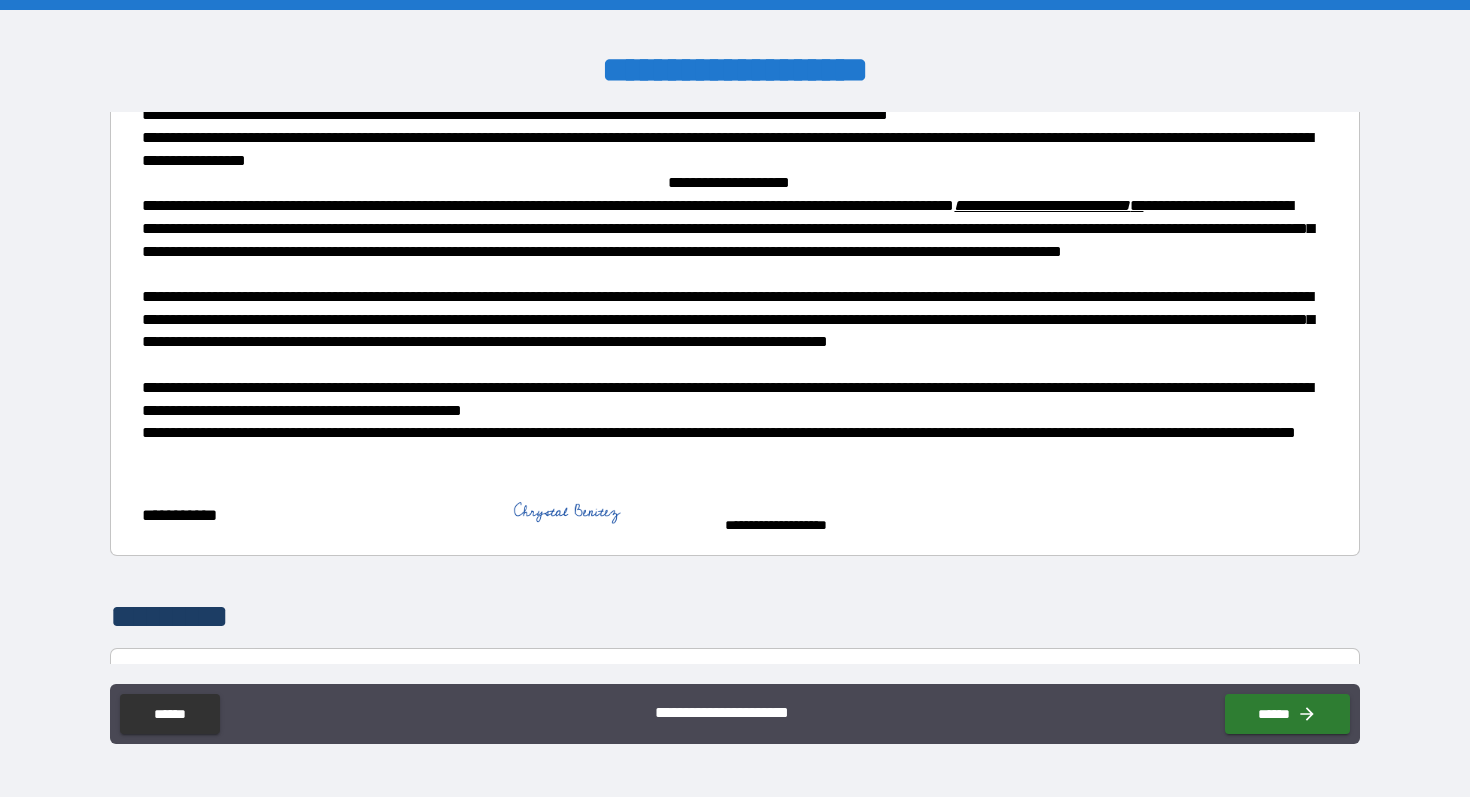 scroll, scrollTop: 674, scrollLeft: 0, axis: vertical 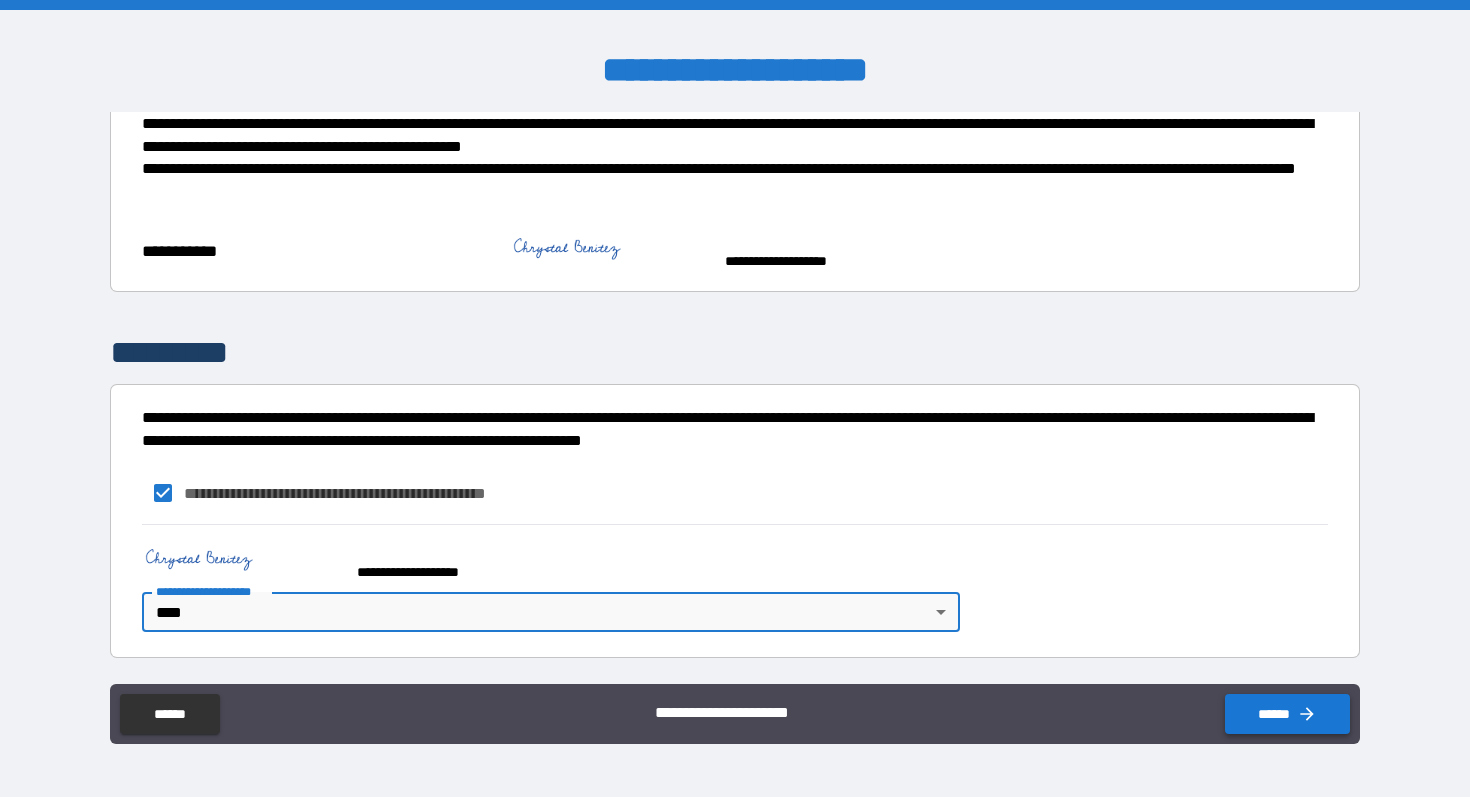 click on "******" at bounding box center [1287, 714] 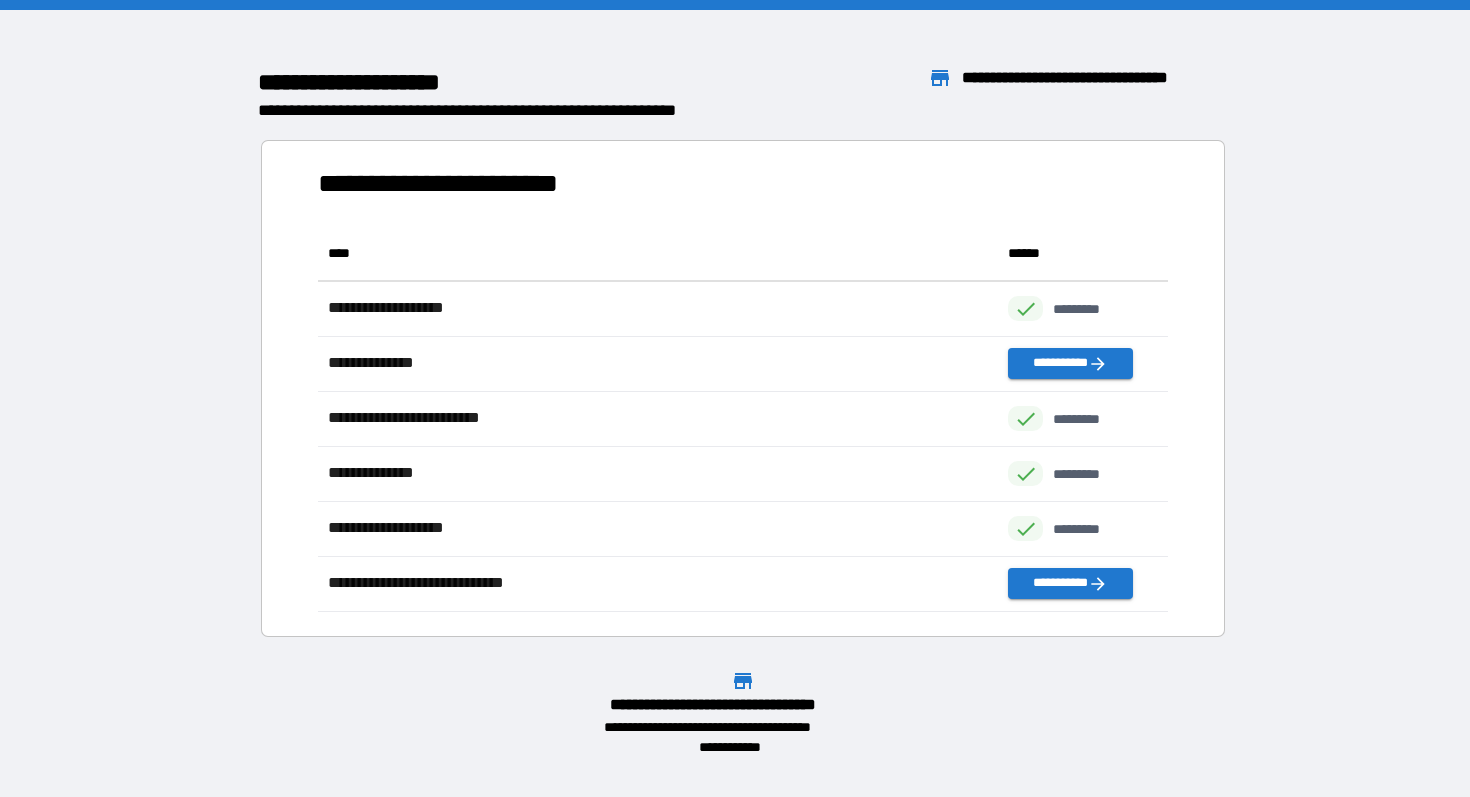 scroll, scrollTop: 1, scrollLeft: 1, axis: both 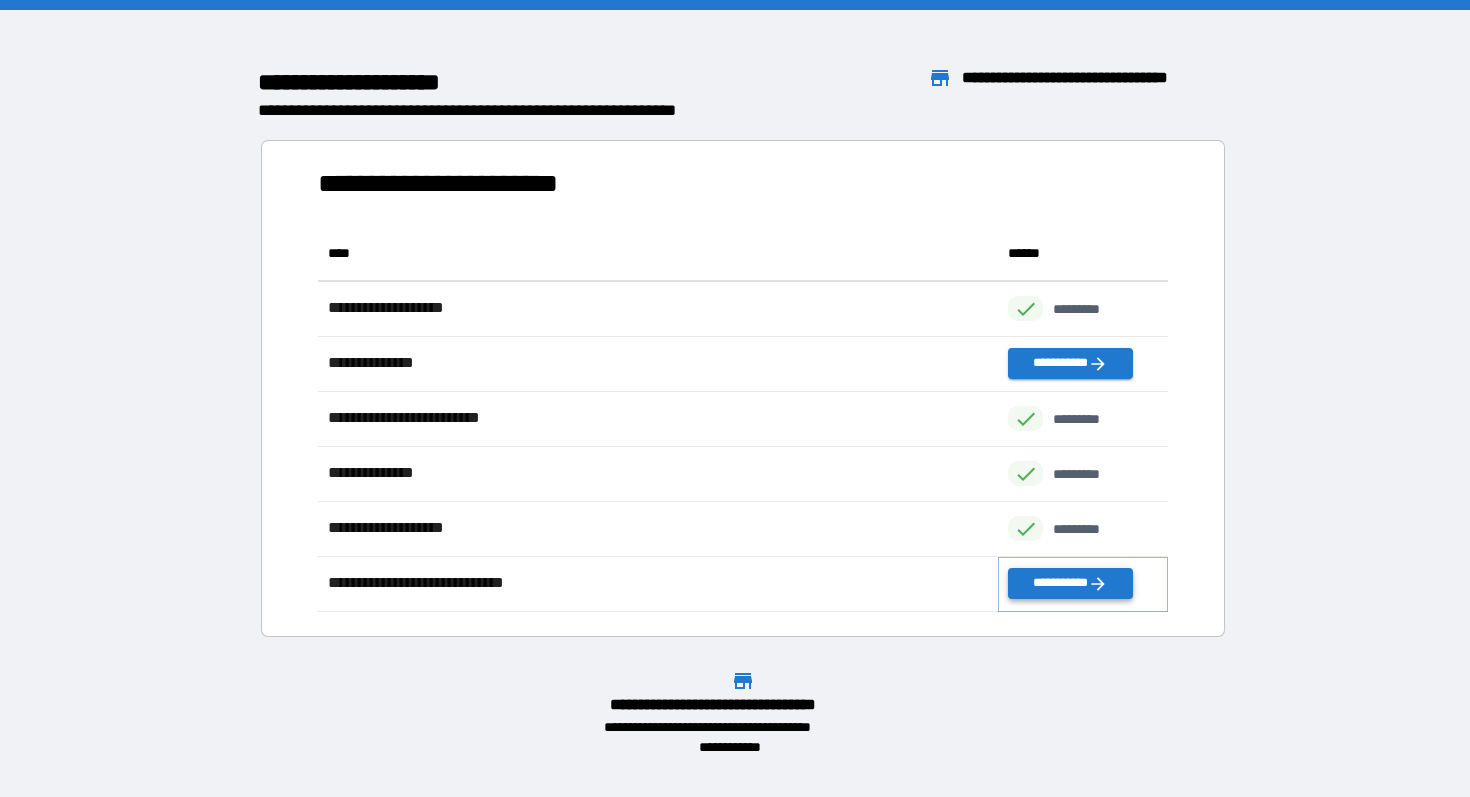 click on "**********" at bounding box center (1070, 583) 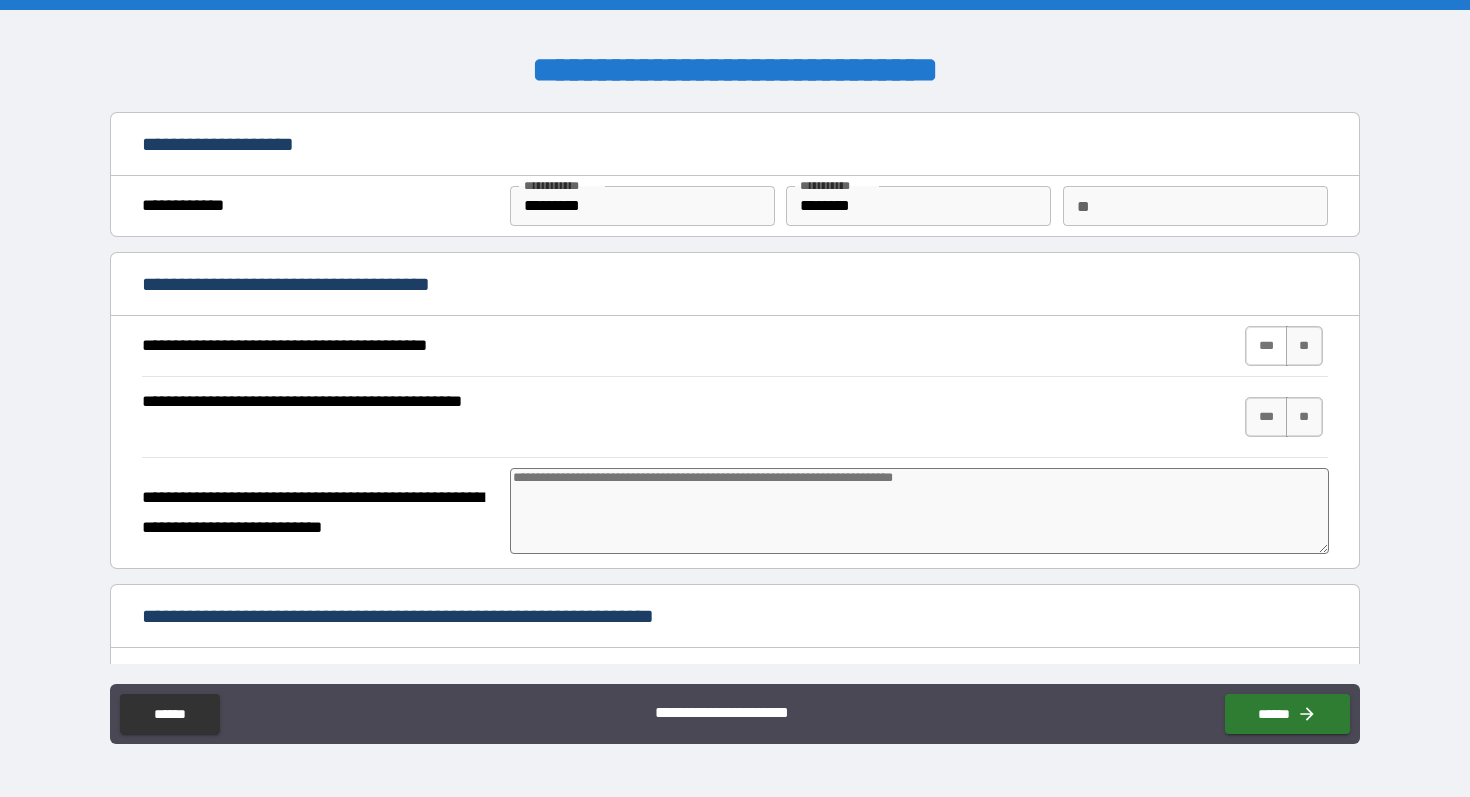 click on "***" at bounding box center [1266, 346] 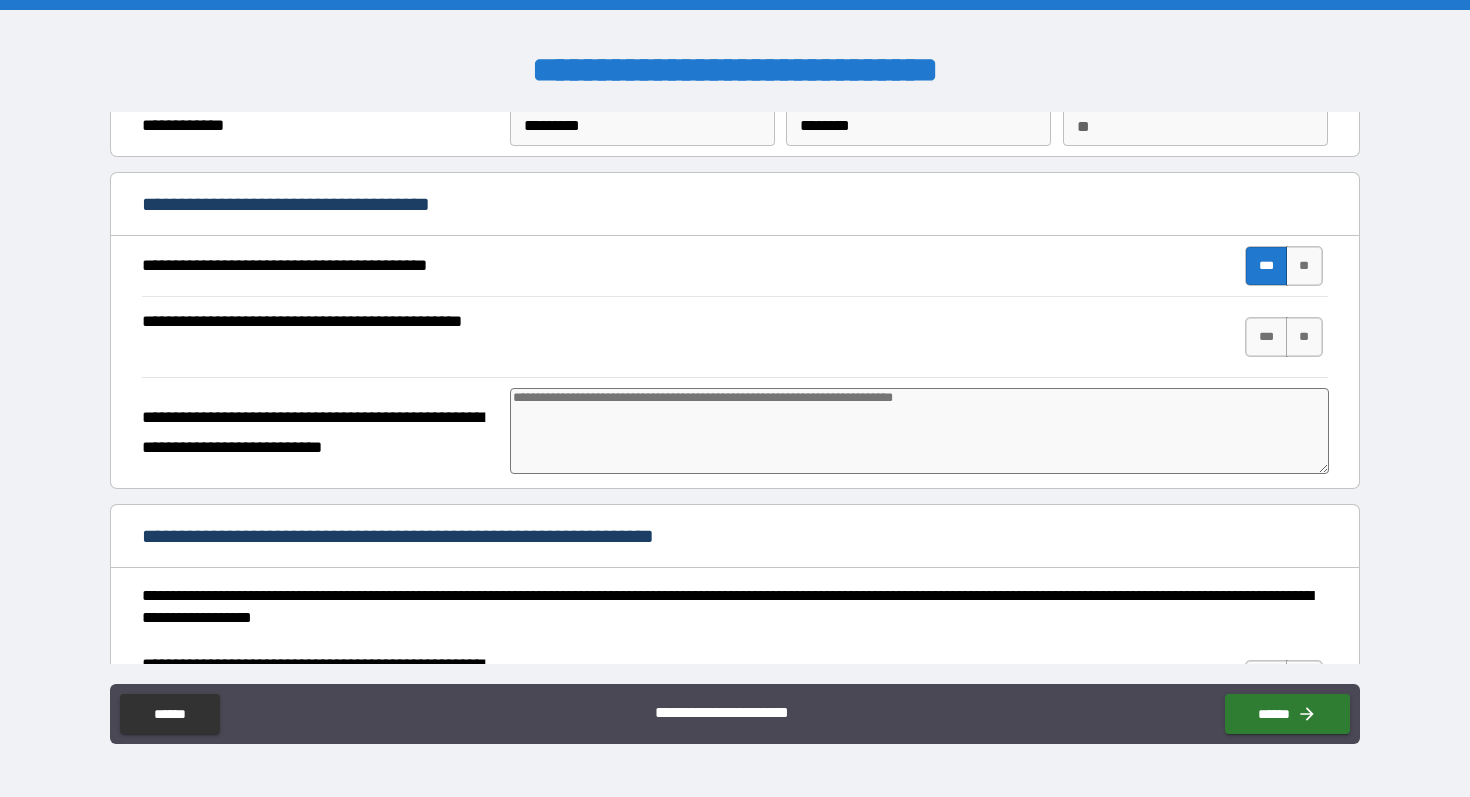scroll, scrollTop: 87, scrollLeft: 0, axis: vertical 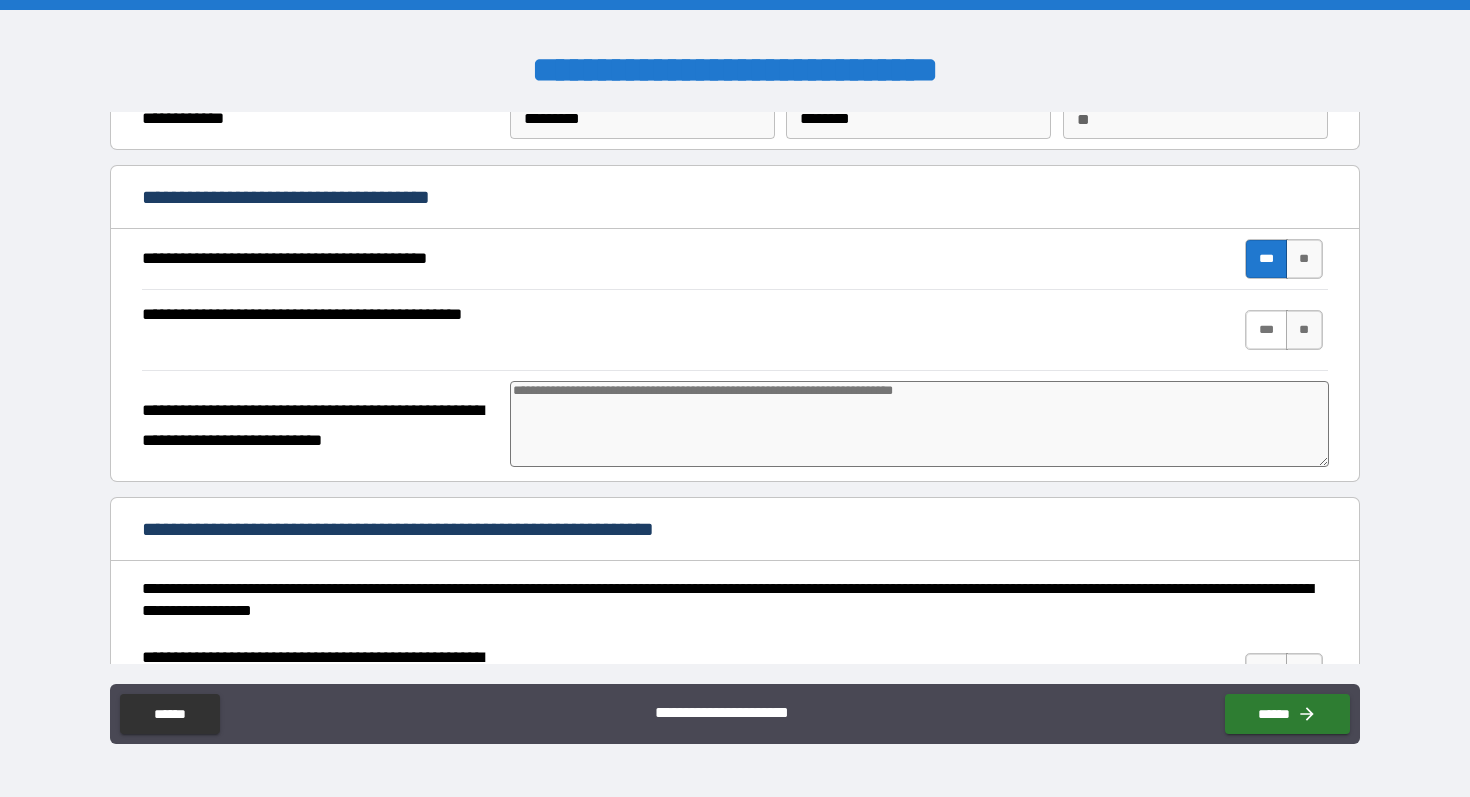 click on "***" at bounding box center (1266, 330) 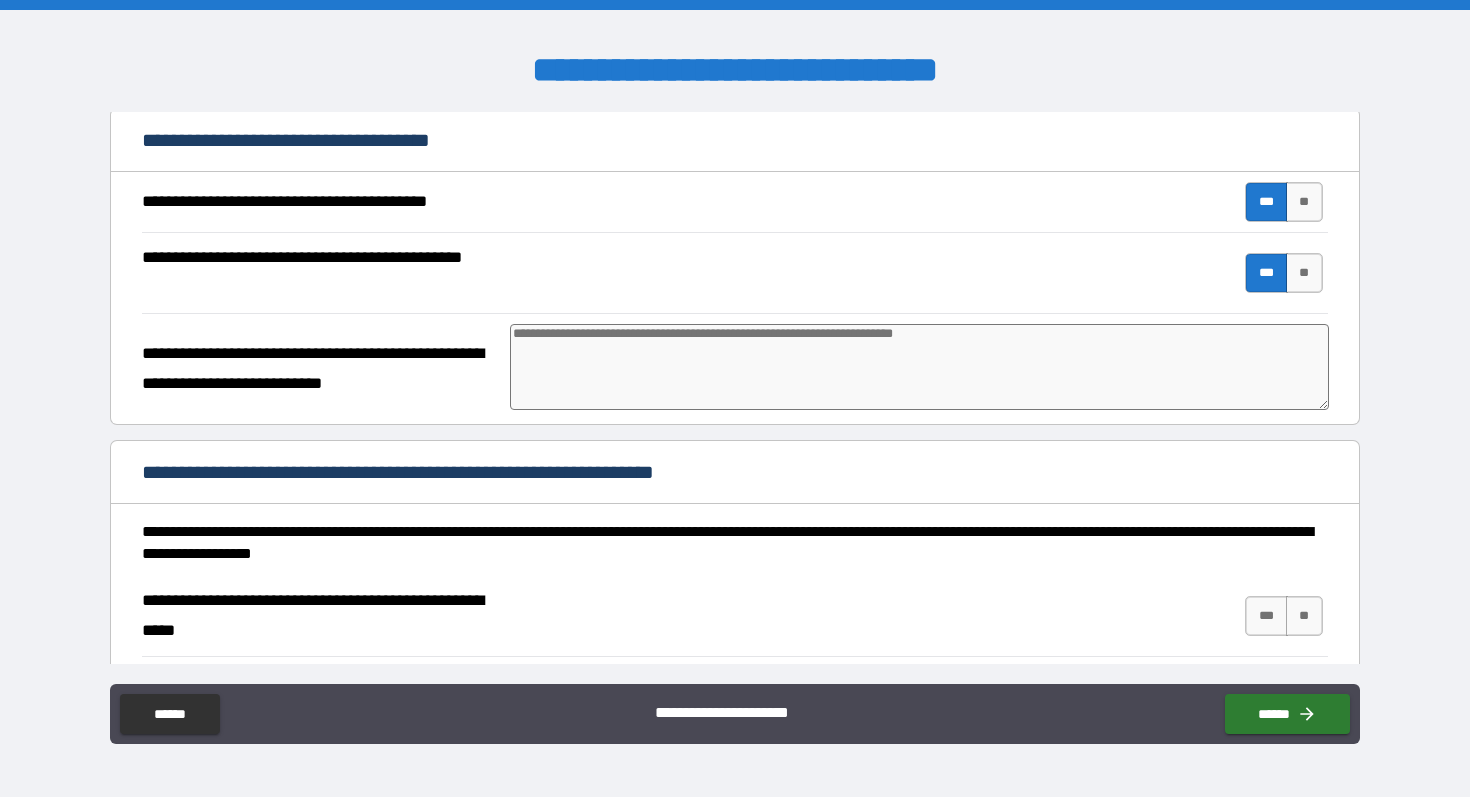scroll, scrollTop: 154, scrollLeft: 0, axis: vertical 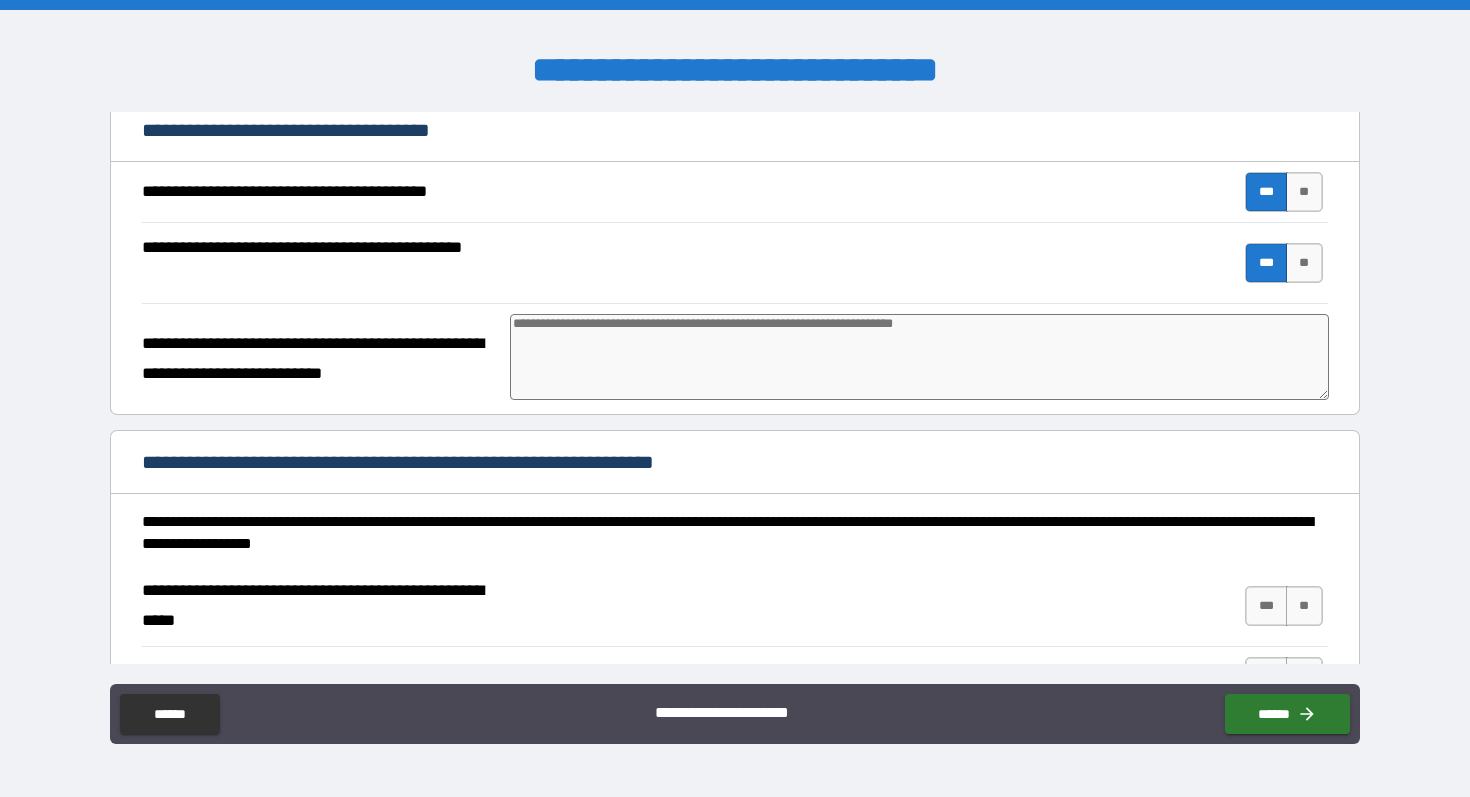 click at bounding box center (919, 357) 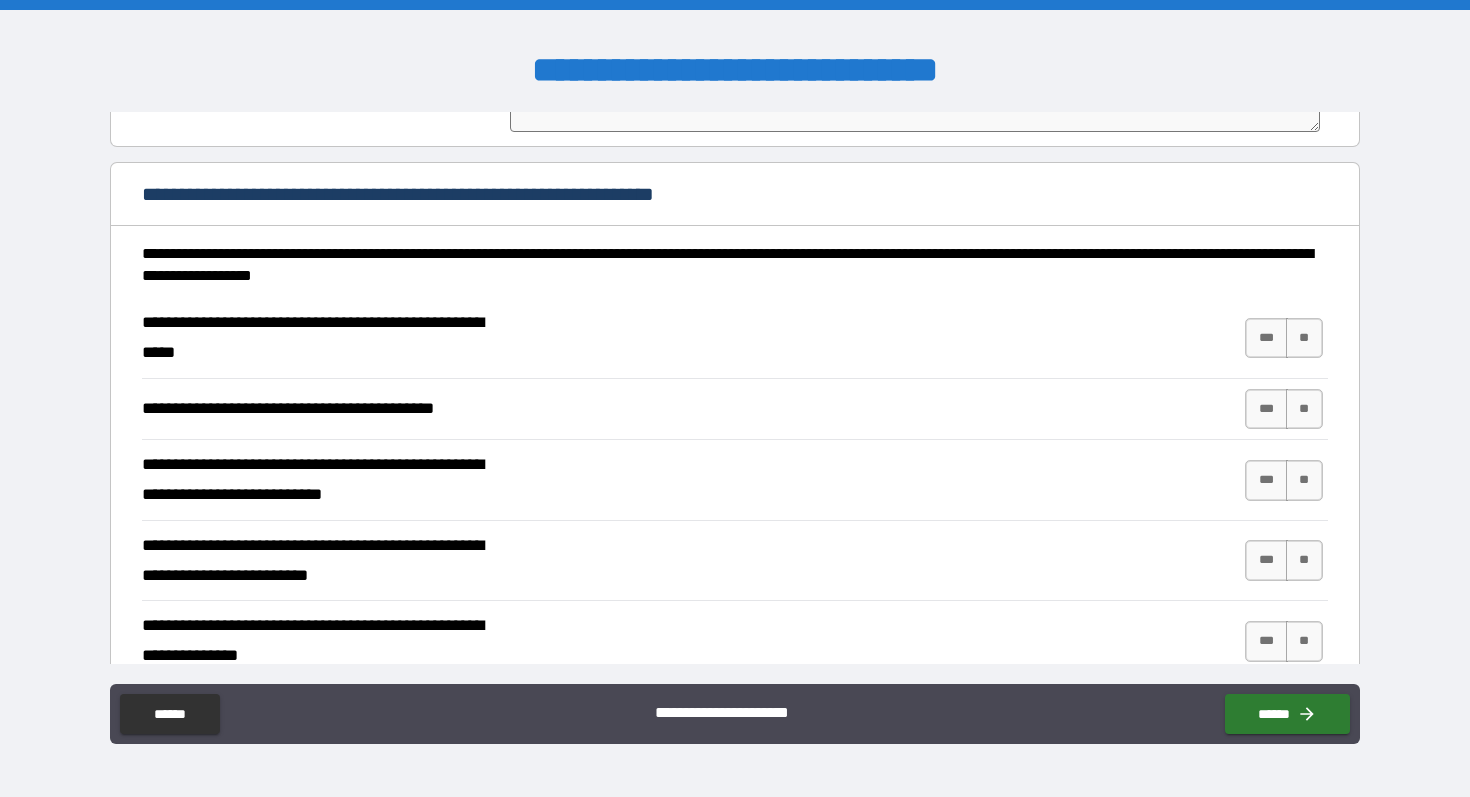 scroll, scrollTop: 425, scrollLeft: 0, axis: vertical 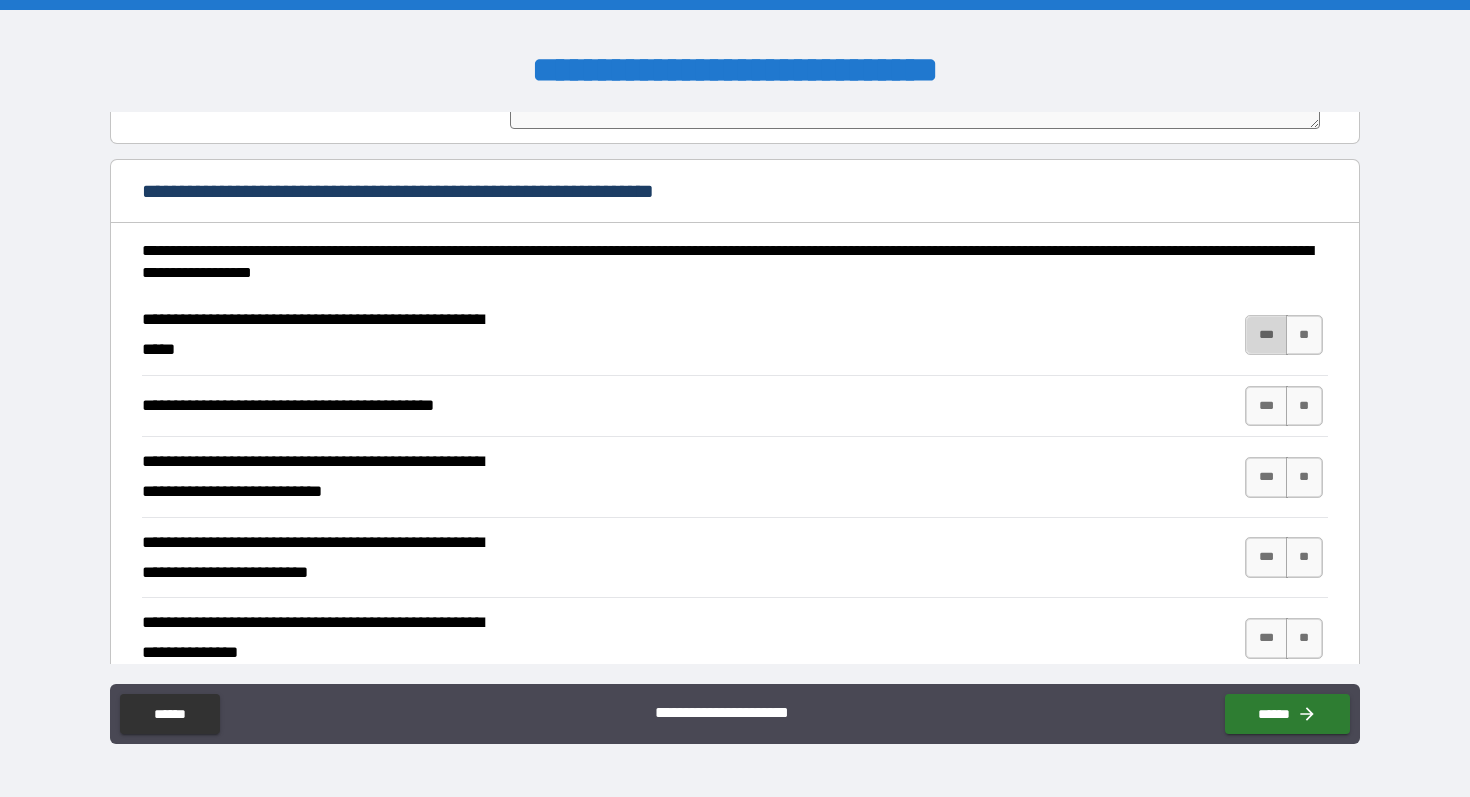 click on "***" at bounding box center [1266, 335] 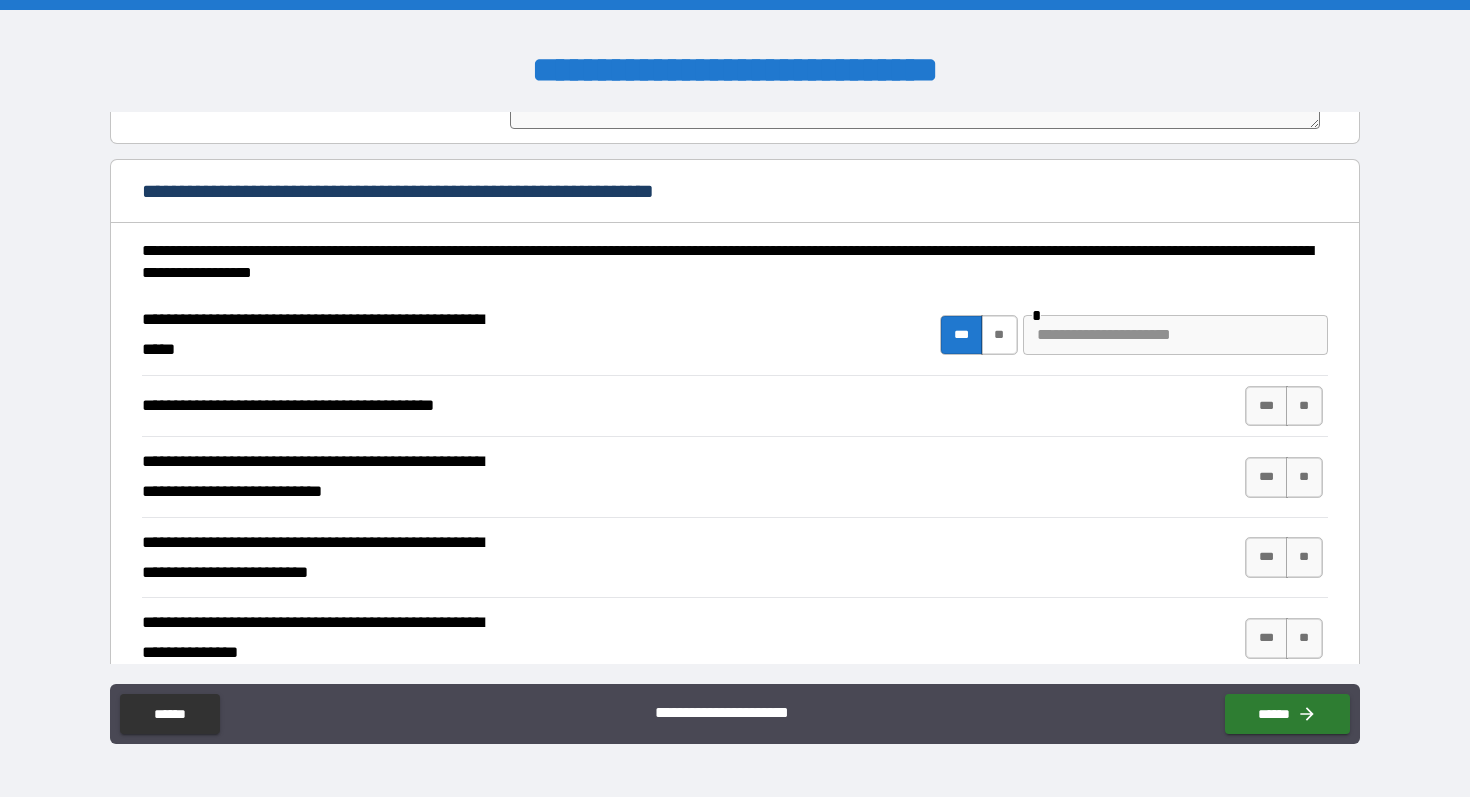 click on "**" at bounding box center (999, 335) 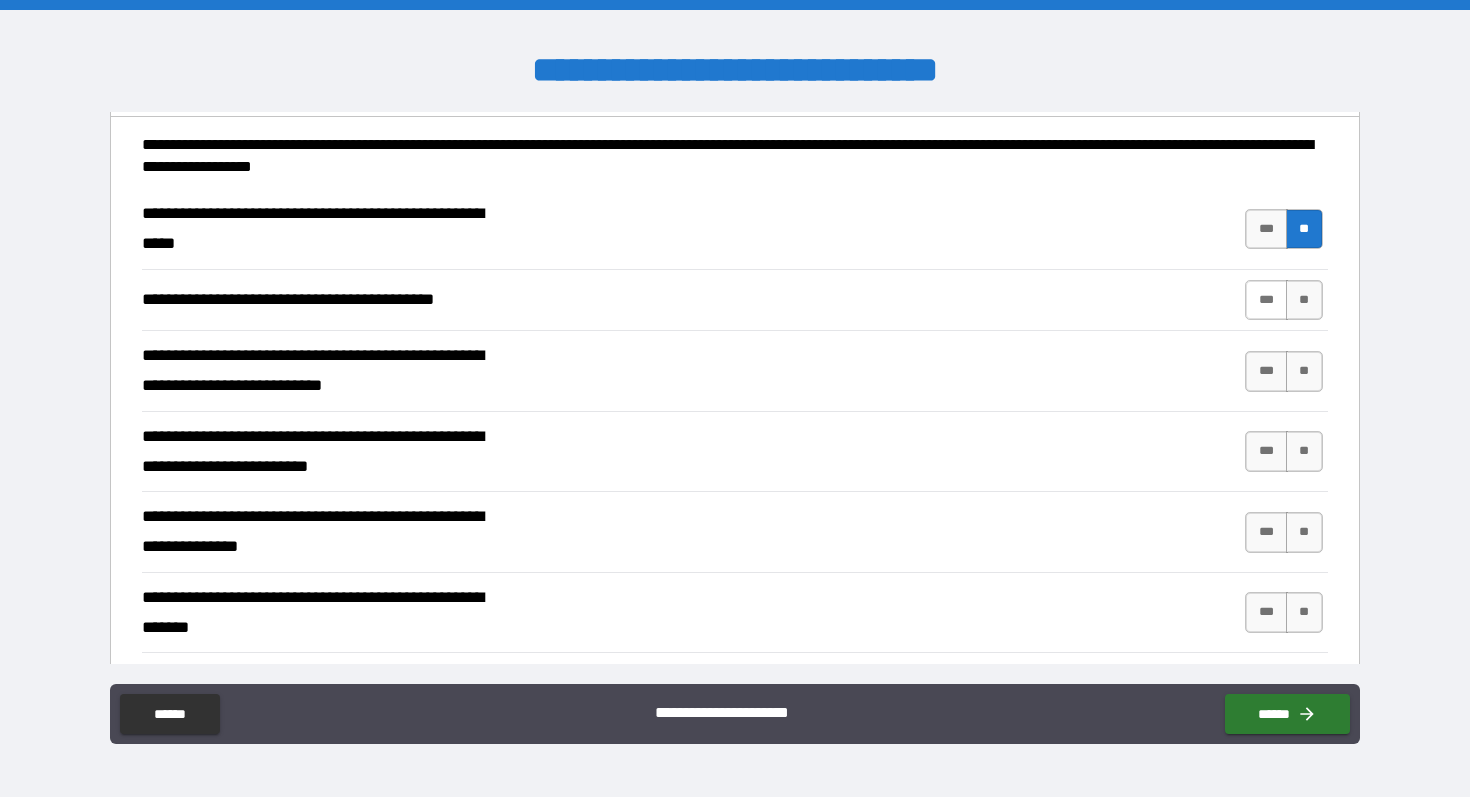 scroll, scrollTop: 537, scrollLeft: 0, axis: vertical 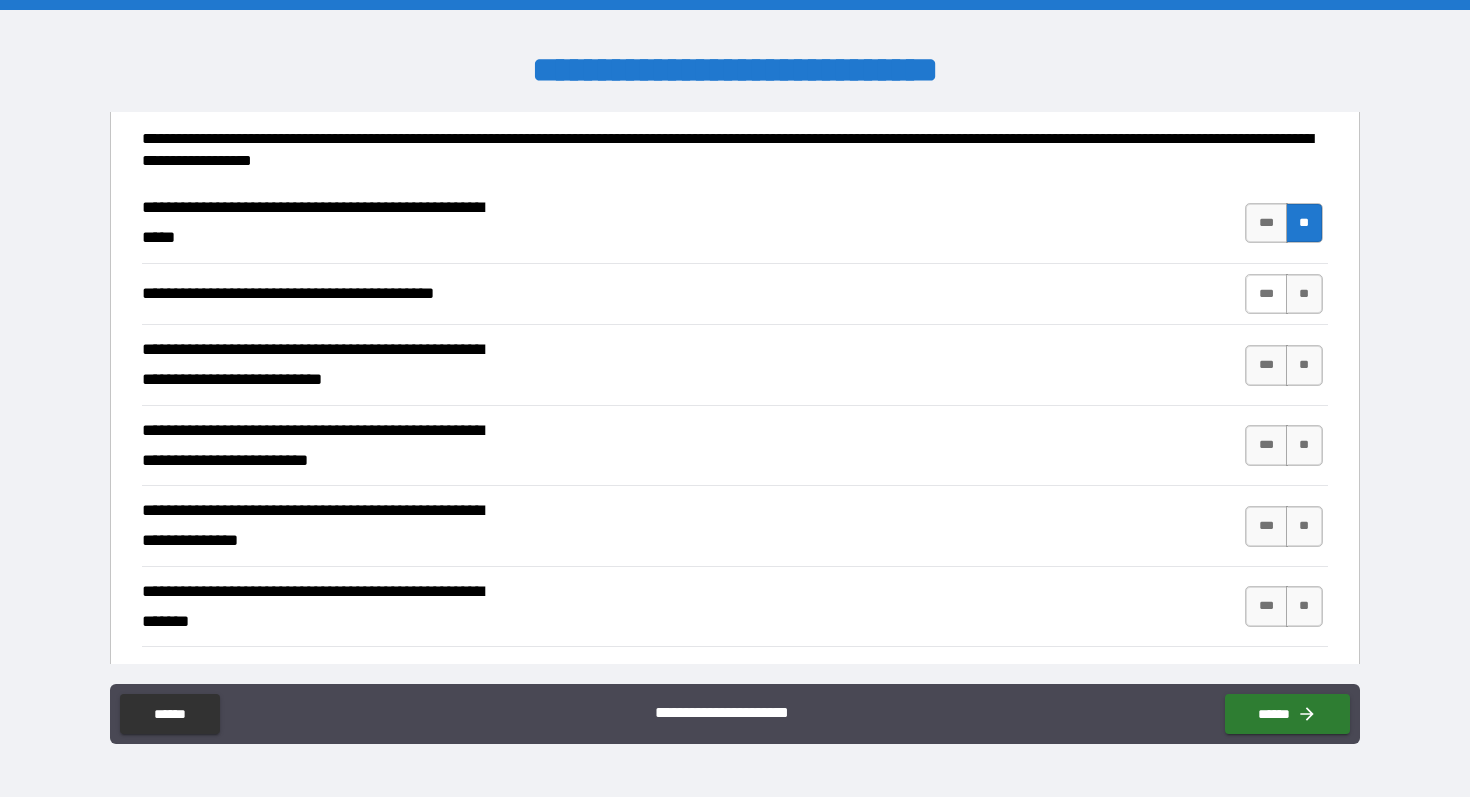 click on "***" at bounding box center [1266, 294] 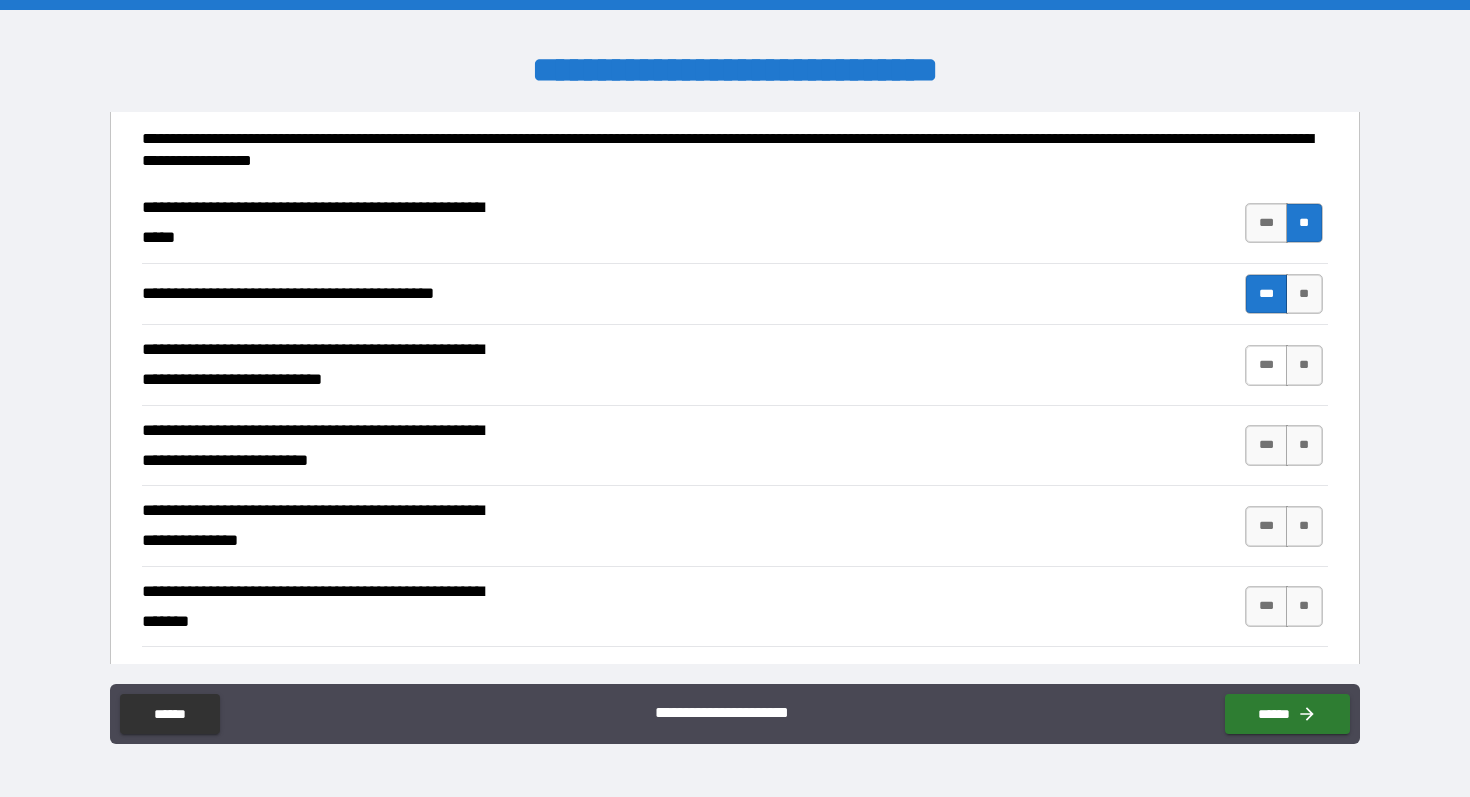 click on "***" at bounding box center (1266, 365) 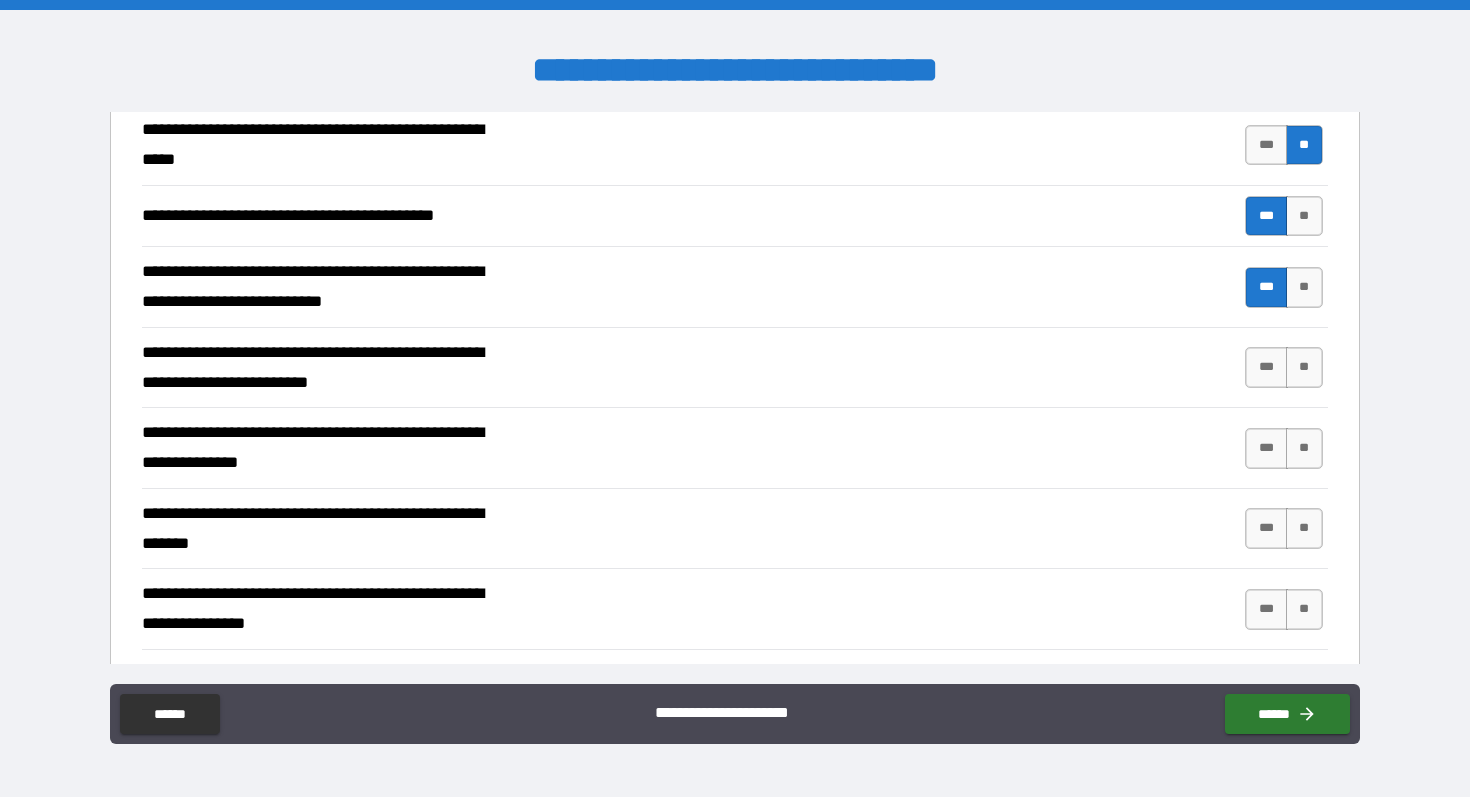 scroll, scrollTop: 645, scrollLeft: 0, axis: vertical 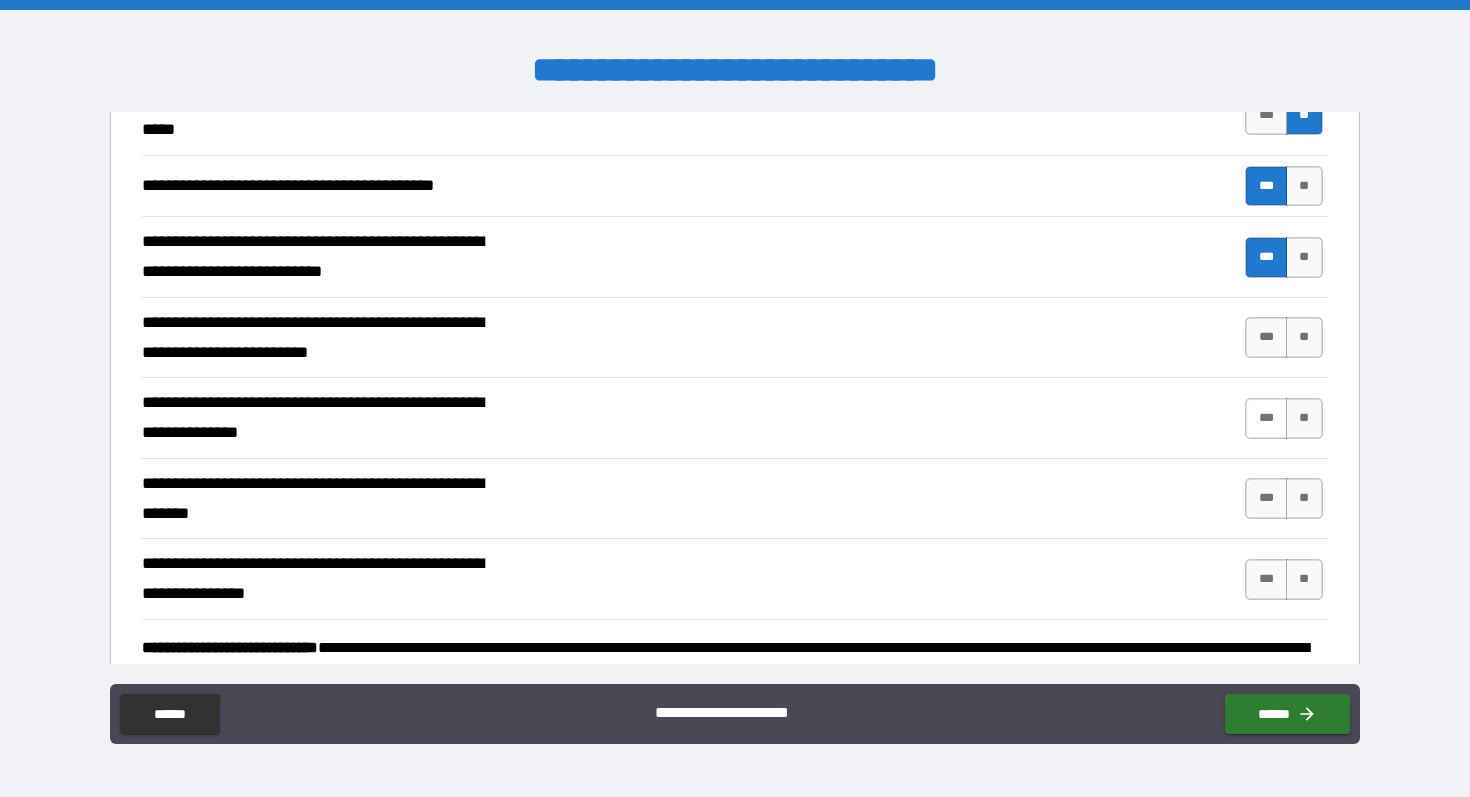 click on "***" at bounding box center [1266, 418] 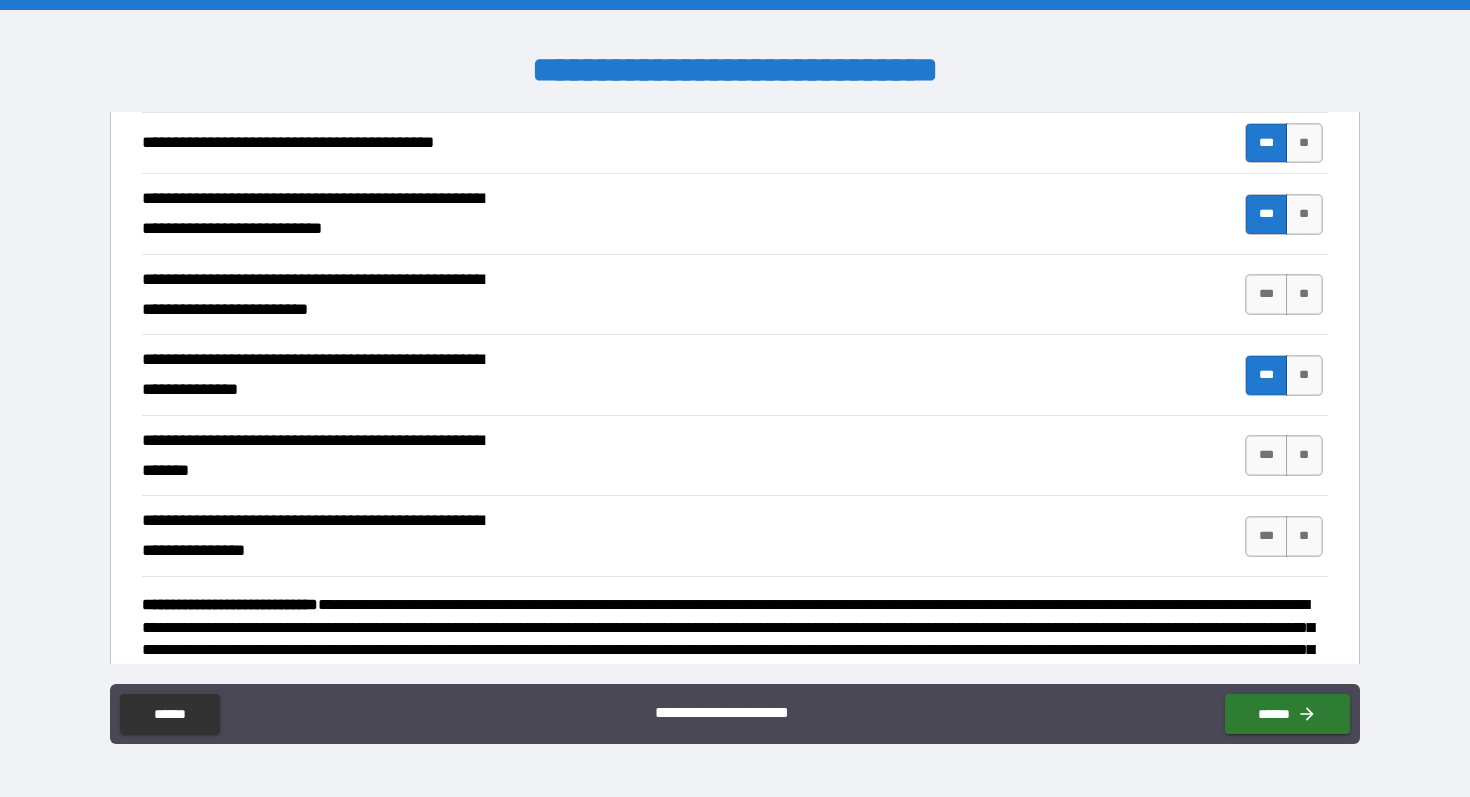 scroll, scrollTop: 703, scrollLeft: 0, axis: vertical 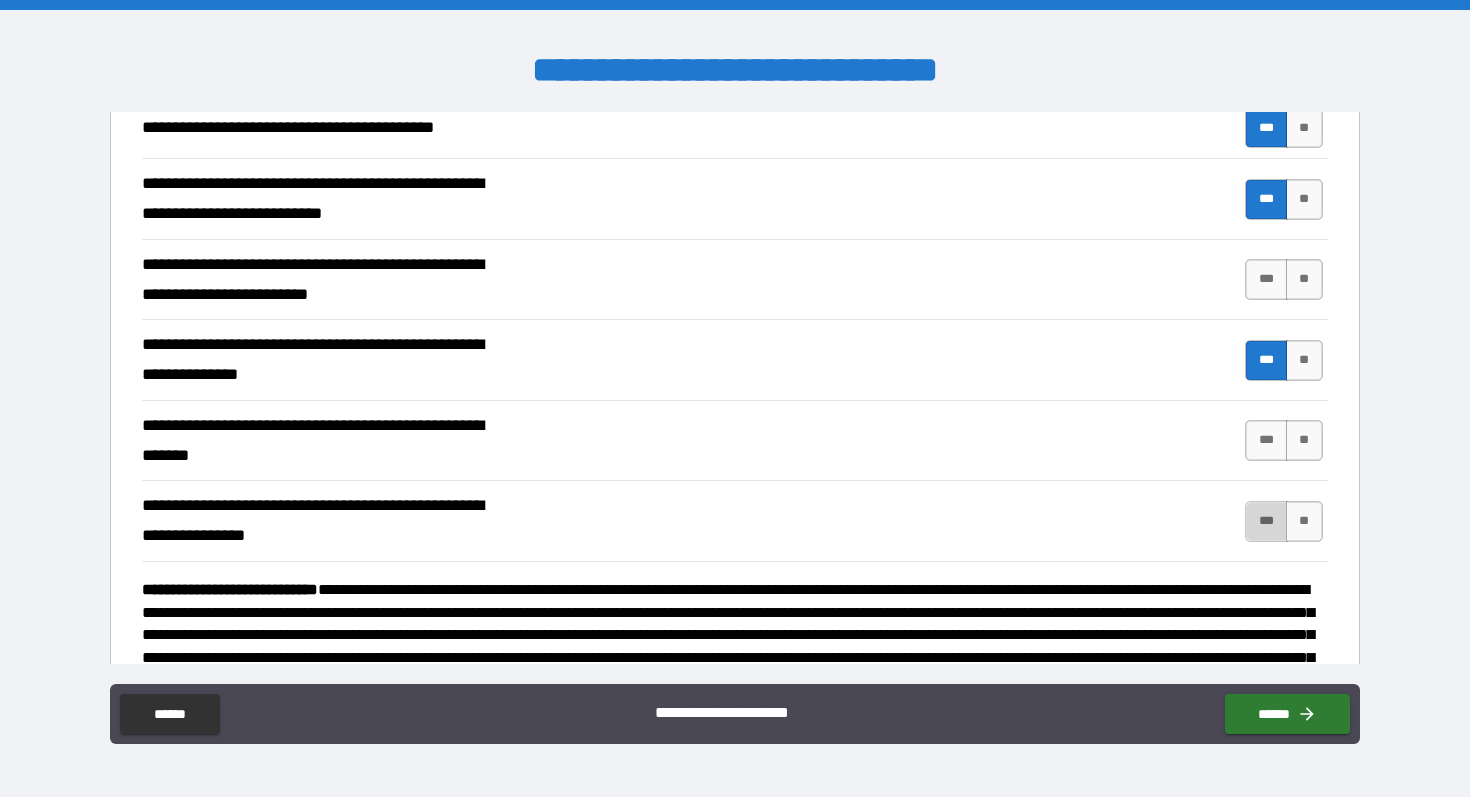 click on "***" at bounding box center (1266, 521) 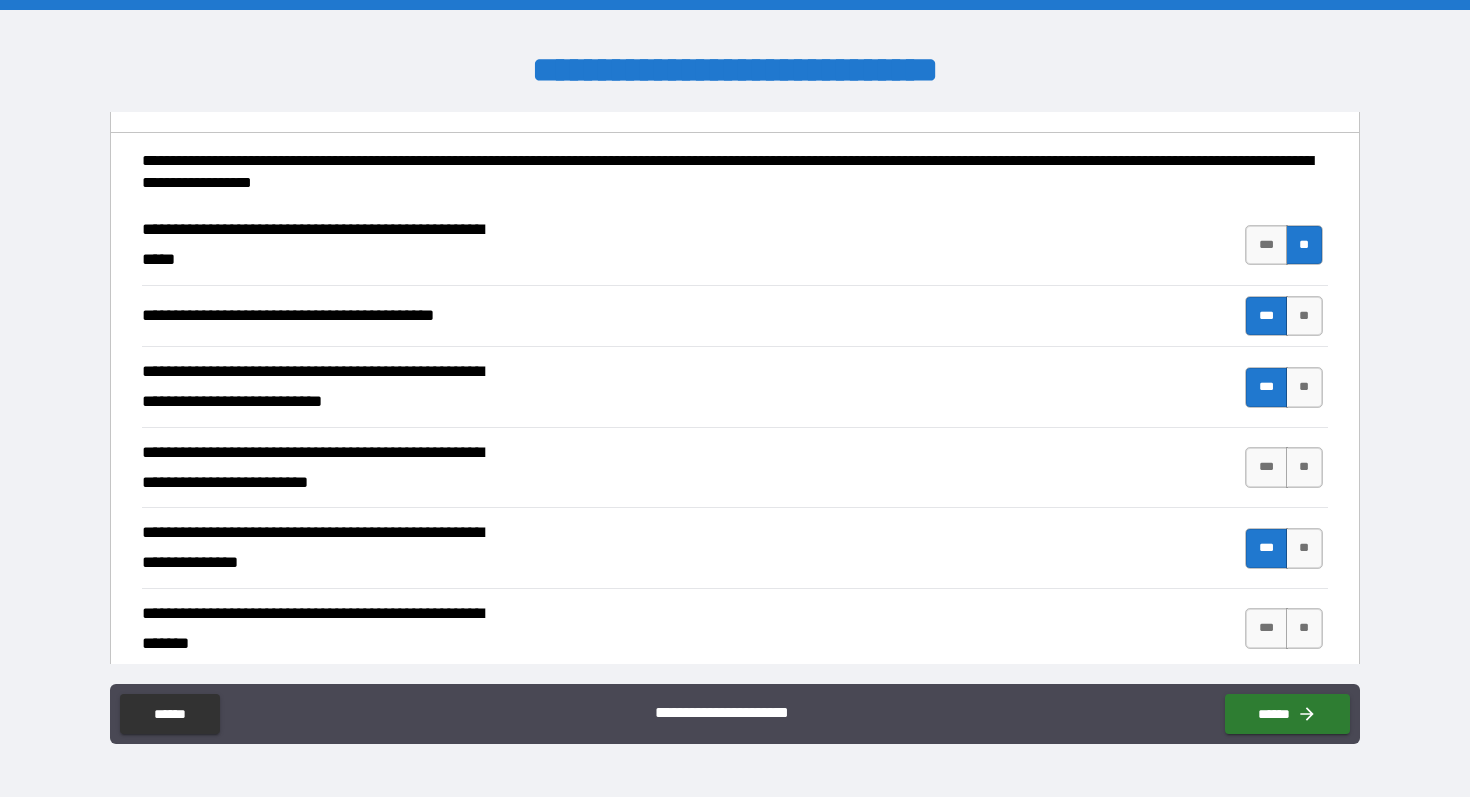 scroll, scrollTop: 511, scrollLeft: 0, axis: vertical 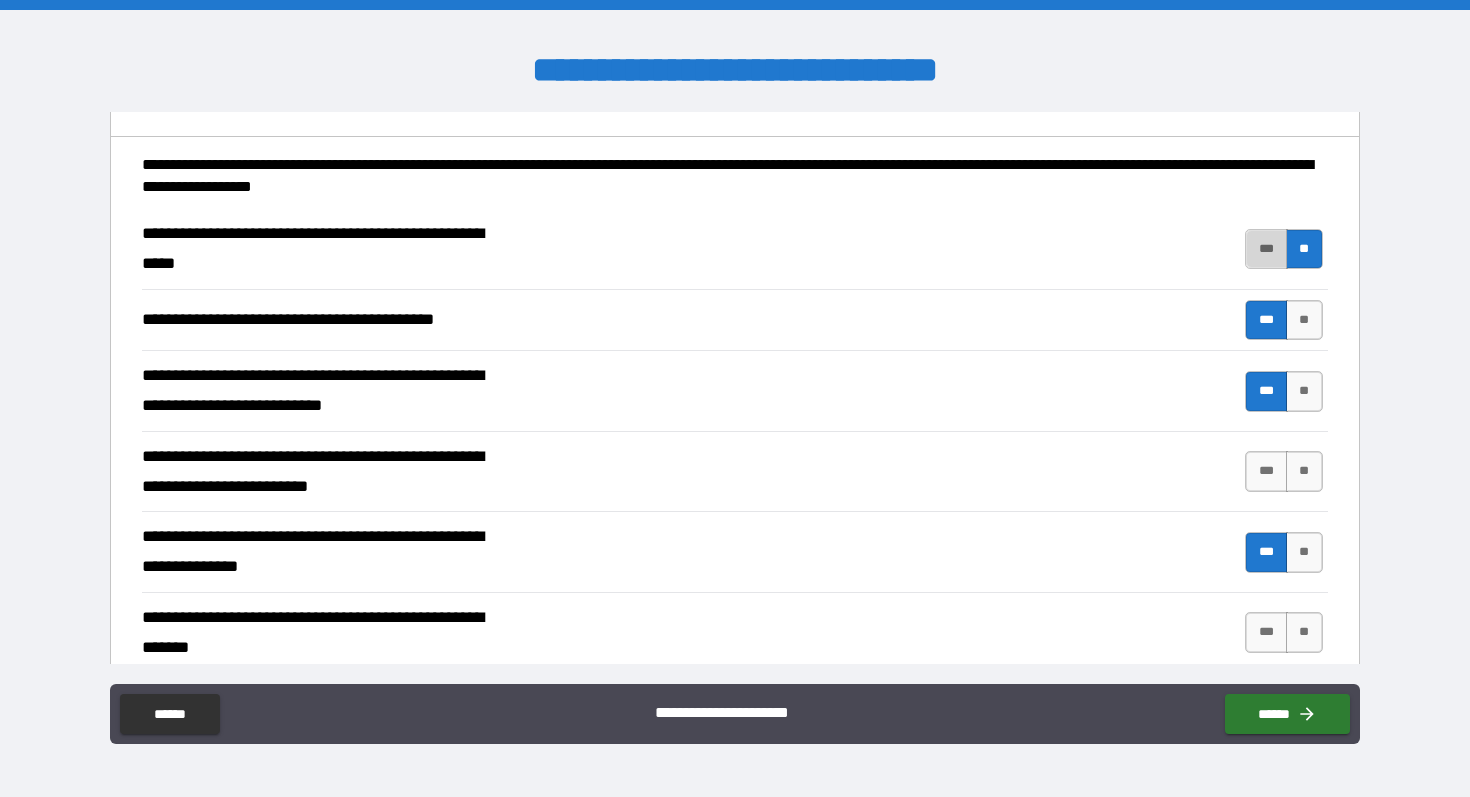 click on "***" at bounding box center (1266, 249) 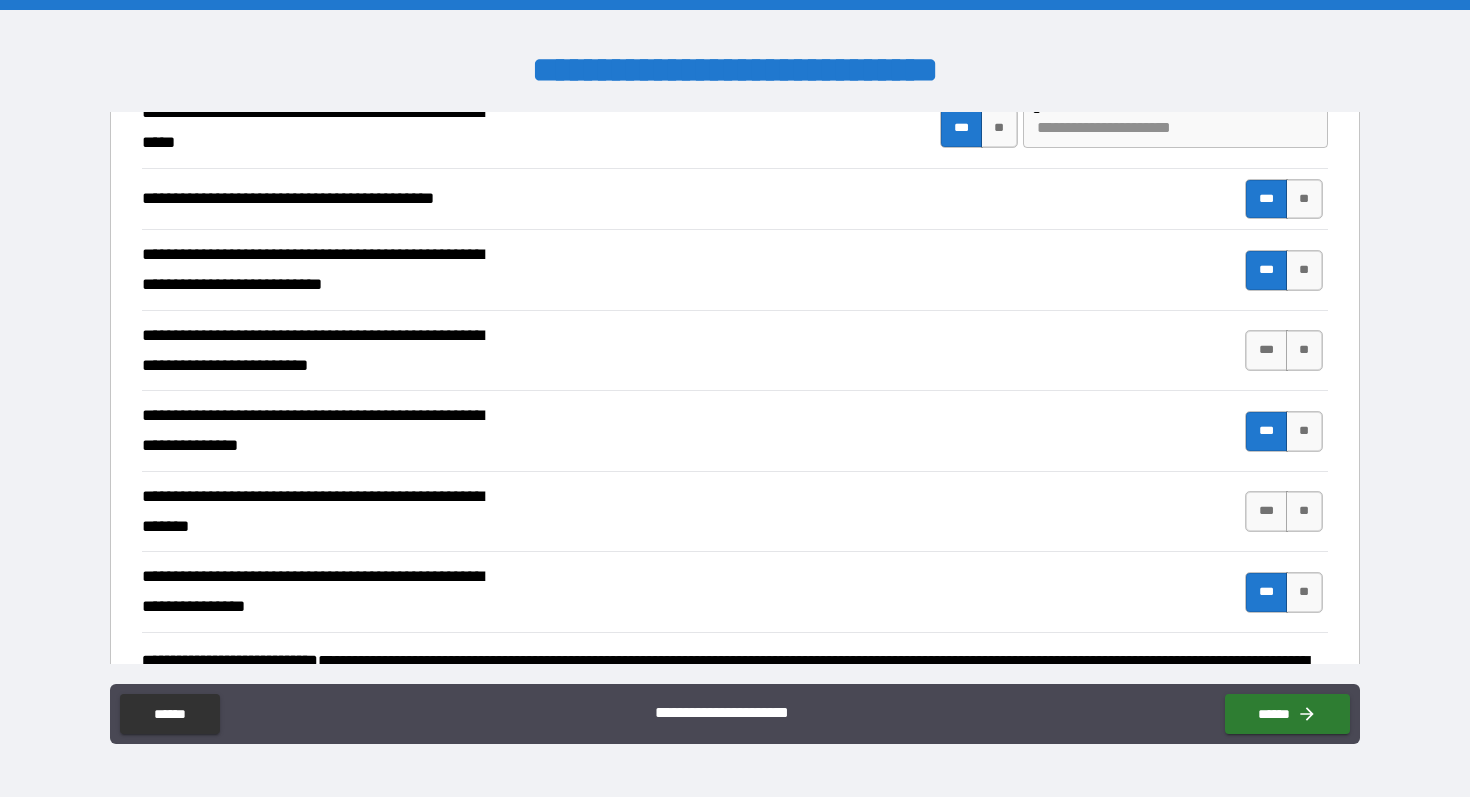 scroll, scrollTop: 635, scrollLeft: 0, axis: vertical 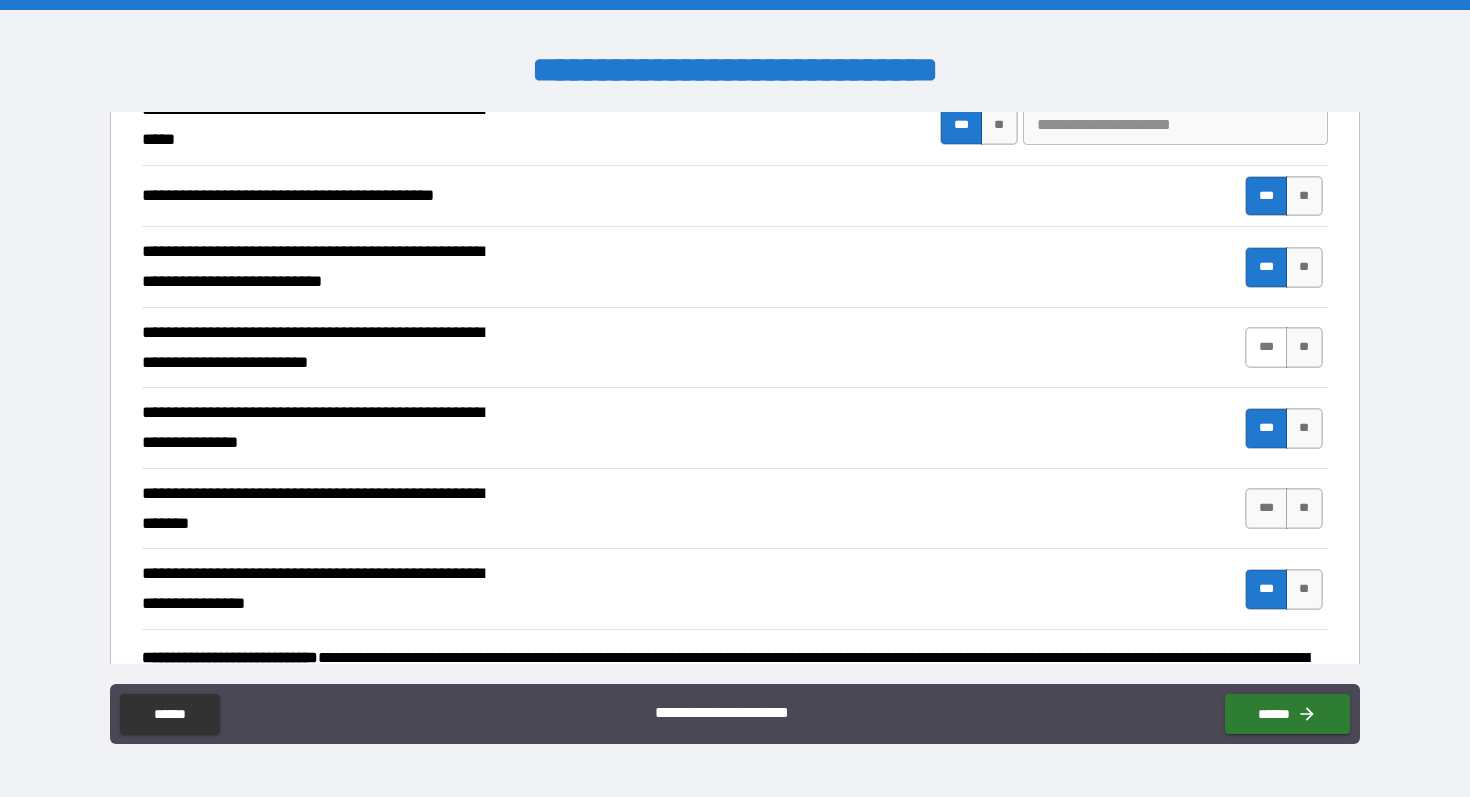 click on "***" at bounding box center (1266, 347) 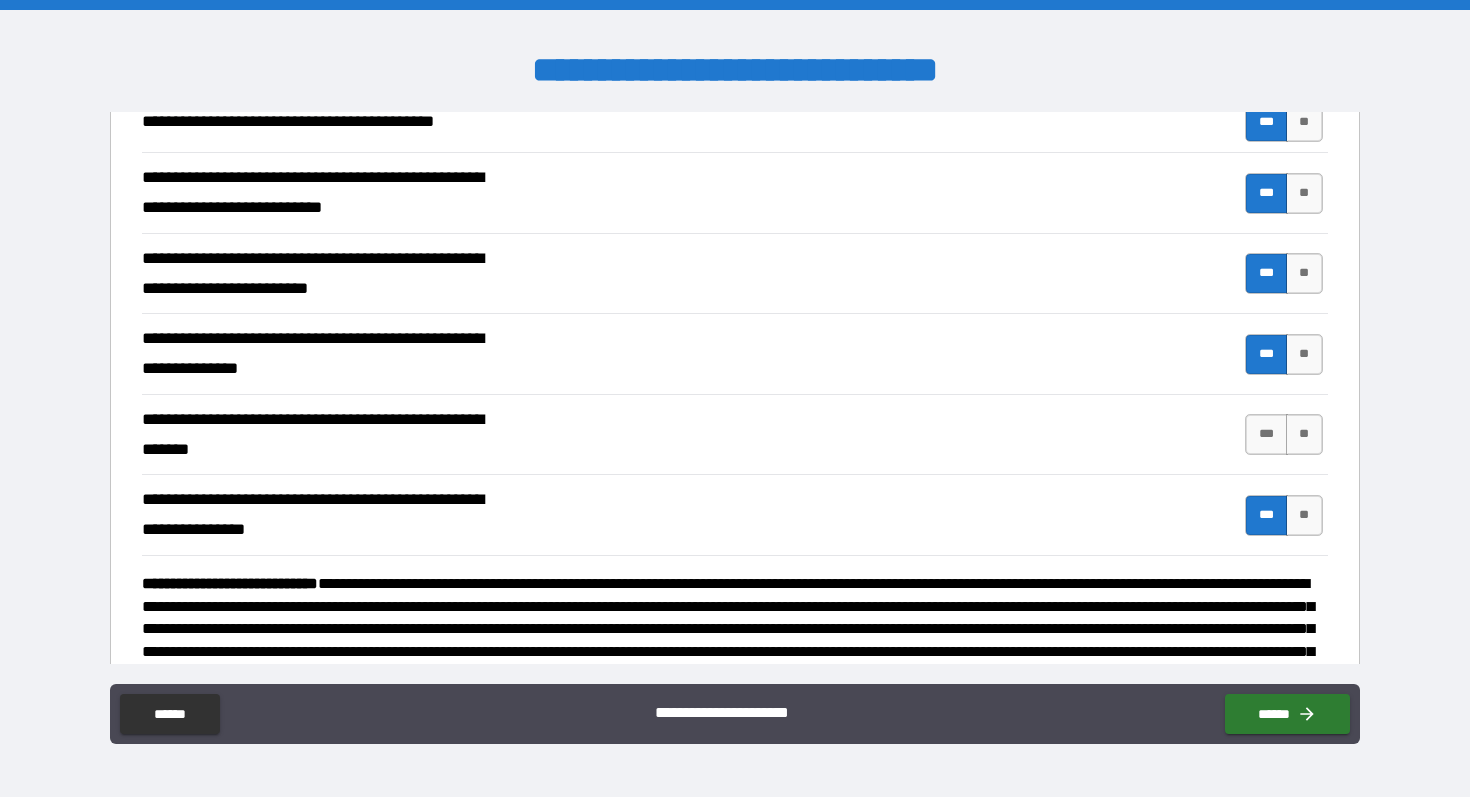 scroll, scrollTop: 756, scrollLeft: 0, axis: vertical 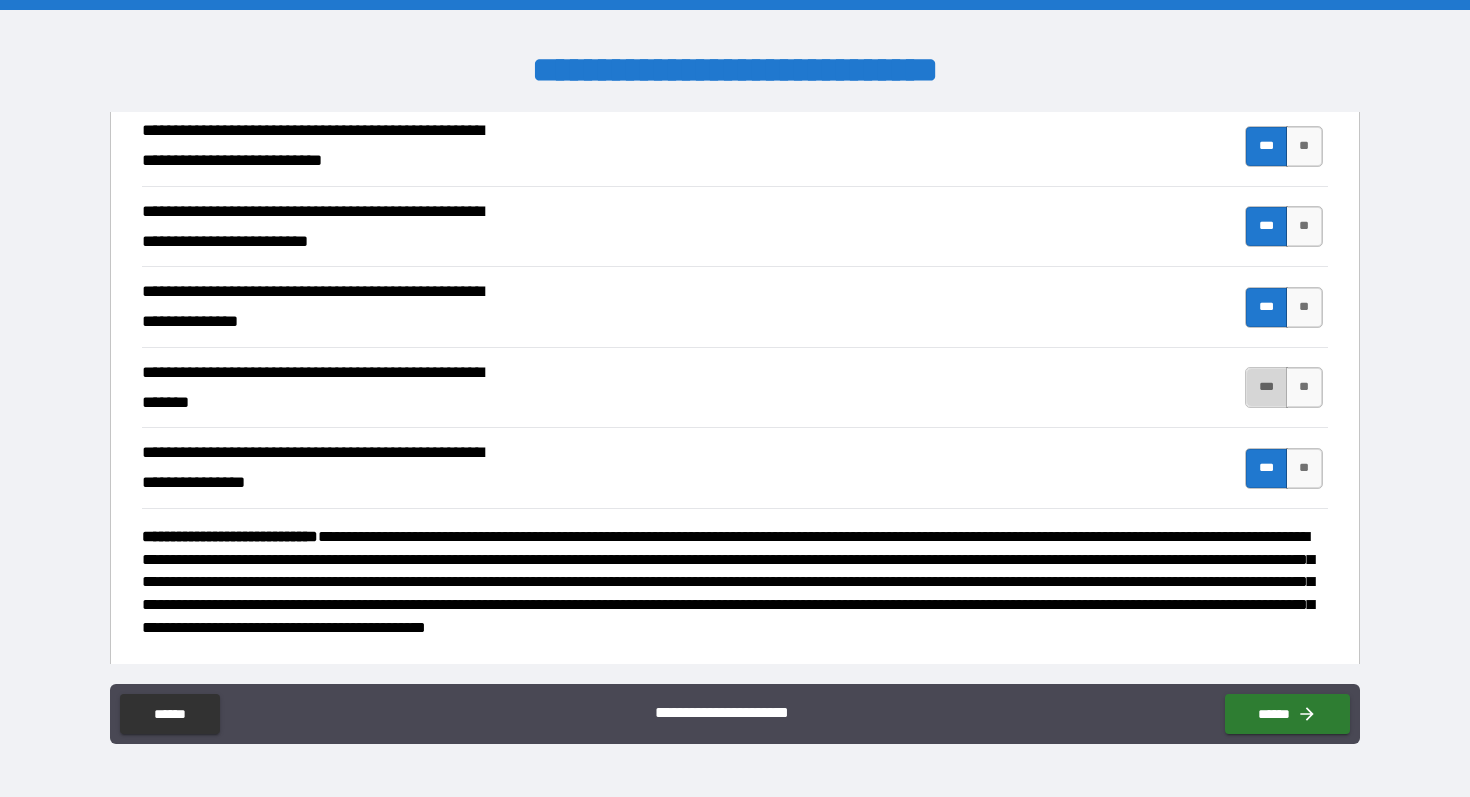 click on "***" at bounding box center (1266, 387) 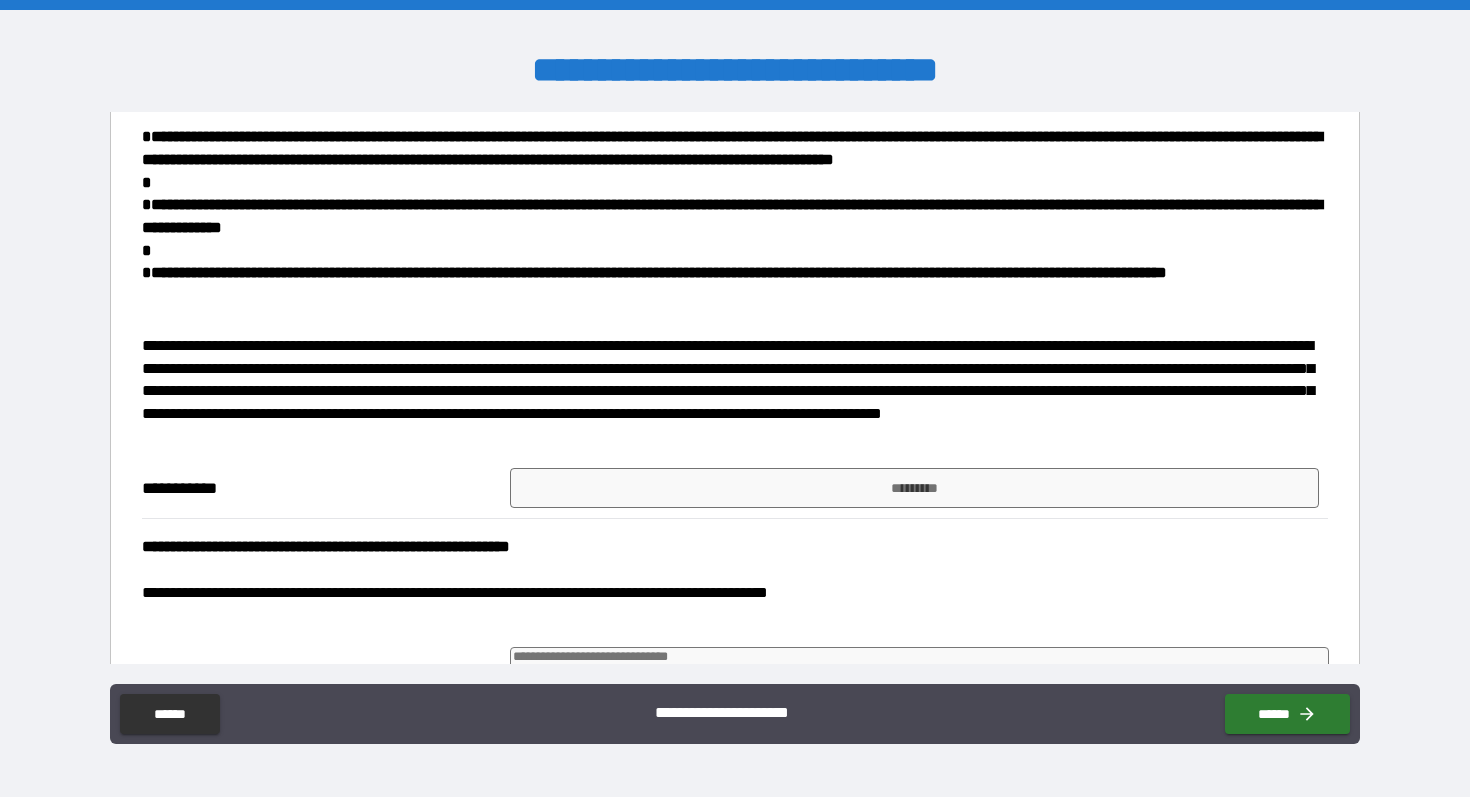 scroll, scrollTop: 1416, scrollLeft: 0, axis: vertical 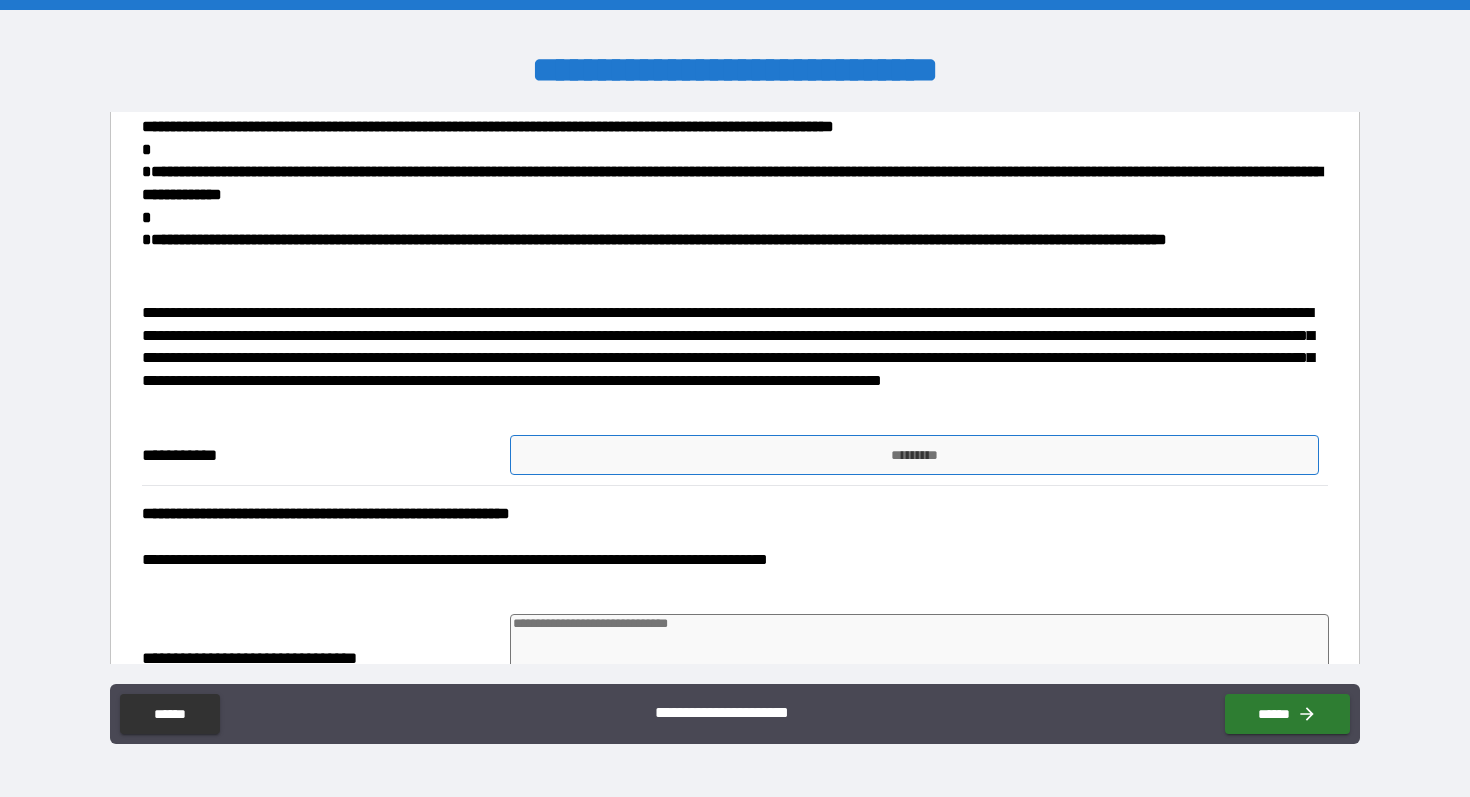click on "*********" at bounding box center (915, 455) 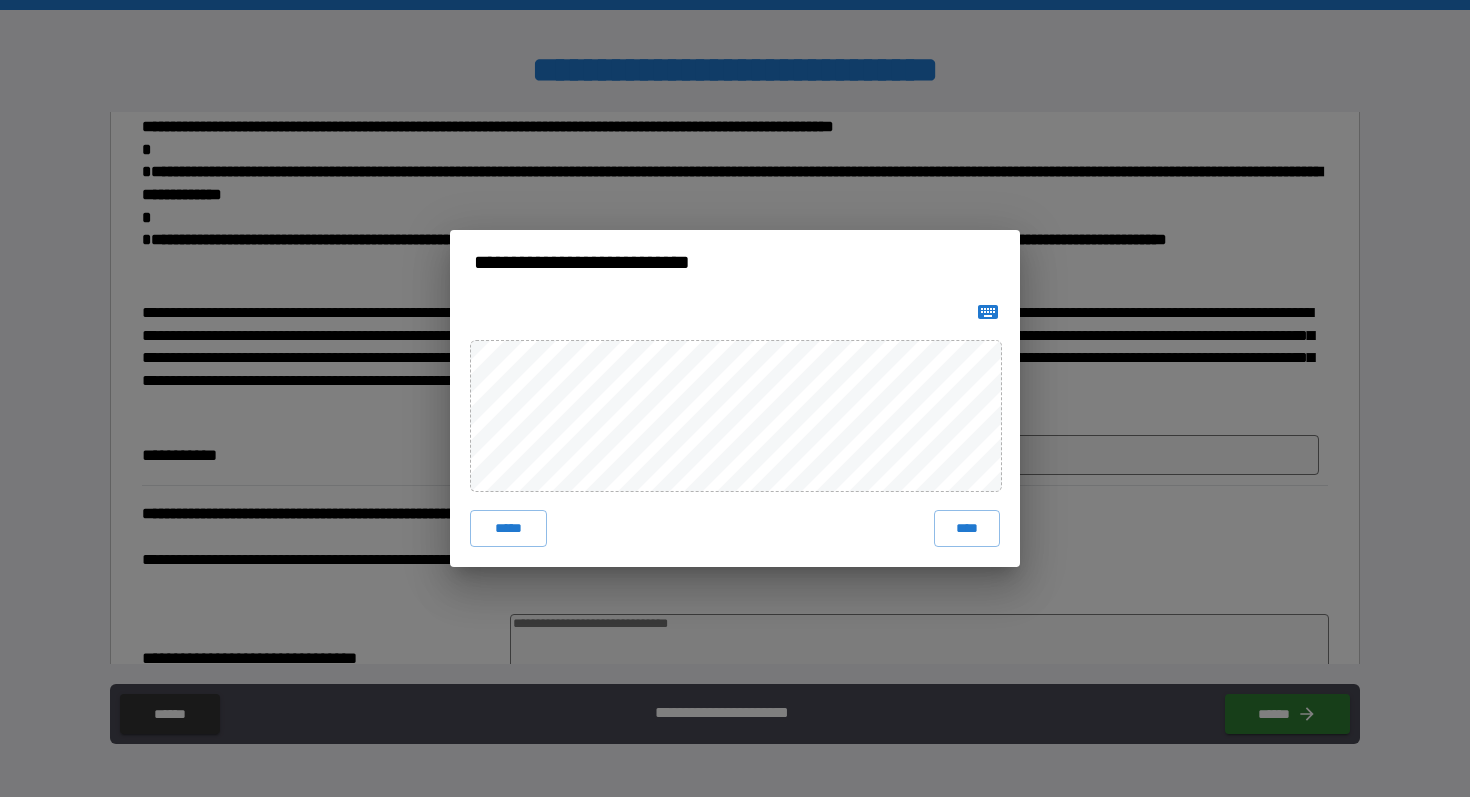 click 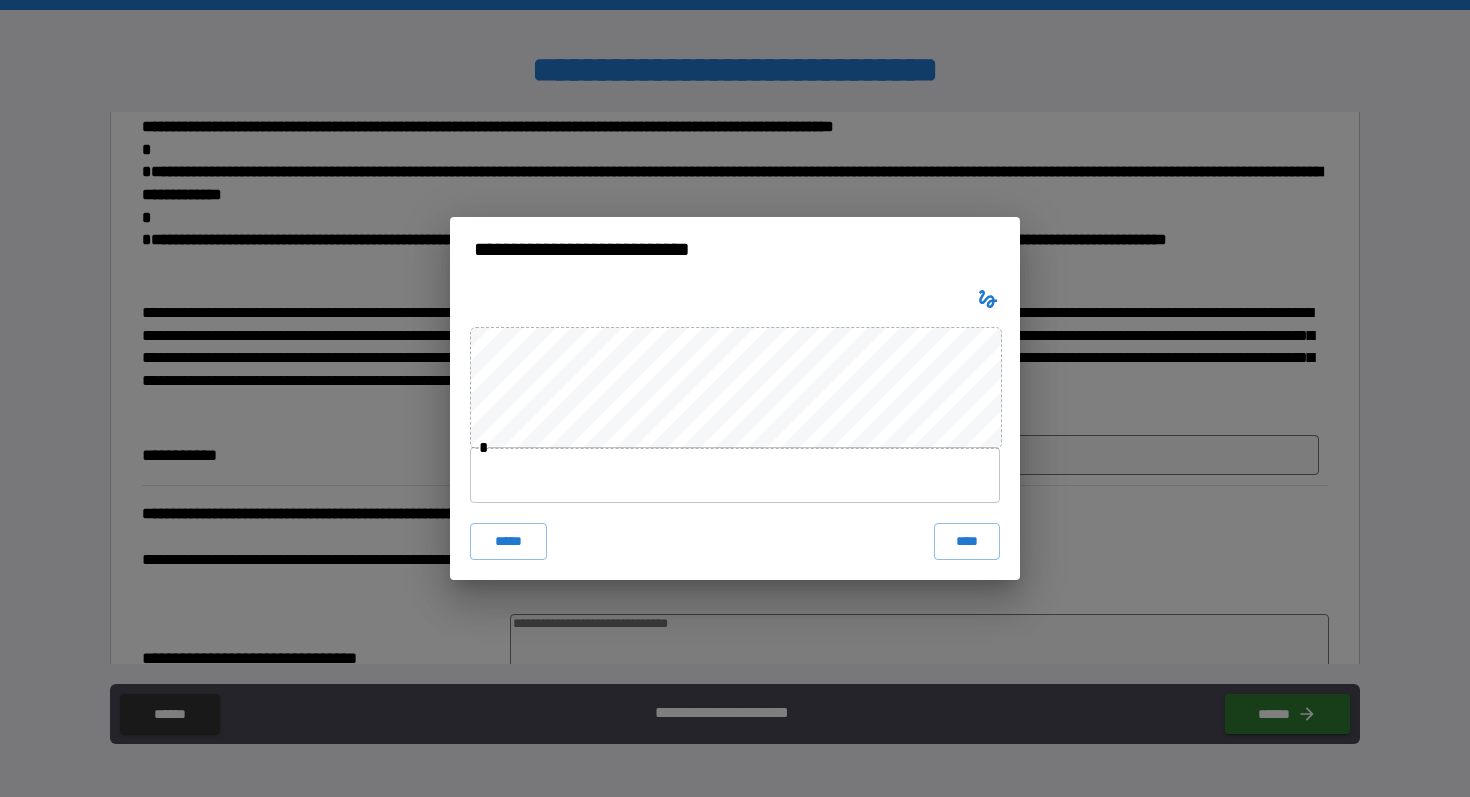 click at bounding box center (735, 475) 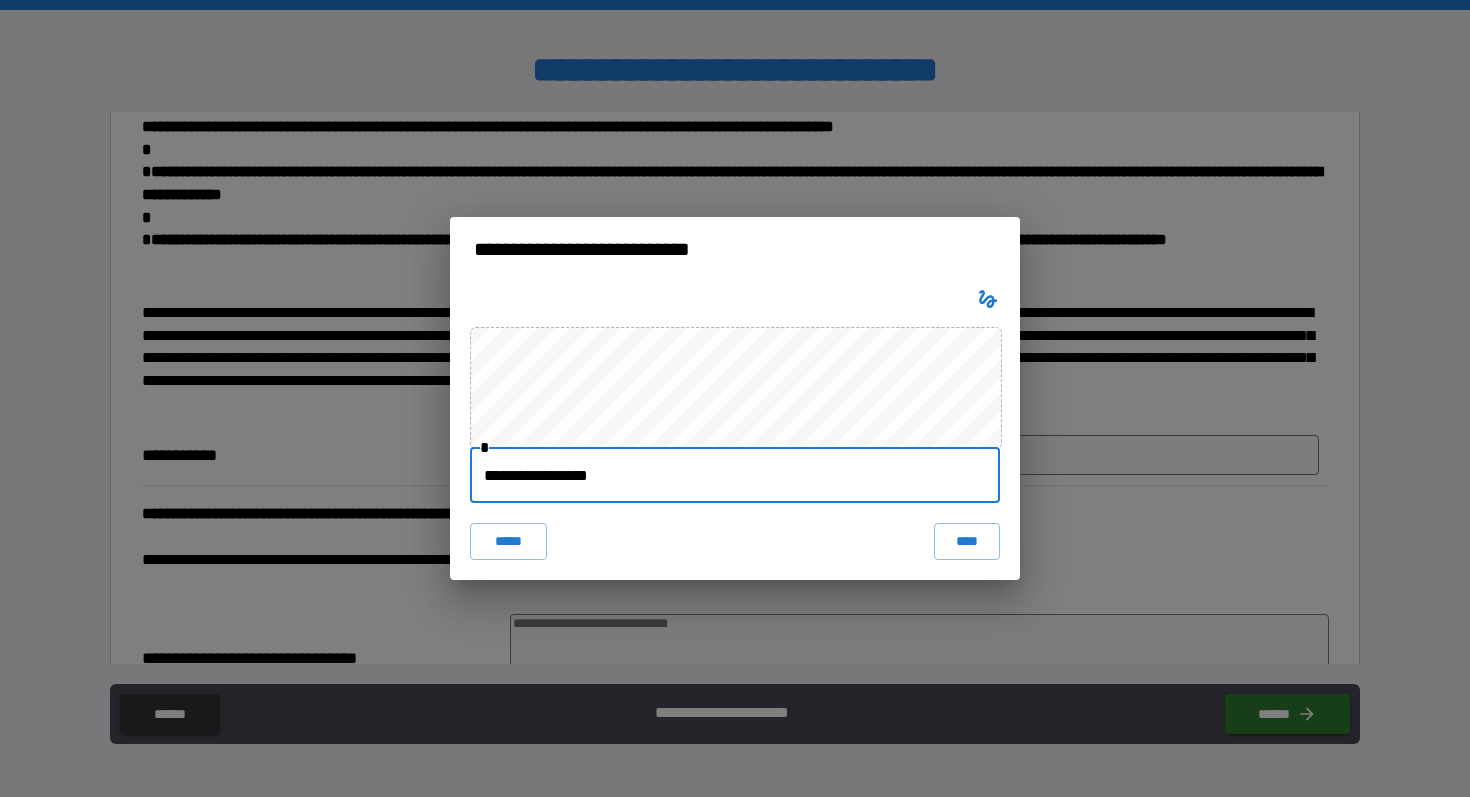 click on "**********" at bounding box center (735, 430) 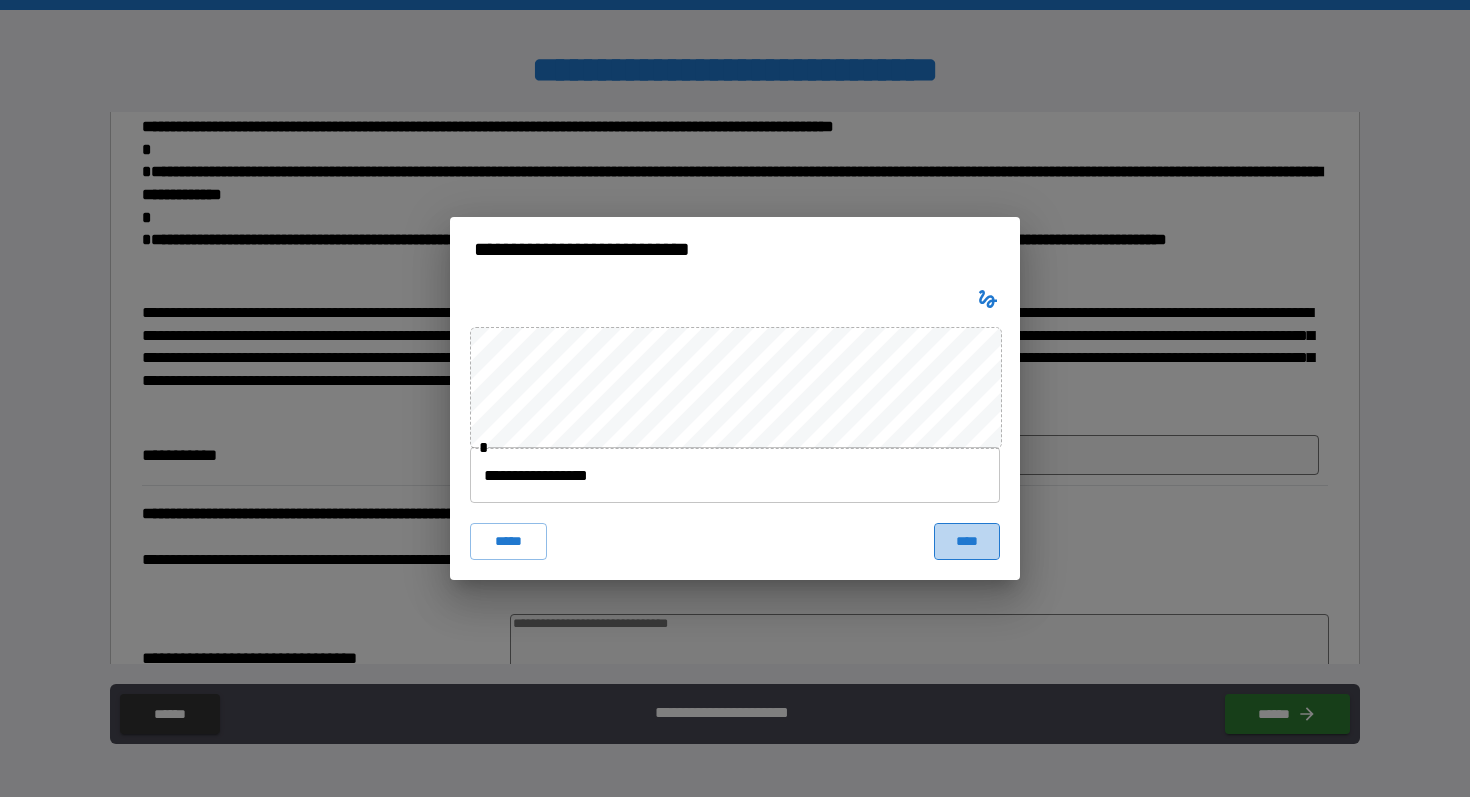 click on "****" at bounding box center (967, 541) 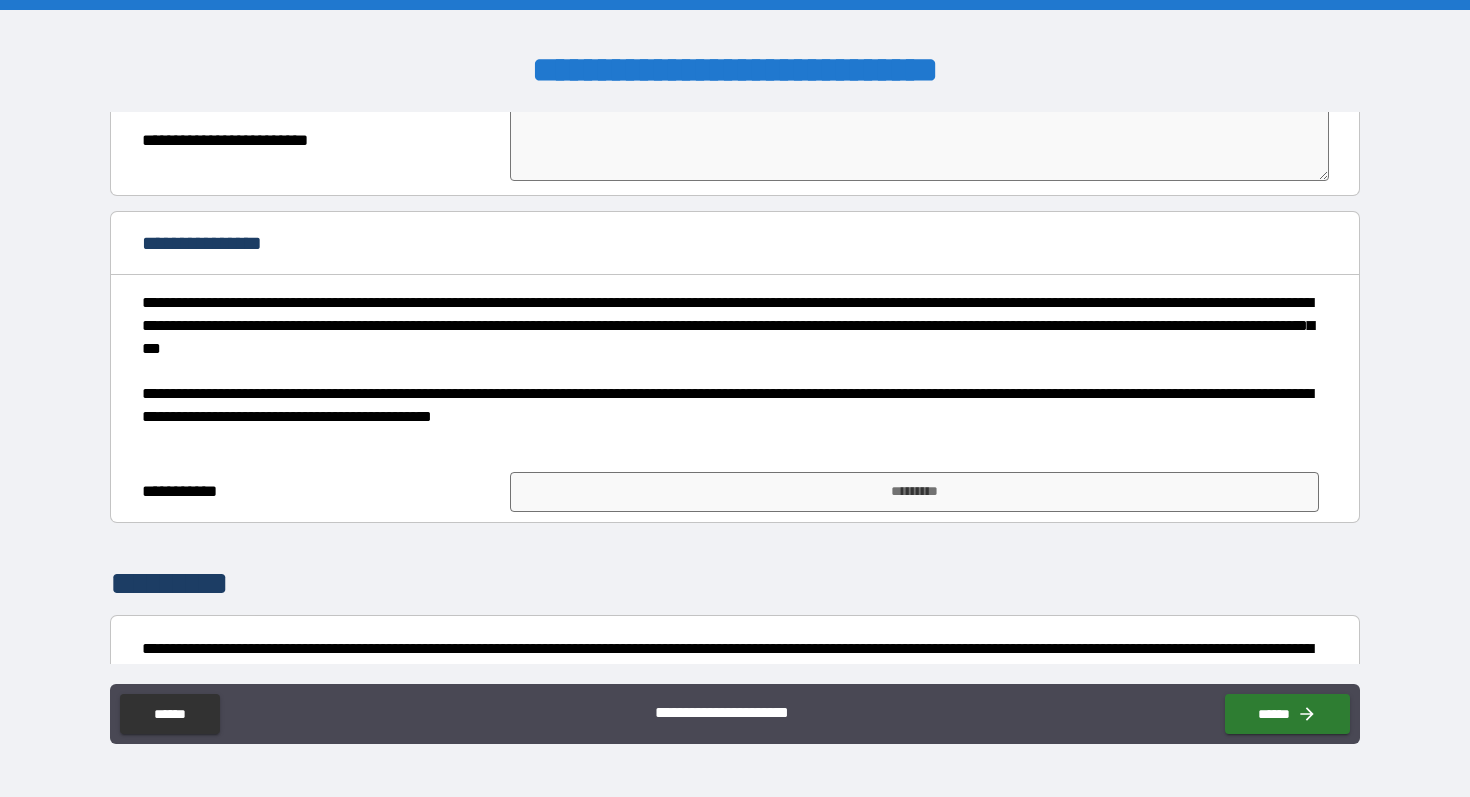 scroll, scrollTop: 2065, scrollLeft: 0, axis: vertical 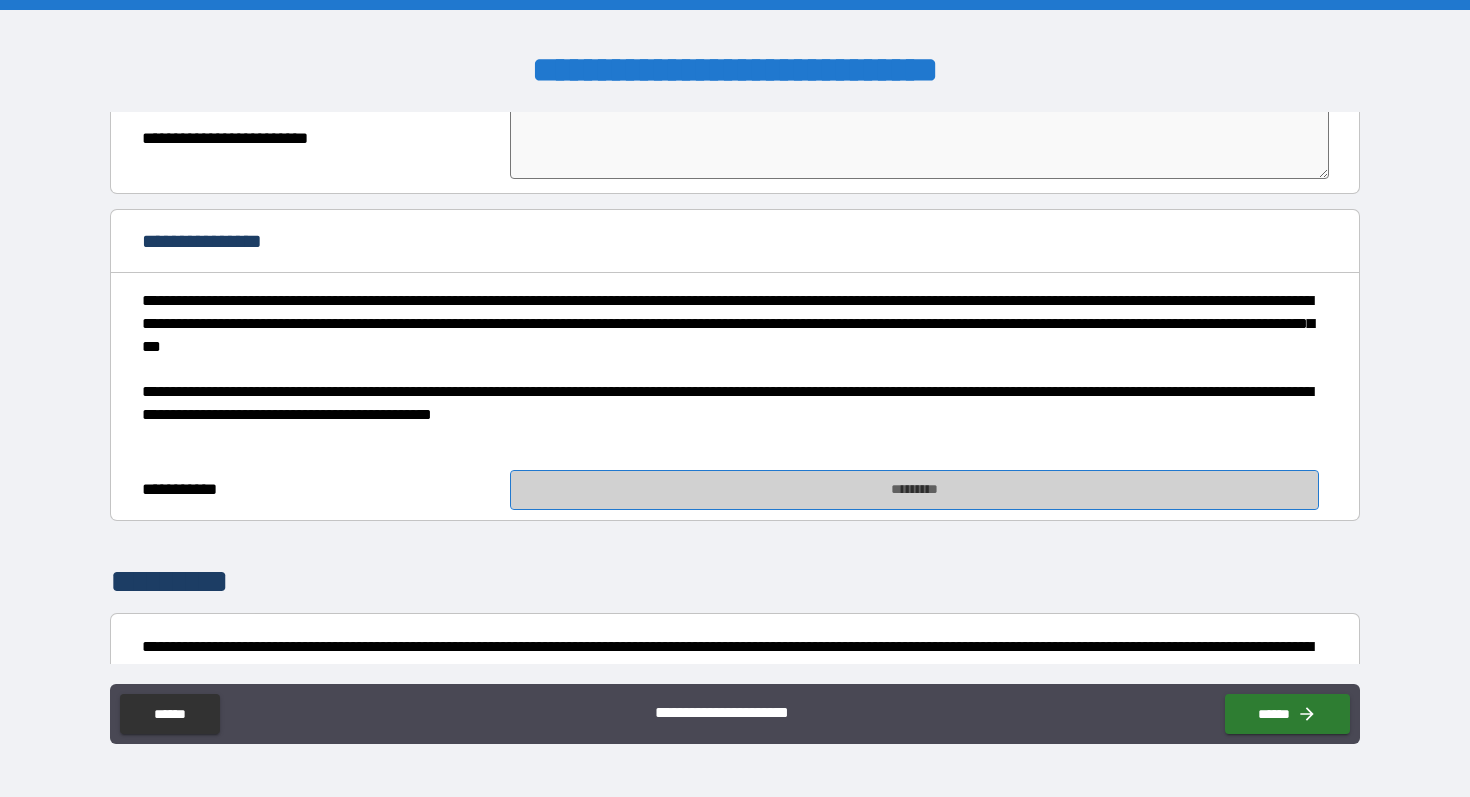 click on "*********" at bounding box center [915, 490] 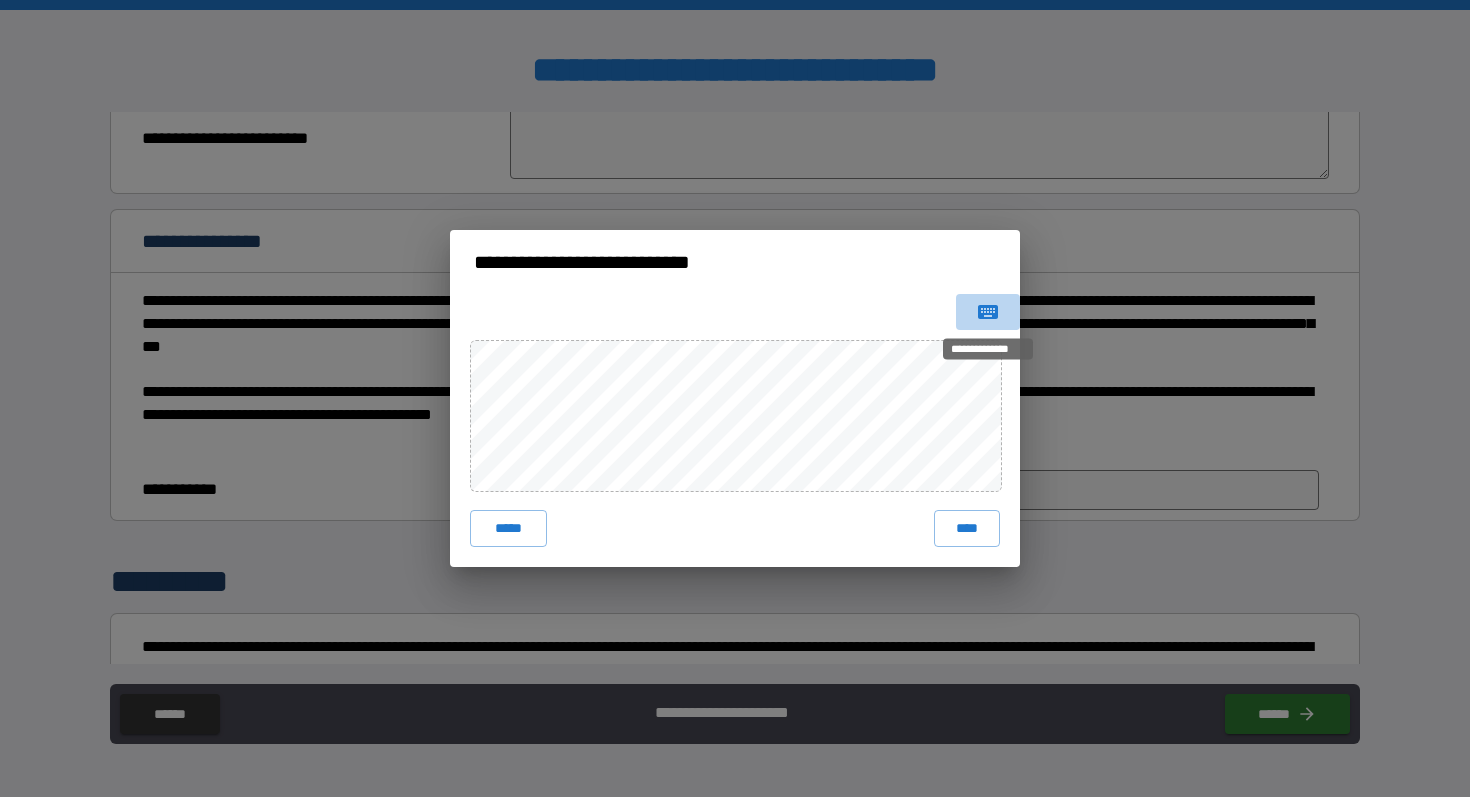 click 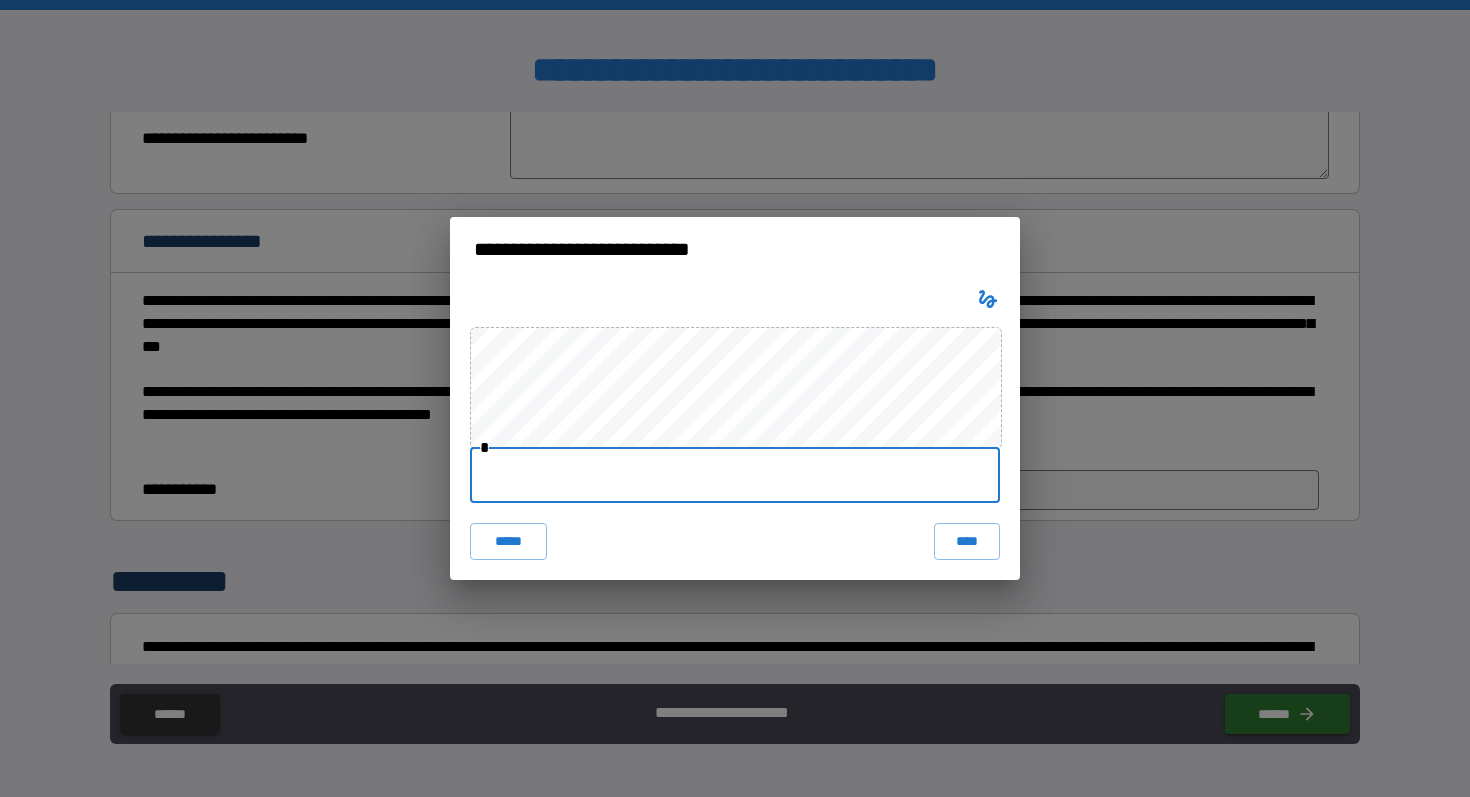 click at bounding box center [735, 475] 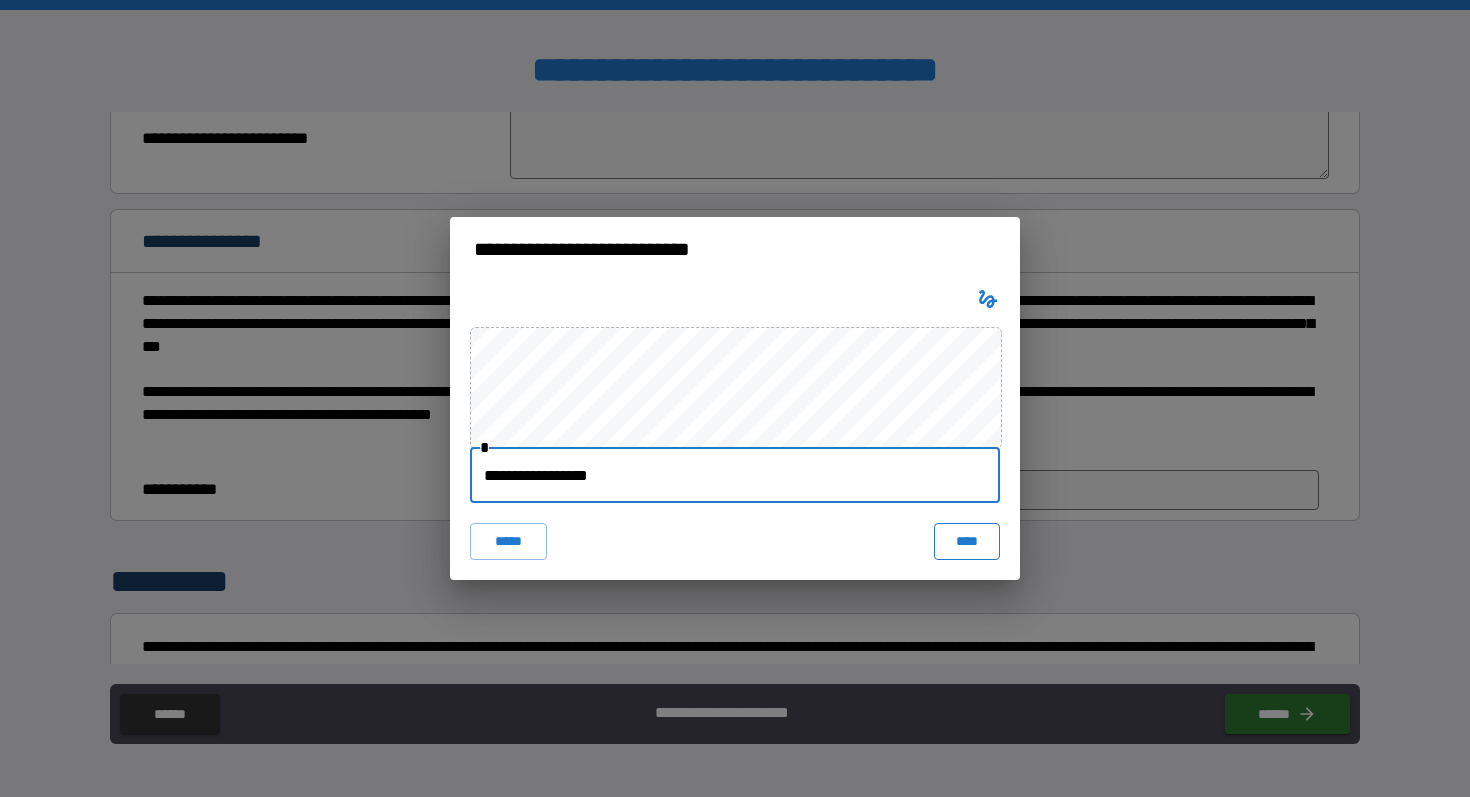 click on "****" at bounding box center [967, 541] 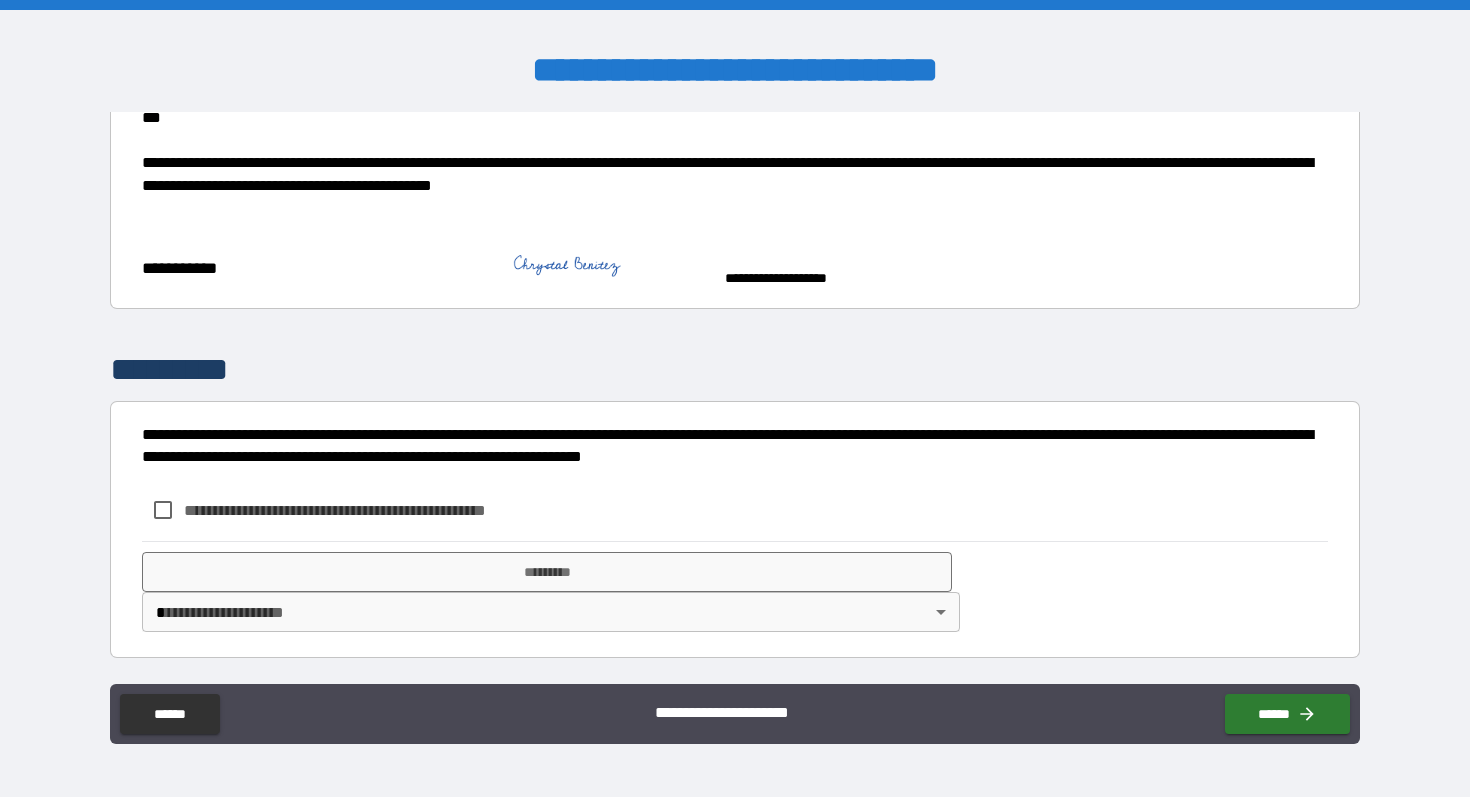scroll, scrollTop: 2316, scrollLeft: 0, axis: vertical 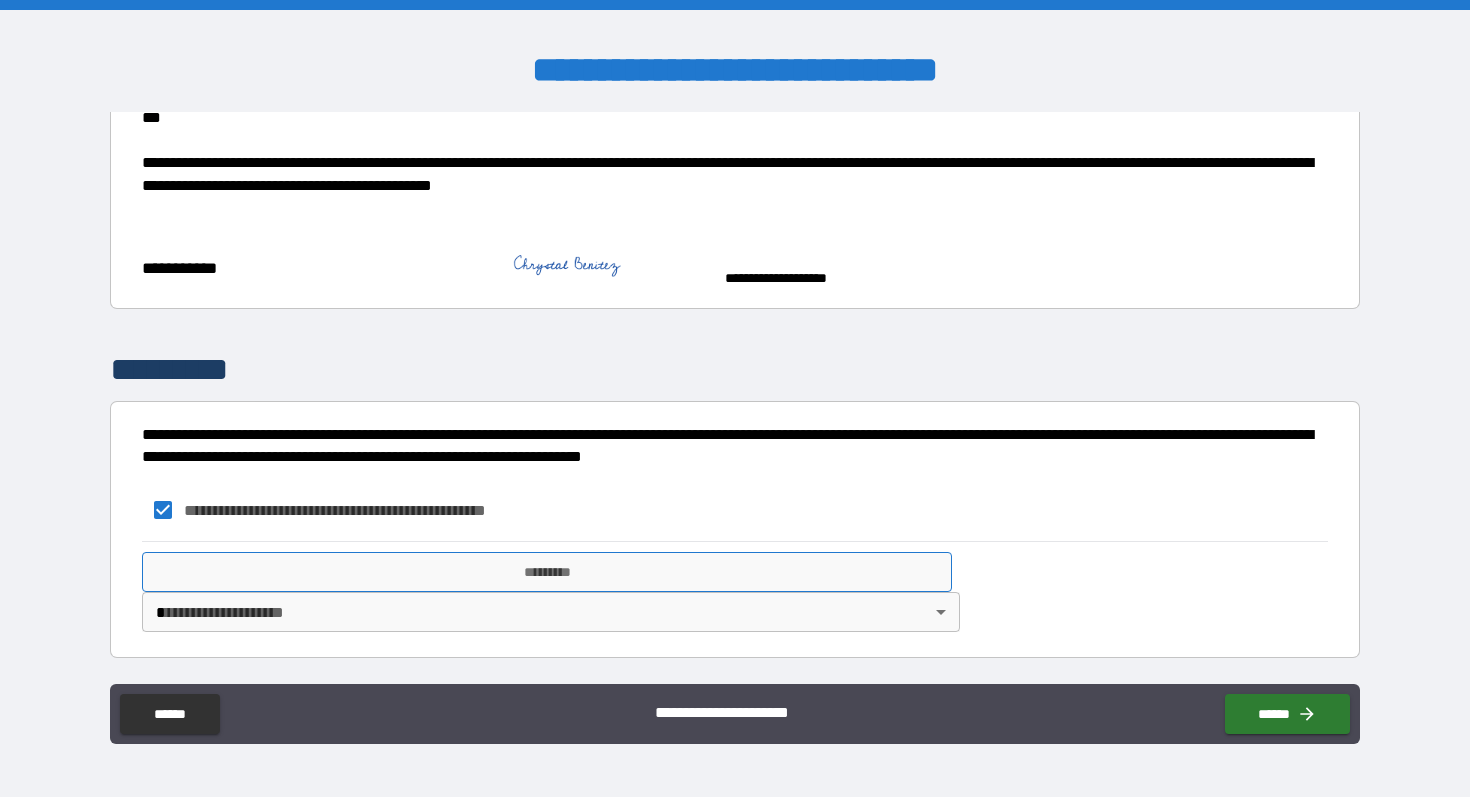 click on "*********" at bounding box center [547, 572] 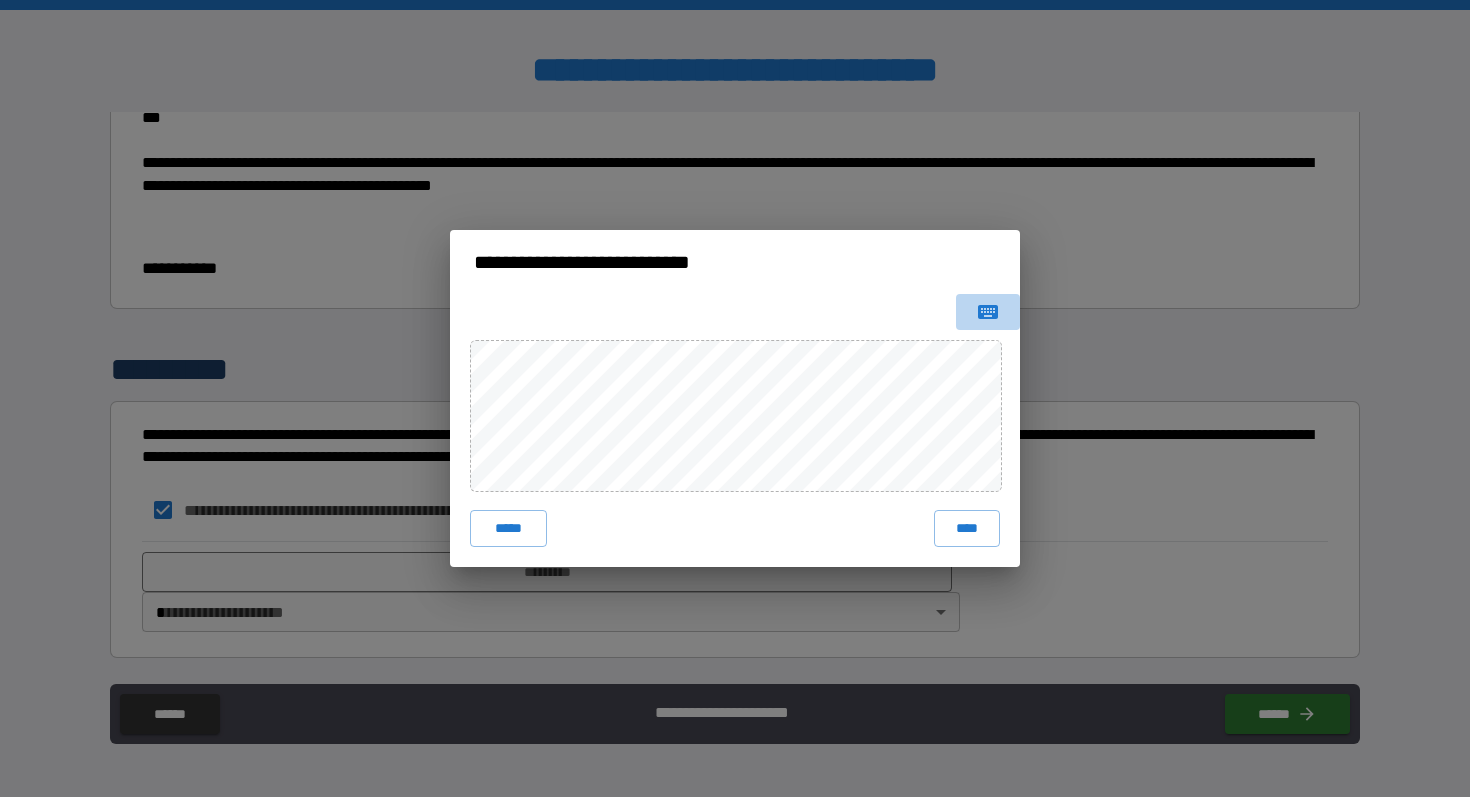 click at bounding box center (988, 312) 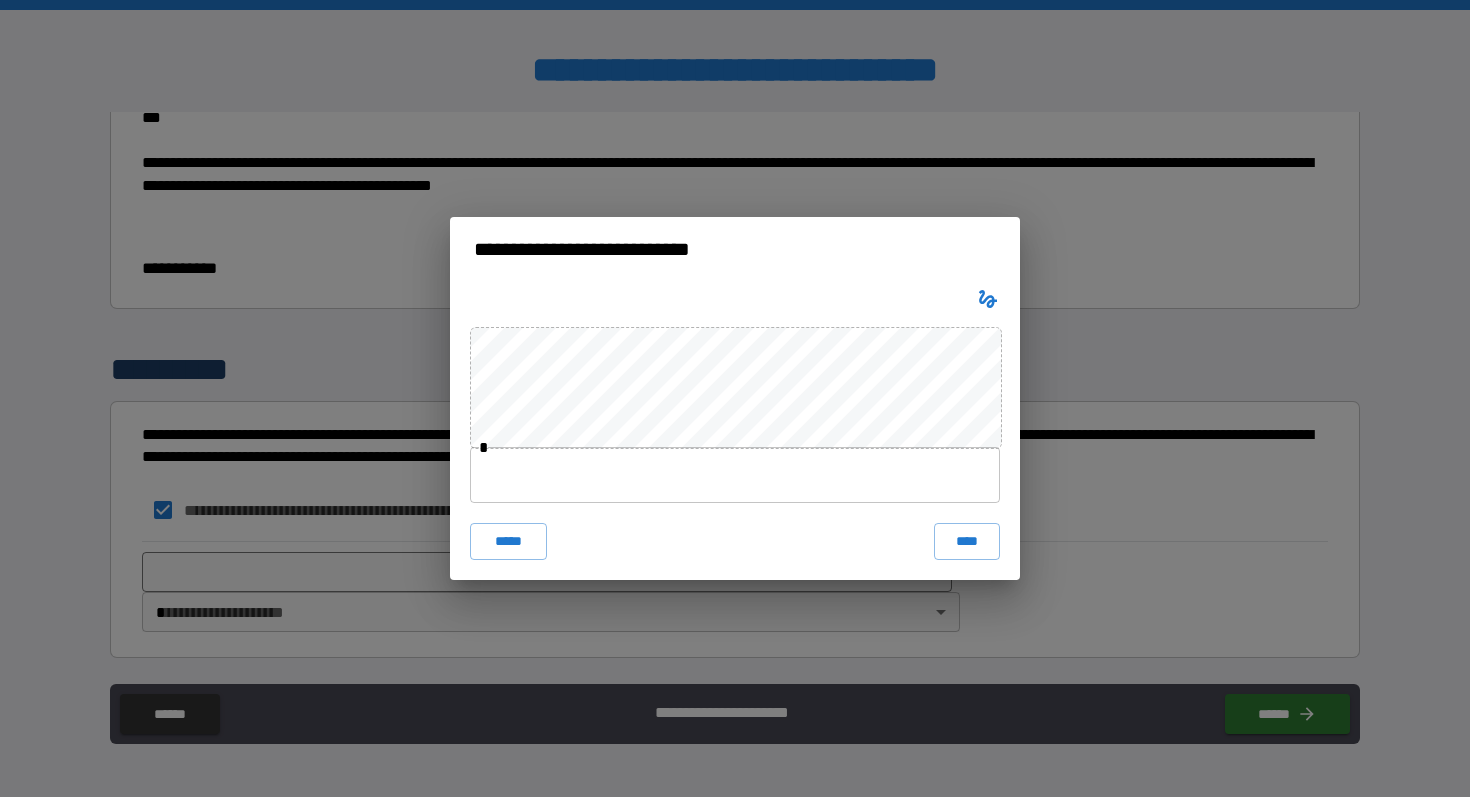 click at bounding box center [735, 475] 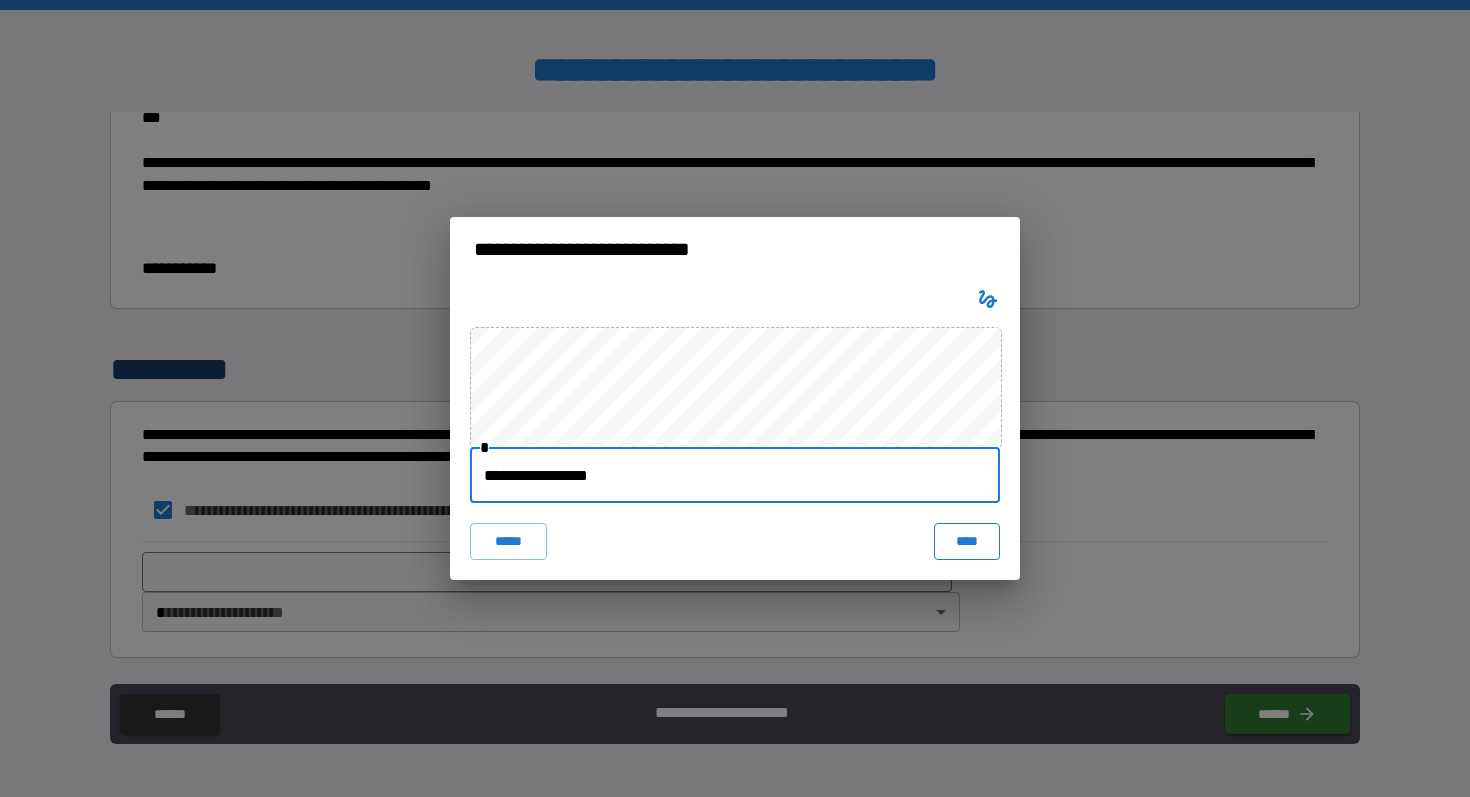 click on "****" at bounding box center (967, 541) 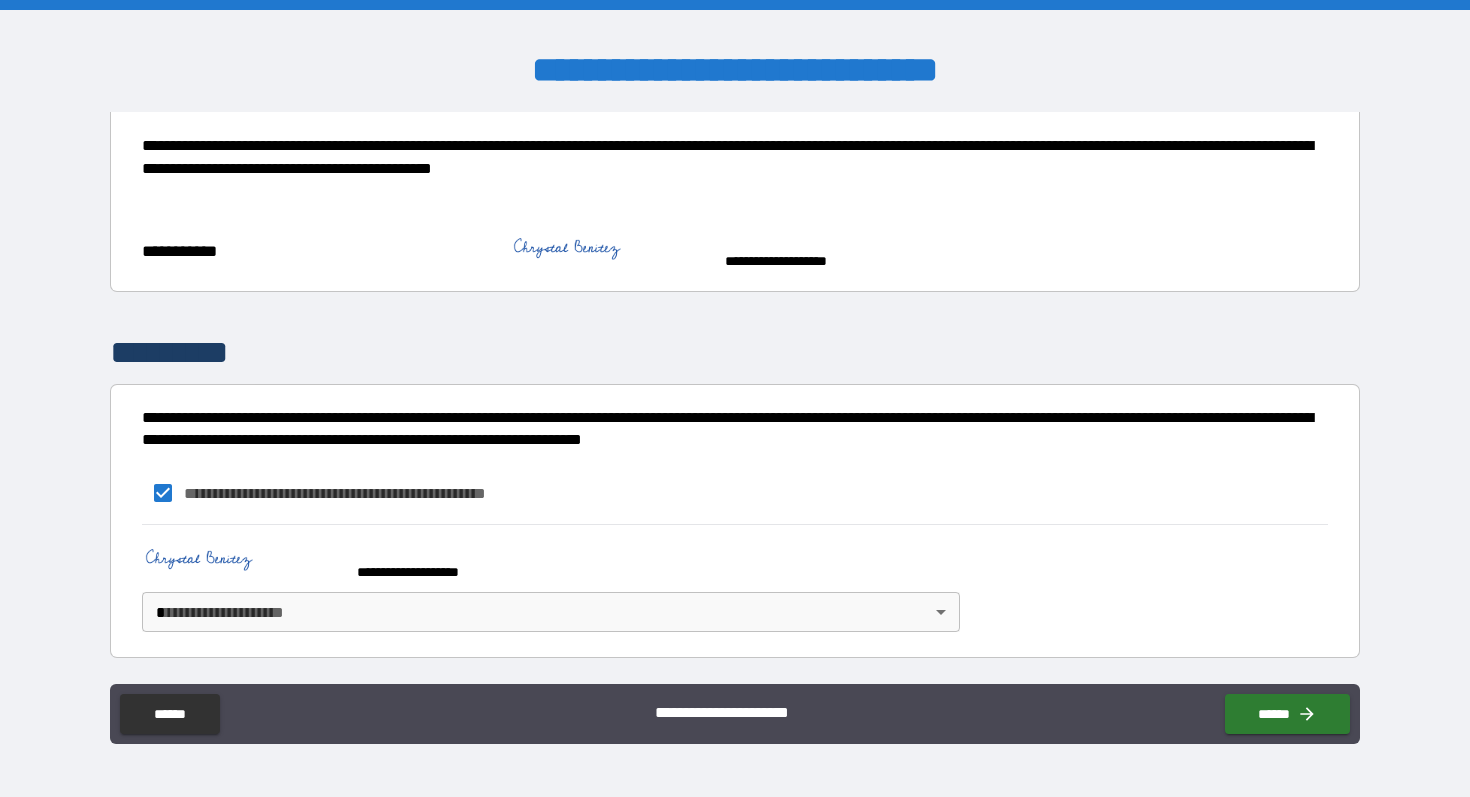 scroll, scrollTop: 2333, scrollLeft: 0, axis: vertical 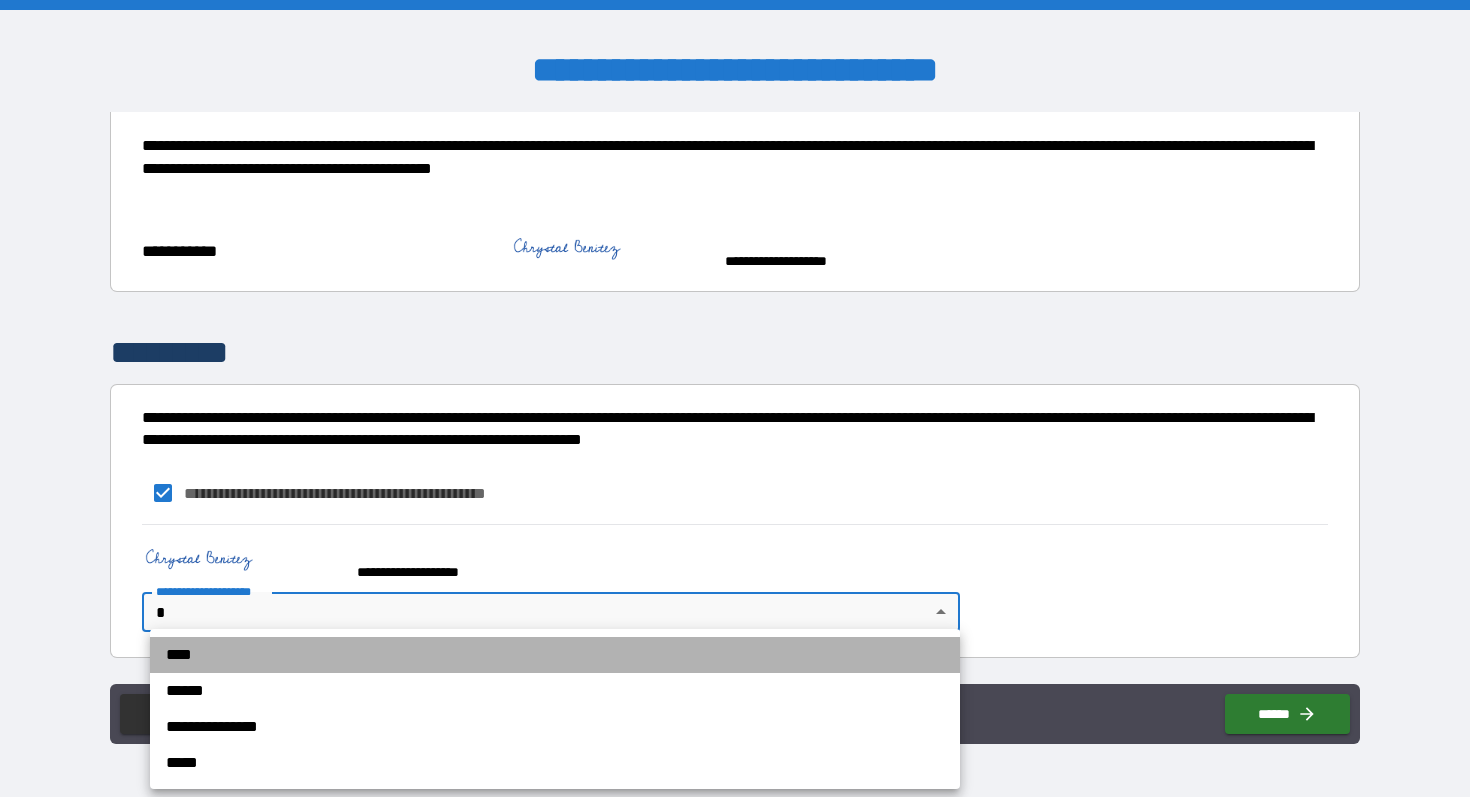 click on "****" at bounding box center (555, 655) 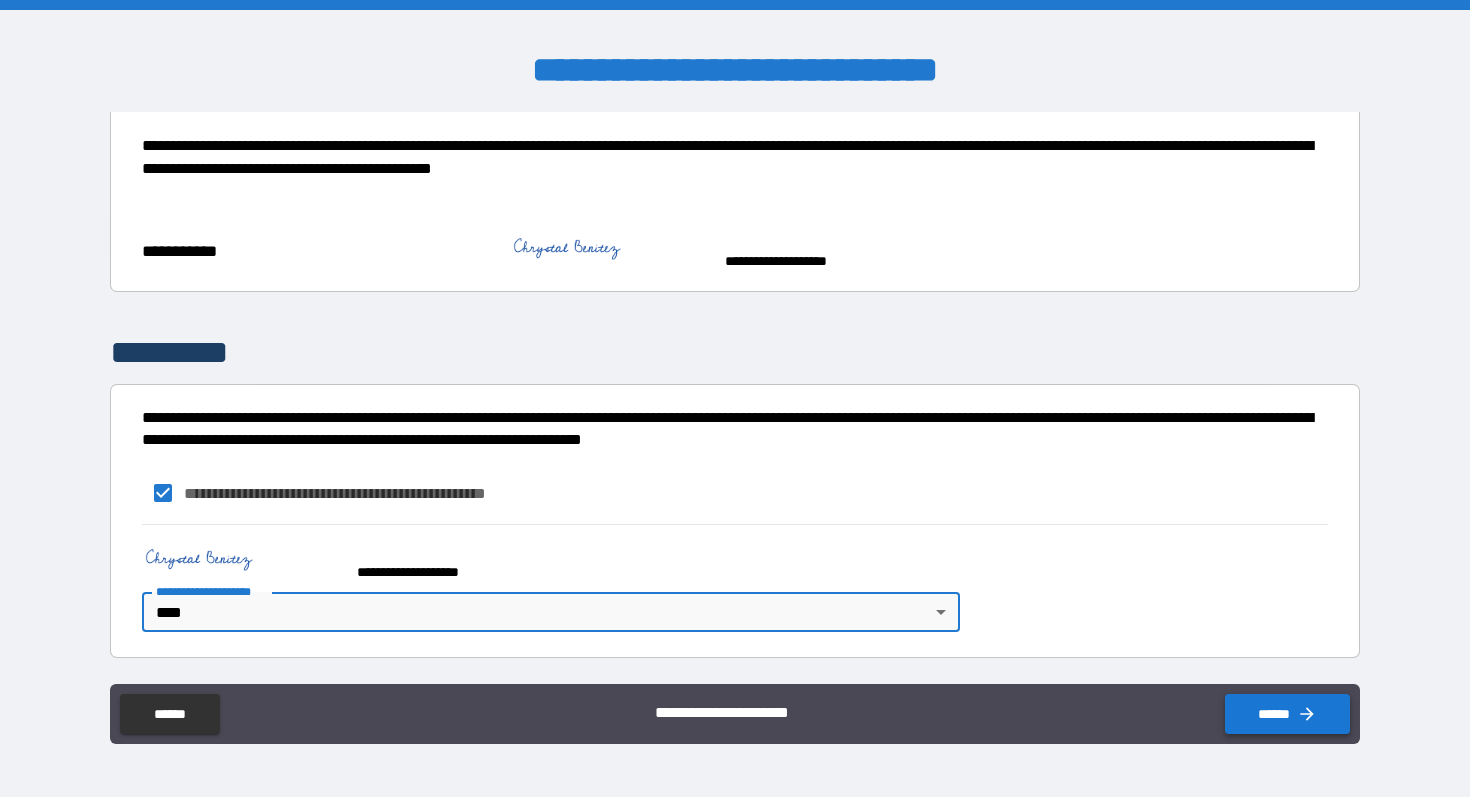 click on "******" at bounding box center (1287, 714) 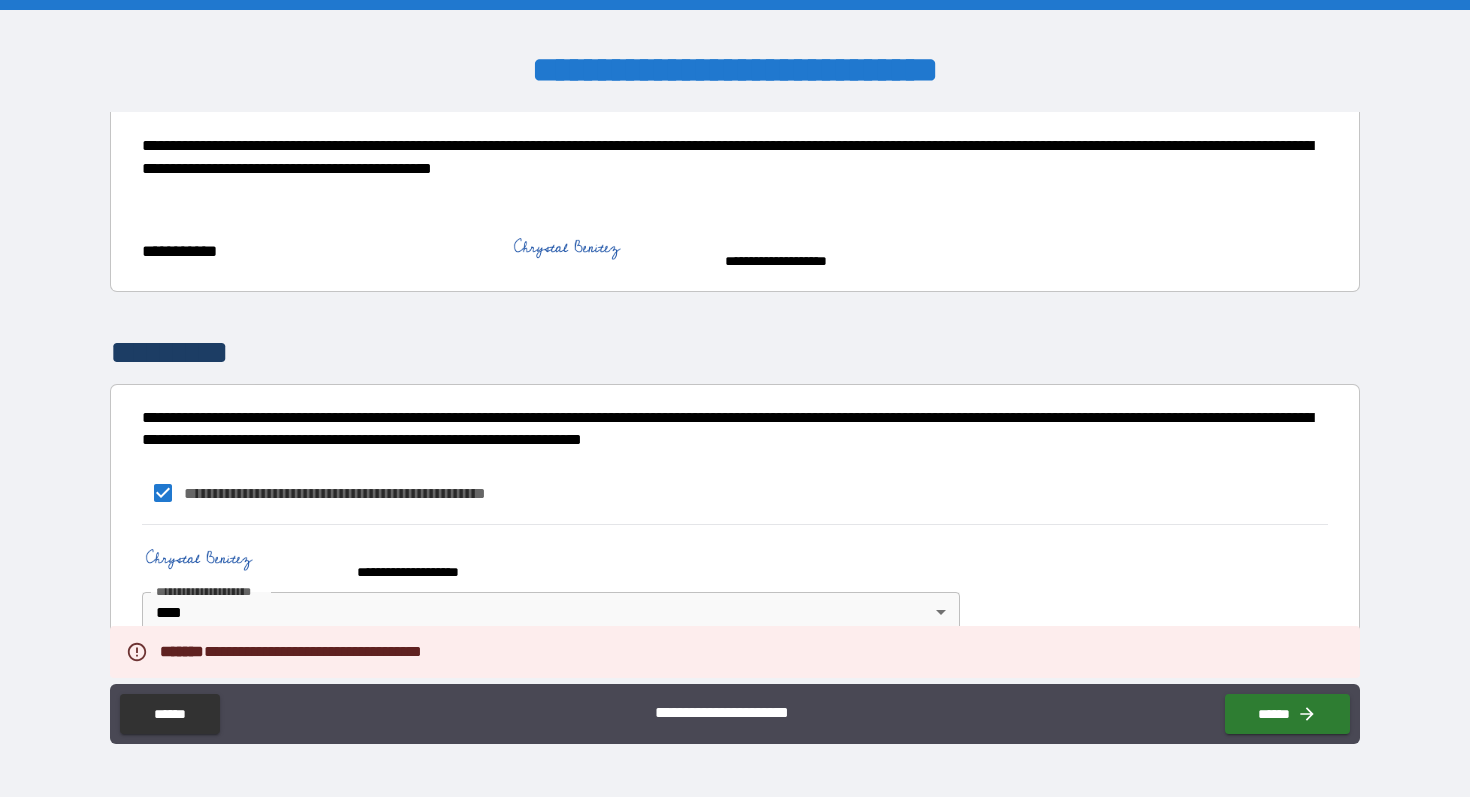 click on "**********" at bounding box center [734, 426] 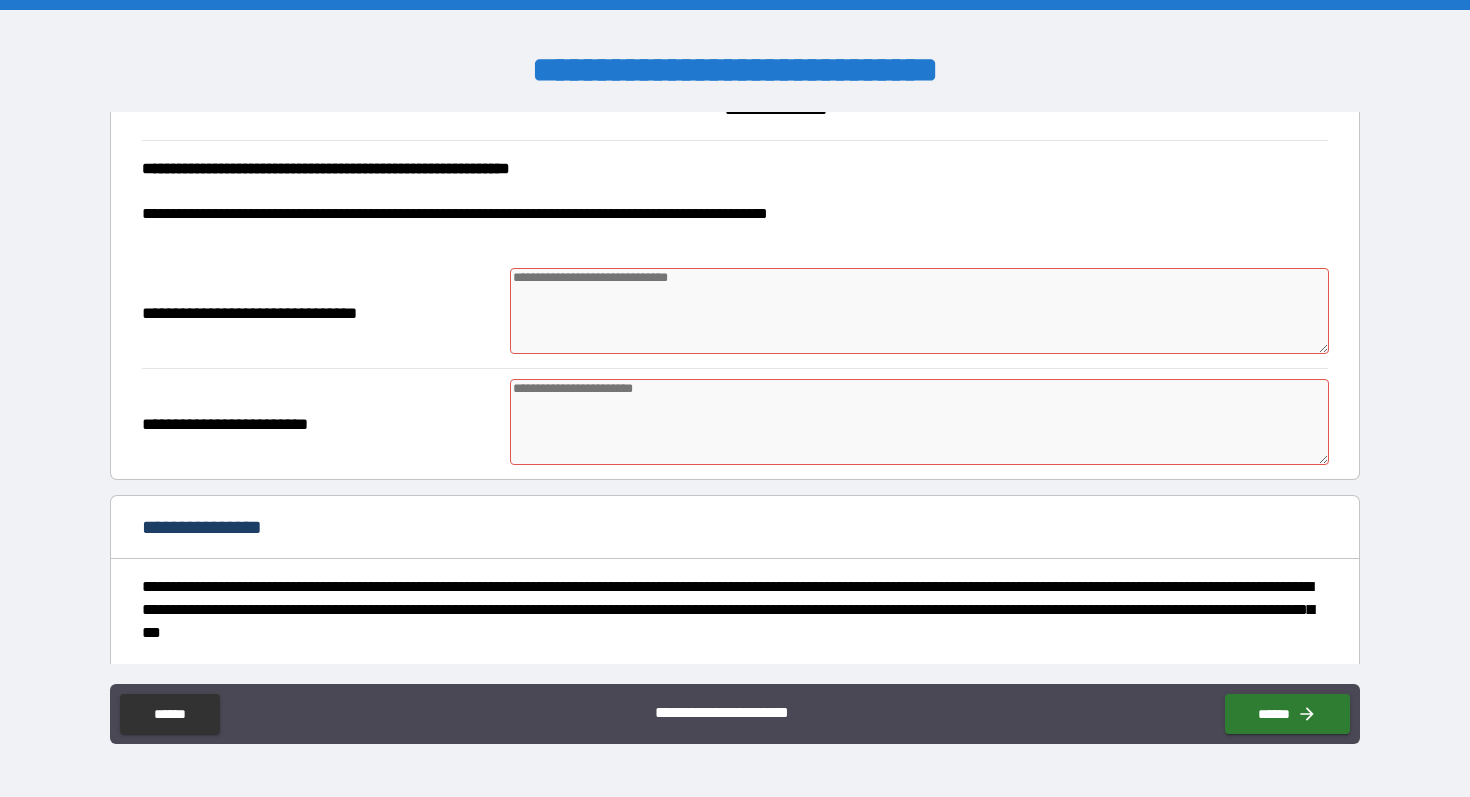 scroll, scrollTop: 1792, scrollLeft: 0, axis: vertical 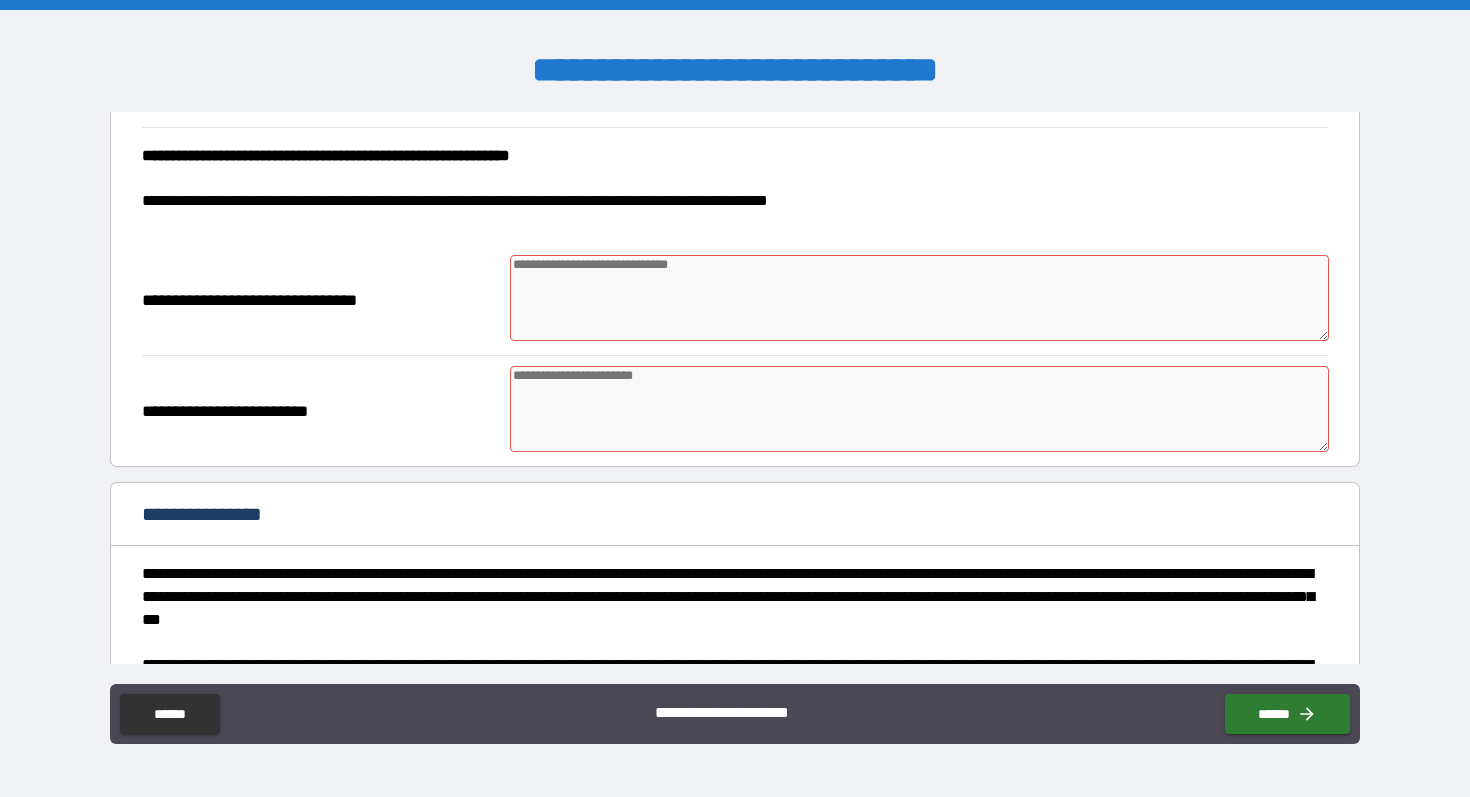 click at bounding box center (919, 298) 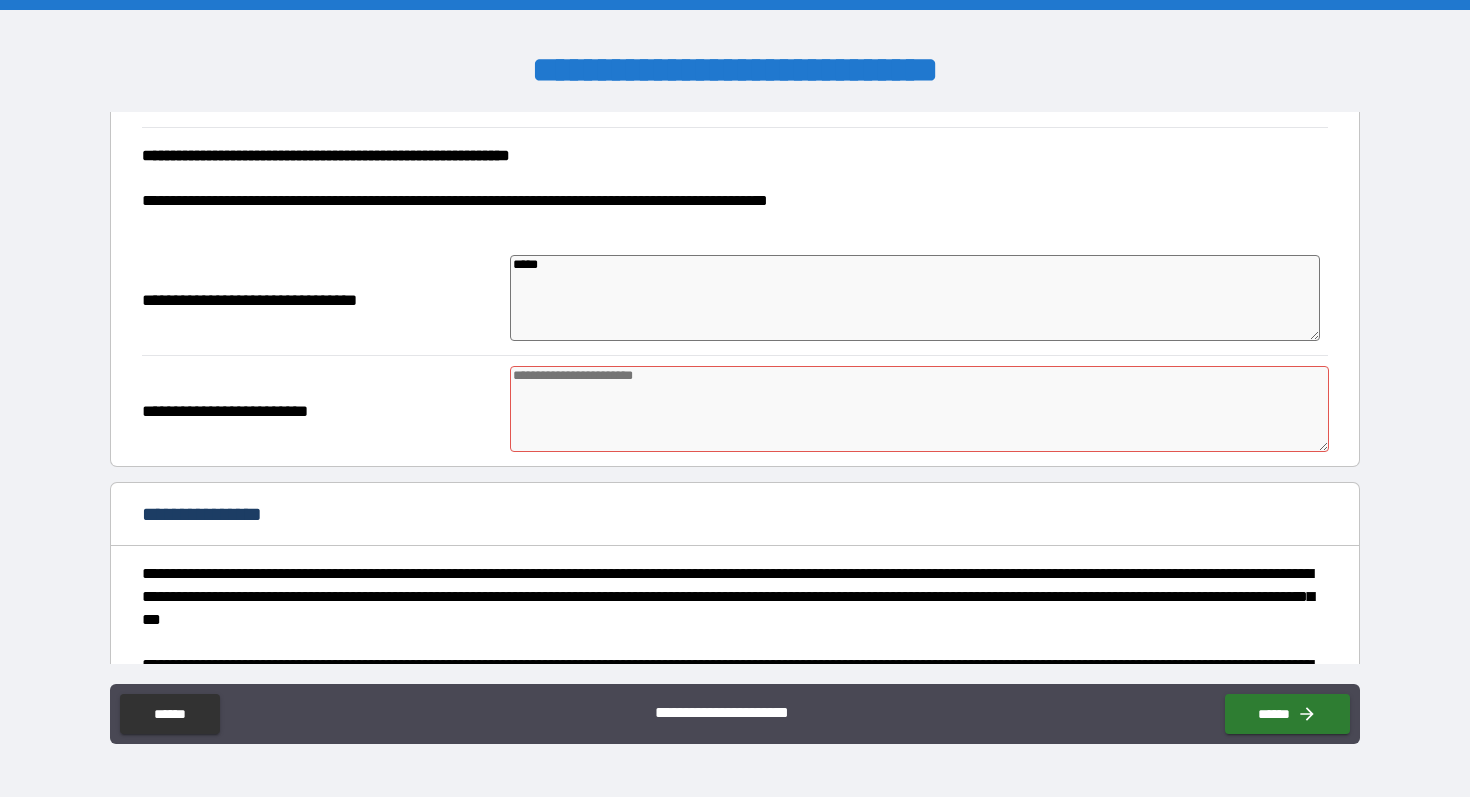 click at bounding box center [919, 409] 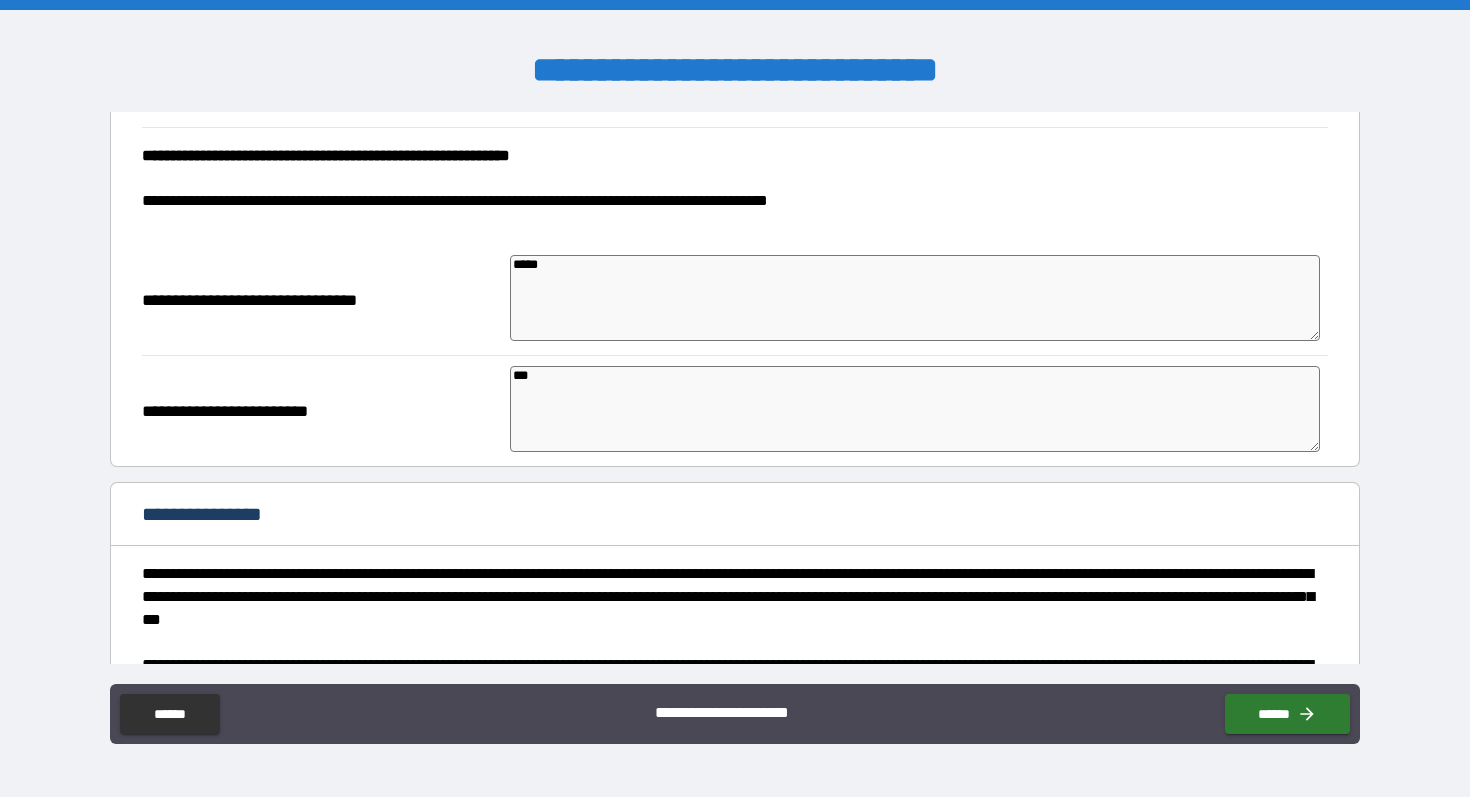scroll, scrollTop: 2333, scrollLeft: 0, axis: vertical 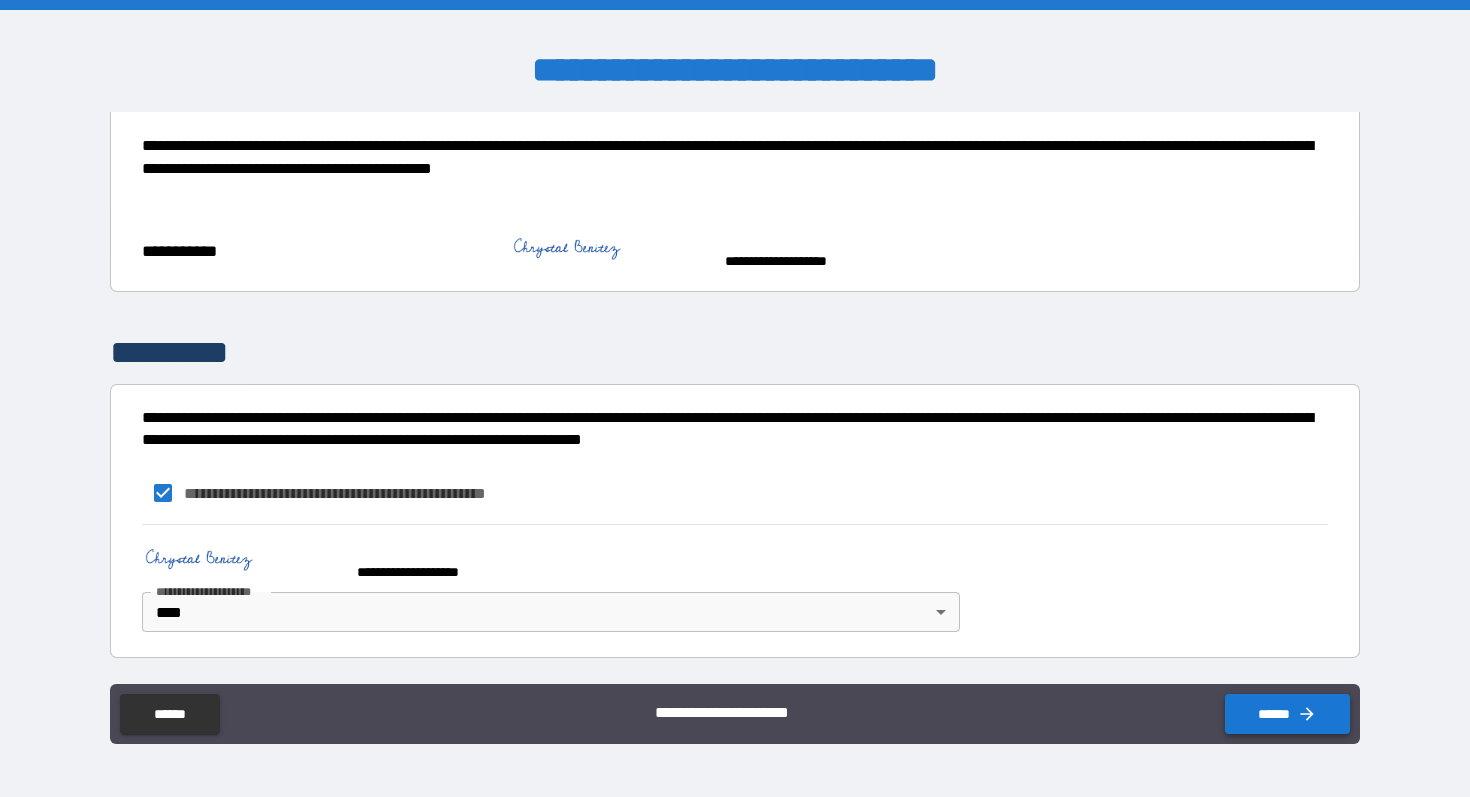 click on "******" at bounding box center (1287, 714) 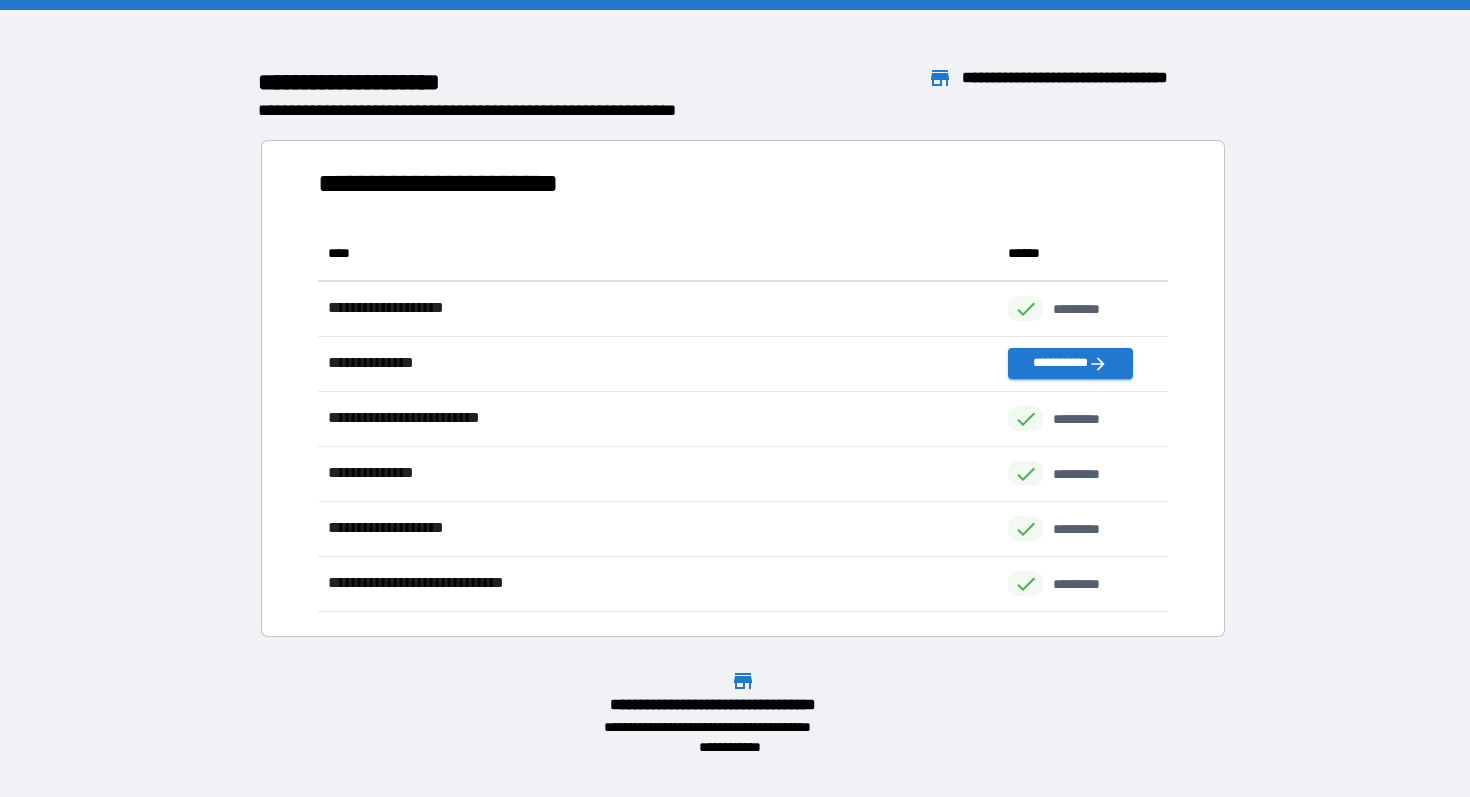 scroll, scrollTop: 1, scrollLeft: 1, axis: both 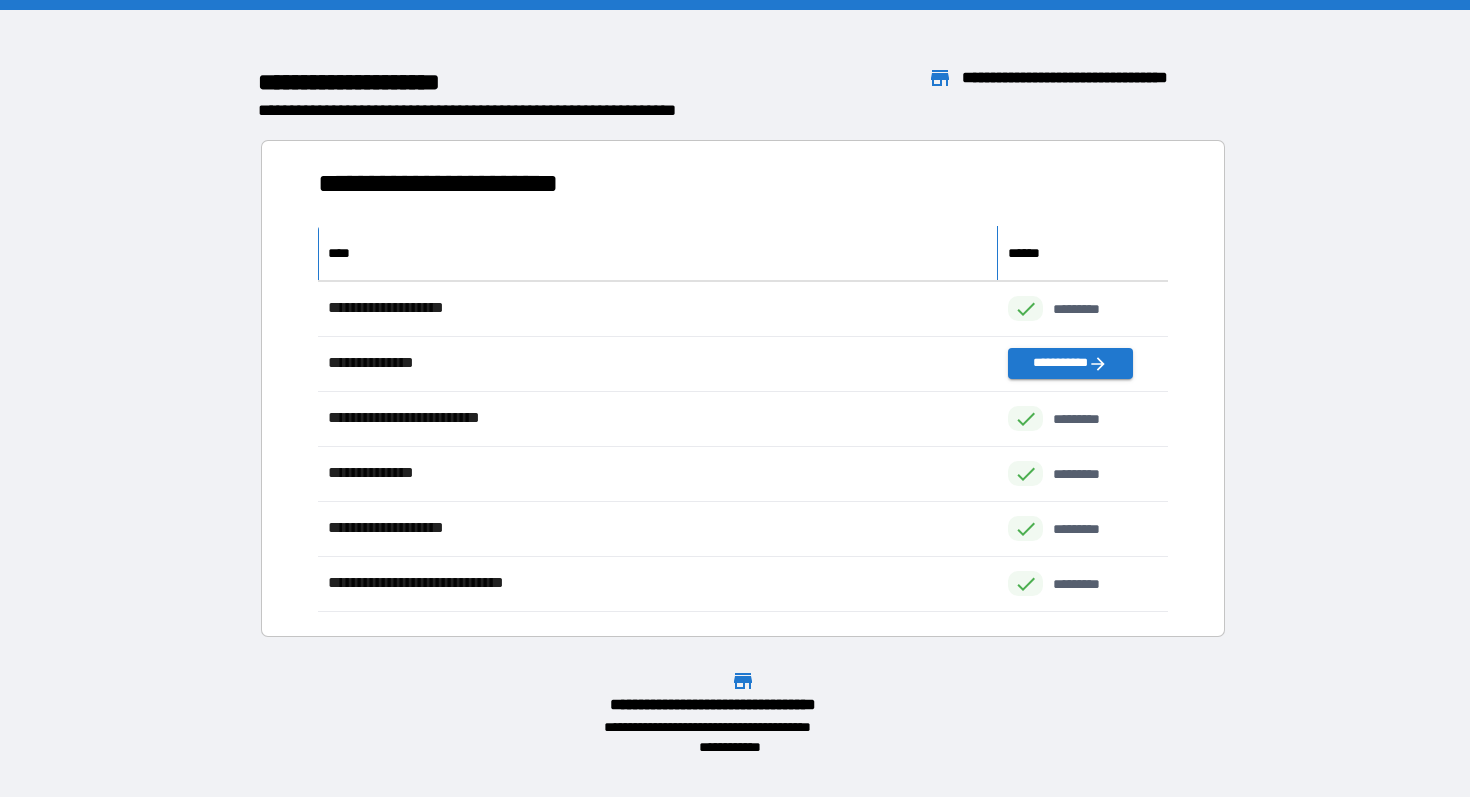 click on "****" at bounding box center [658, 253] 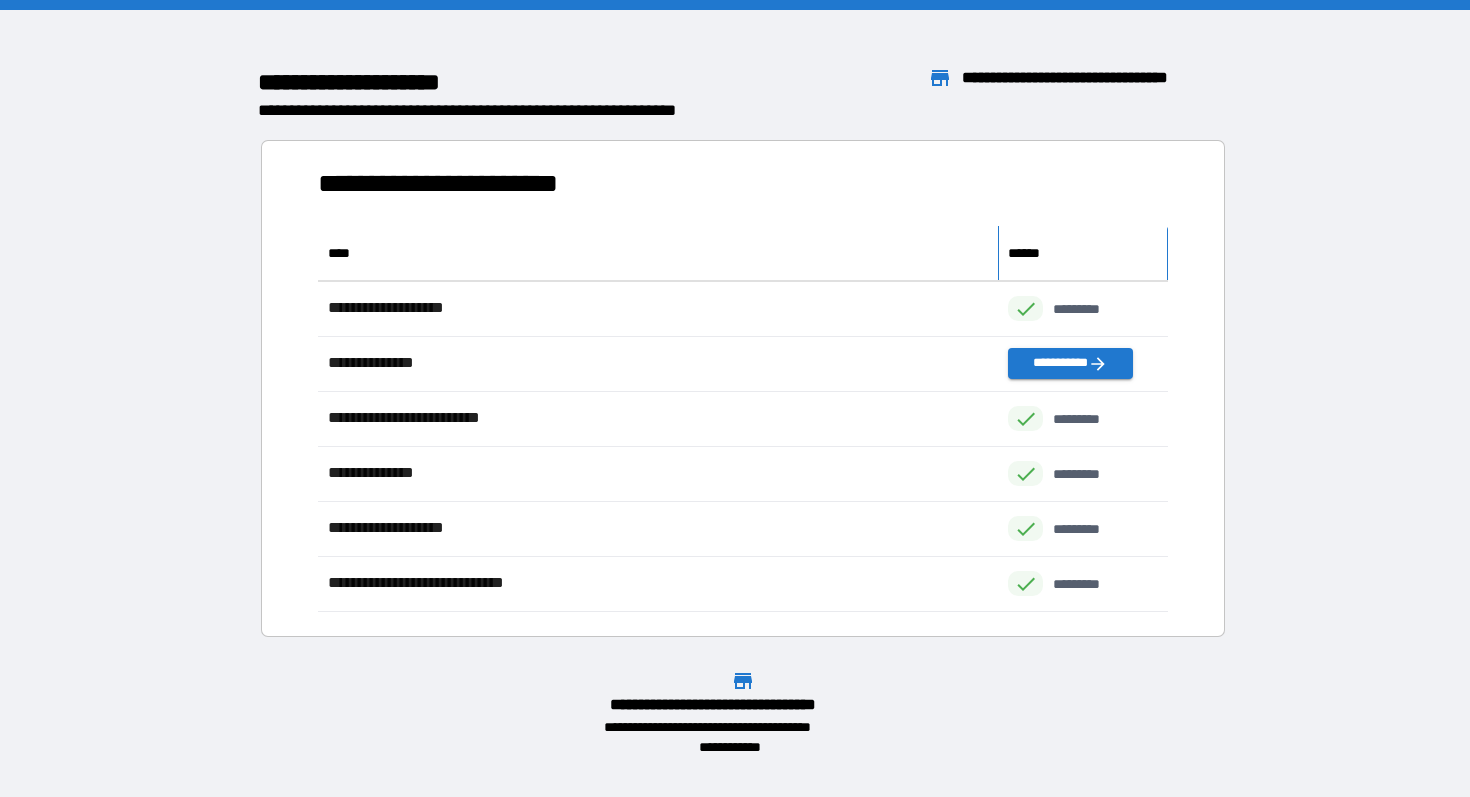 click on "******" at bounding box center [1083, 253] 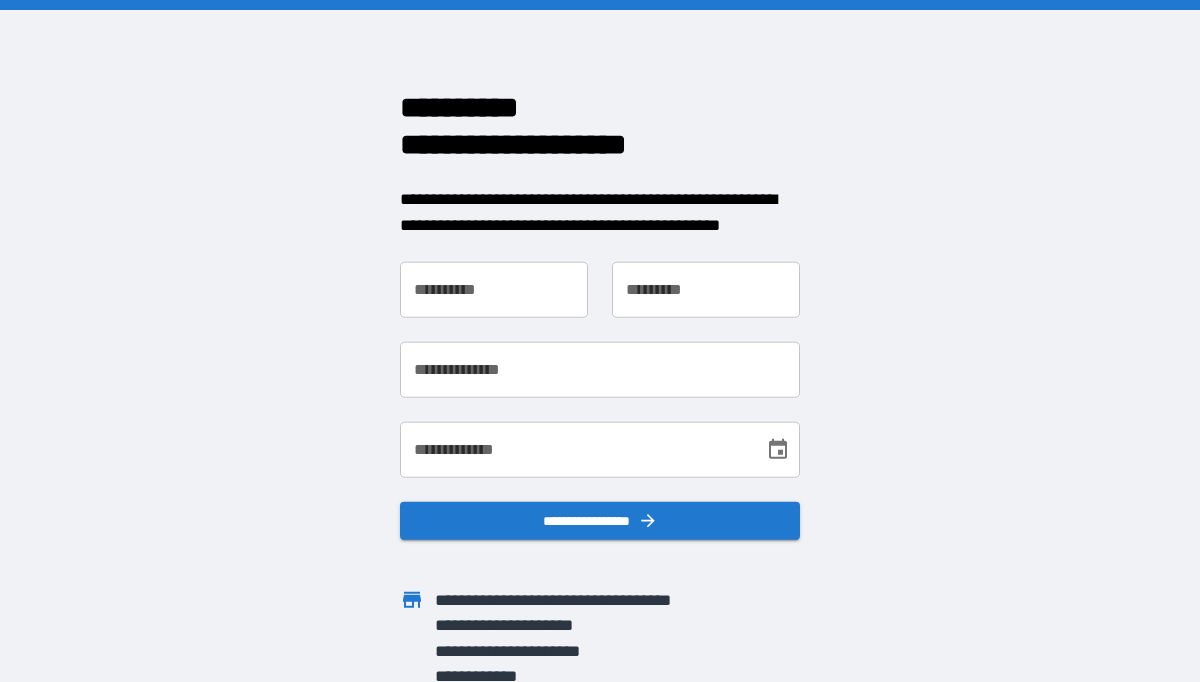 scroll, scrollTop: 0, scrollLeft: 0, axis: both 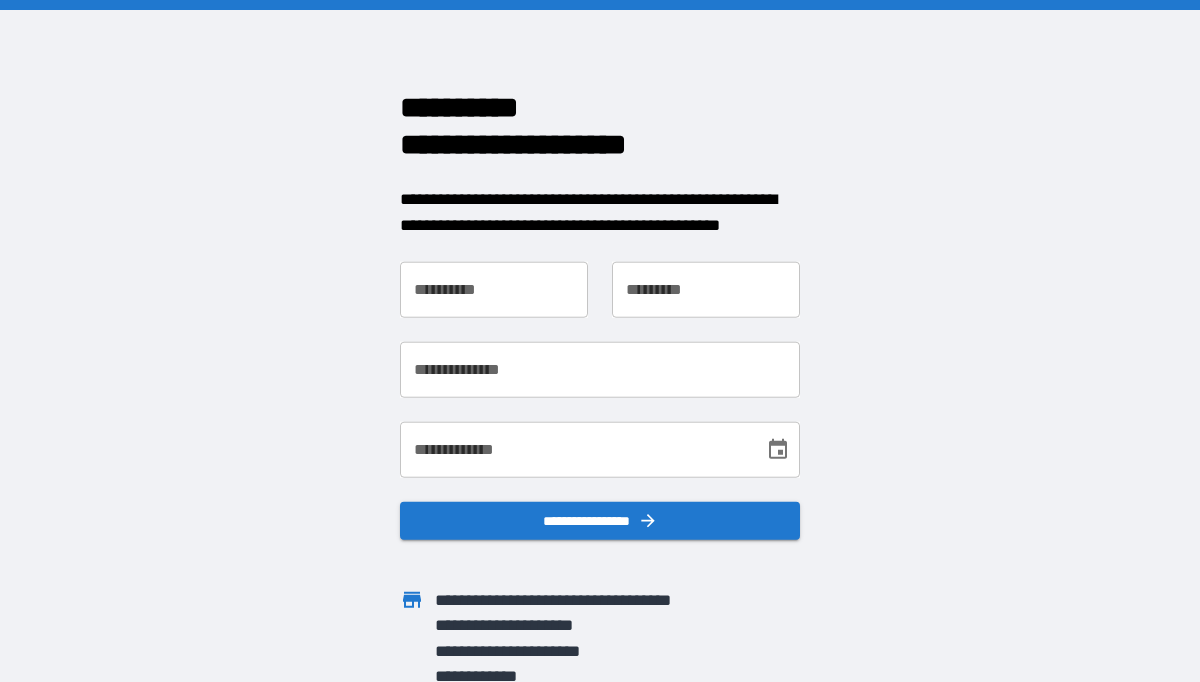 click on "**********" at bounding box center (494, 290) 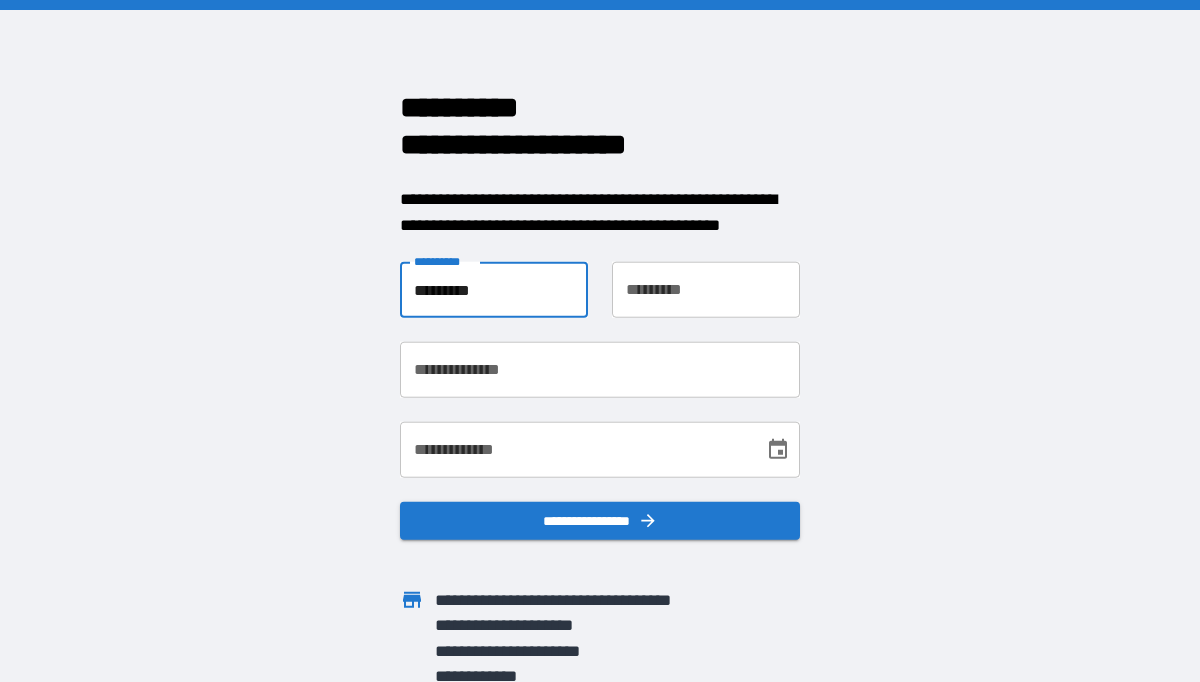 type on "********" 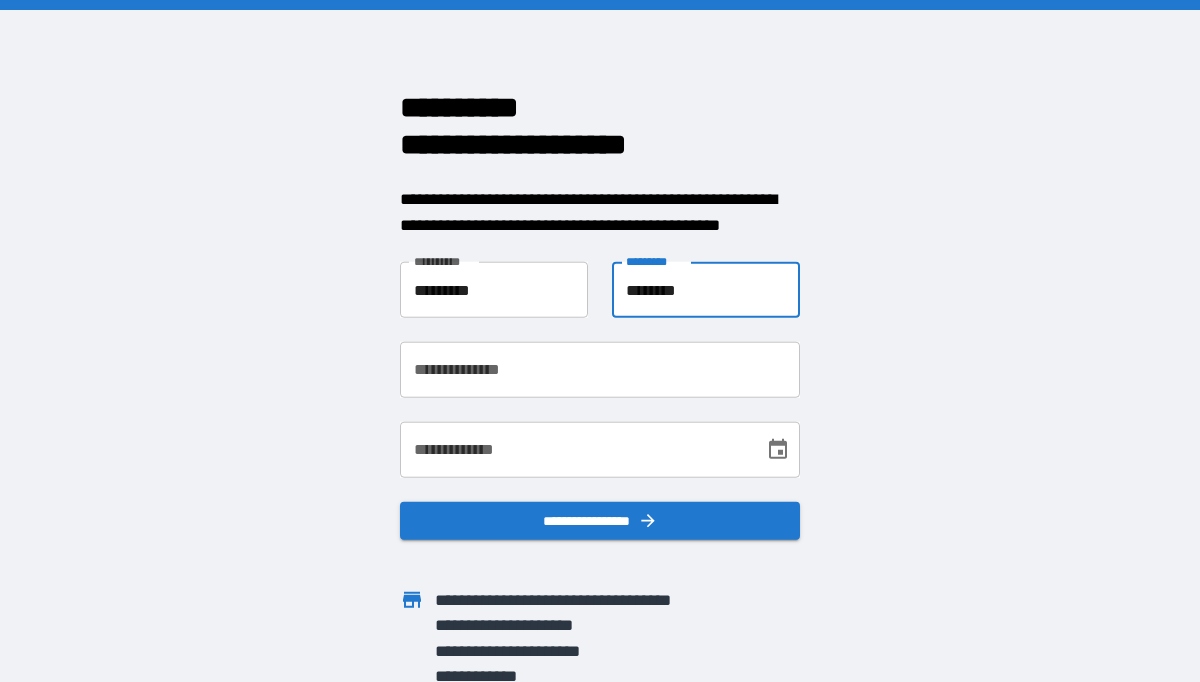 type on "*******" 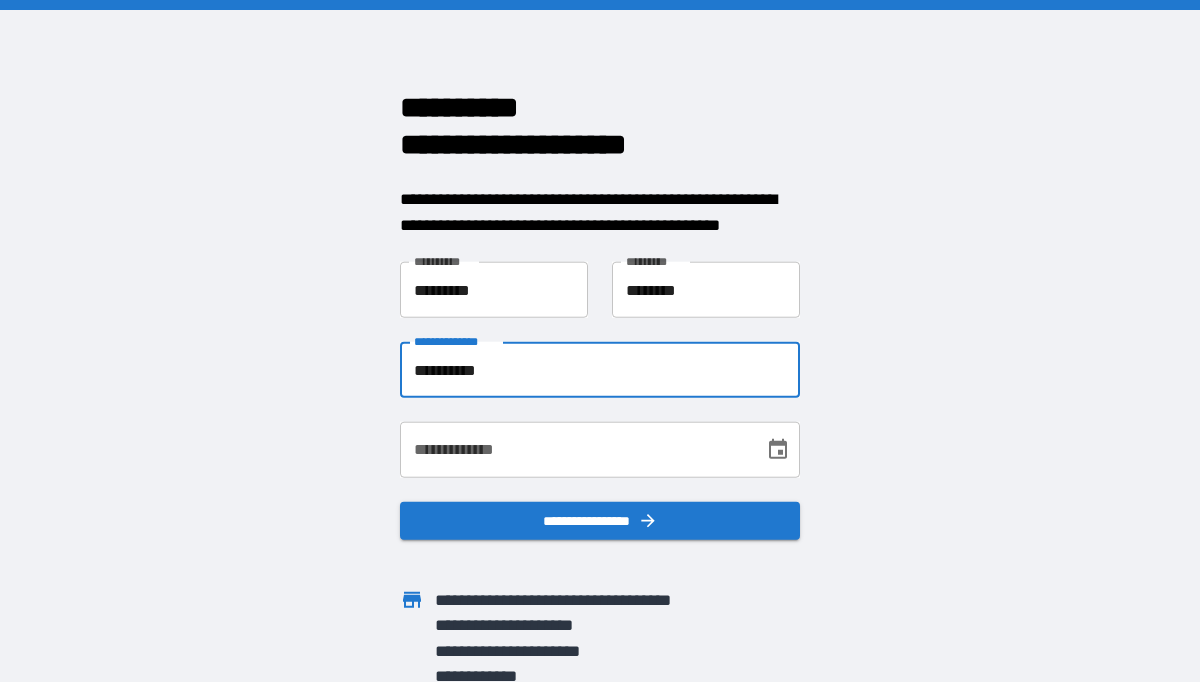 type on "**********" 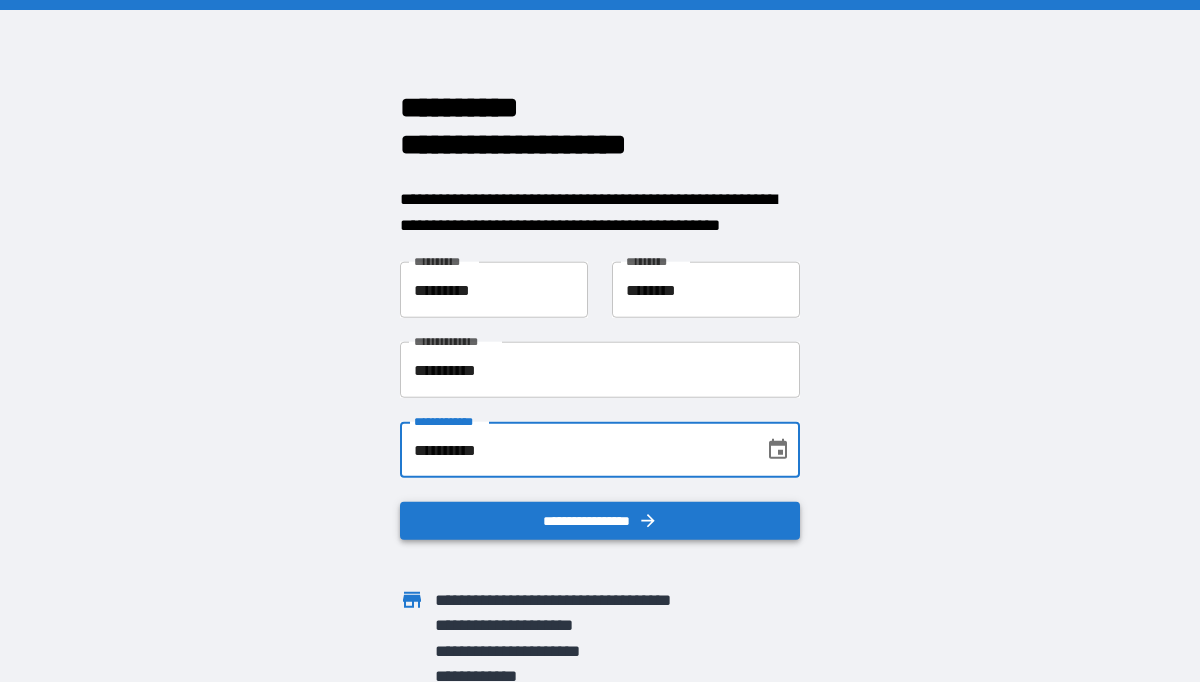 type on "**********" 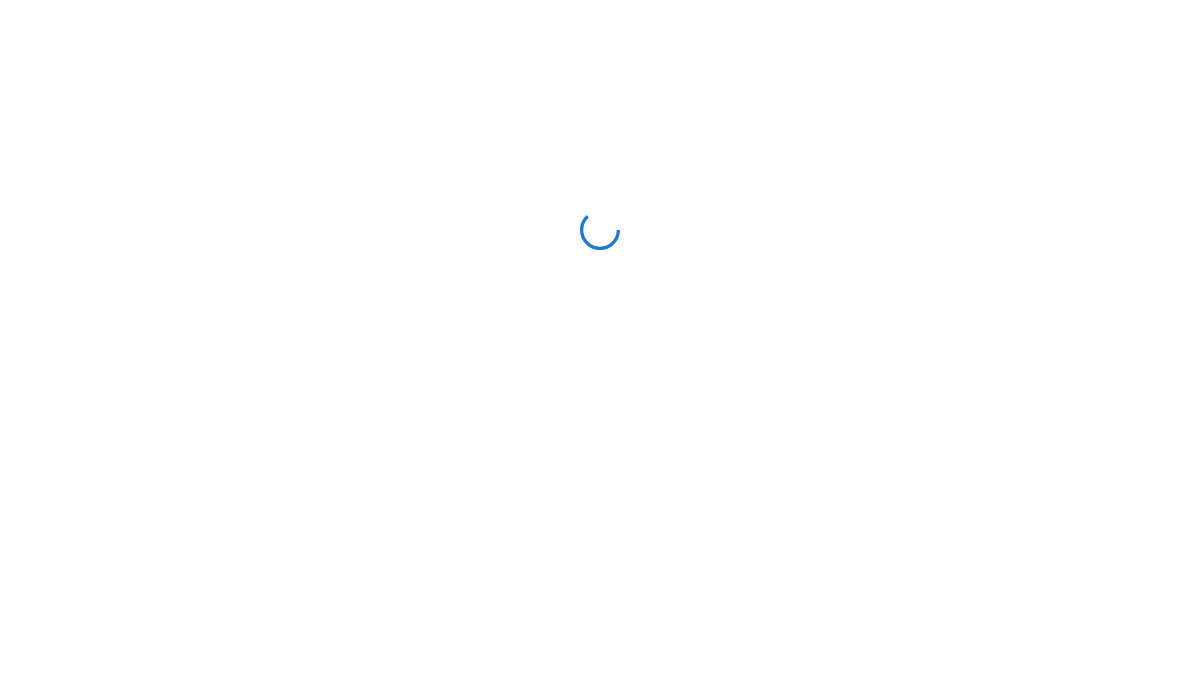 scroll, scrollTop: 0, scrollLeft: 0, axis: both 